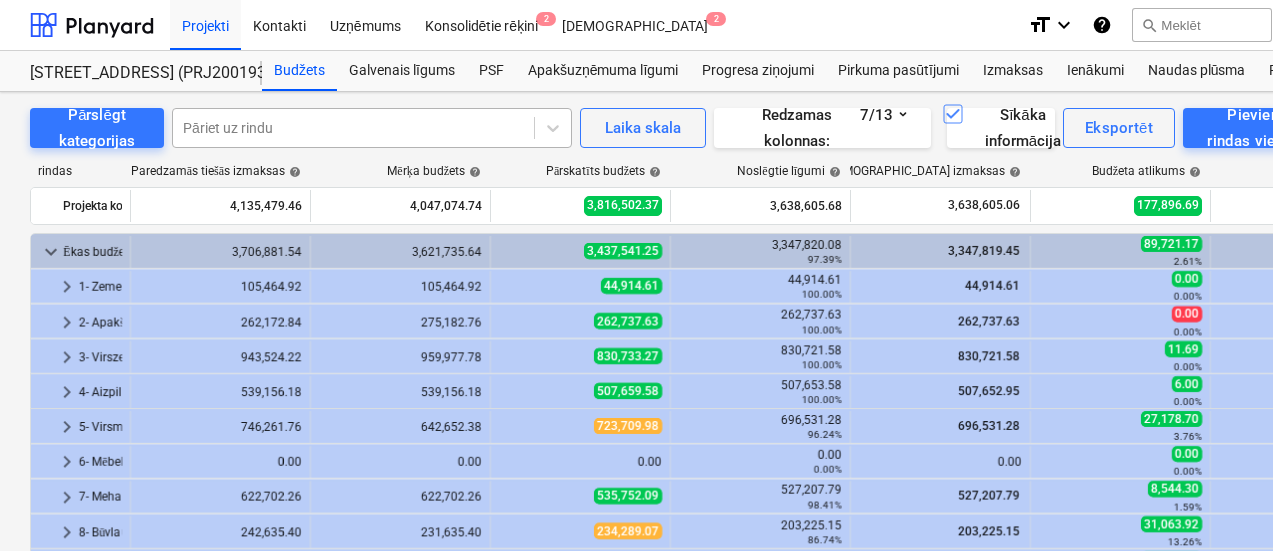 scroll, scrollTop: 0, scrollLeft: 0, axis: both 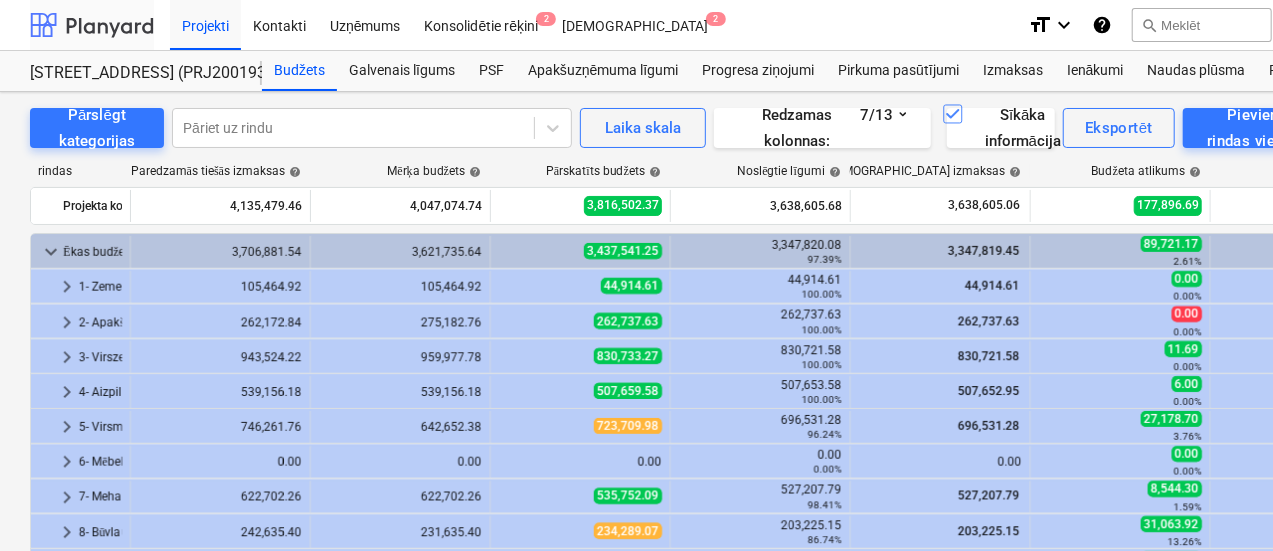 click at bounding box center (92, 25) 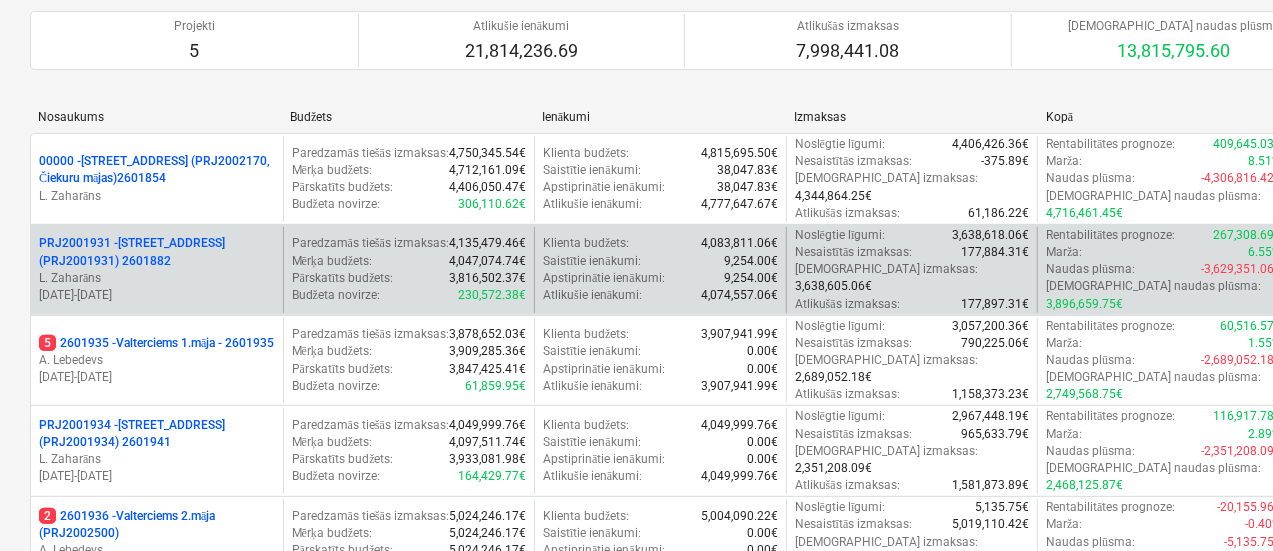 scroll, scrollTop: 300, scrollLeft: 0, axis: vertical 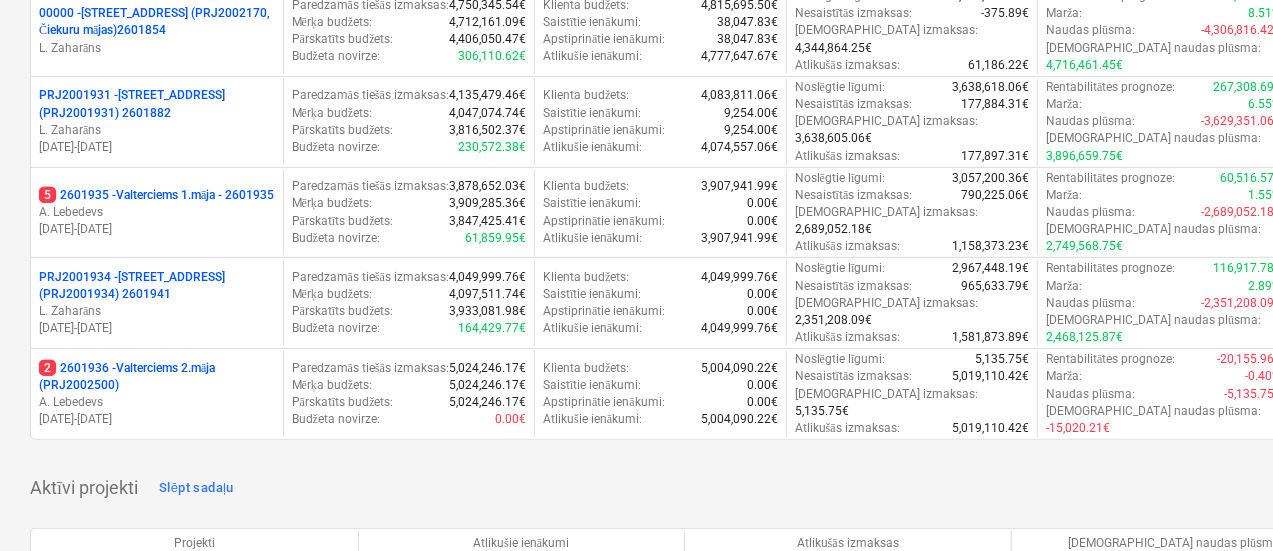 click on "2  2601936 -  Valterciems 2.māja (PRJ2002500)" at bounding box center (157, 377) 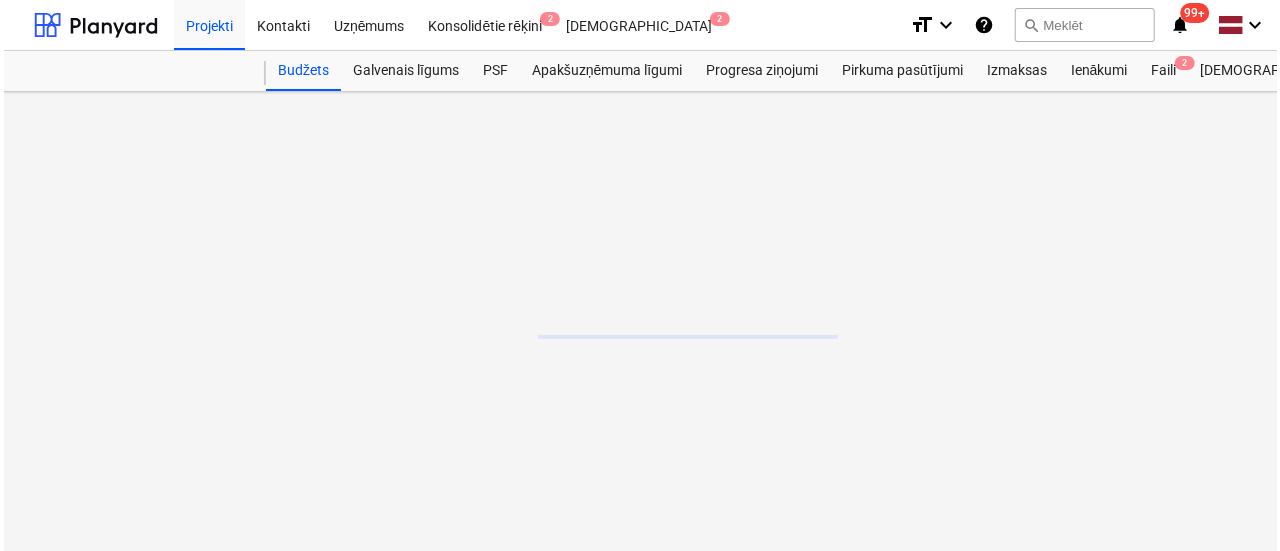 scroll, scrollTop: 0, scrollLeft: 0, axis: both 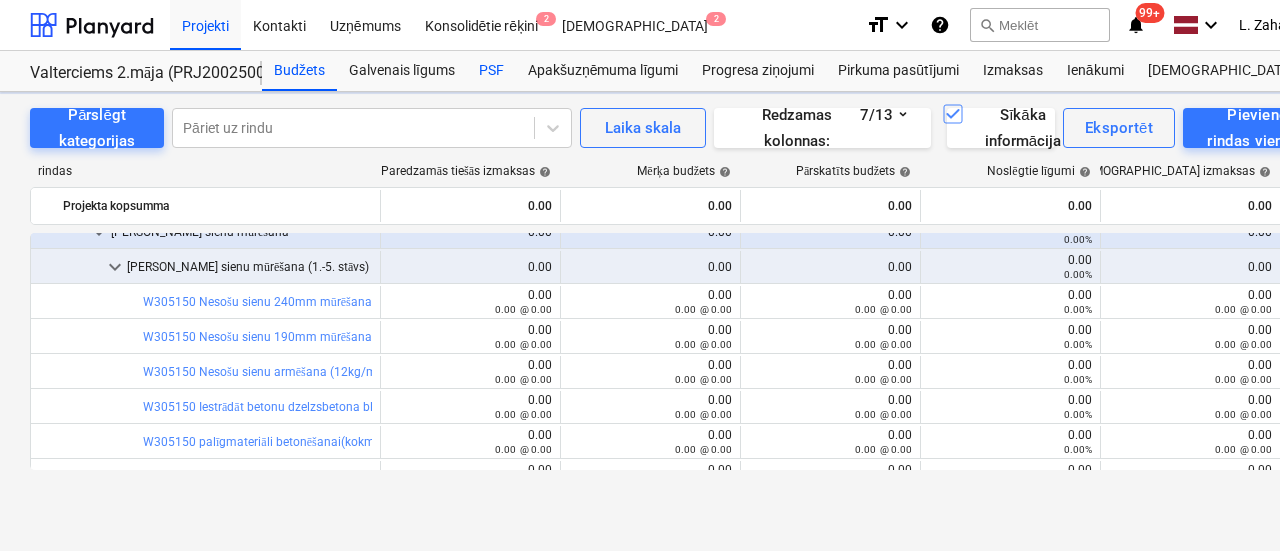 click on "PSF" at bounding box center [491, 71] 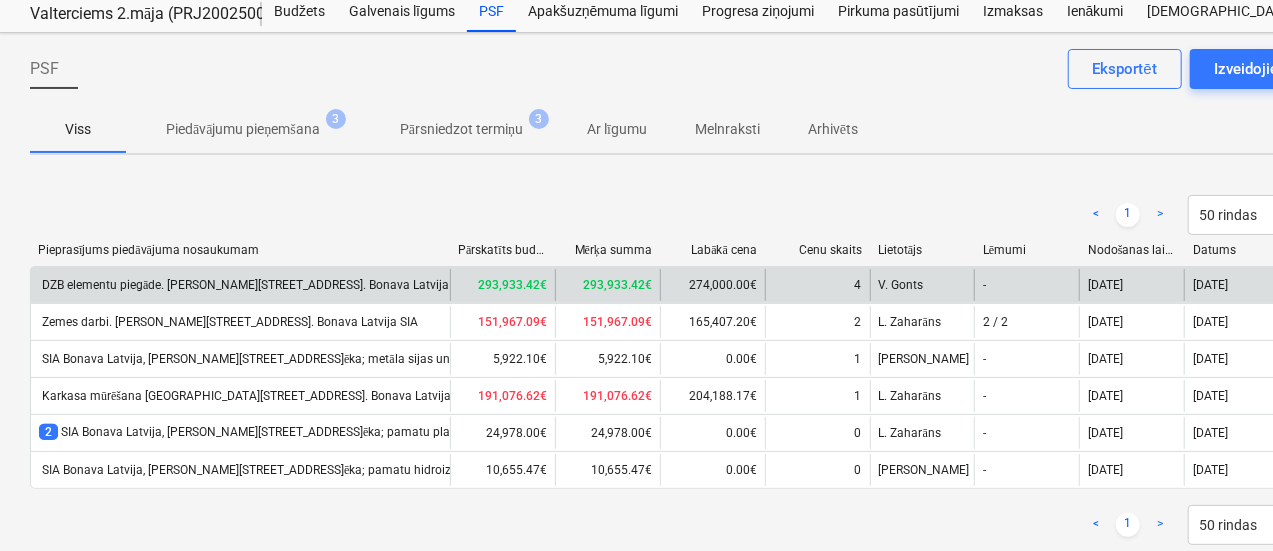 scroll, scrollTop: 105, scrollLeft: 0, axis: vertical 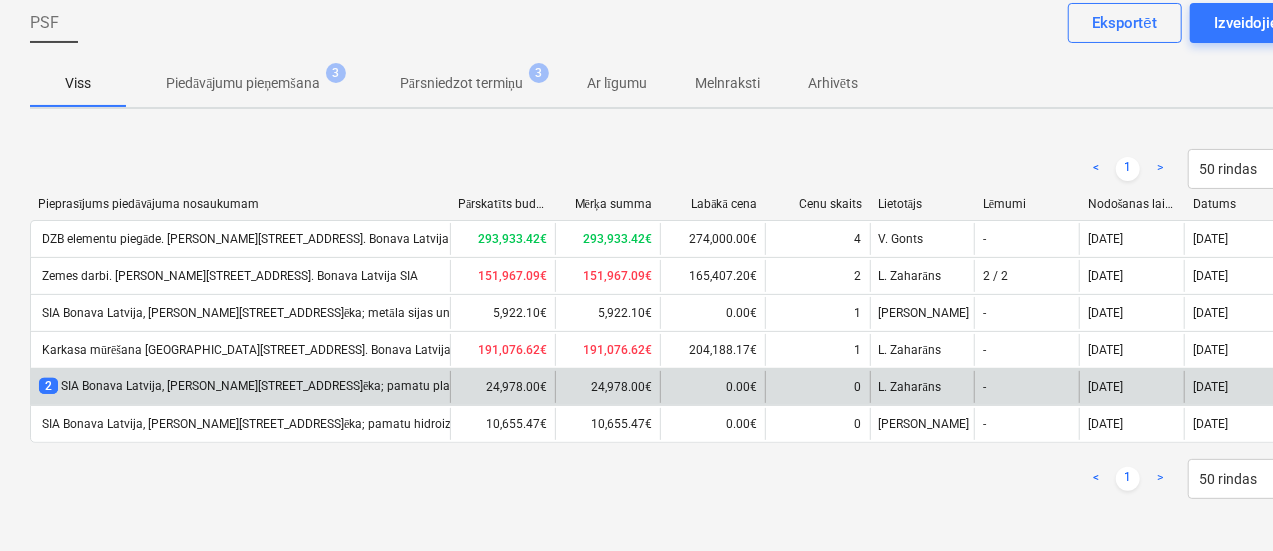 click on "2     SIA Bonava Latvija, [PERSON_NAME][STREET_ADDRESS]ēka; pamatu platnes un pagraba monolīto sienu betonēšana" at bounding box center (364, 386) 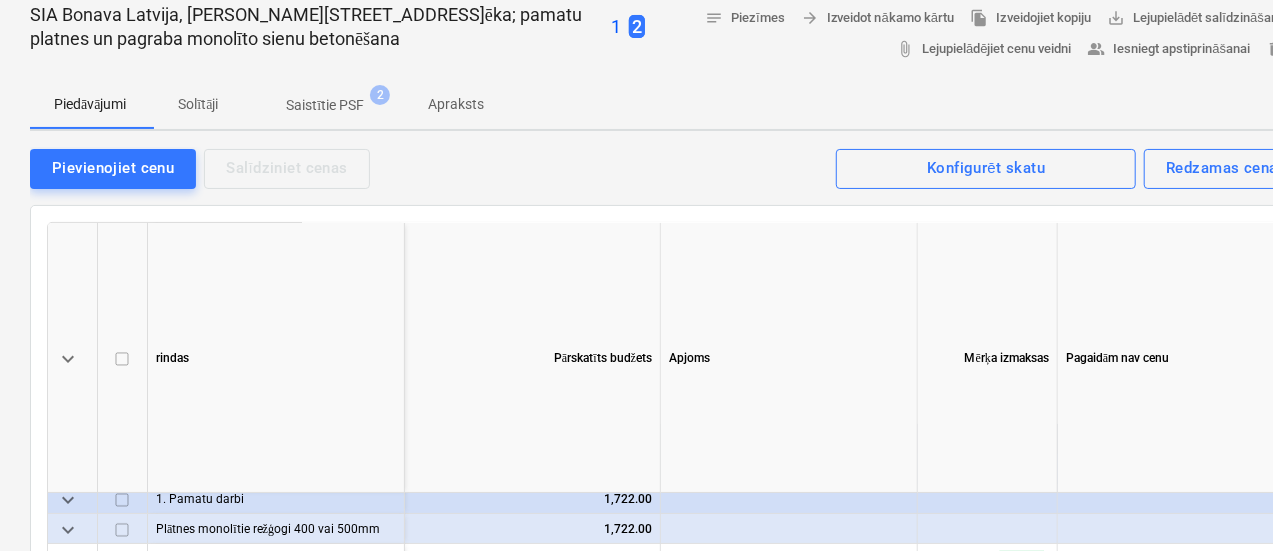 scroll, scrollTop: 100, scrollLeft: 0, axis: vertical 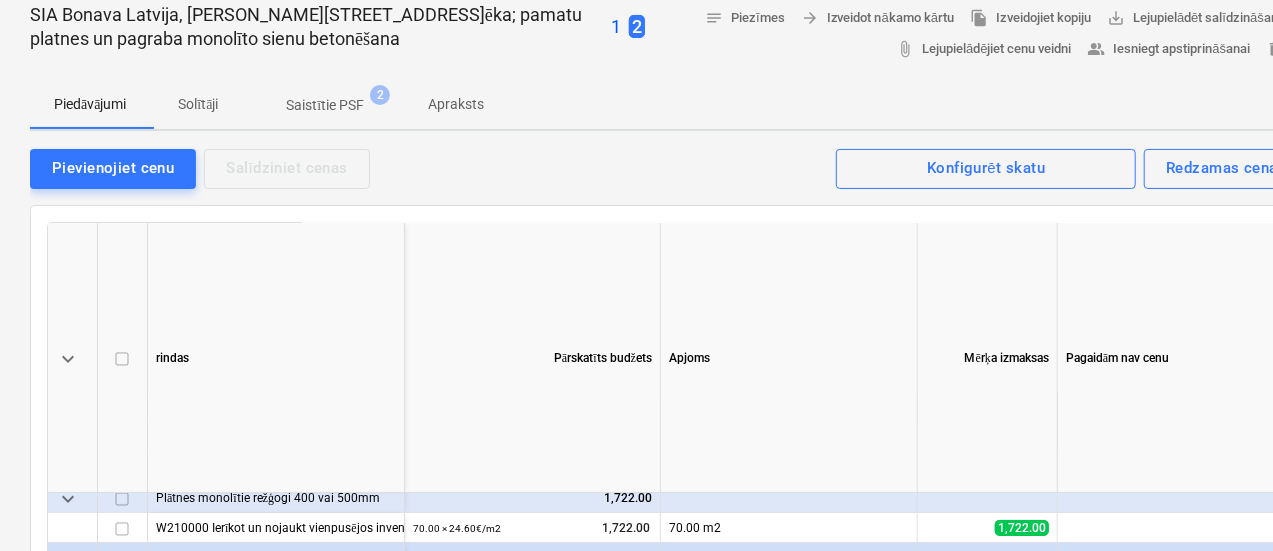 click on "1" at bounding box center (616, 27) 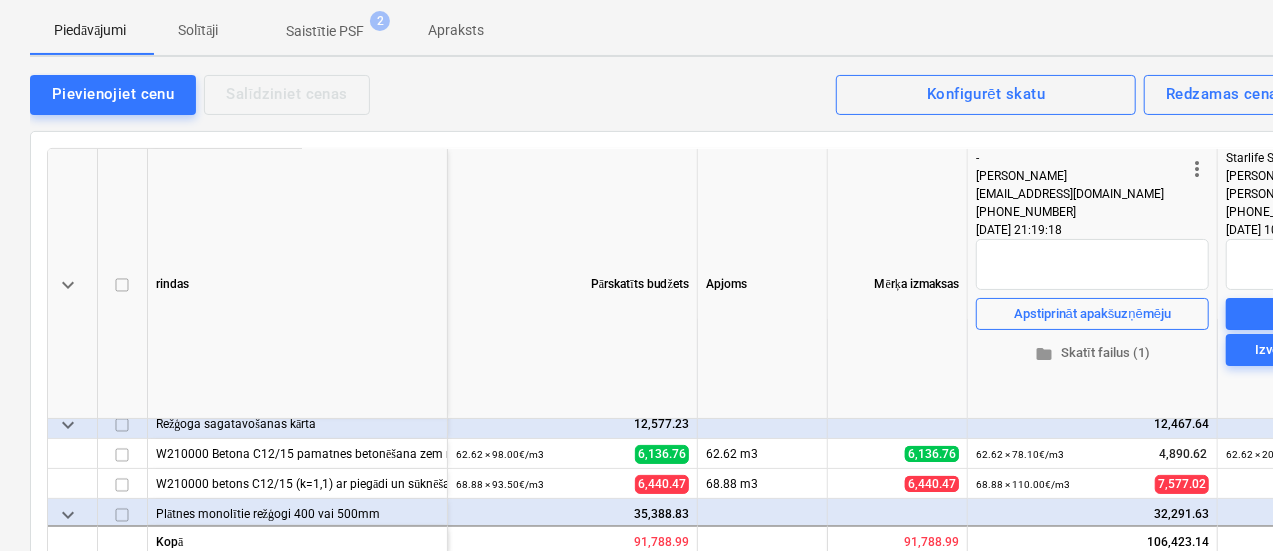 scroll, scrollTop: 405, scrollLeft: 0, axis: vertical 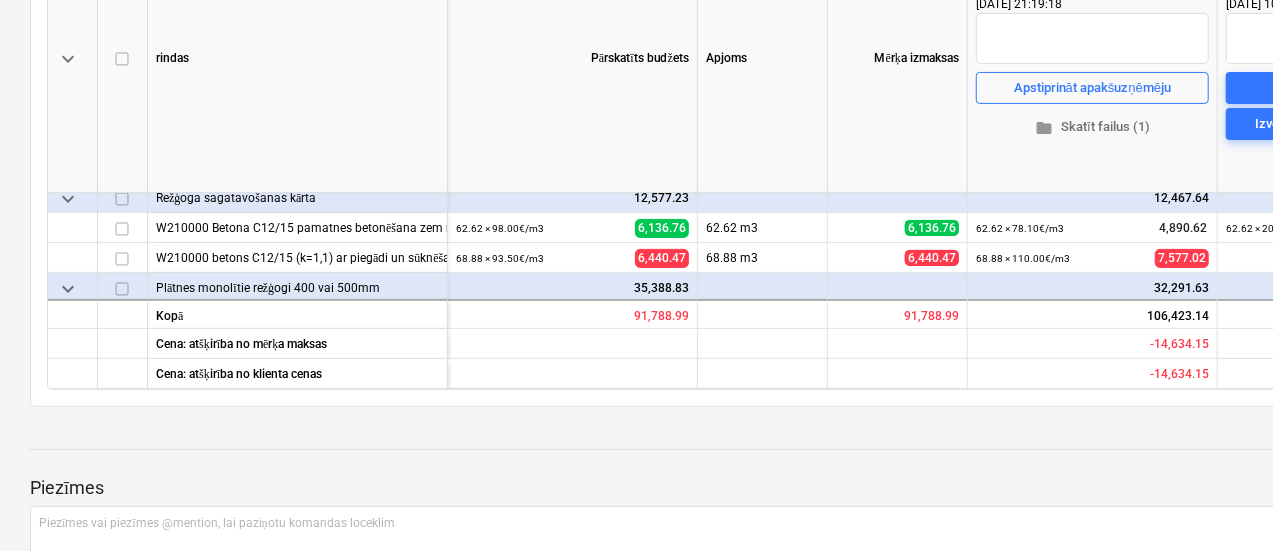 drag, startPoint x: 1010, startPoint y: 106, endPoint x: 830, endPoint y: 133, distance: 182.01373 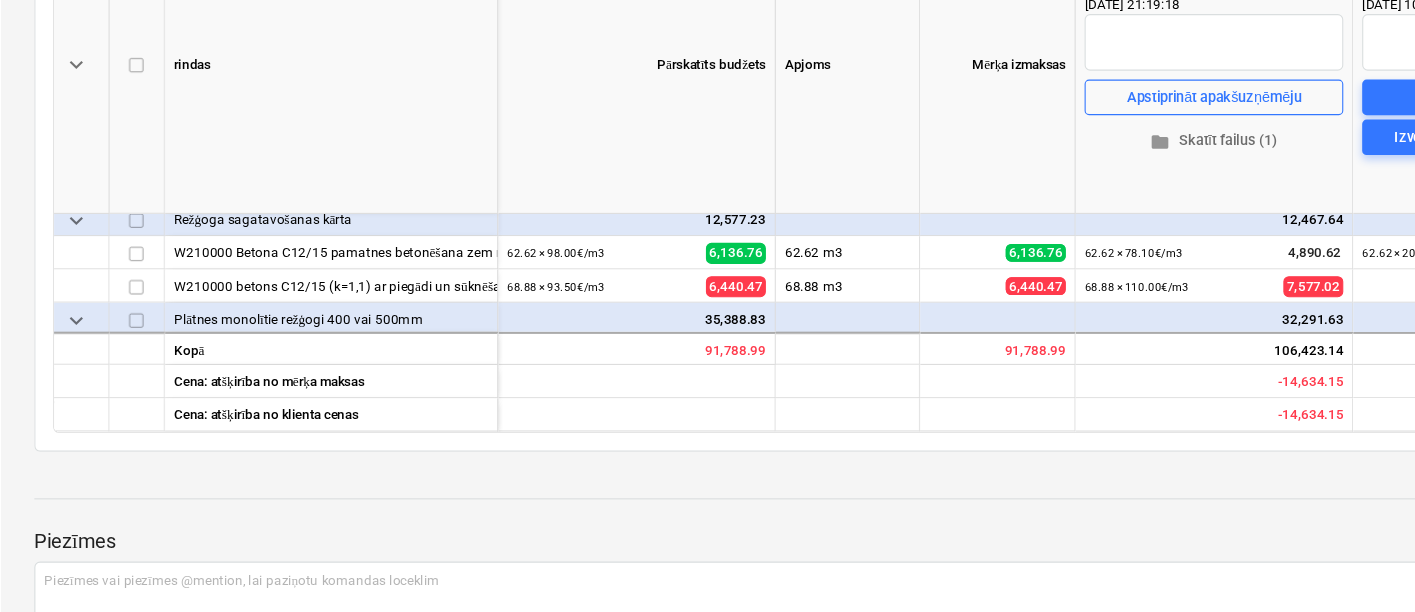 scroll, scrollTop: 405, scrollLeft: 0, axis: vertical 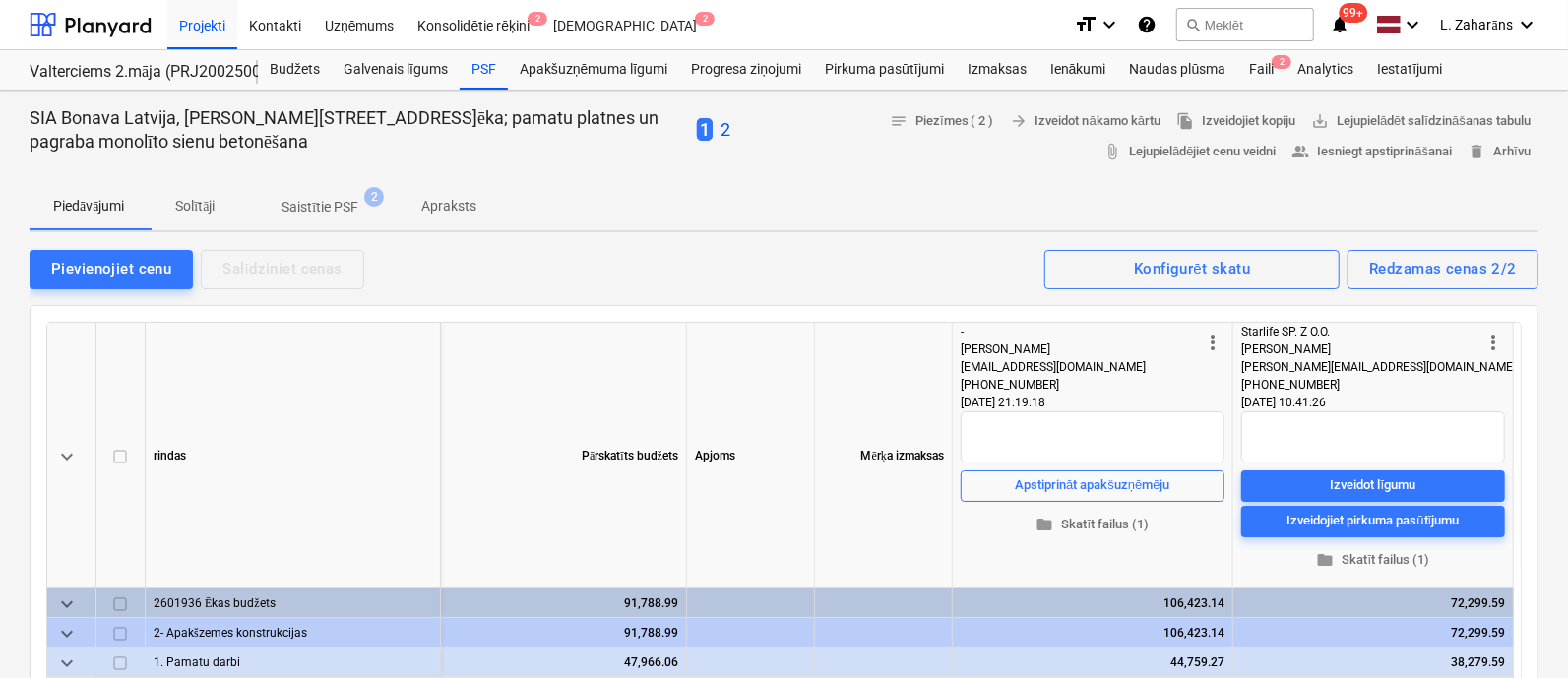 click on "notes Piezīmes ( 2 ) arrow_forward Izveidot nākamo kārtu file_copy Izveidojiet kopiju save_alt Lejupielādēt salīdzināšanas tabulu attach_file Lejupielādējiet cenu veidni people_alt Iesniegt apstiprināšanai delete Arhīvu" at bounding box center [1134, 137] 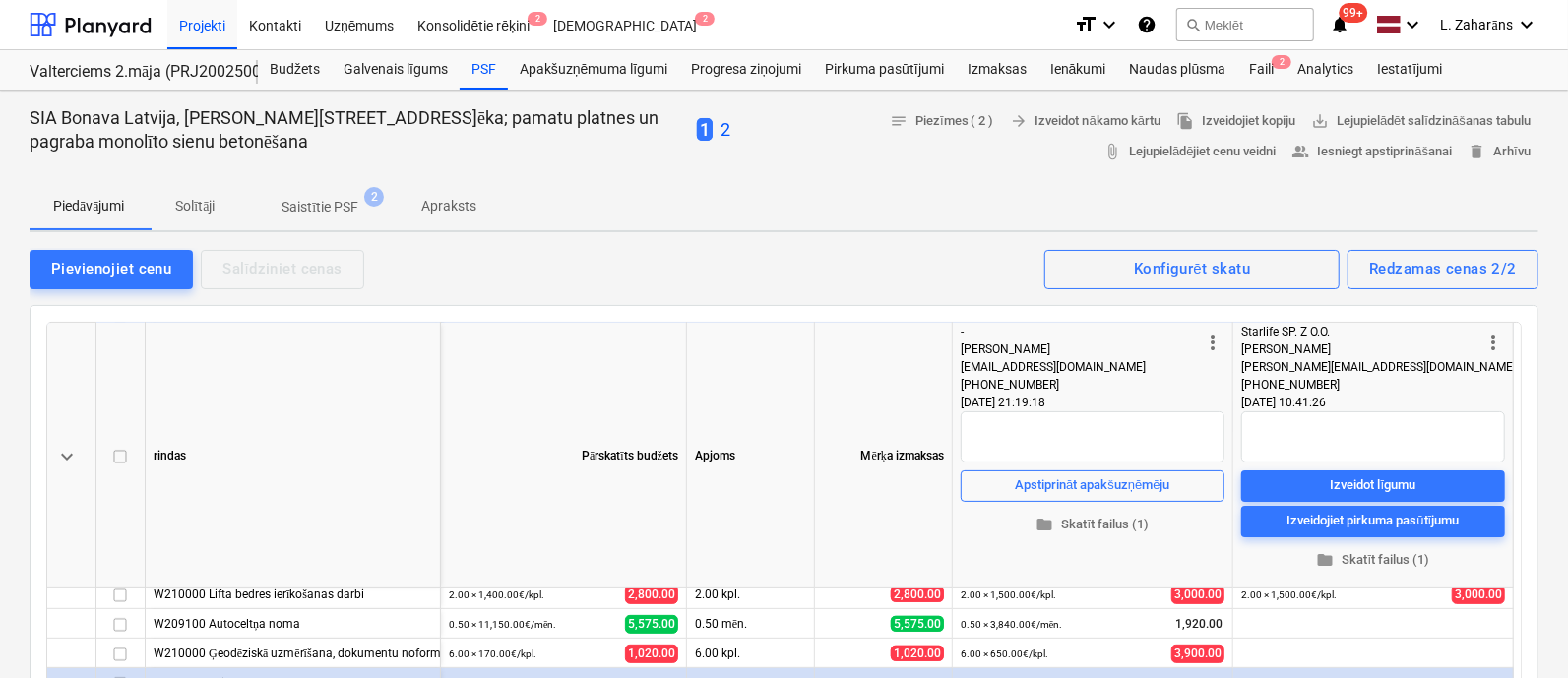 scroll, scrollTop: 369, scrollLeft: 0, axis: vertical 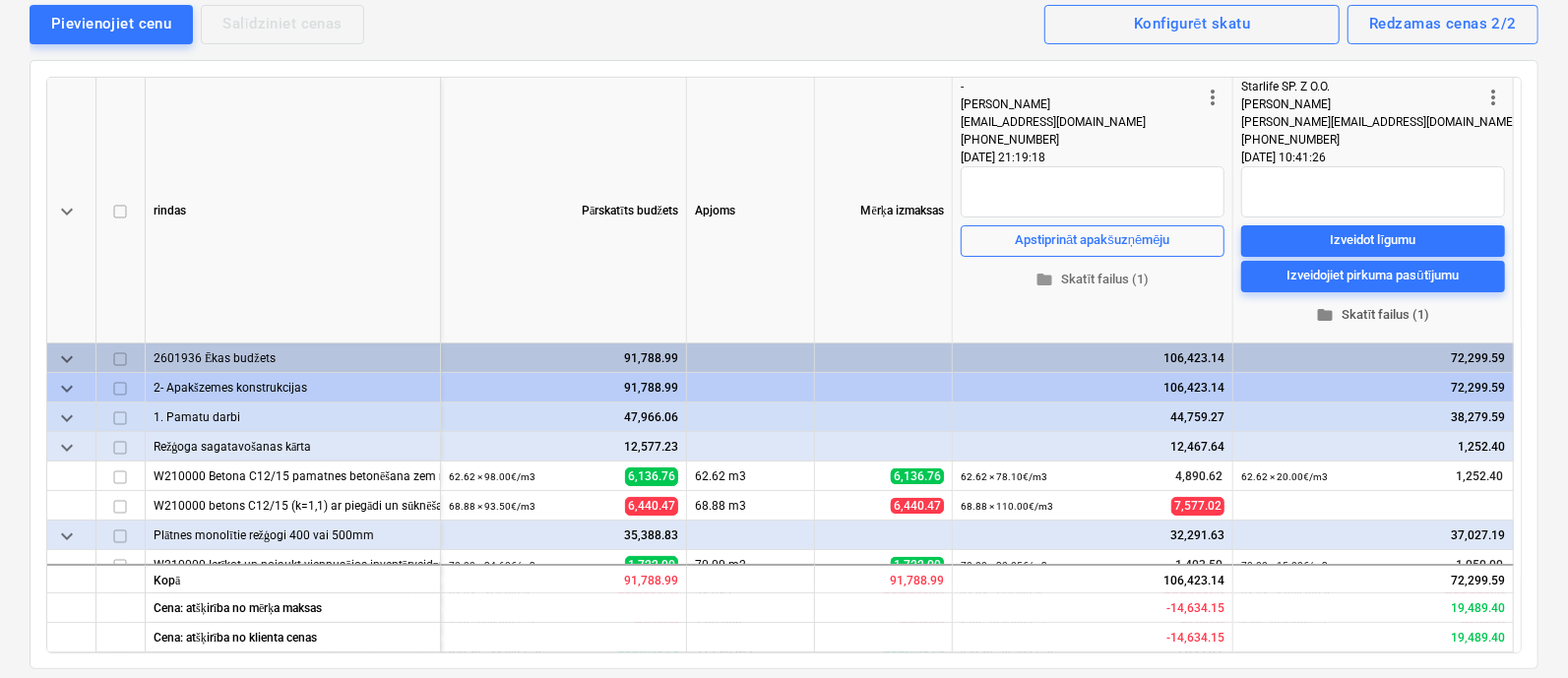 click on "folder Skatīt failus (1)" at bounding box center [1373, 314] 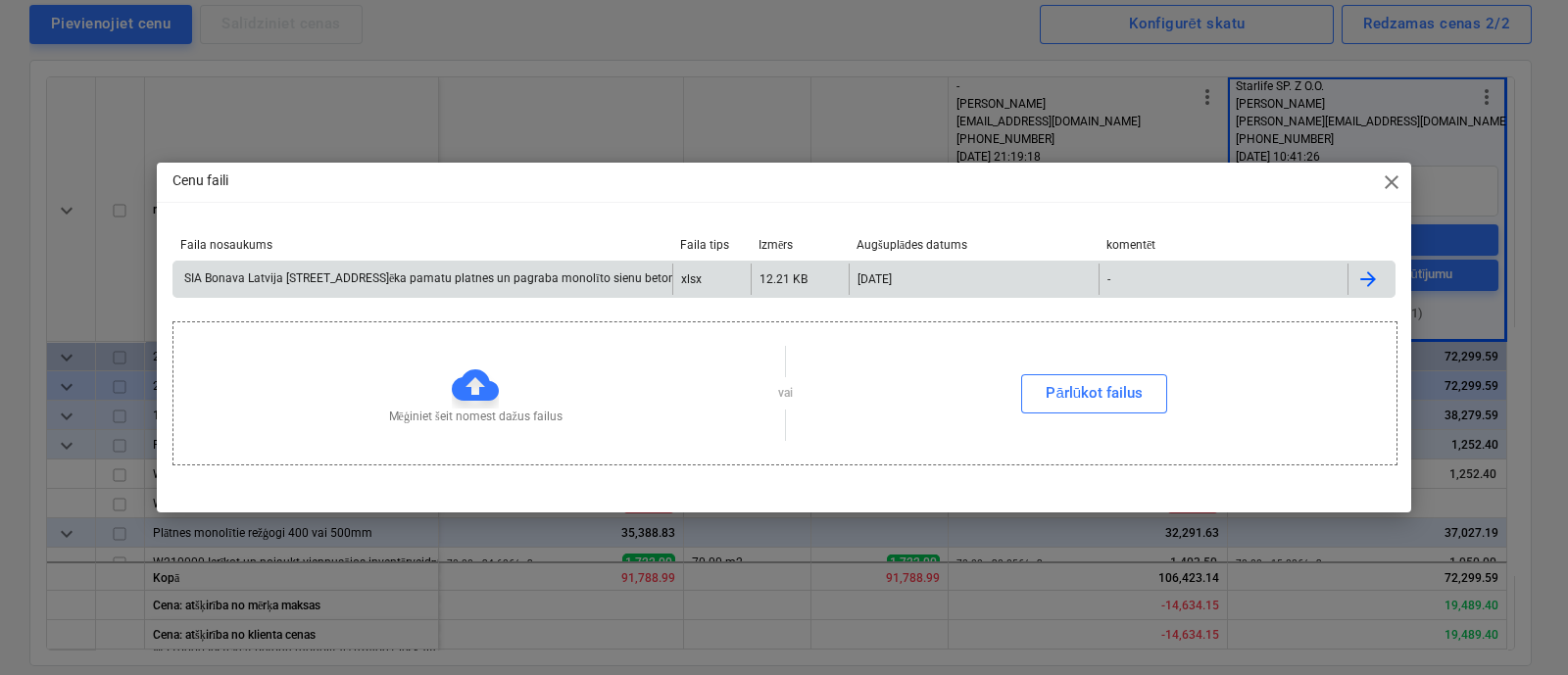 click on "SIA Bonava Latvija [STREET_ADDRESS]ēka pamatu platnes un pagraba monolīto sienu betonēšana (1).xlsx" at bounding box center [464, 278] 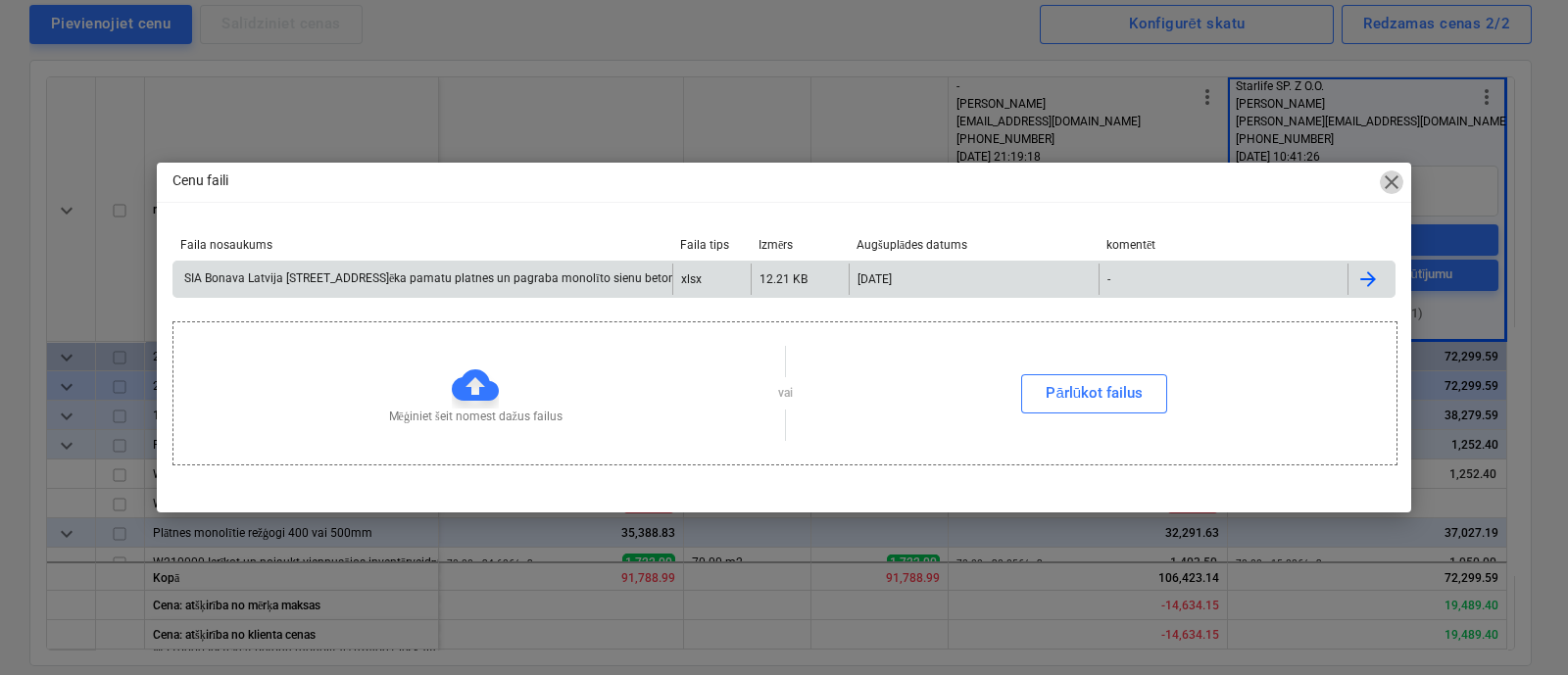 click on "close" at bounding box center (1392, 182) 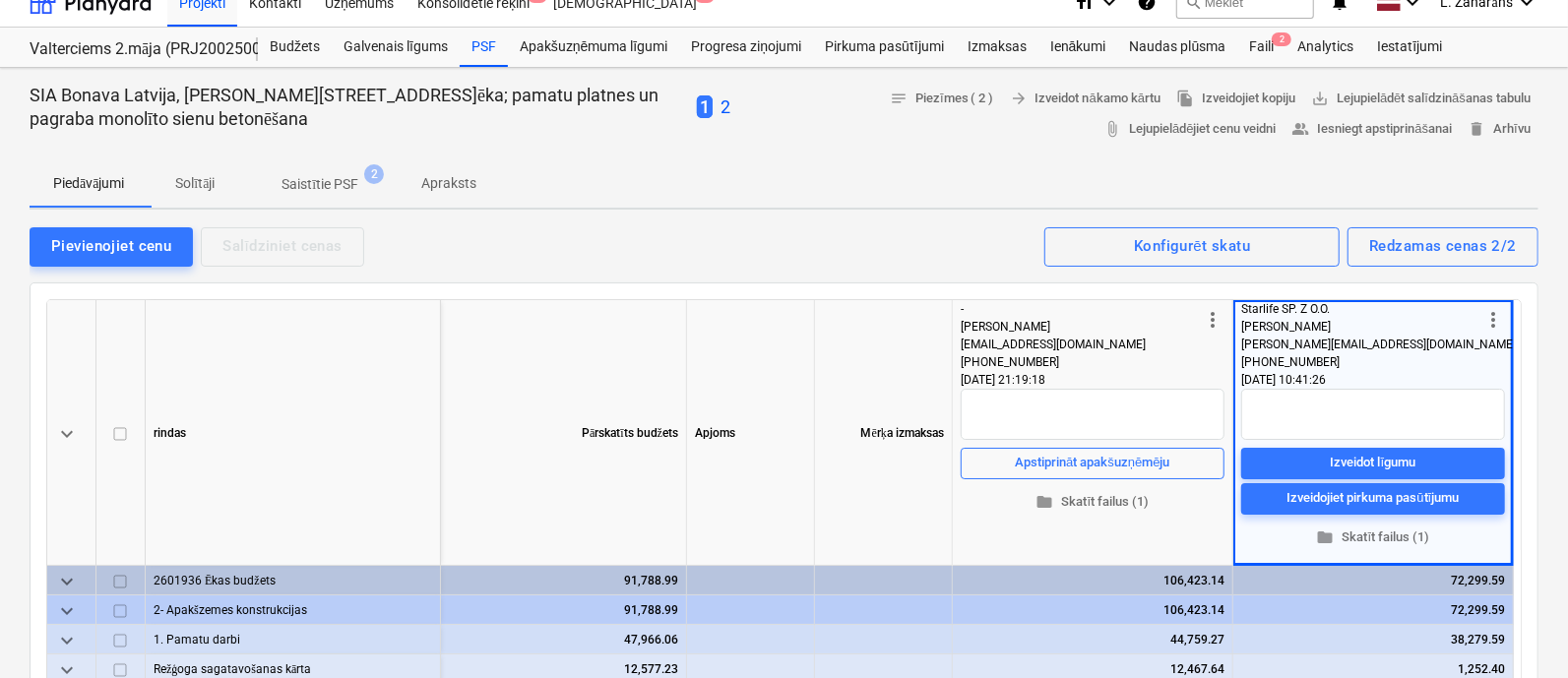 scroll, scrollTop: 0, scrollLeft: 0, axis: both 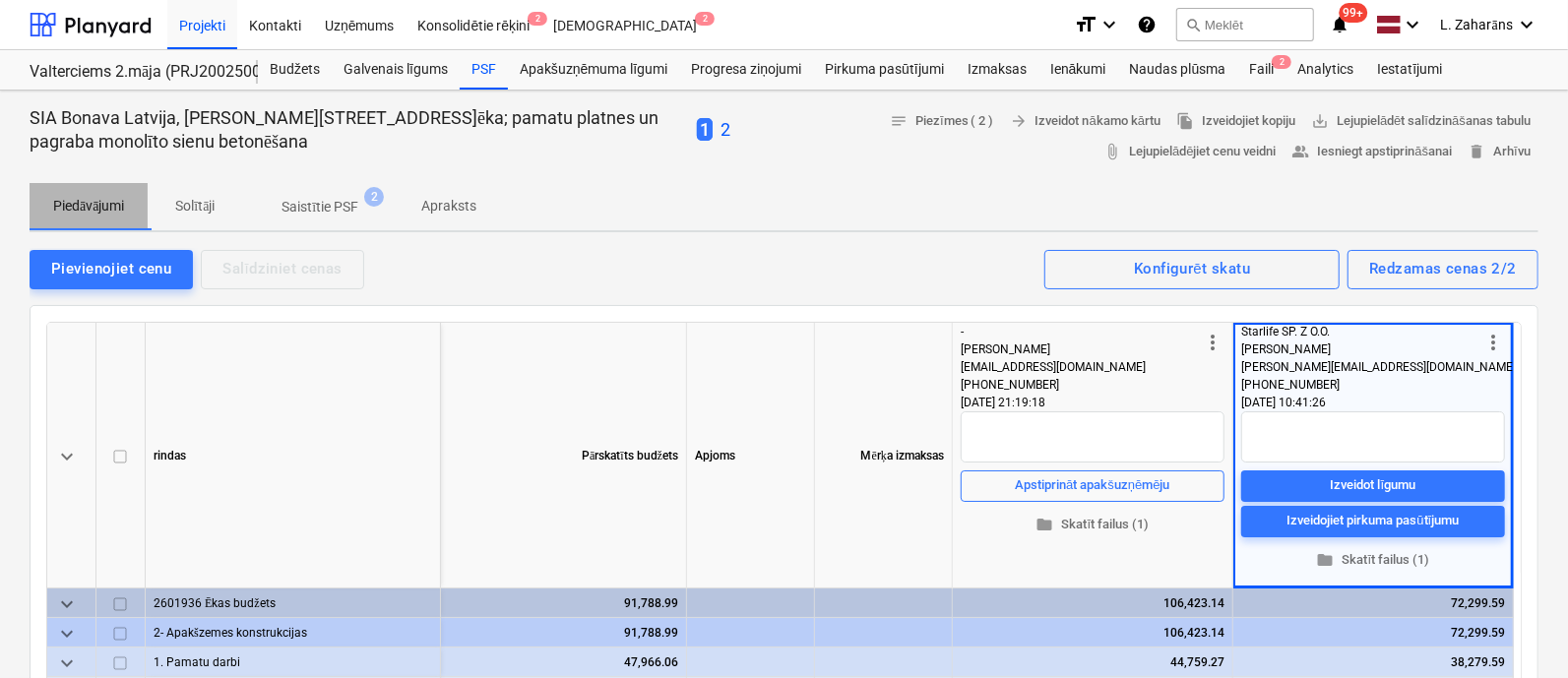 click on "Piedāvājumi" at bounding box center (89, 206) 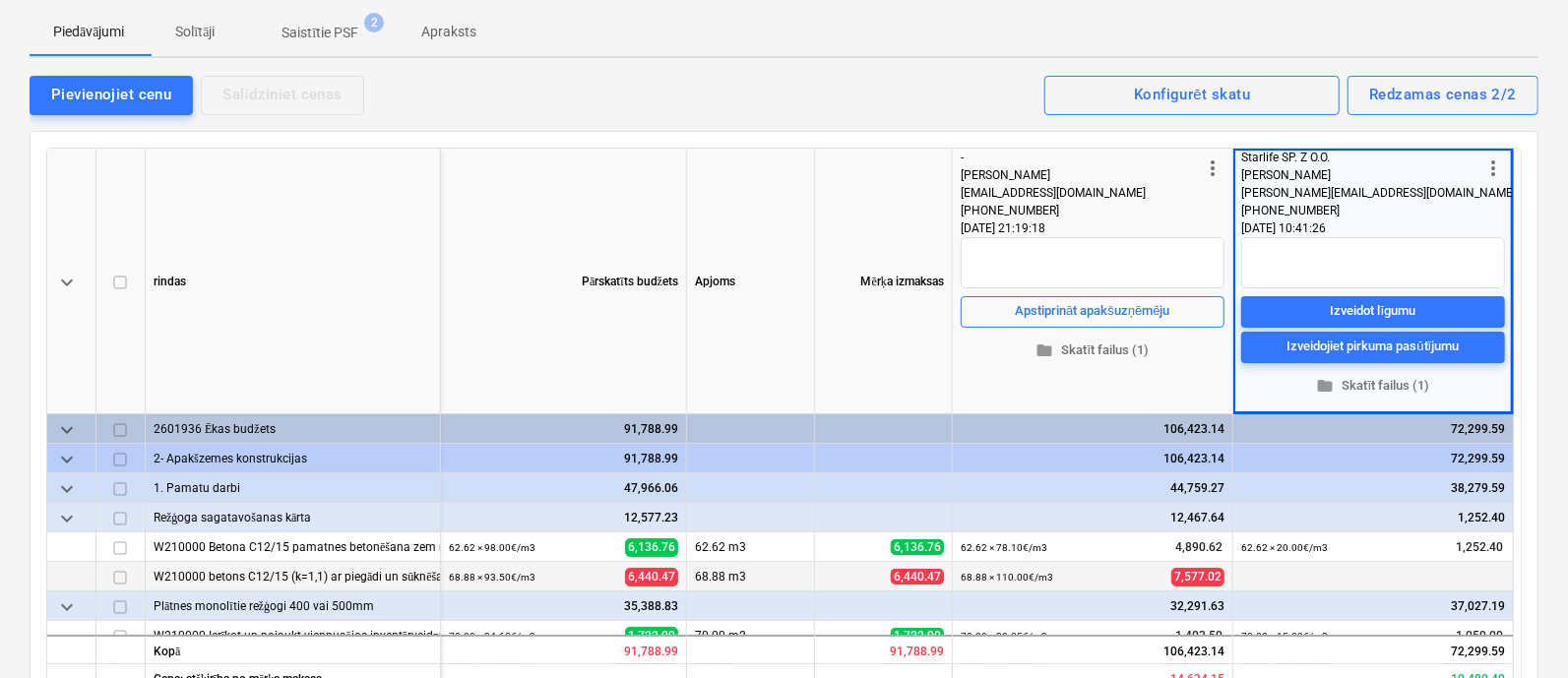 scroll, scrollTop: 0, scrollLeft: 0, axis: both 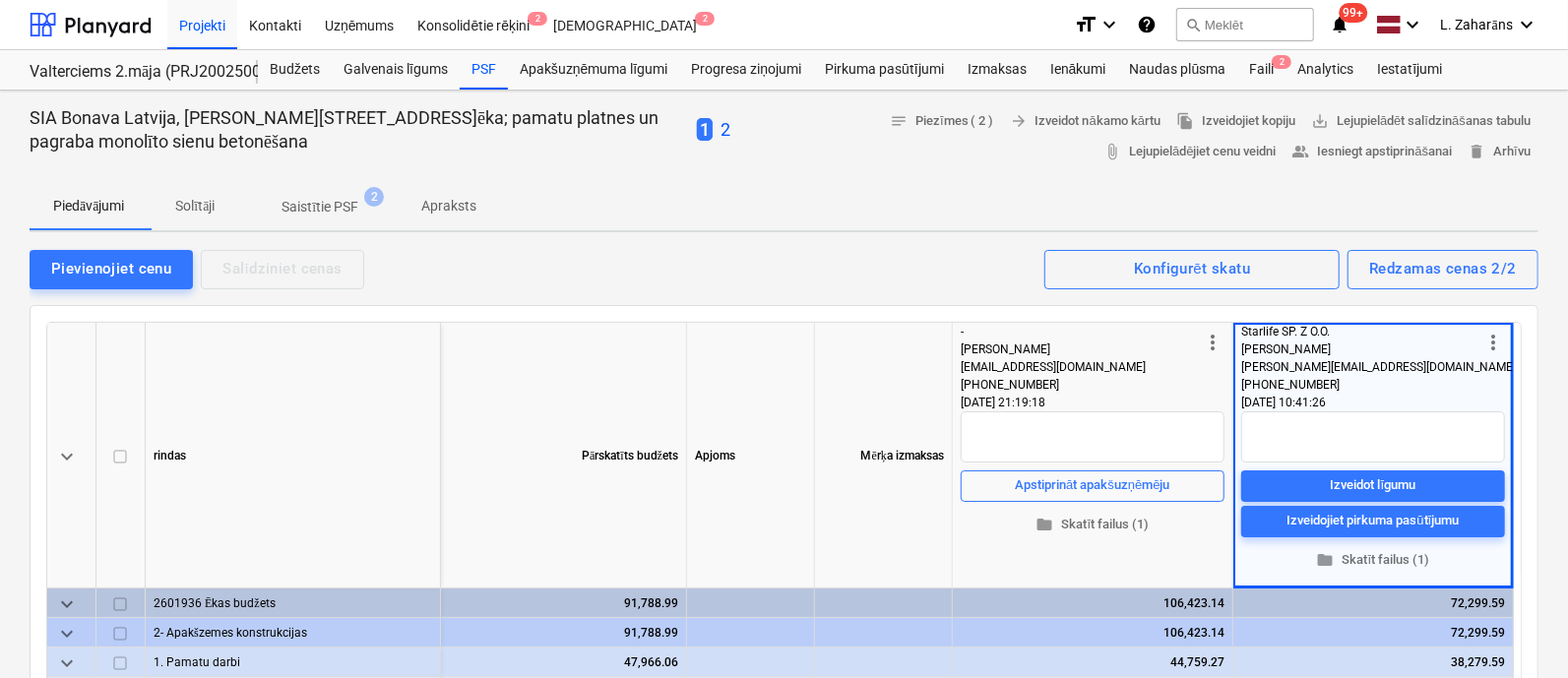 click on "Apraksts" at bounding box center [449, 206] 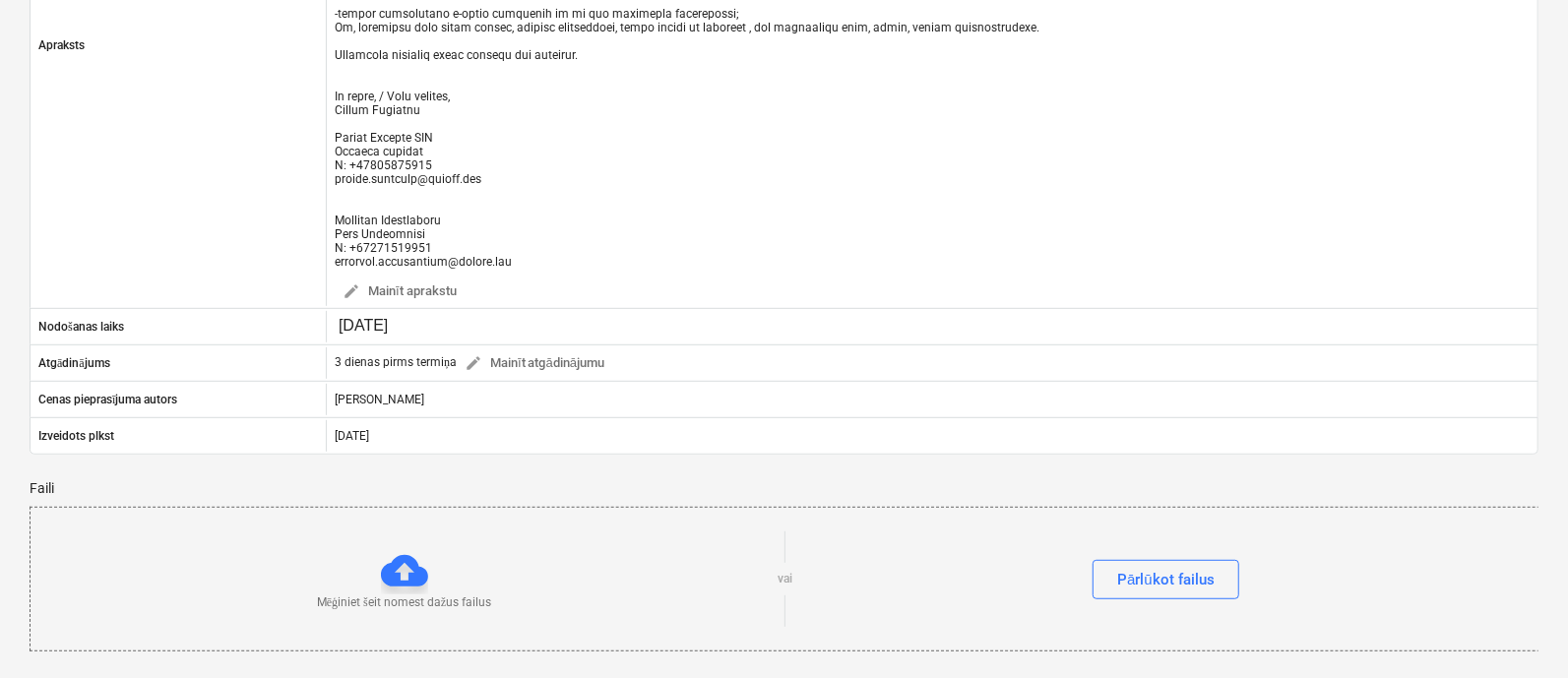 scroll, scrollTop: 0, scrollLeft: 0, axis: both 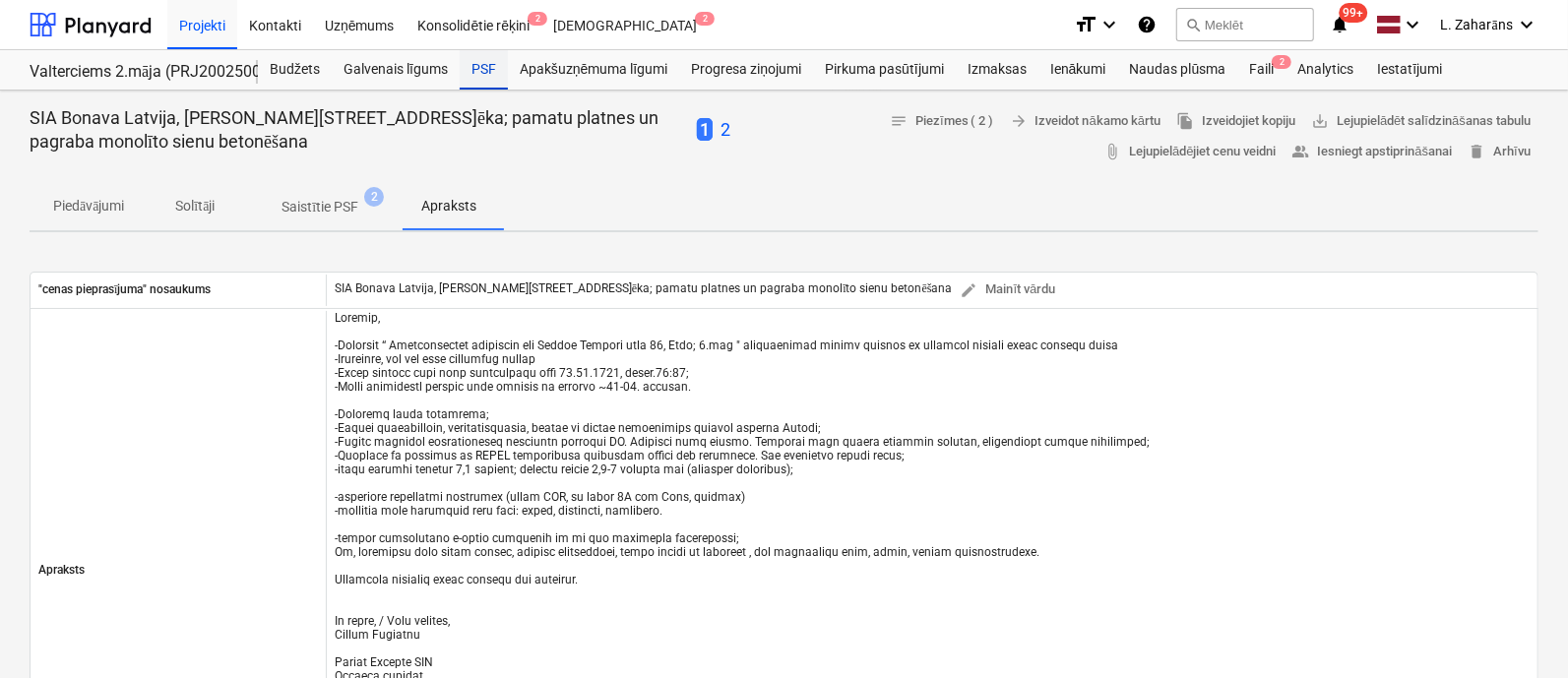 click on "PSF" at bounding box center [483, 70] 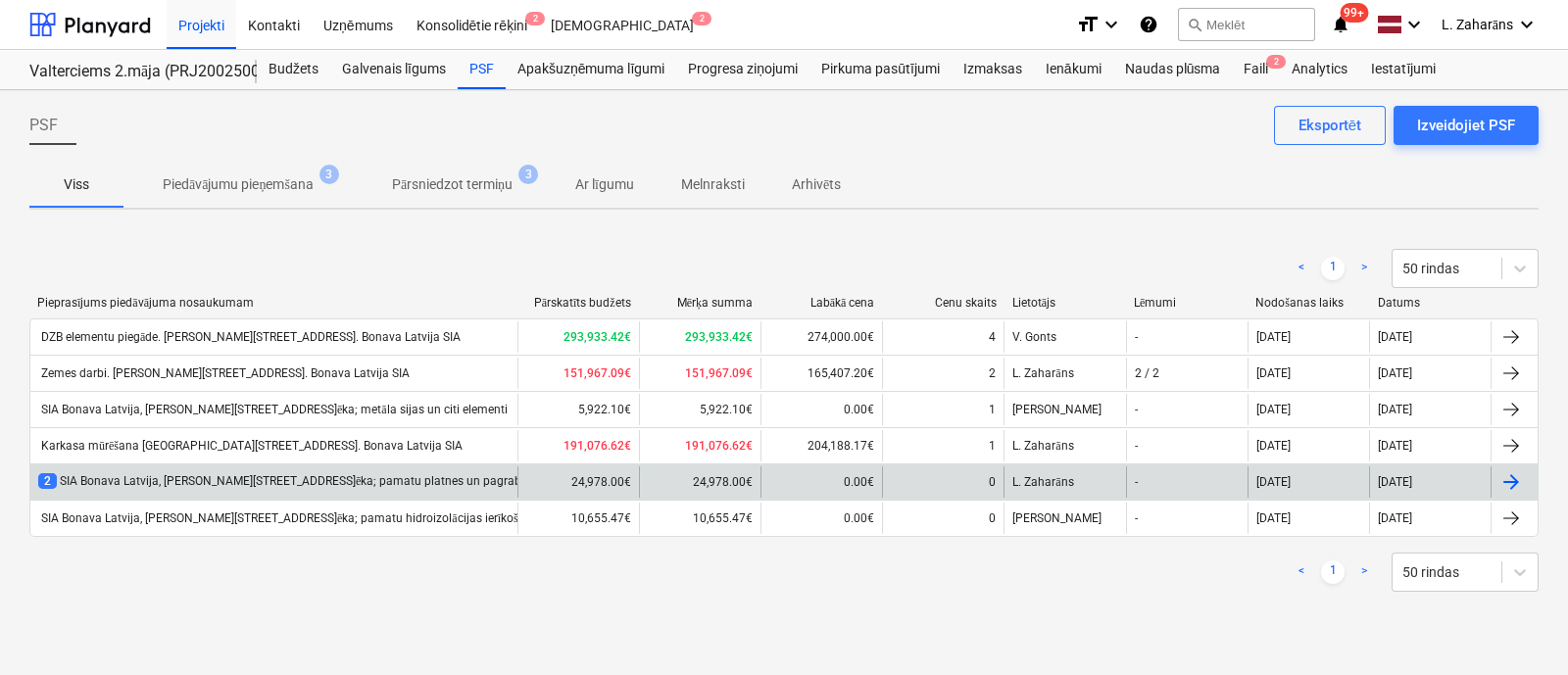 click on "2     SIA Bonava Latvija, [PERSON_NAME][STREET_ADDRESS]ēka; pamatu platnes un pagraba monolīto sienu betonēšana" at bounding box center (357, 481) 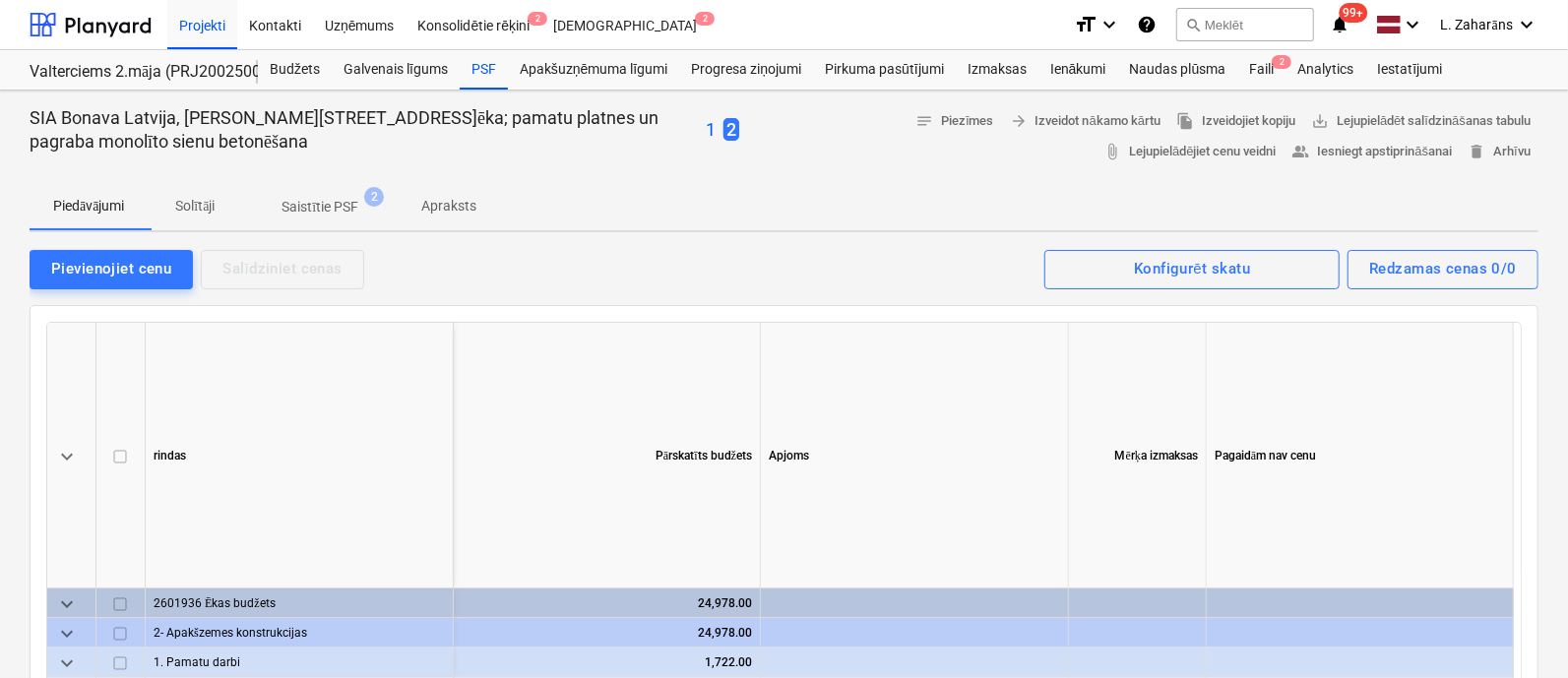 click on "Apraksts" at bounding box center (449, 206) 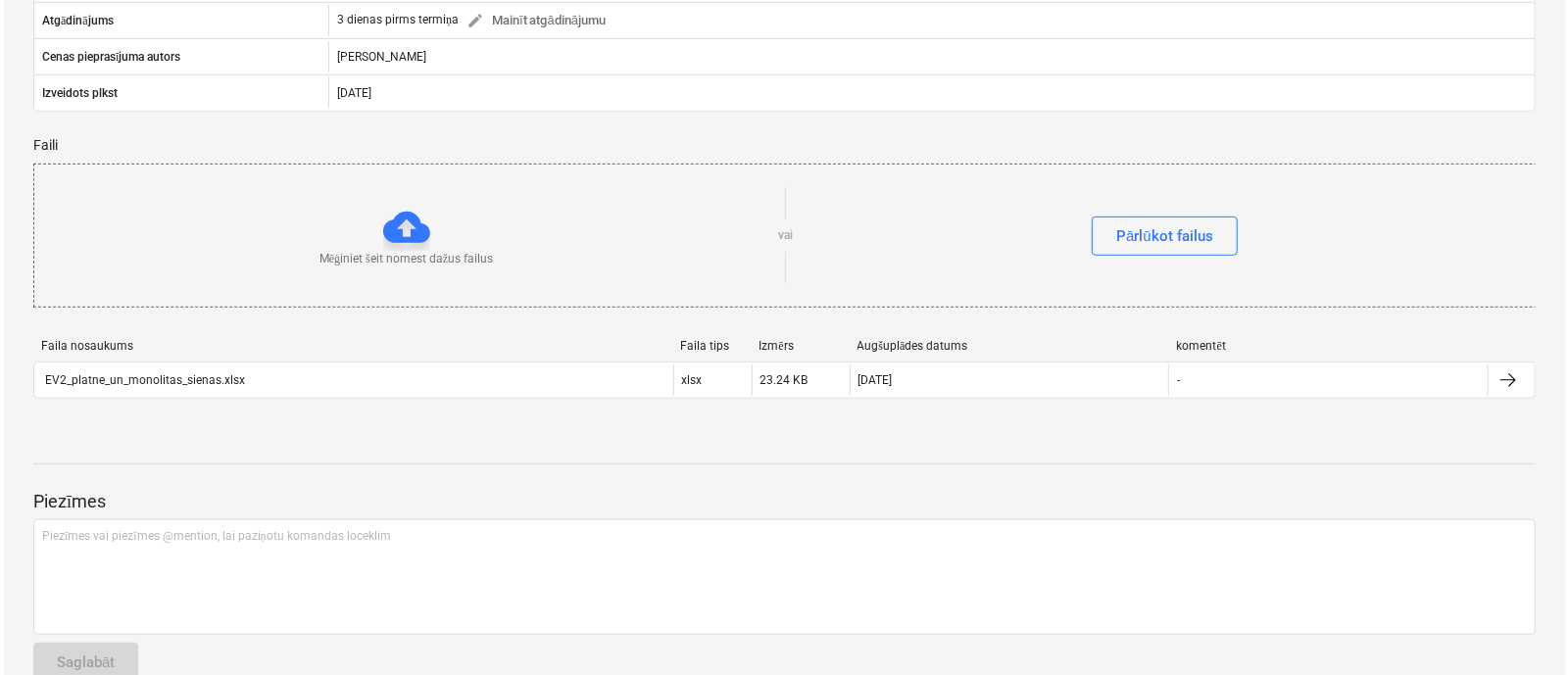 scroll, scrollTop: 711, scrollLeft: 0, axis: vertical 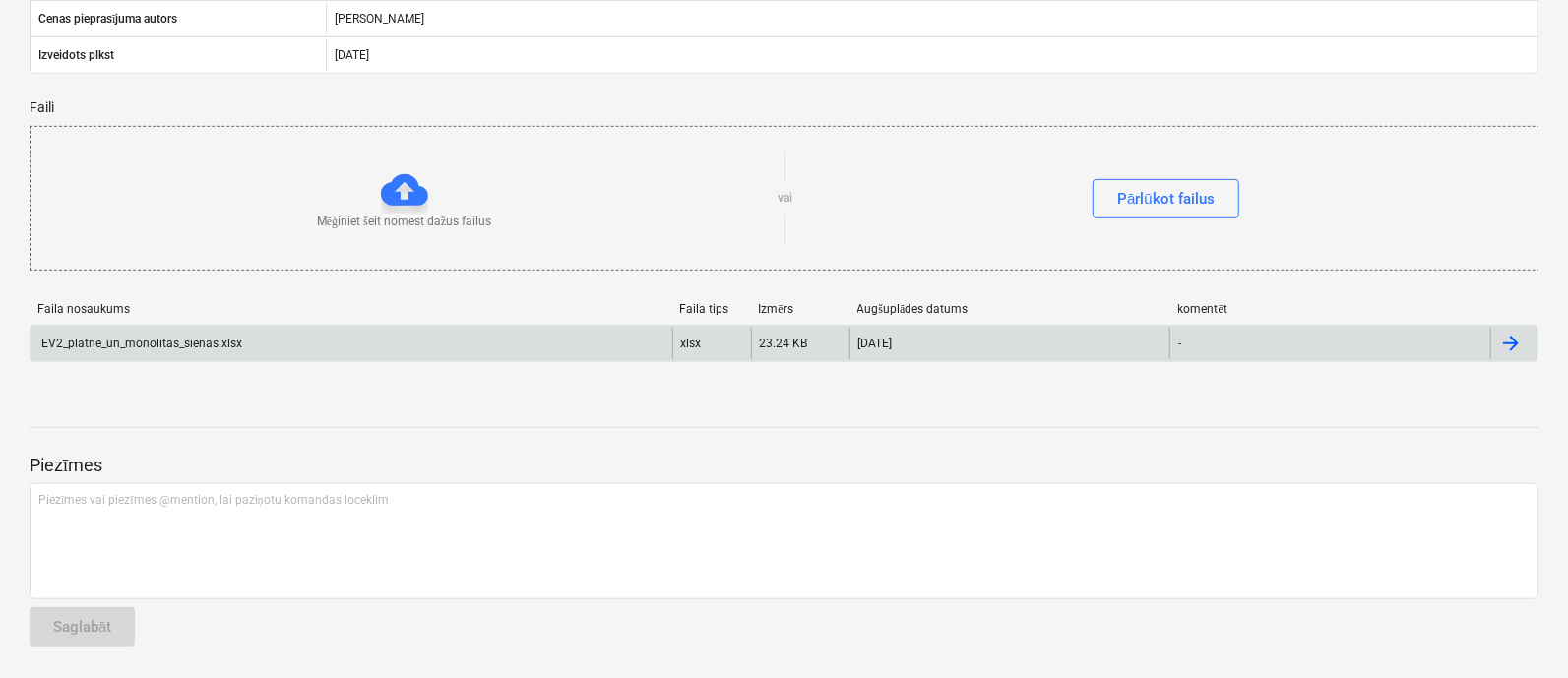 click on "EV2_platne_un_monolitas_sienas.xlsx" at bounding box center (351, 343) 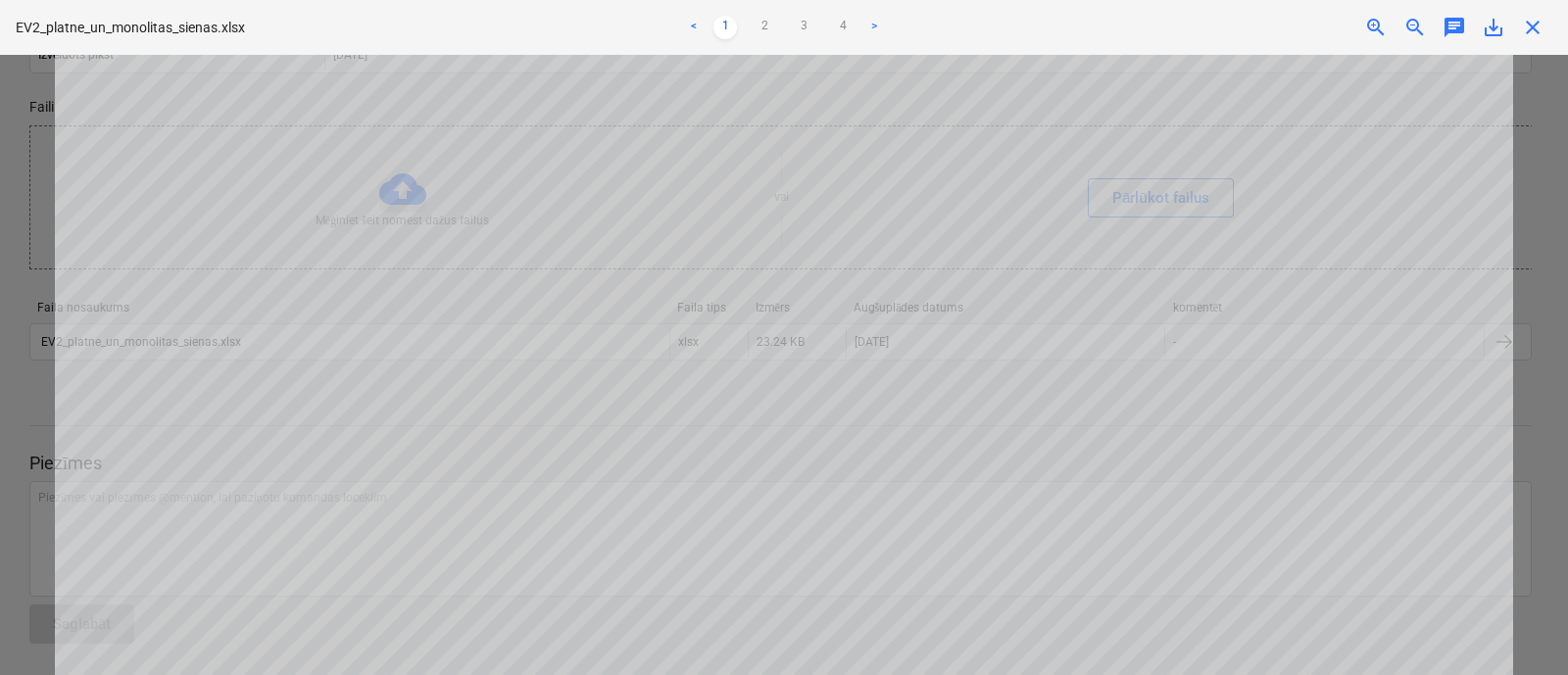 click on "Neizdevās iegūt projektu" at bounding box center (1294, 21) 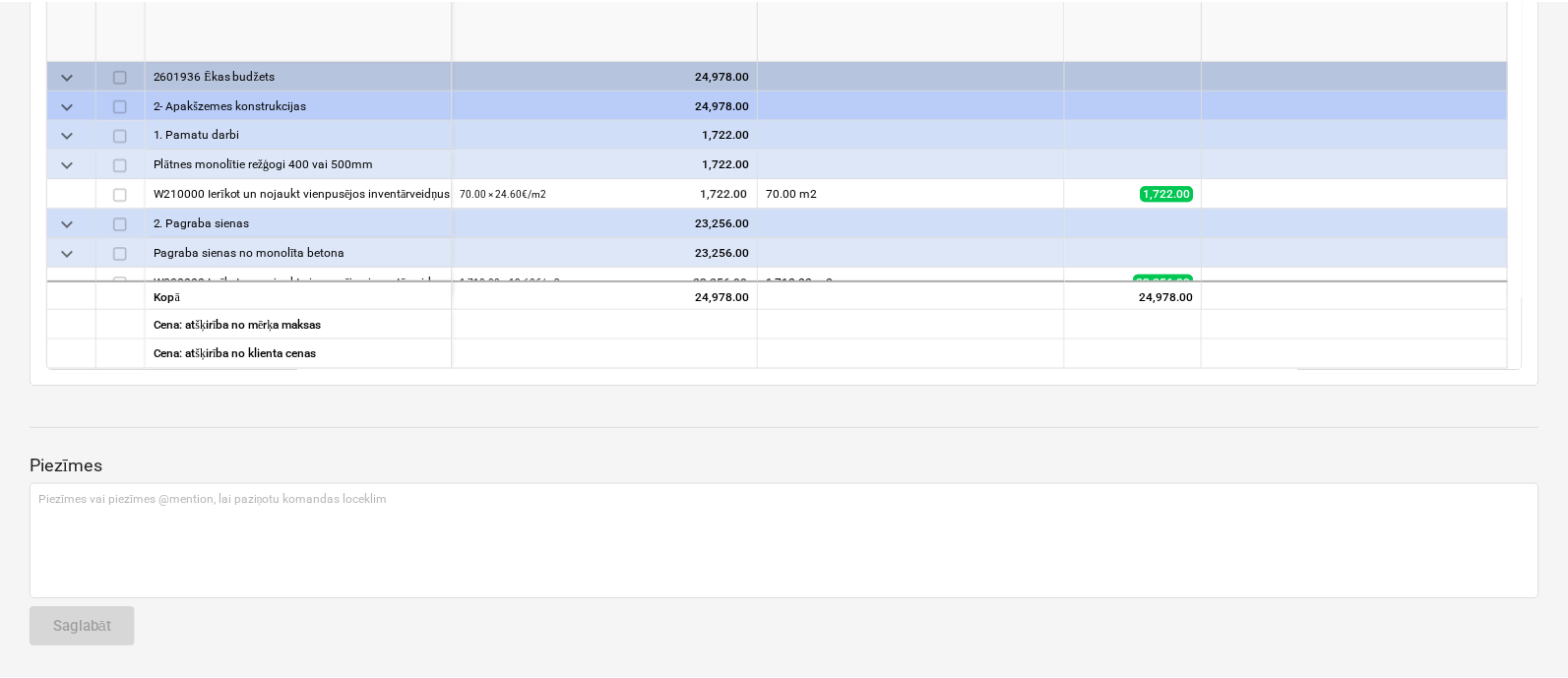 scroll, scrollTop: 0, scrollLeft: 0, axis: both 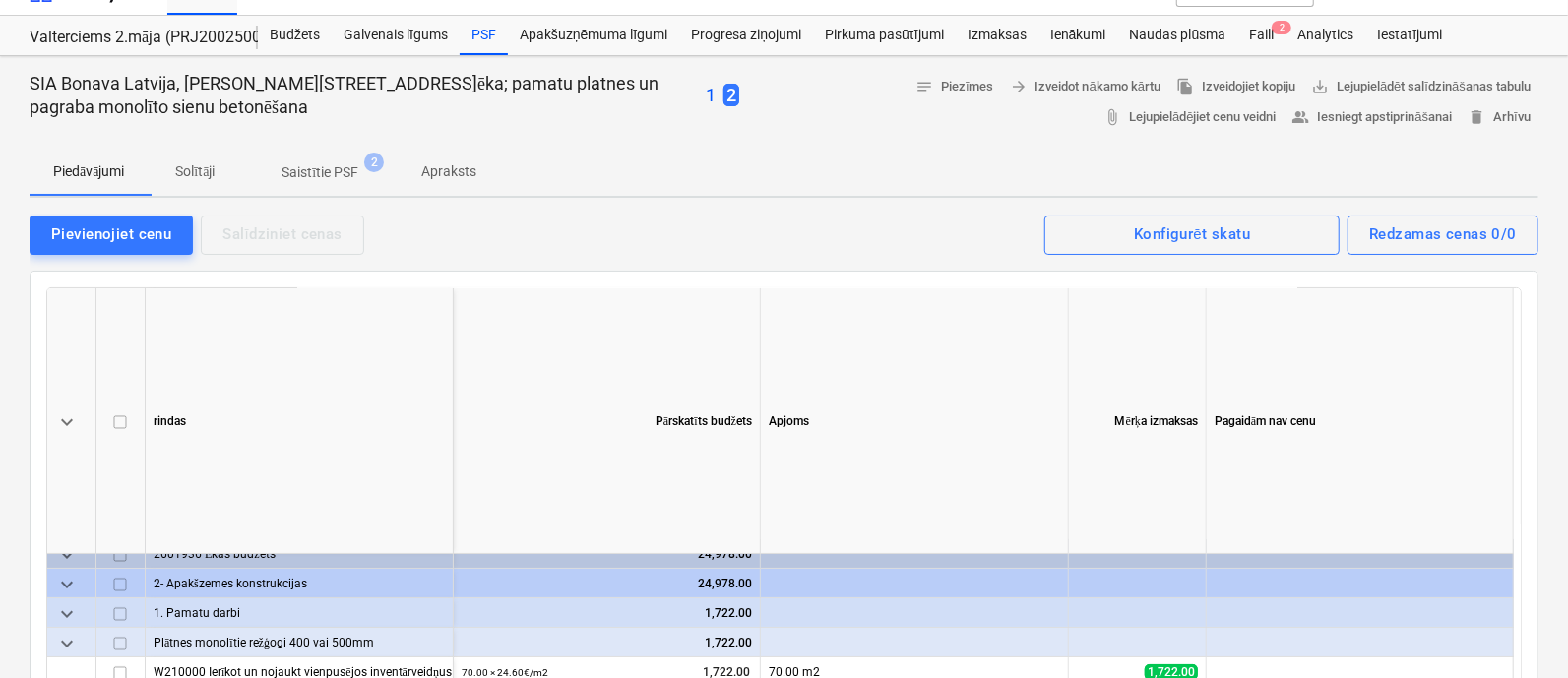 drag, startPoint x: 451, startPoint y: 161, endPoint x: 444, endPoint y: 186, distance: 25.96151 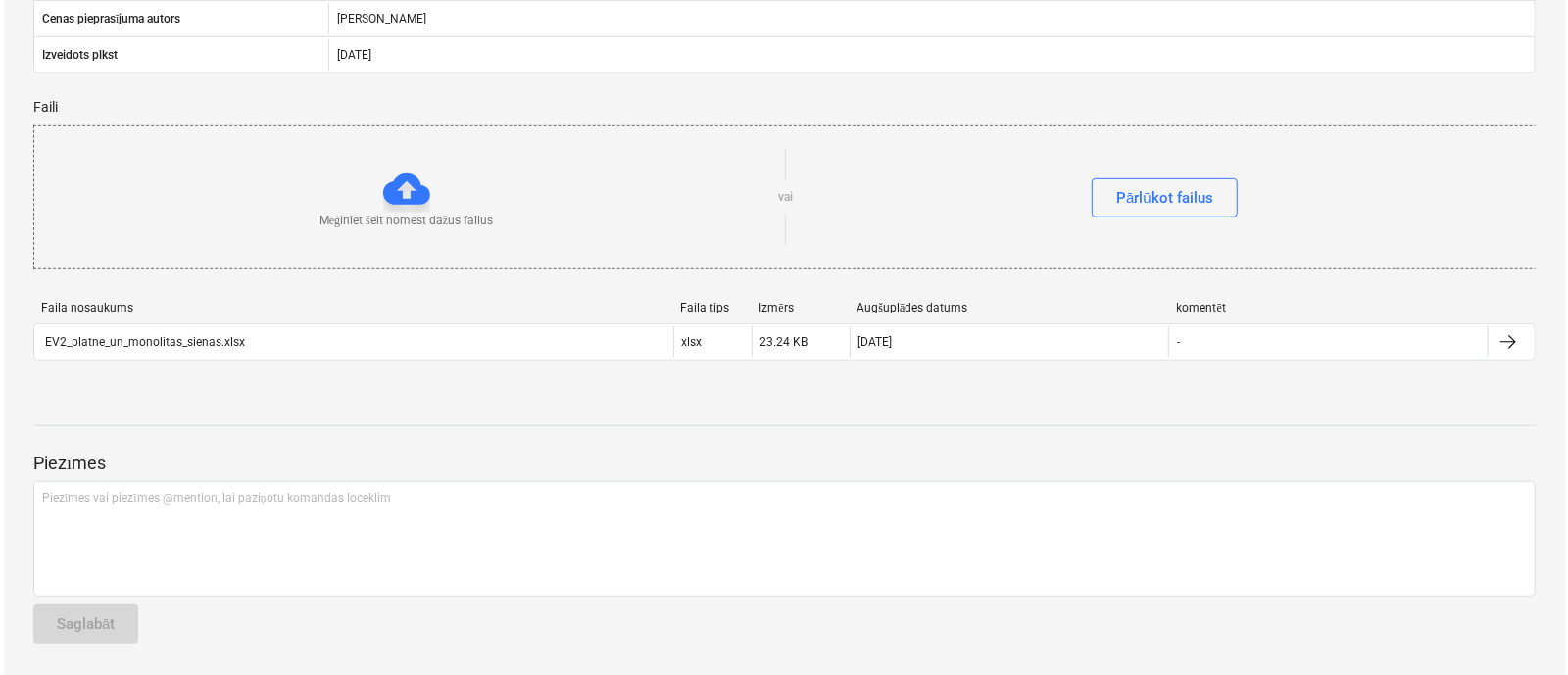 scroll, scrollTop: 711, scrollLeft: 0, axis: vertical 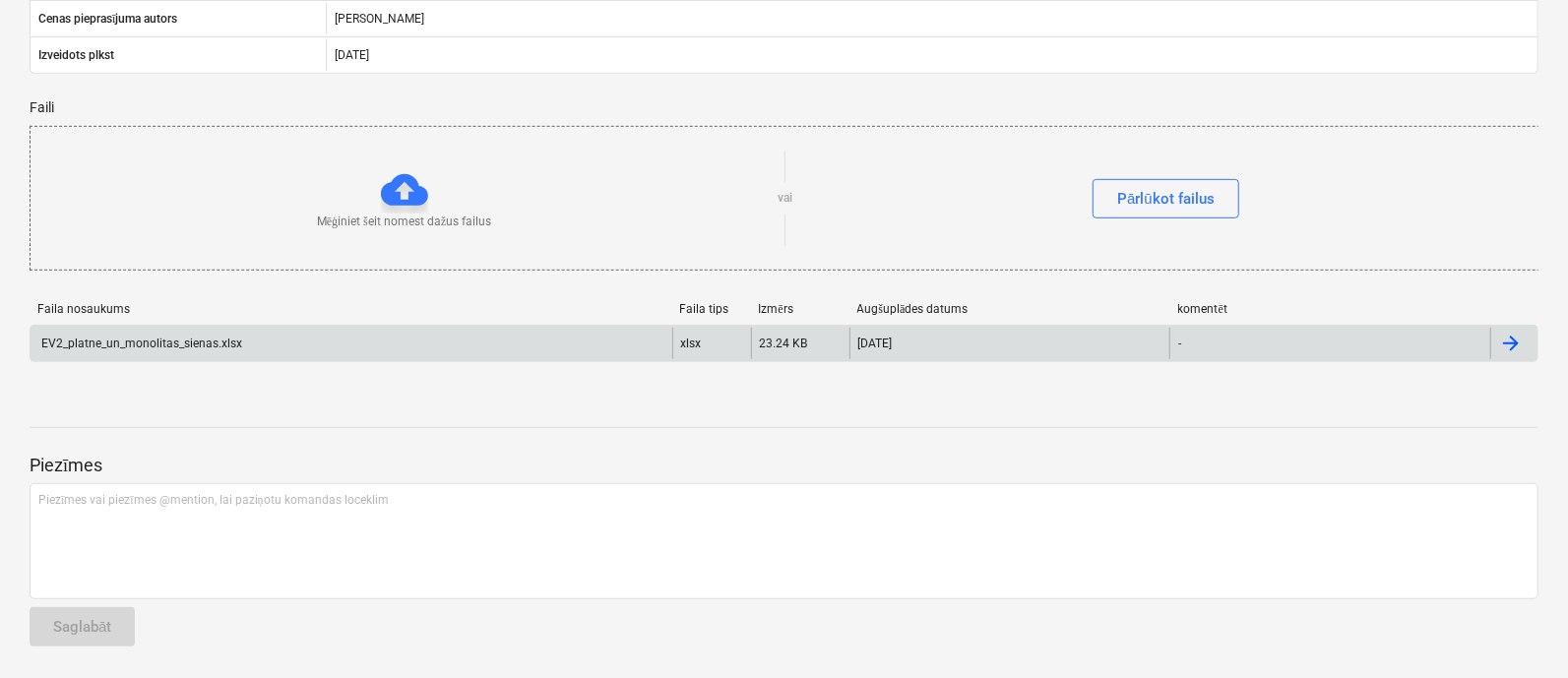 click at bounding box center [1511, 343] 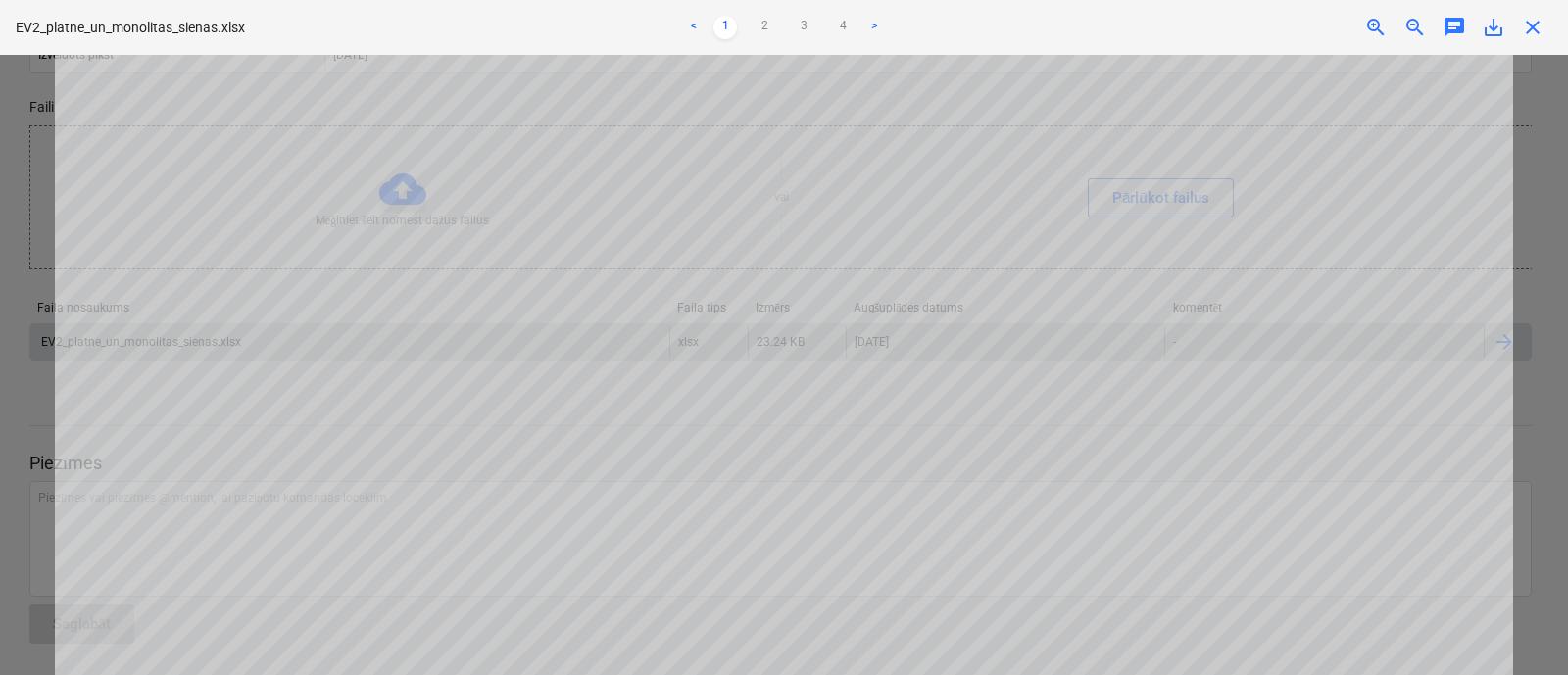 click on "Neizdevās iegūt projektu" at bounding box center [1294, 21] 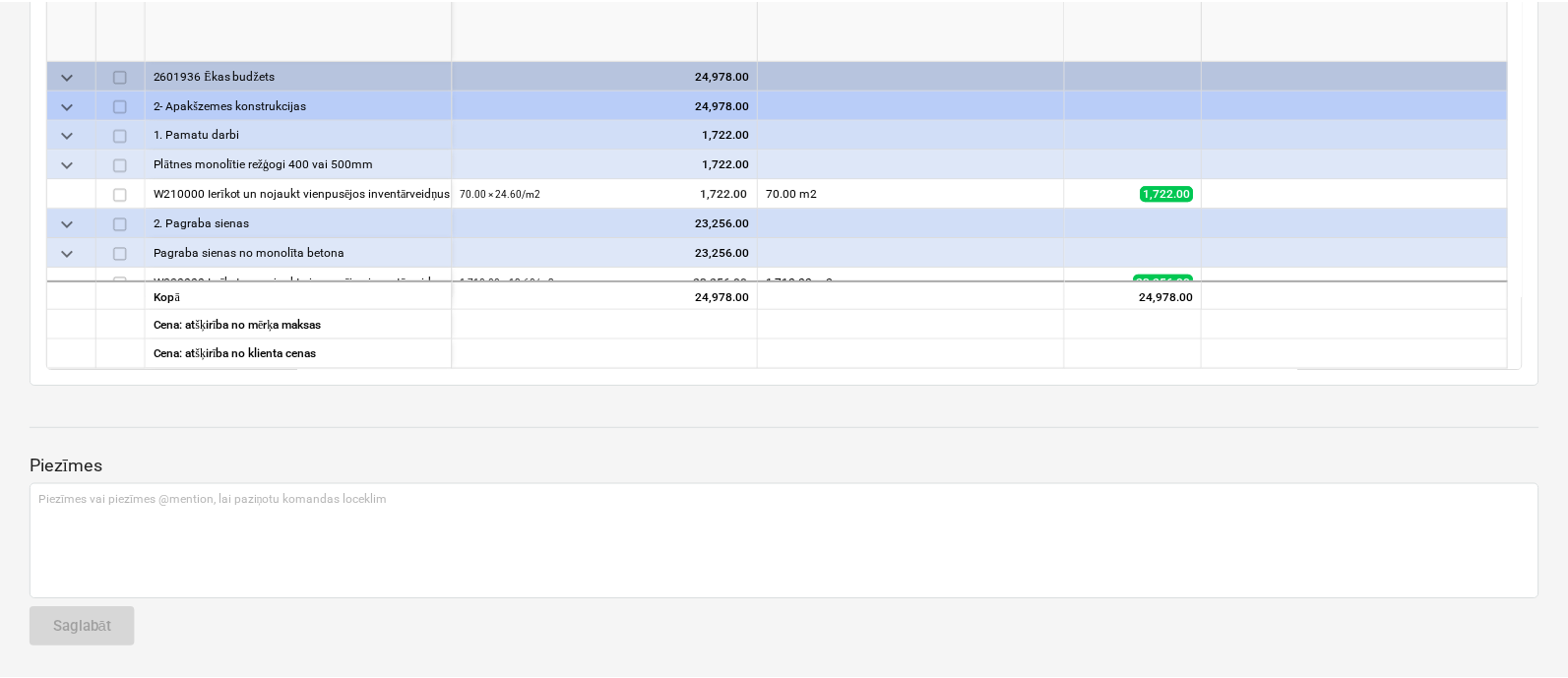 scroll, scrollTop: 34, scrollLeft: 0, axis: vertical 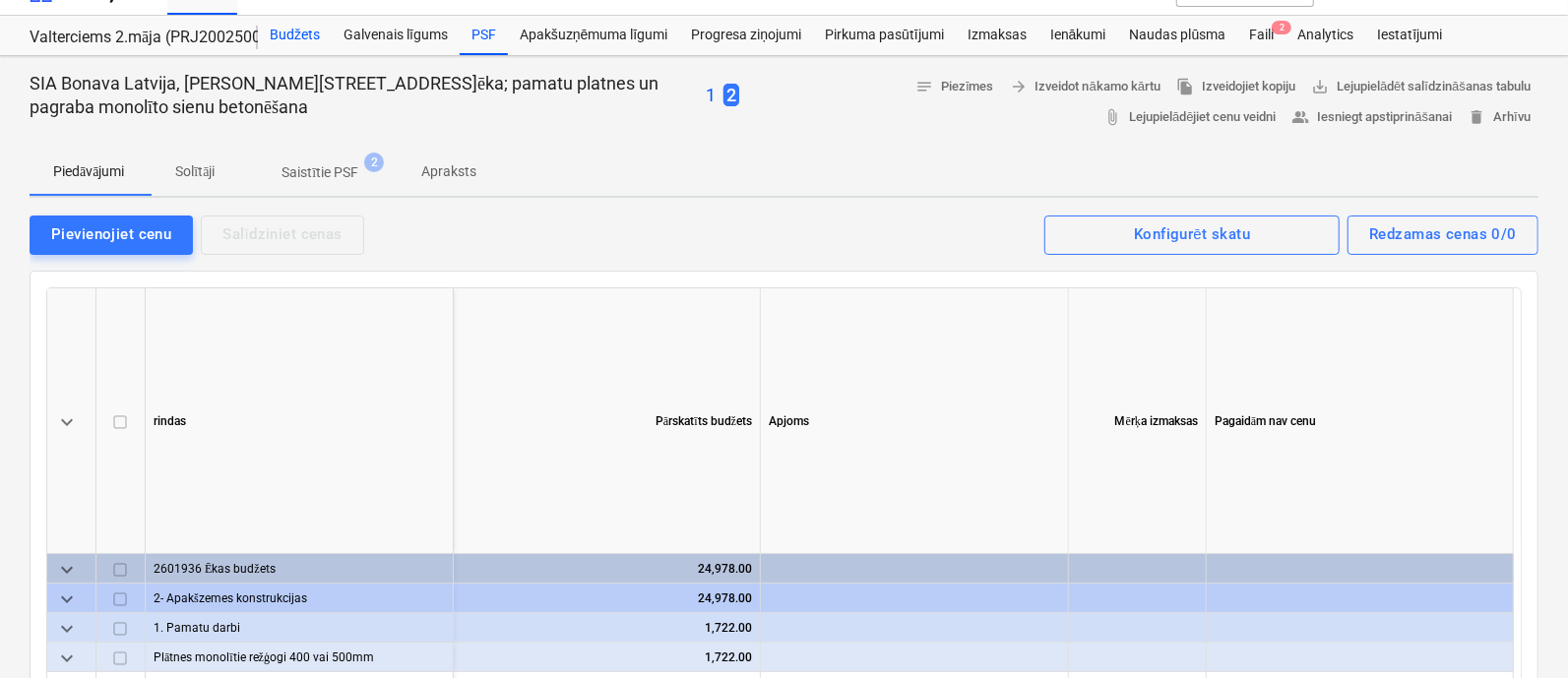 click on "Budžets" at bounding box center [294, 35] 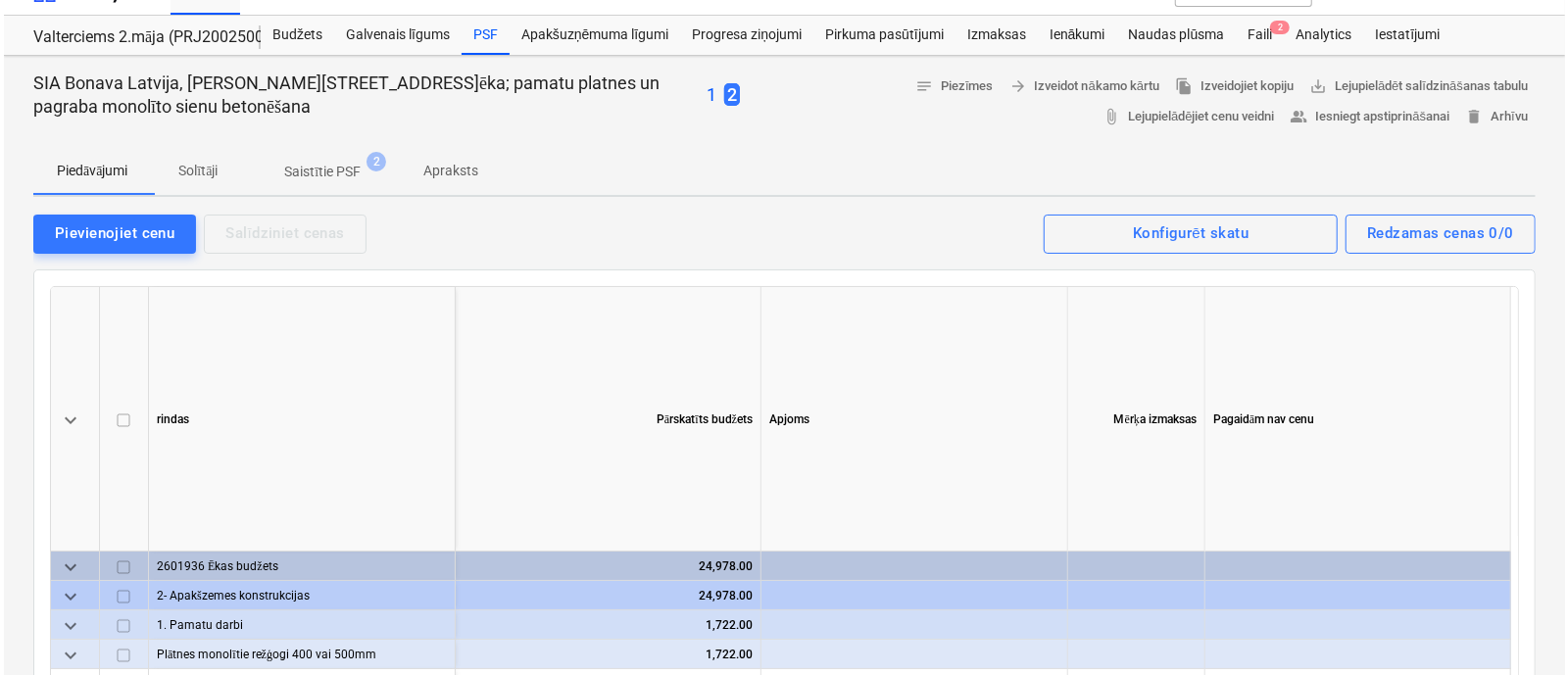 scroll, scrollTop: 0, scrollLeft: 0, axis: both 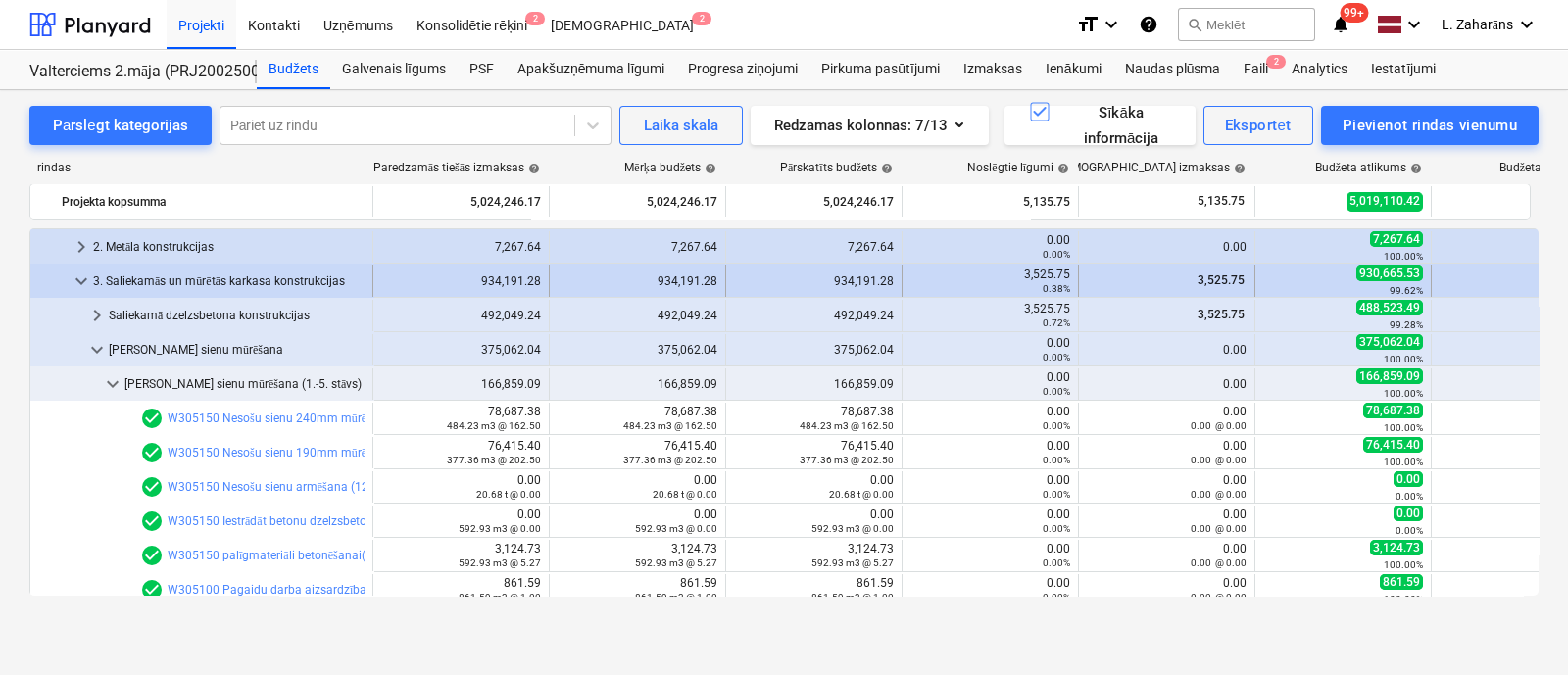 click on "keyboard_arrow_down" at bounding box center [81, 281] 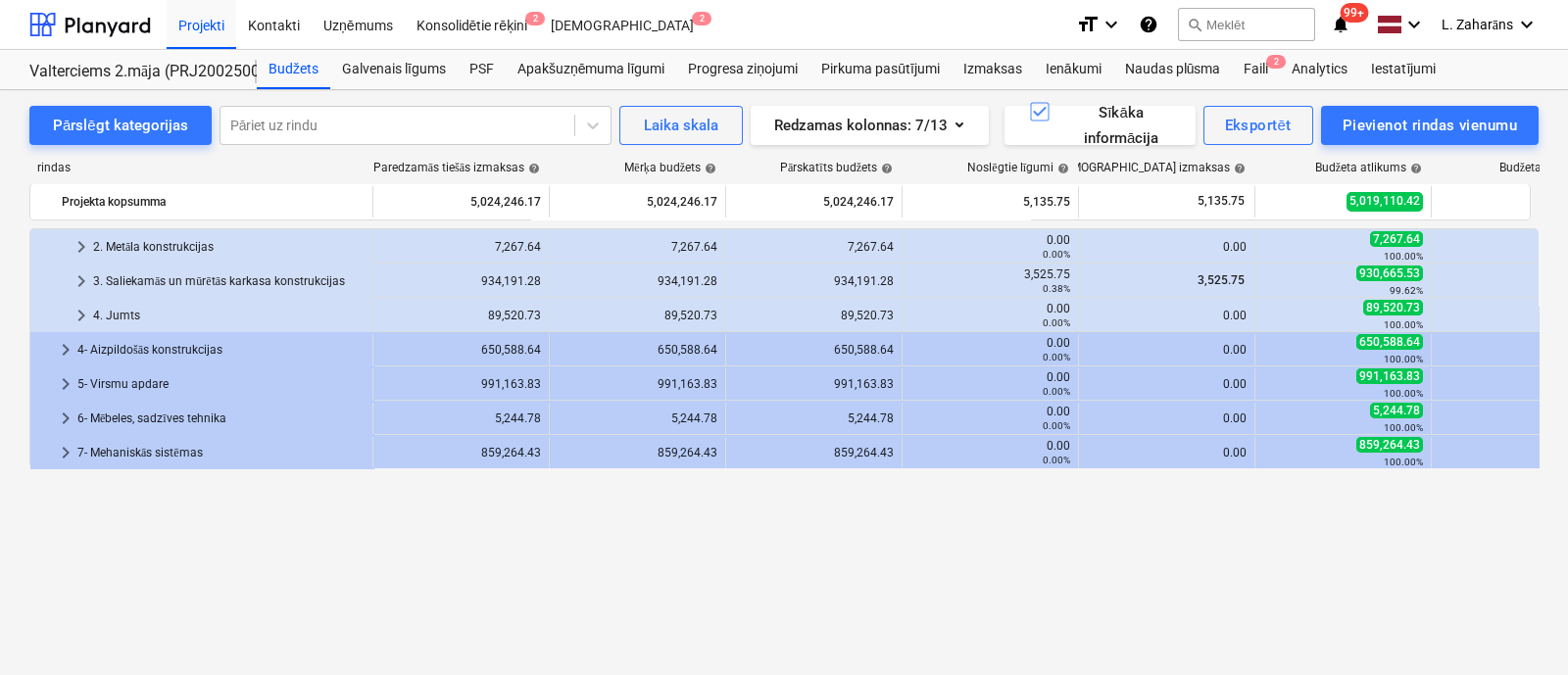 scroll, scrollTop: 0, scrollLeft: 0, axis: both 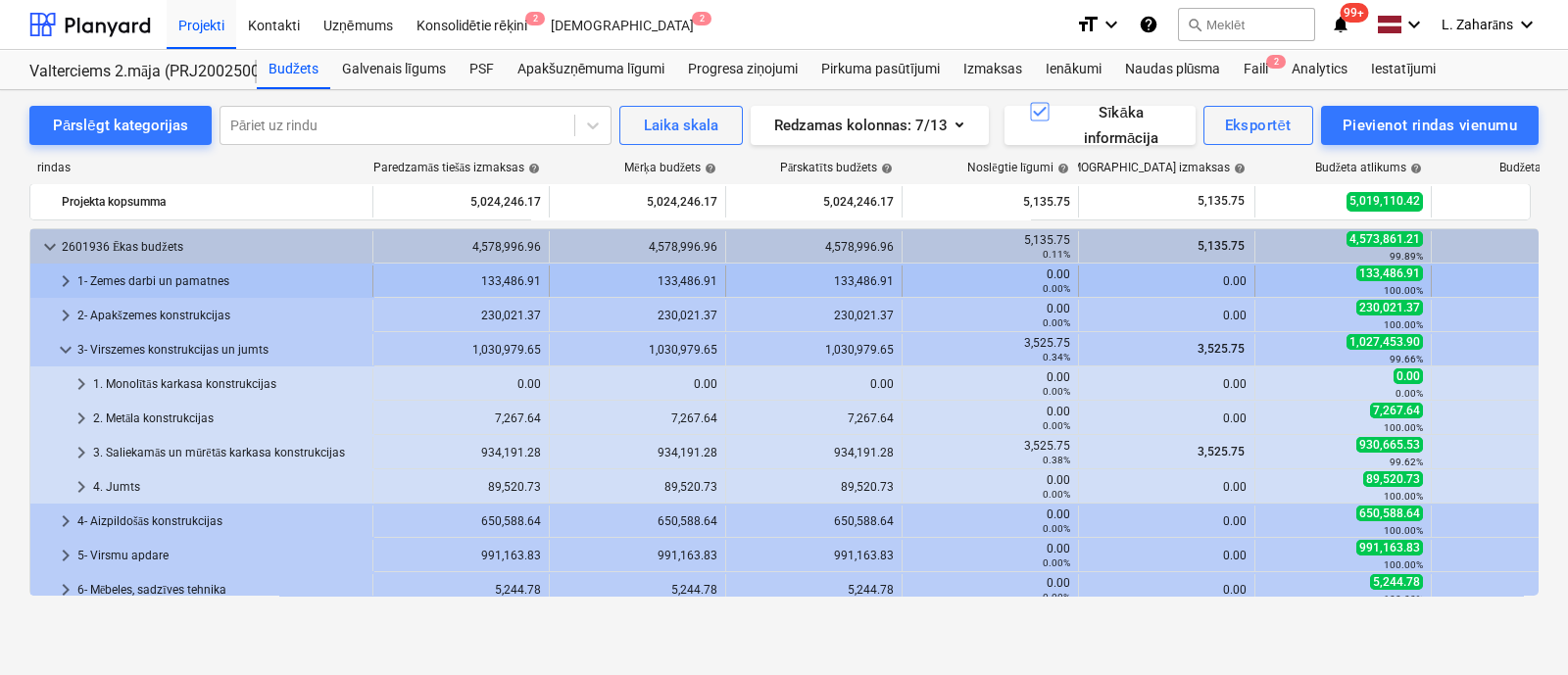 click on "keyboard_arrow_right" at bounding box center (66, 281) 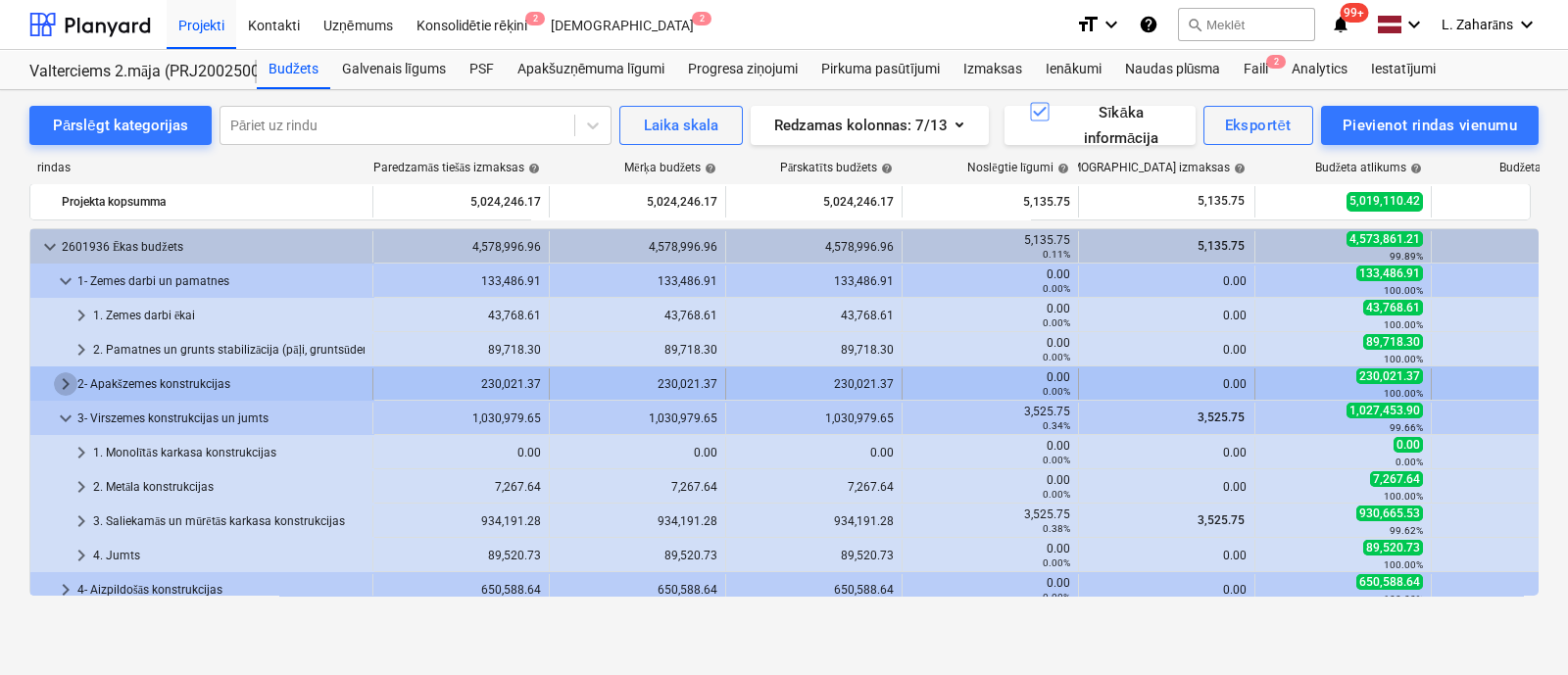 click on "keyboard_arrow_right" at bounding box center (66, 384) 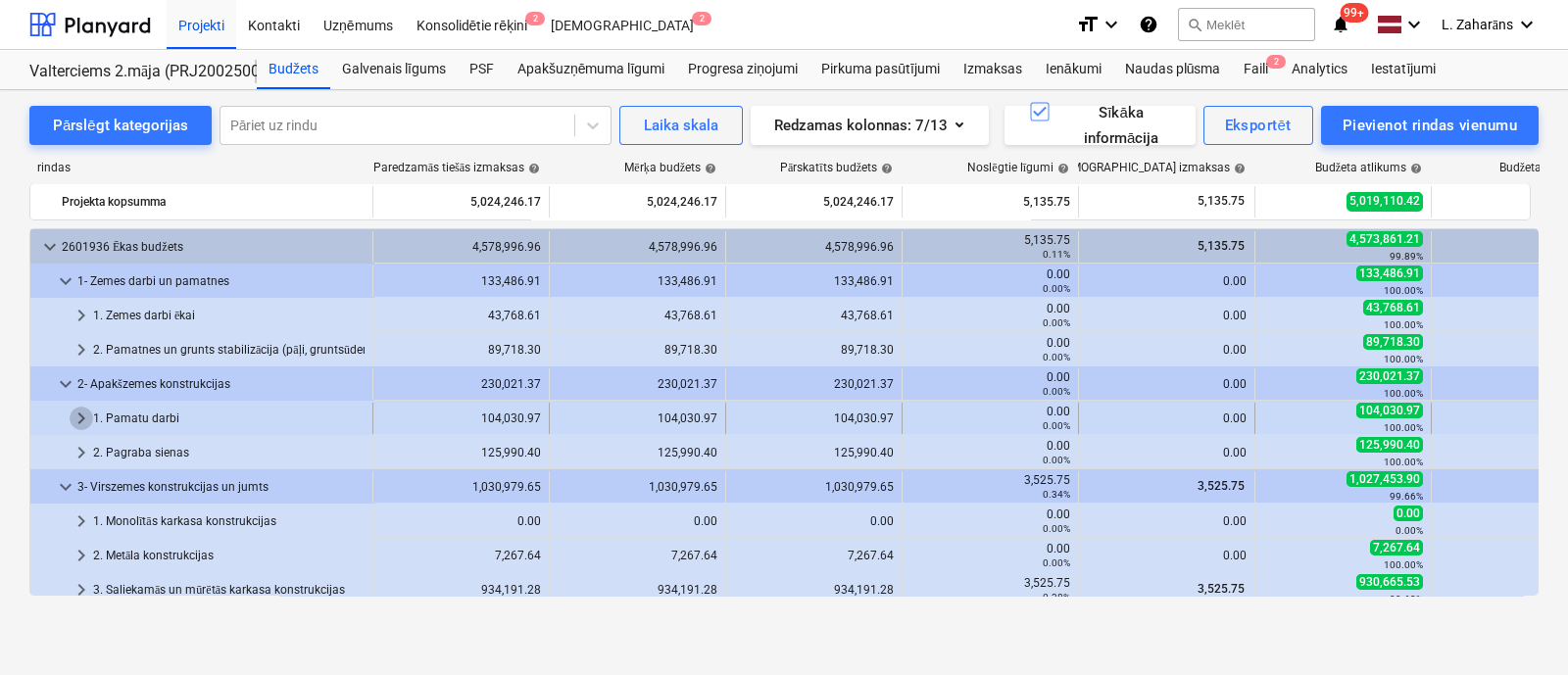 click on "keyboard_arrow_right" at bounding box center [81, 418] 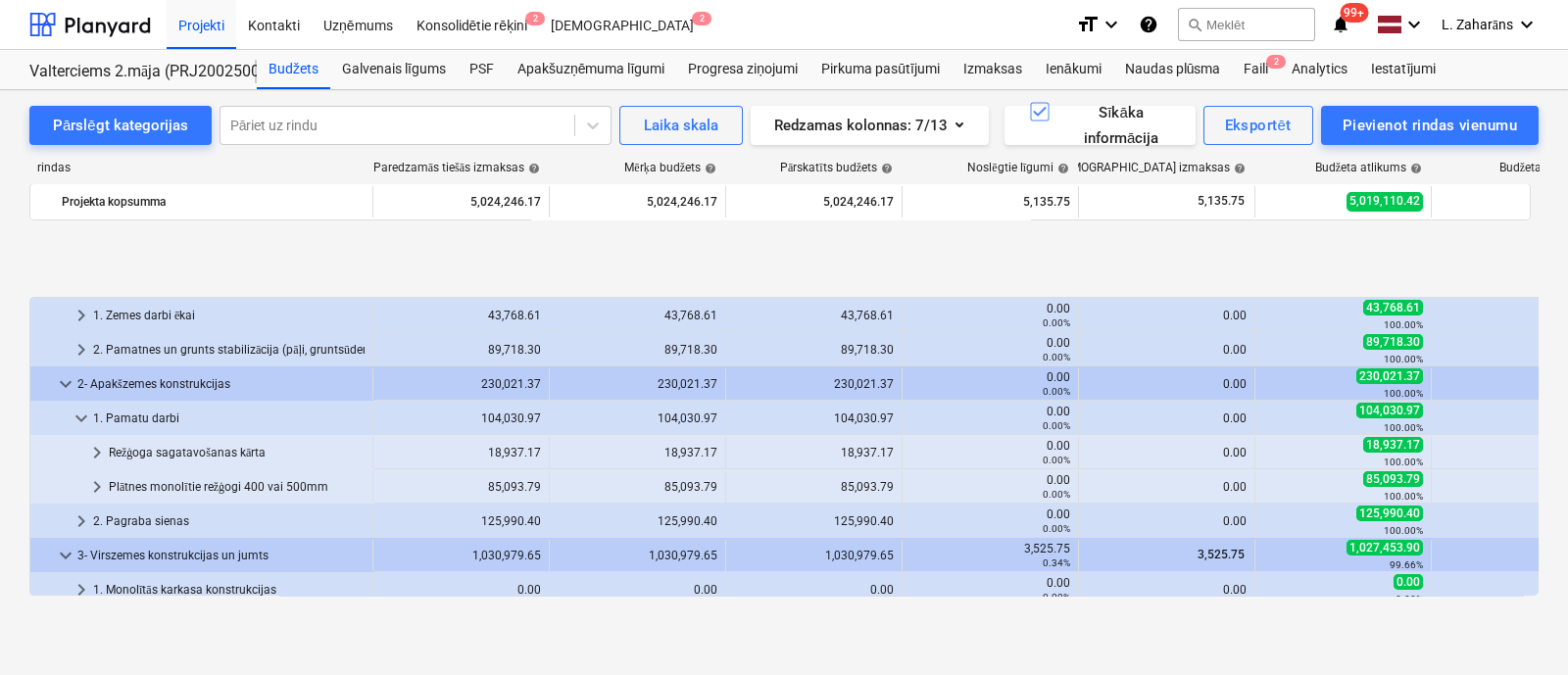 scroll, scrollTop: 121, scrollLeft: 0, axis: vertical 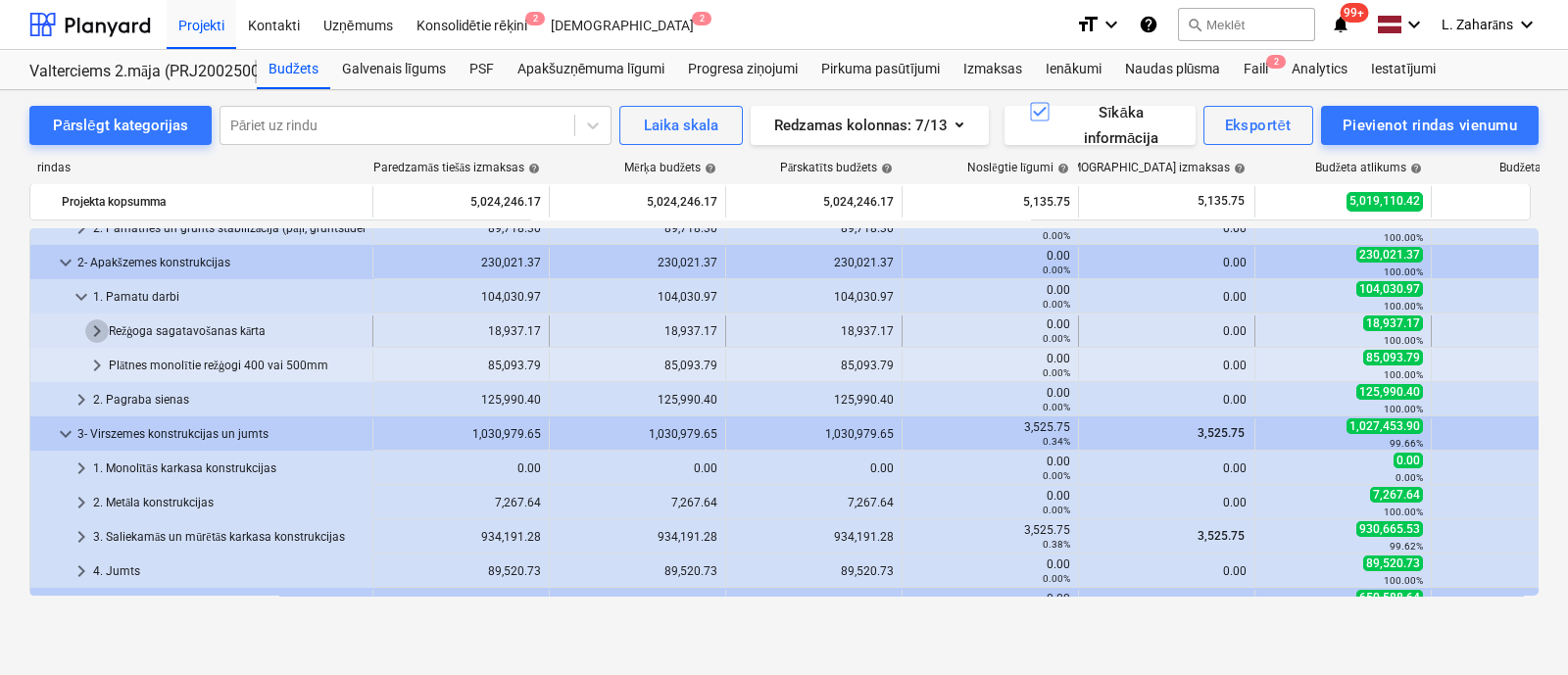 click on "keyboard_arrow_right" at bounding box center (97, 331) 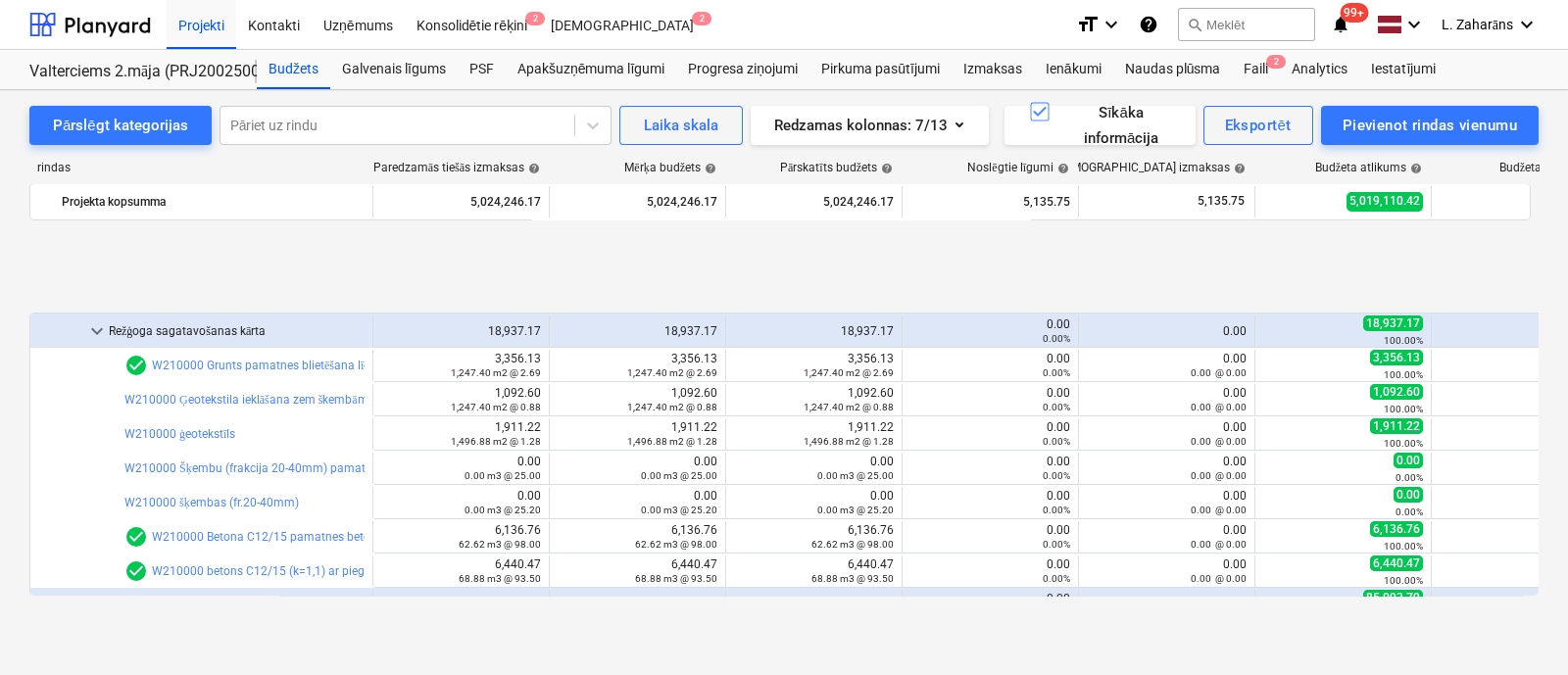 scroll, scrollTop: 244, scrollLeft: 0, axis: vertical 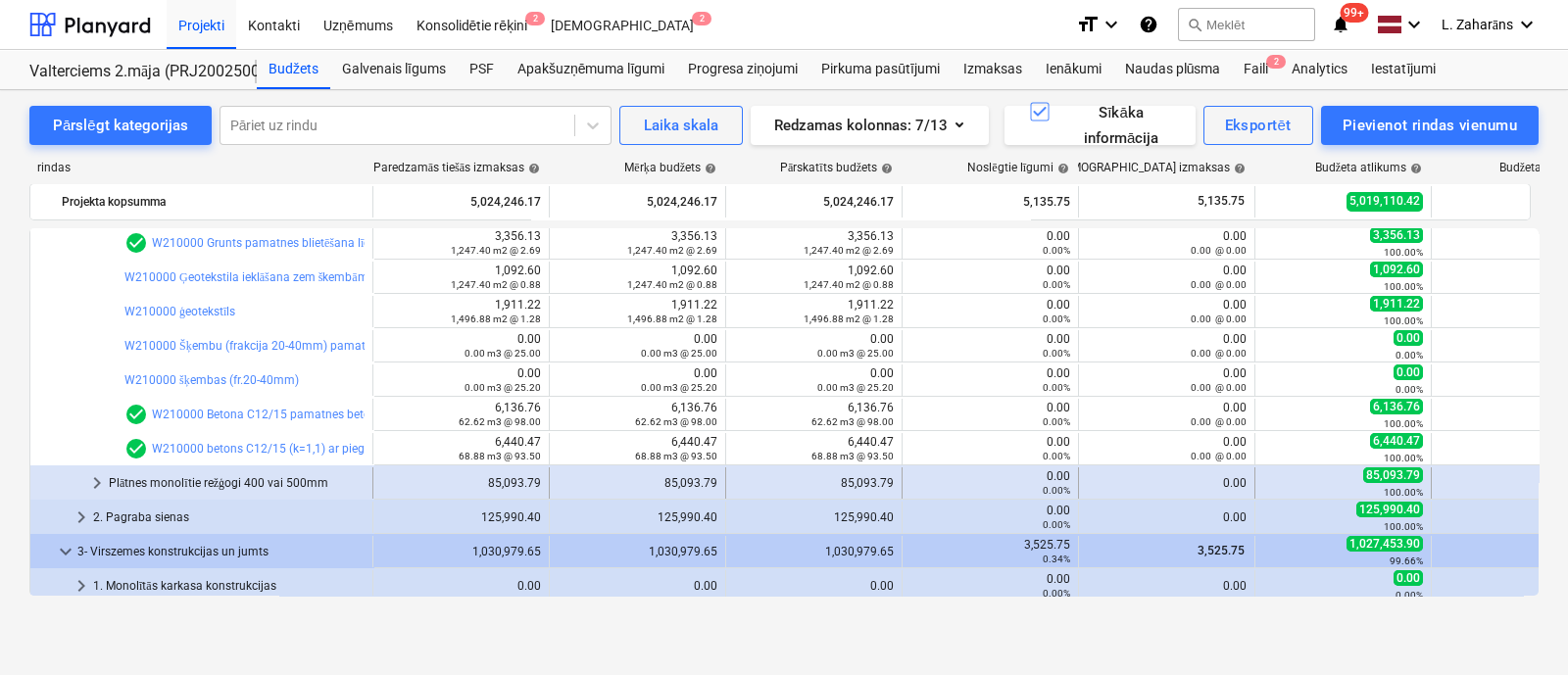 click on "keyboard_arrow_right" at bounding box center (97, 483) 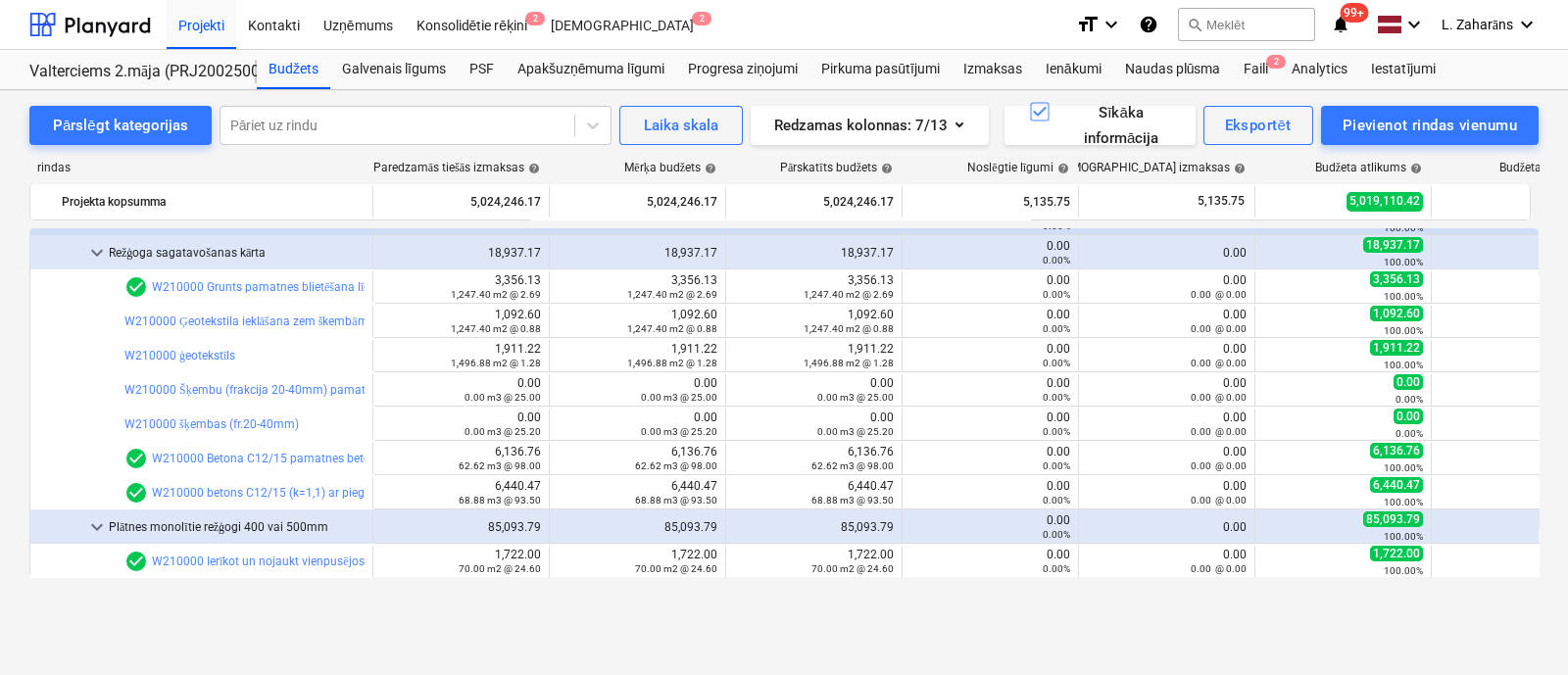 scroll, scrollTop: 121, scrollLeft: 0, axis: vertical 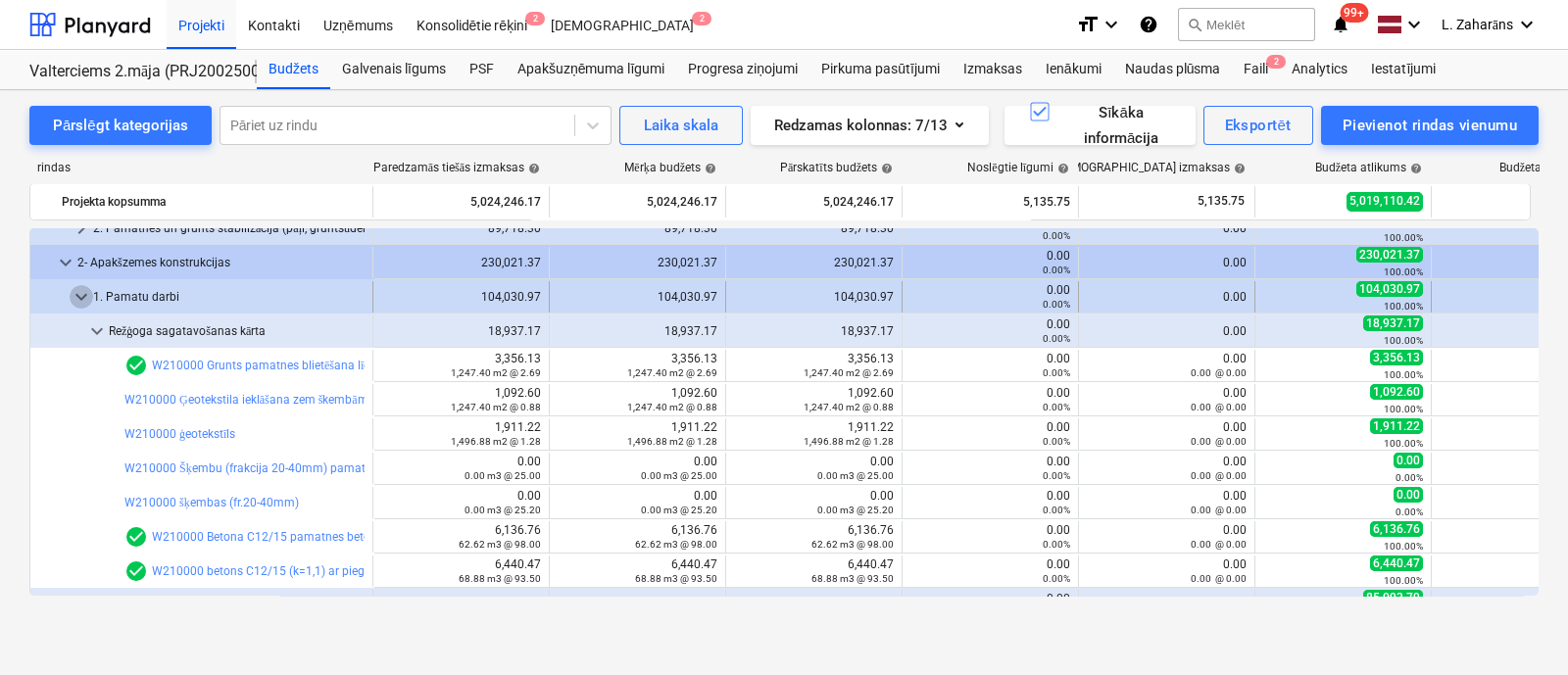 click on "keyboard_arrow_down" at bounding box center (81, 297) 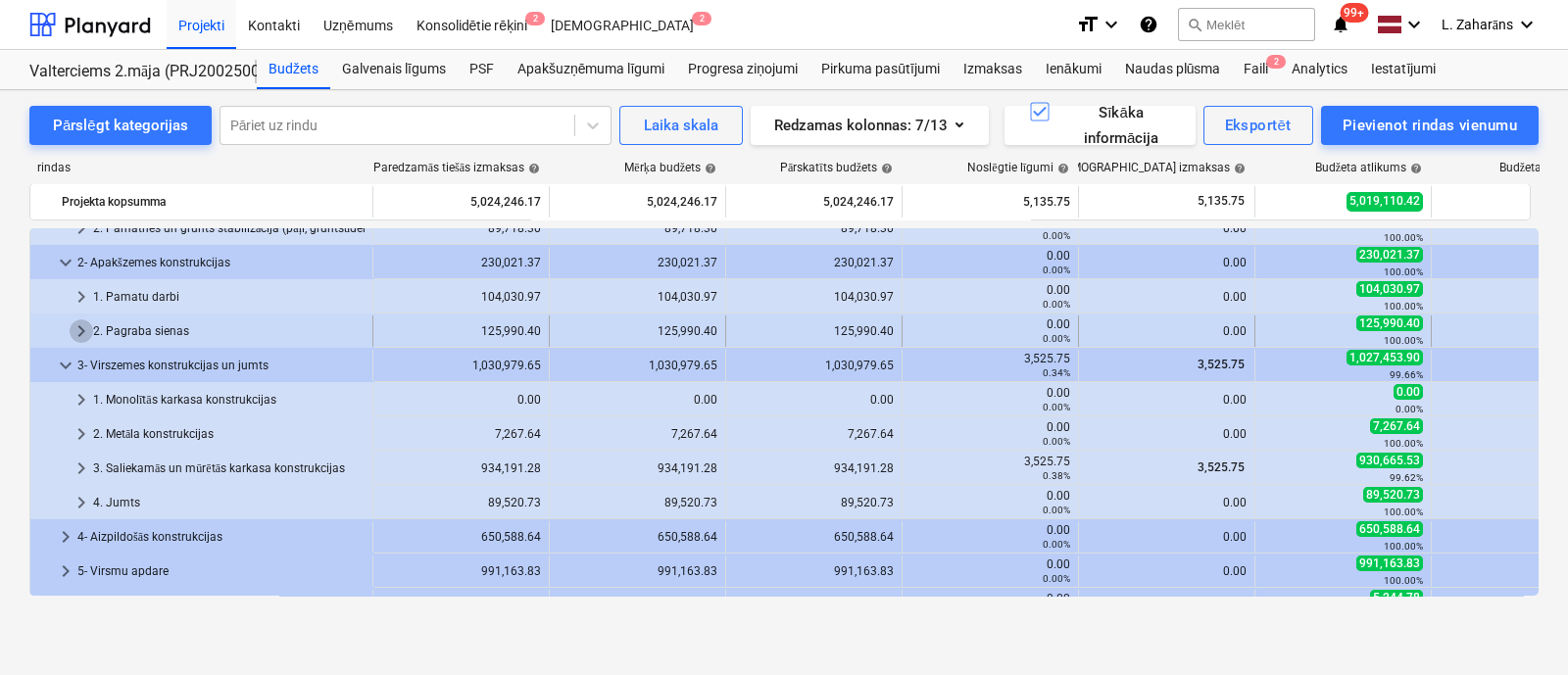 click on "keyboard_arrow_right" at bounding box center [81, 331] 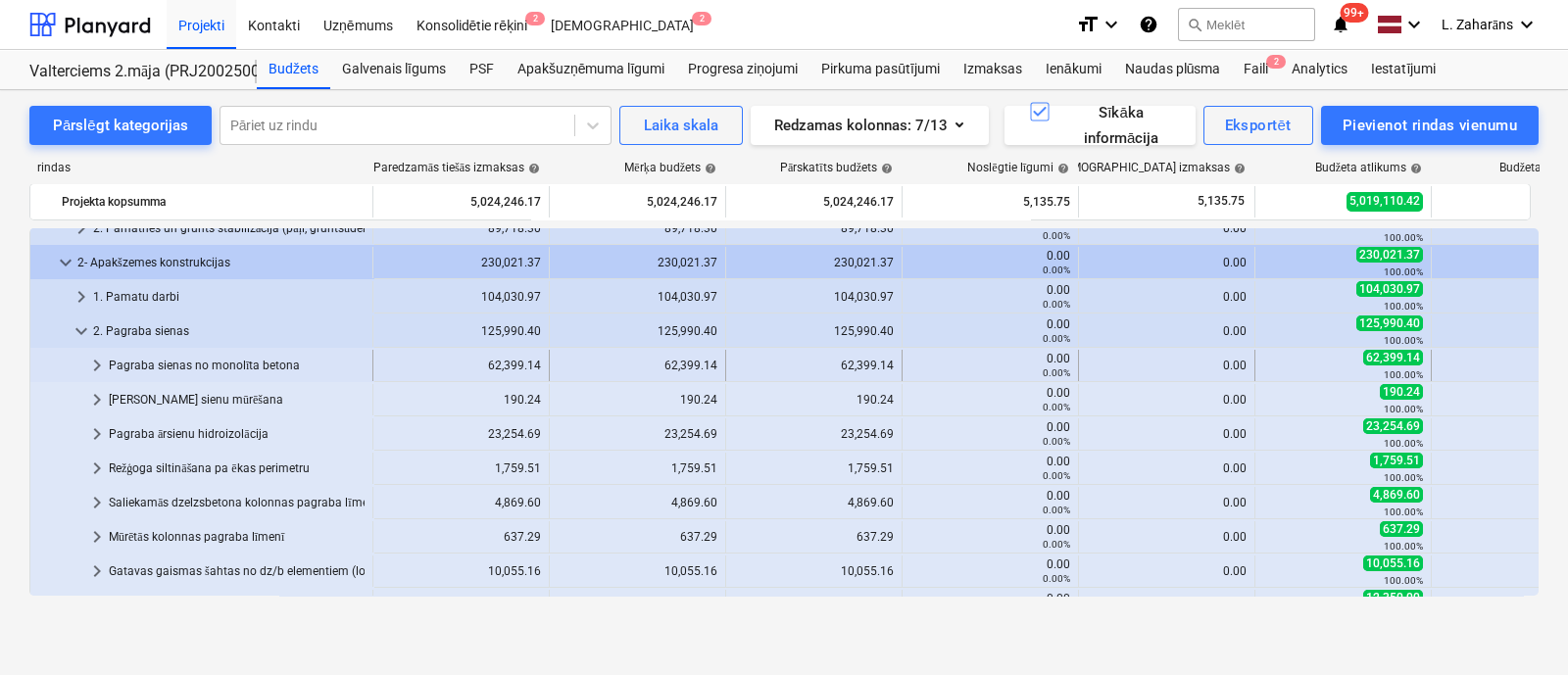 click on "keyboard_arrow_right" at bounding box center (97, 365) 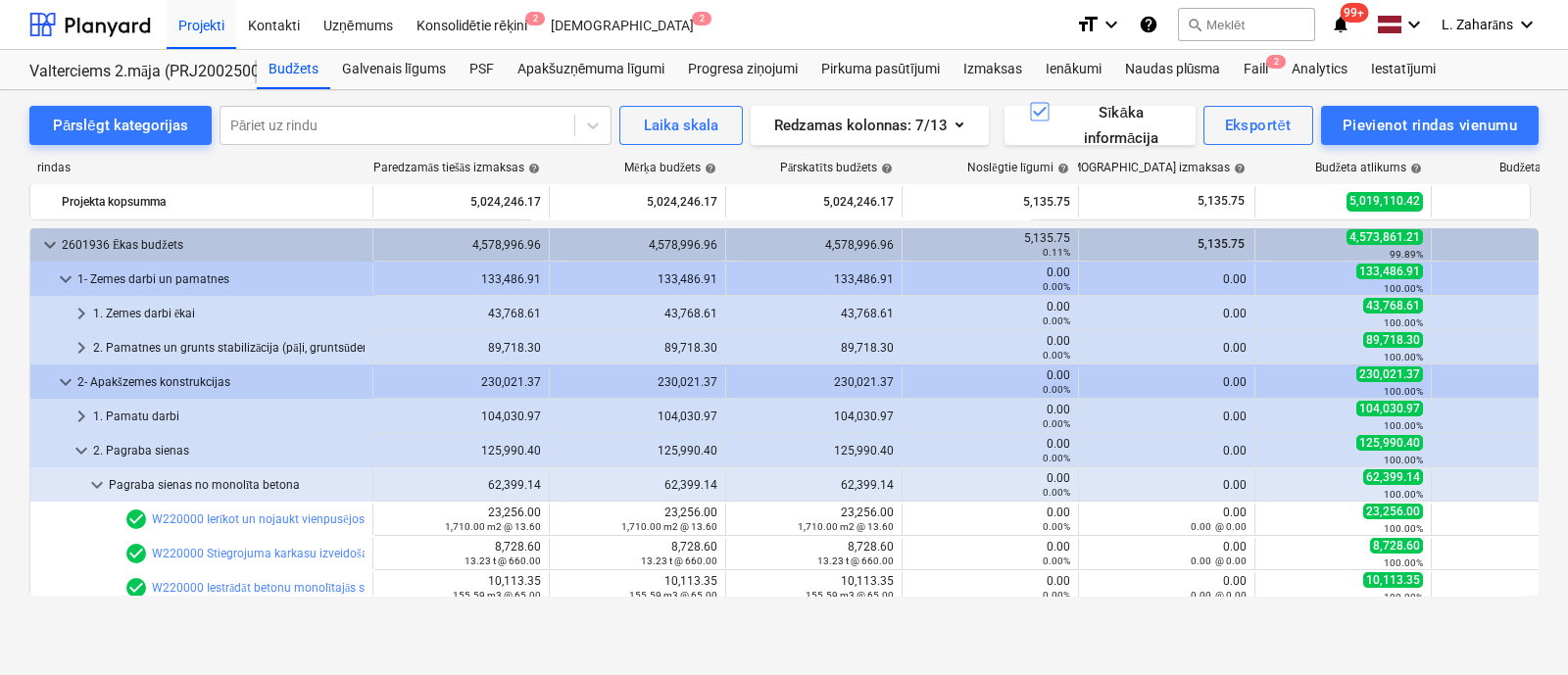 scroll, scrollTop: 0, scrollLeft: 0, axis: both 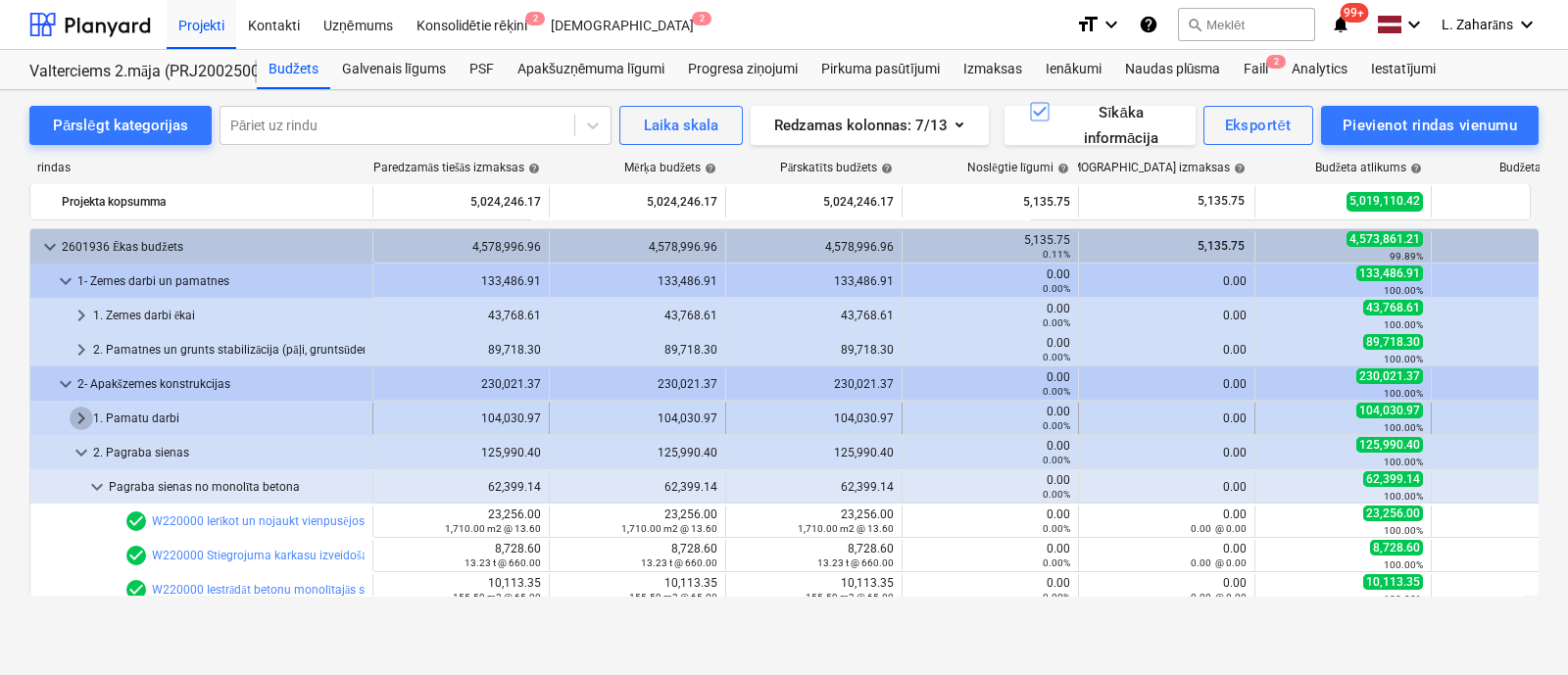 click on "keyboard_arrow_right" at bounding box center (81, 418) 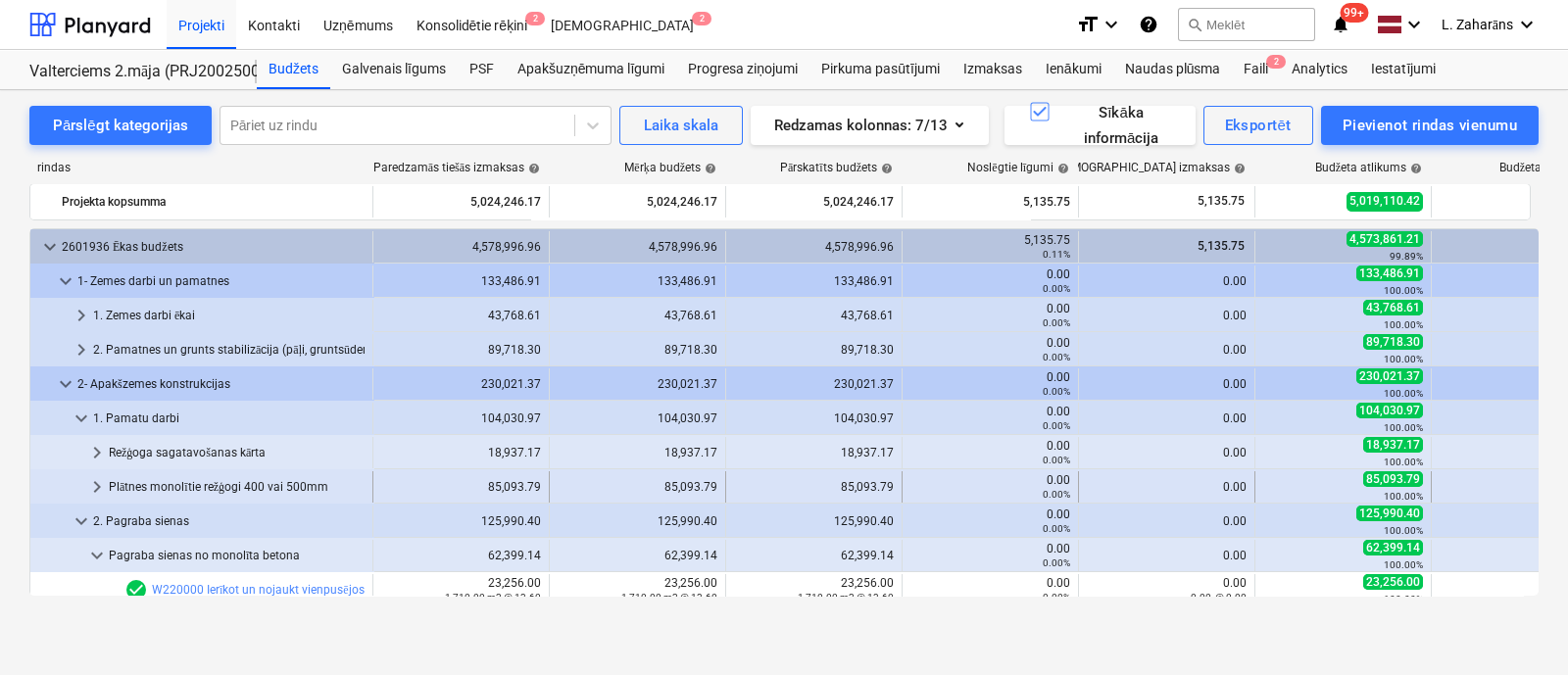click on "keyboard_arrow_right" at bounding box center (97, 487) 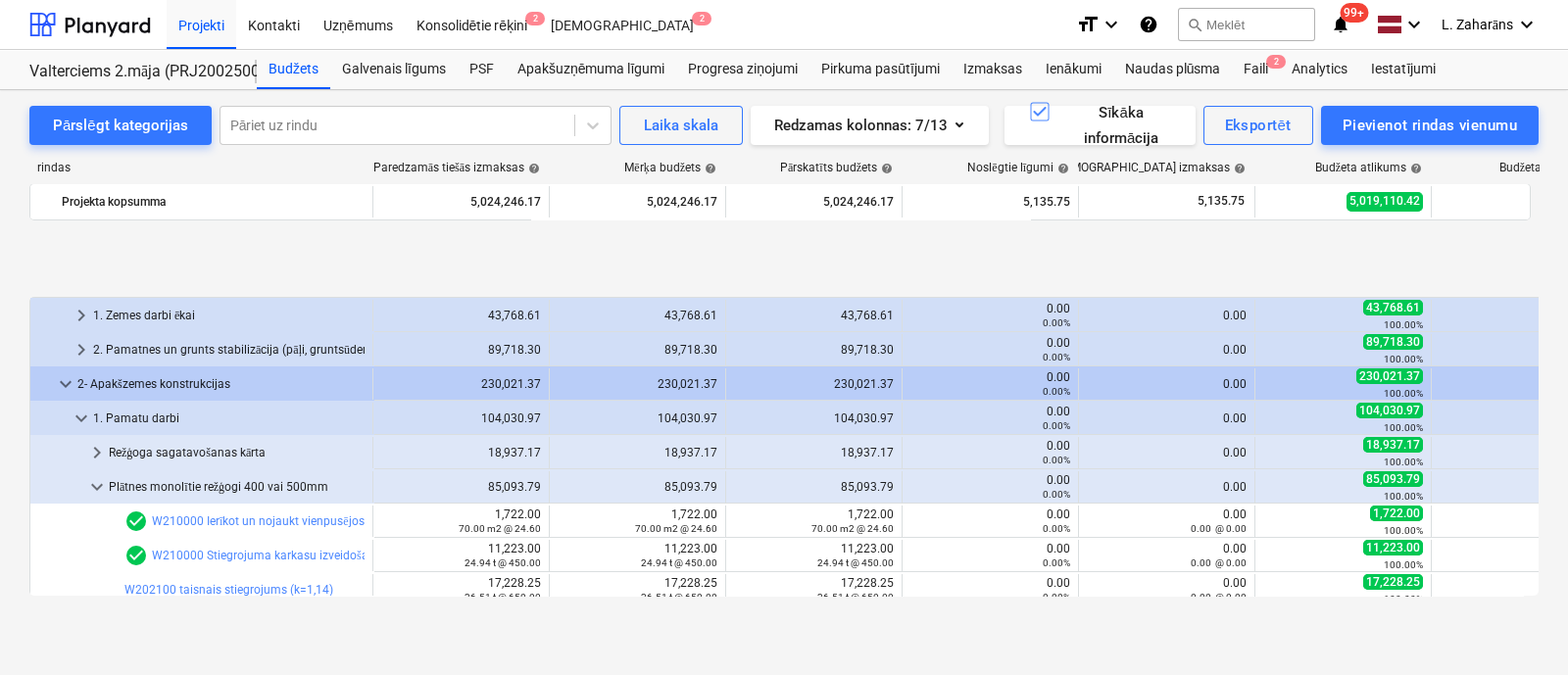scroll, scrollTop: 121, scrollLeft: 0, axis: vertical 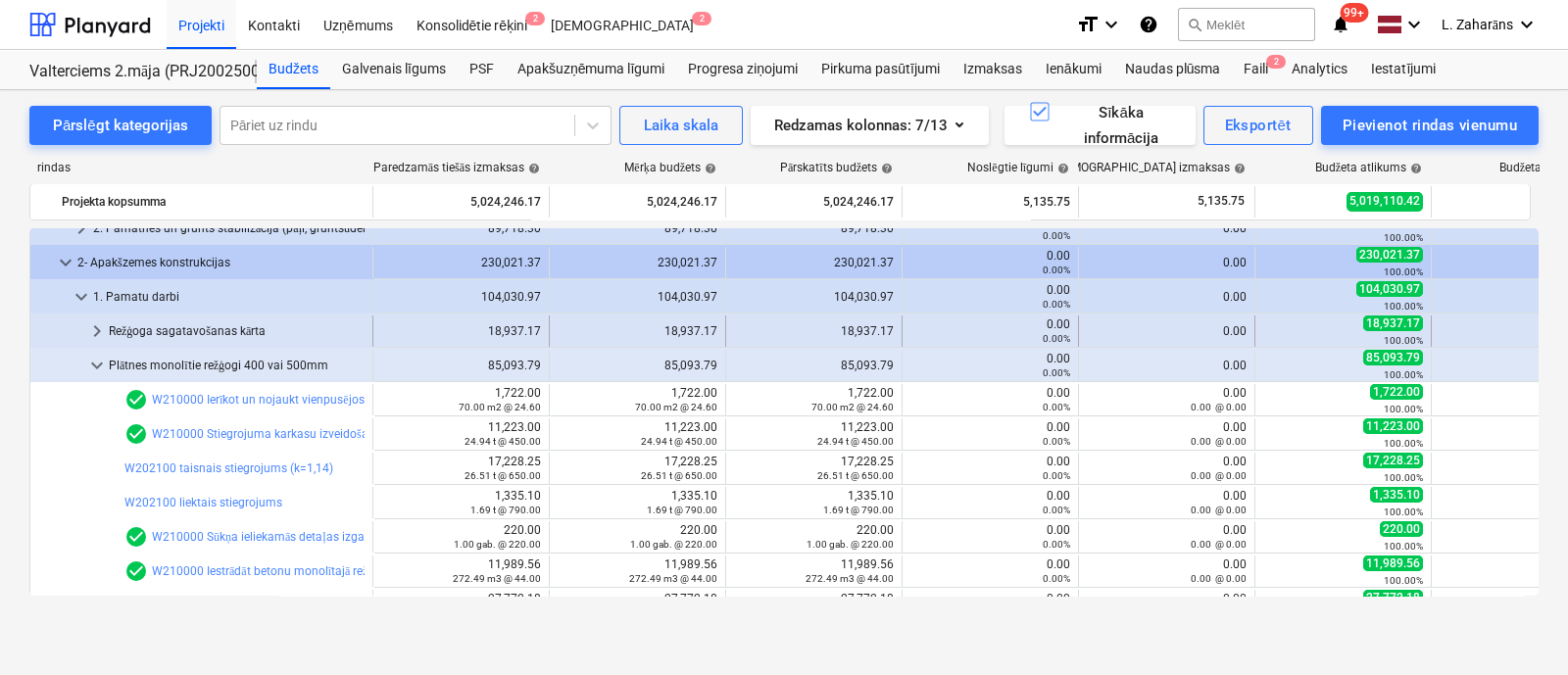 click on "keyboard_arrow_right" at bounding box center [97, 331] 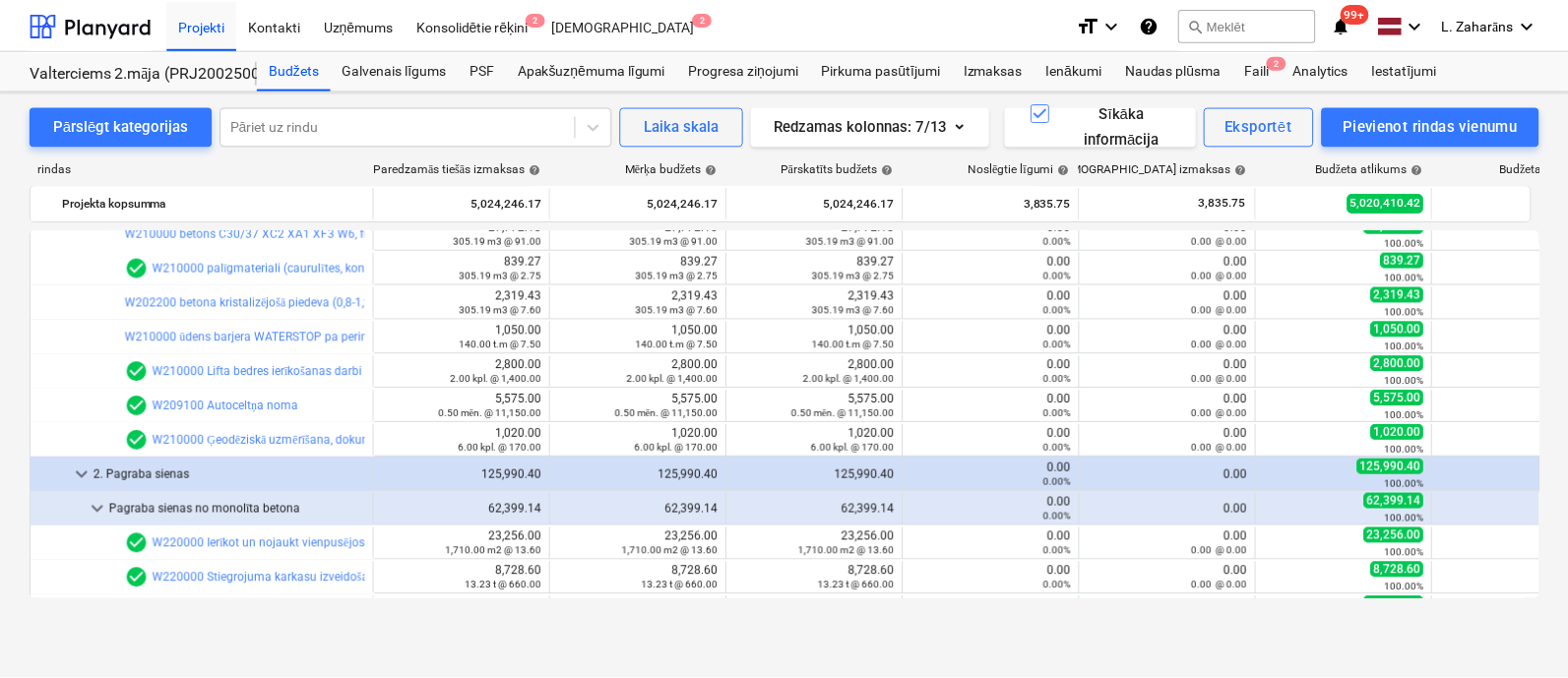 scroll, scrollTop: 983, scrollLeft: 0, axis: vertical 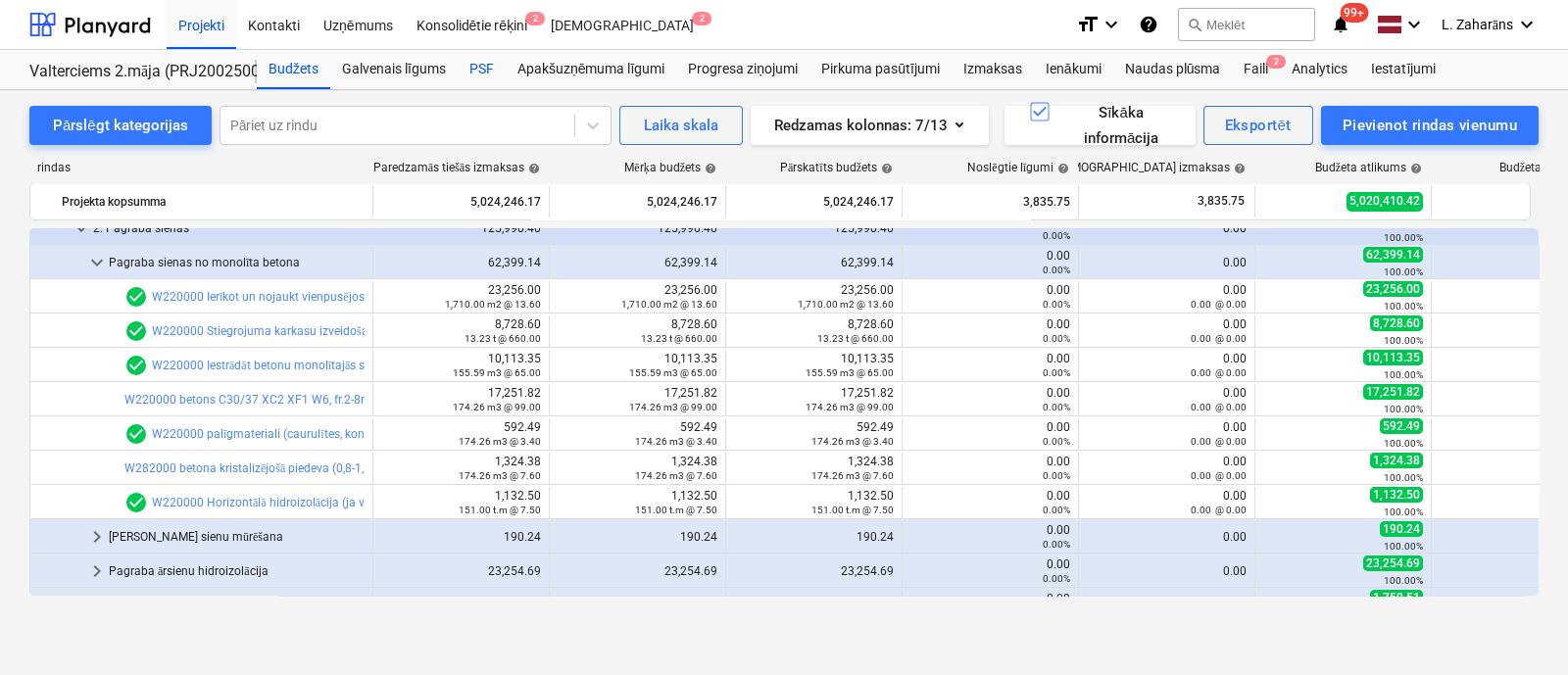 click on "PSF" at bounding box center [481, 70] 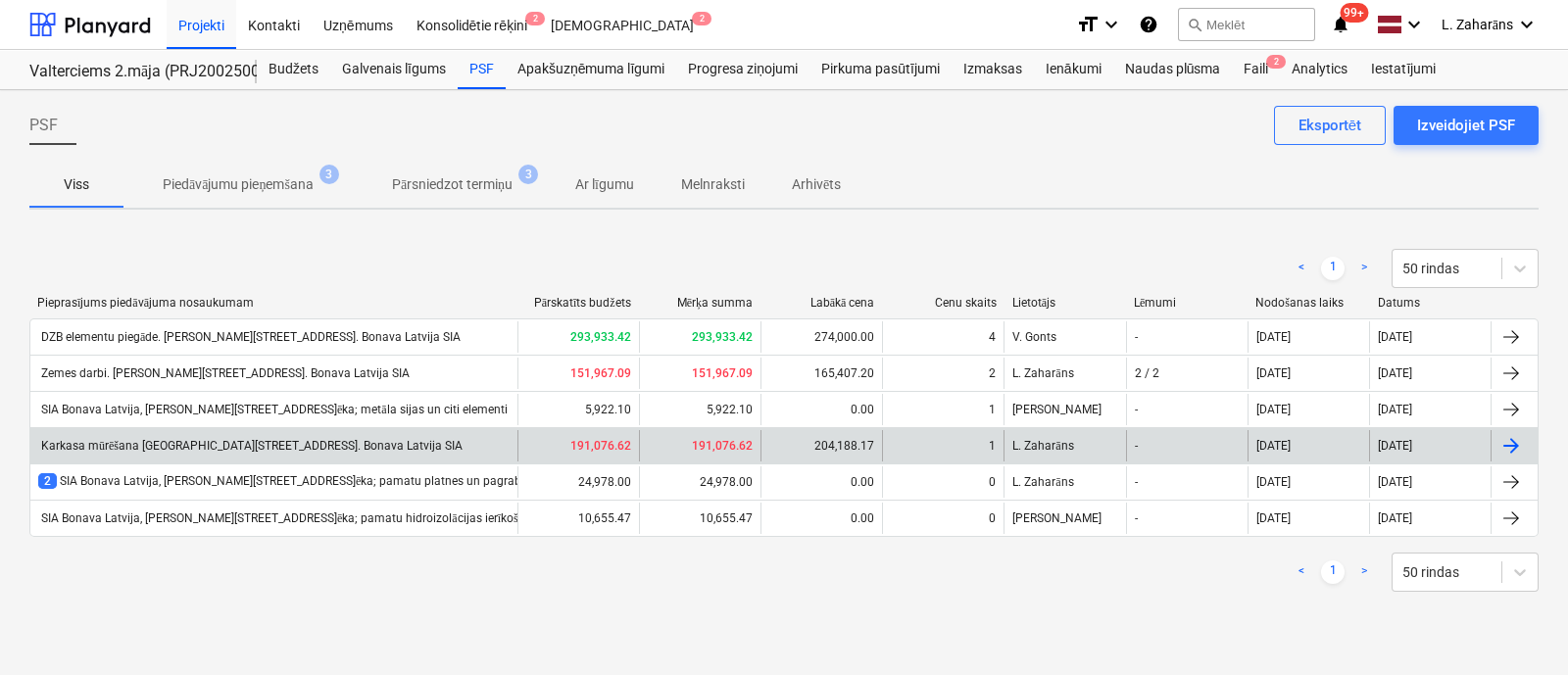 click on "Karkasa mūrēšana [GEOGRAPHIC_DATA][STREET_ADDRESS]. Bonava Latvija SIA" at bounding box center [250, 446] 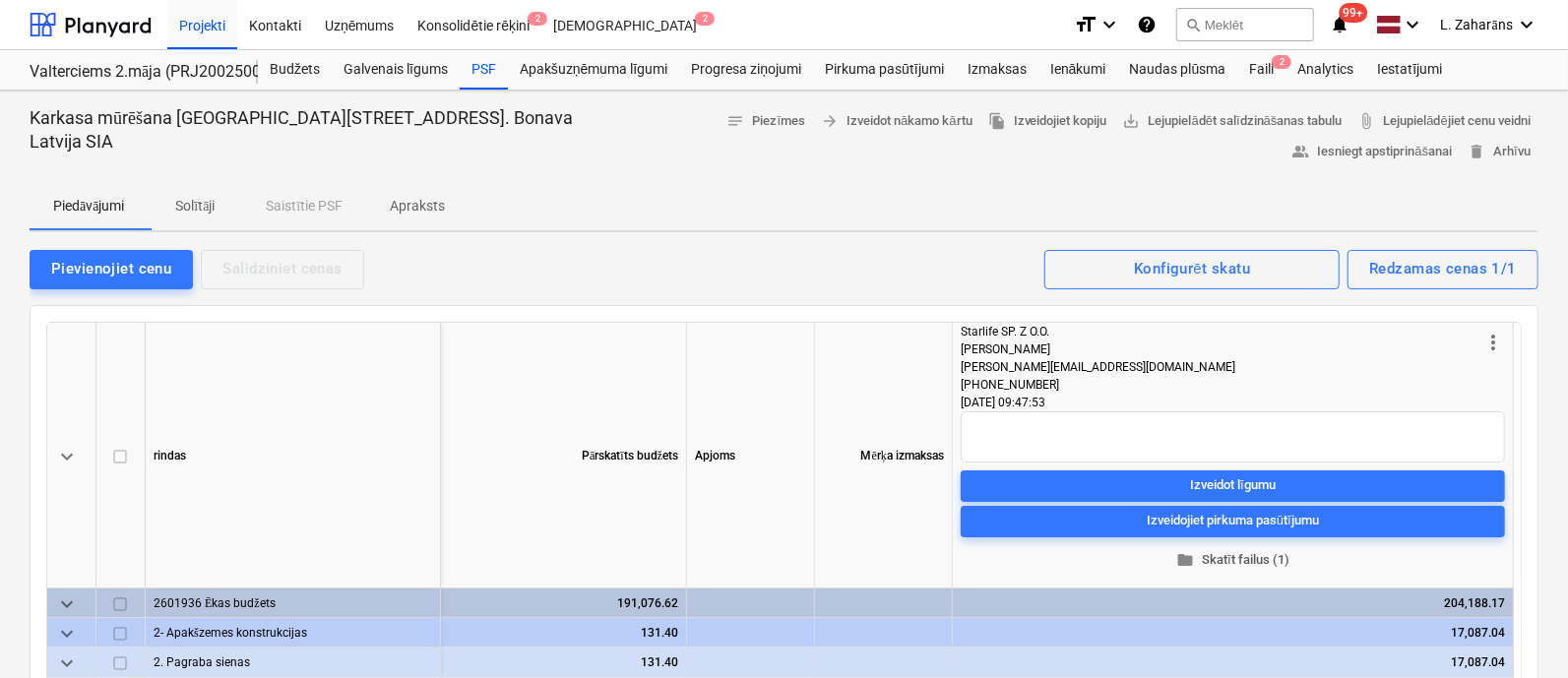 click on "folder Skatīt failus (1)" at bounding box center (1232, 559) 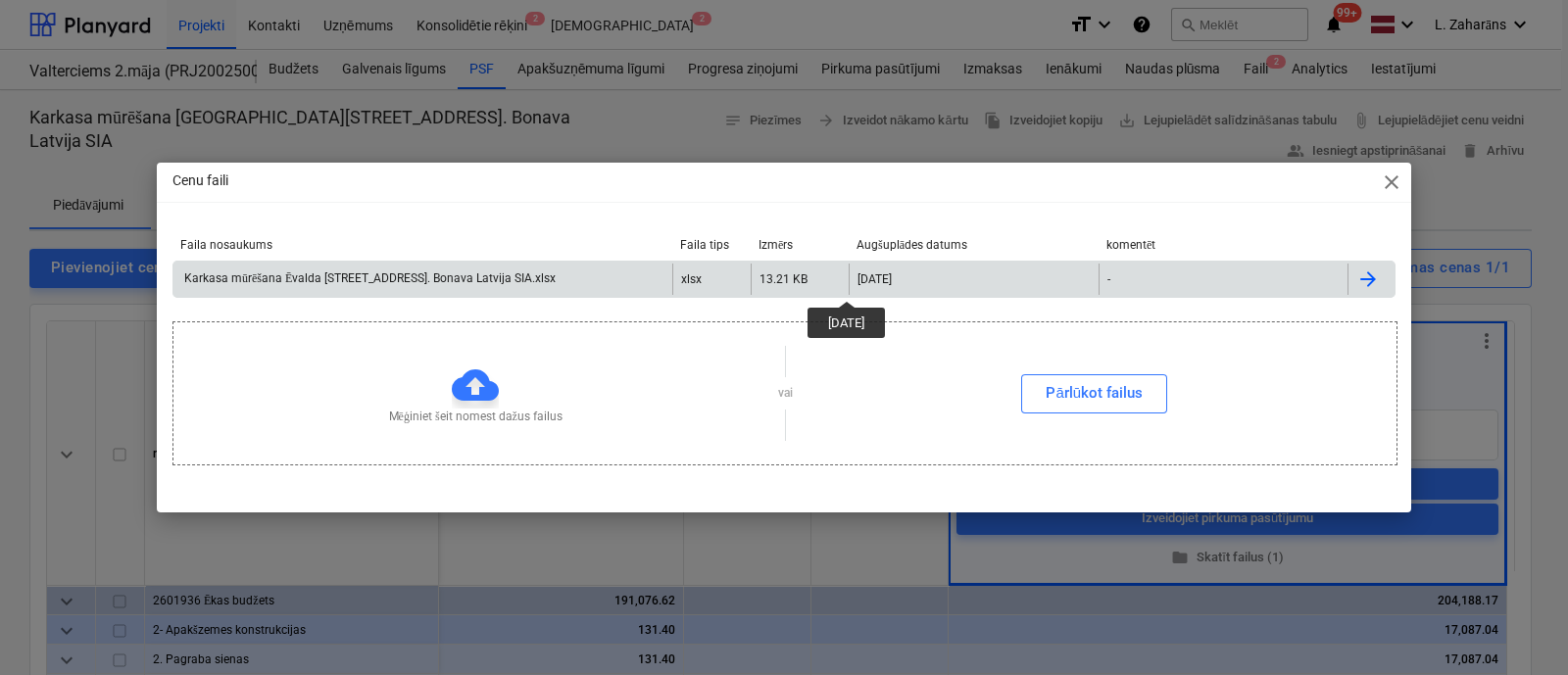 click on "[DATE]" at bounding box center [874, 279] 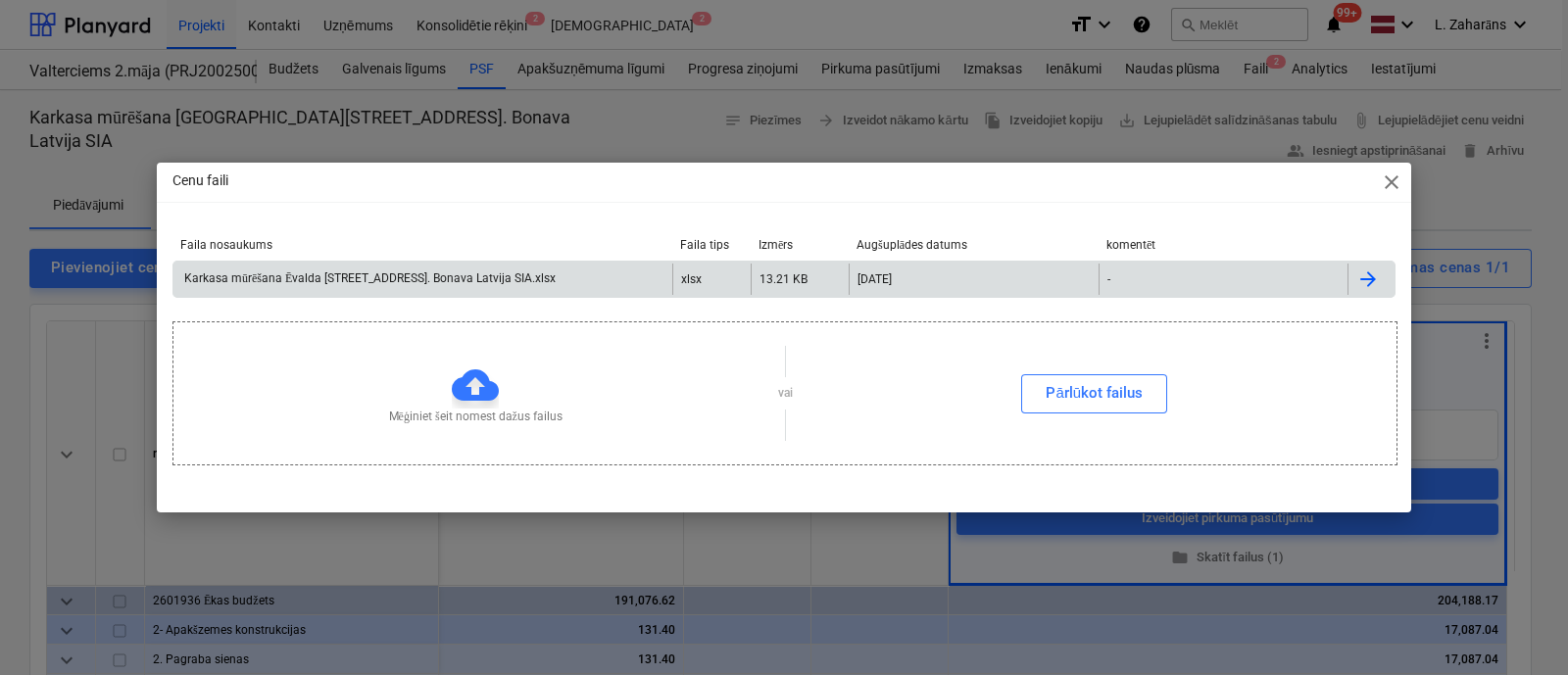 click on "close" at bounding box center [1392, 182] 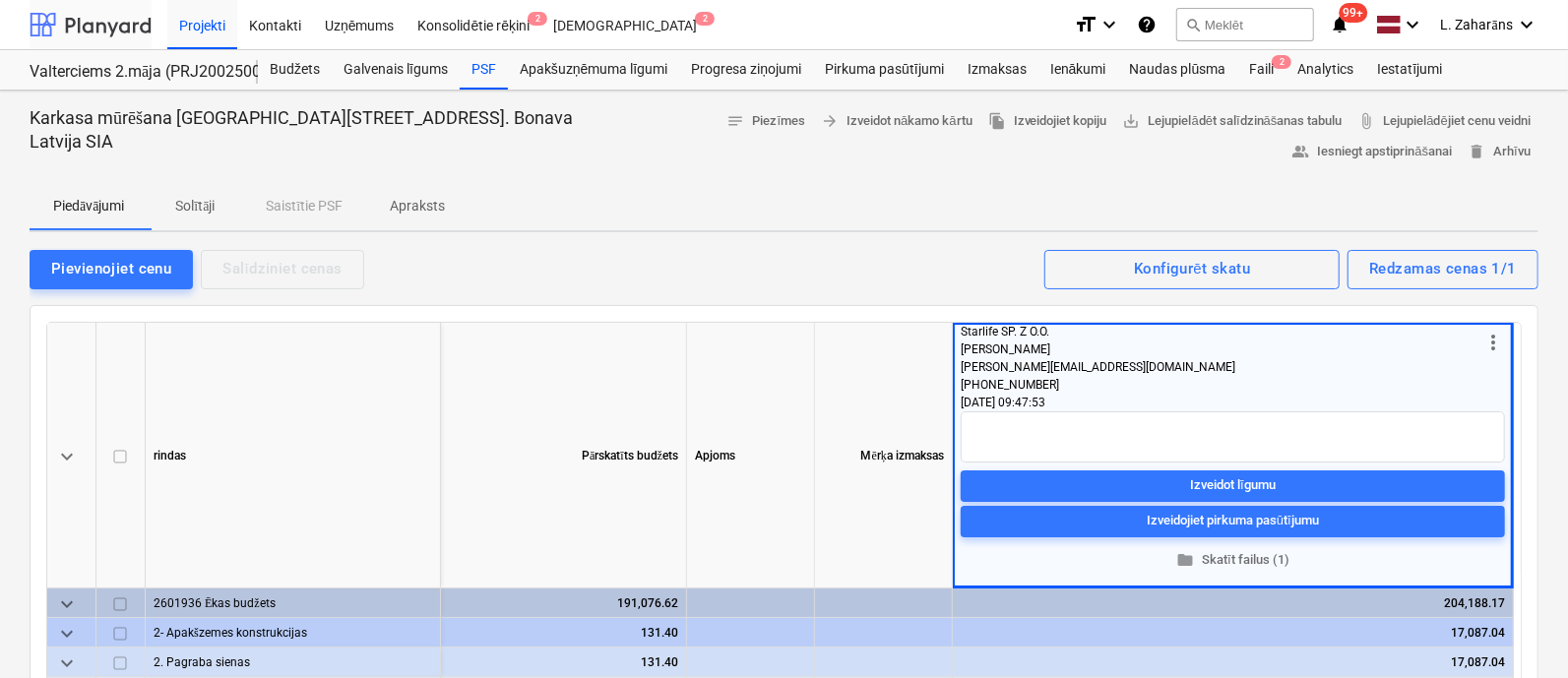 click at bounding box center [91, 25] 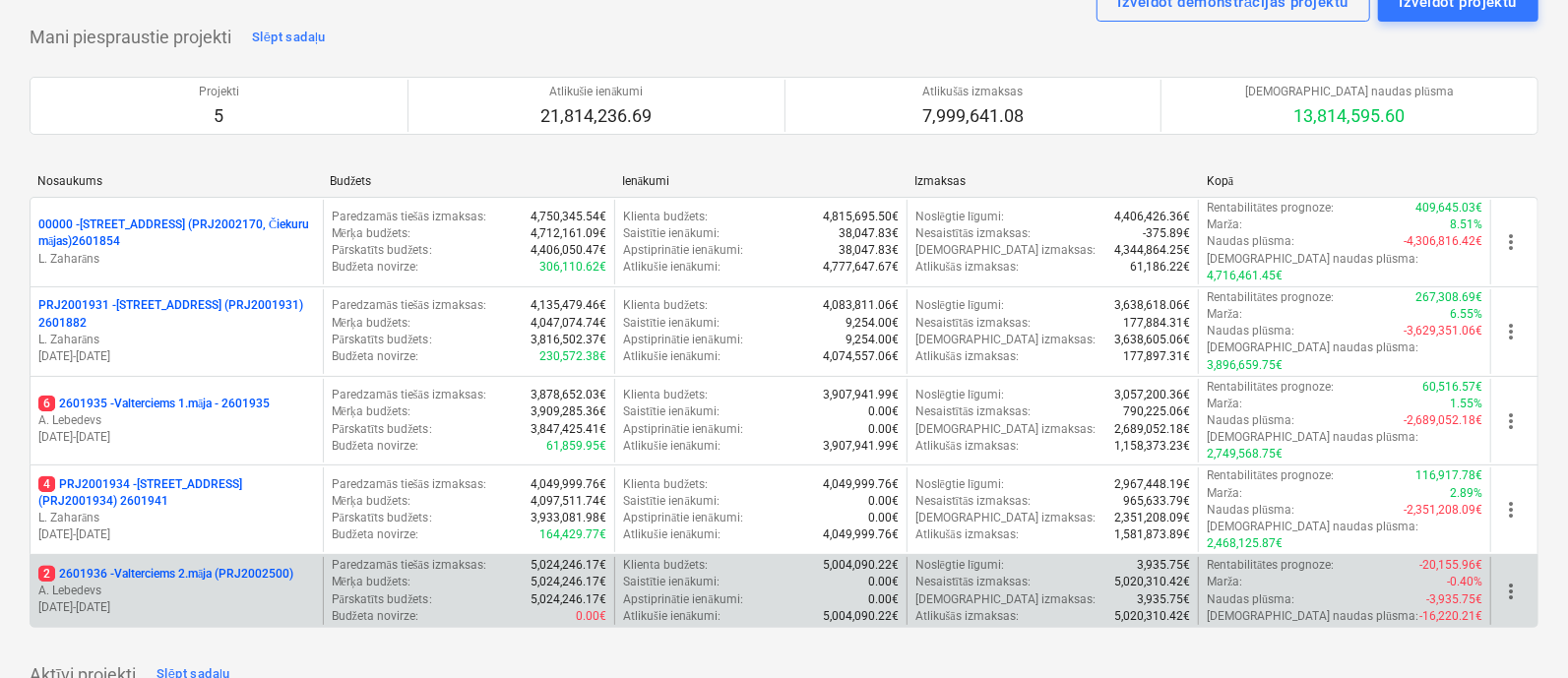scroll, scrollTop: 122, scrollLeft: 0, axis: vertical 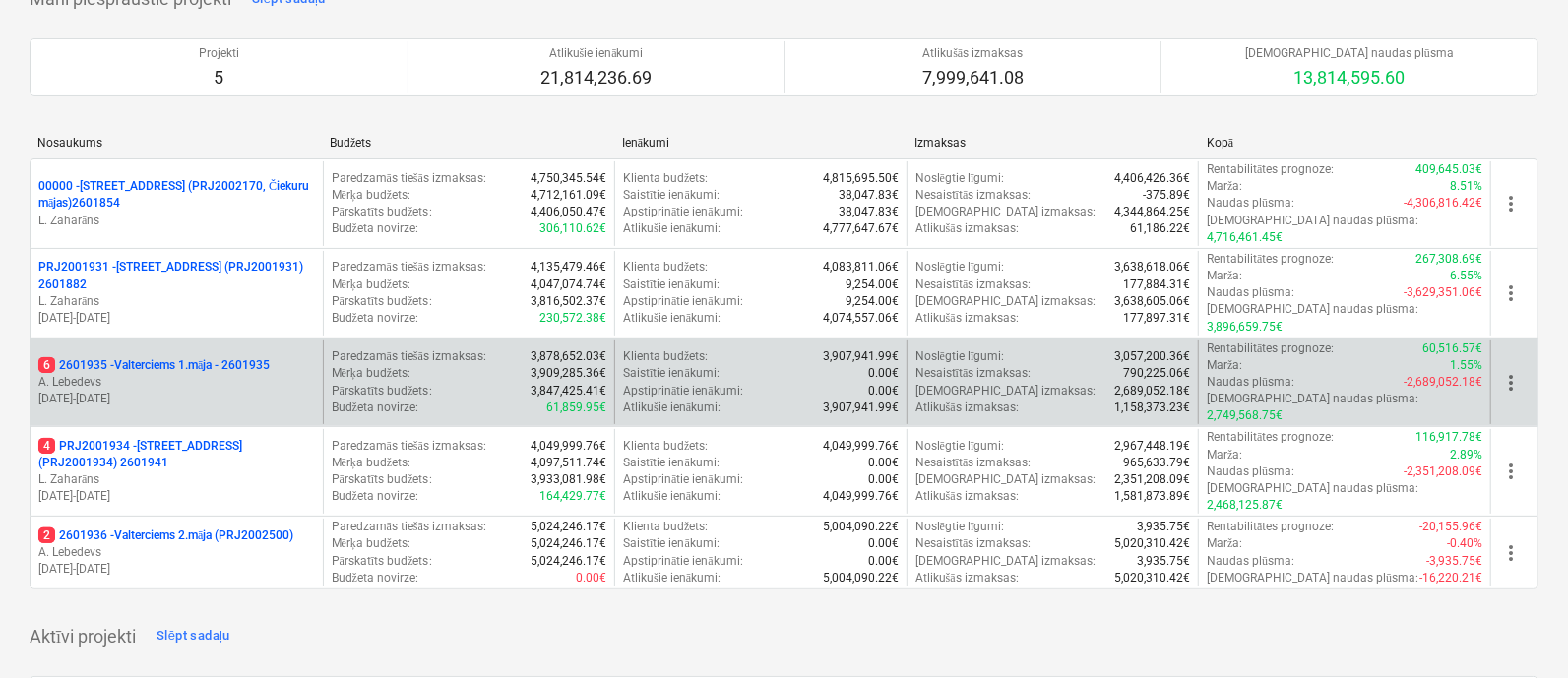 click on "6  2601935 -  Valterciems 1.māja - 2601935" at bounding box center [154, 365] 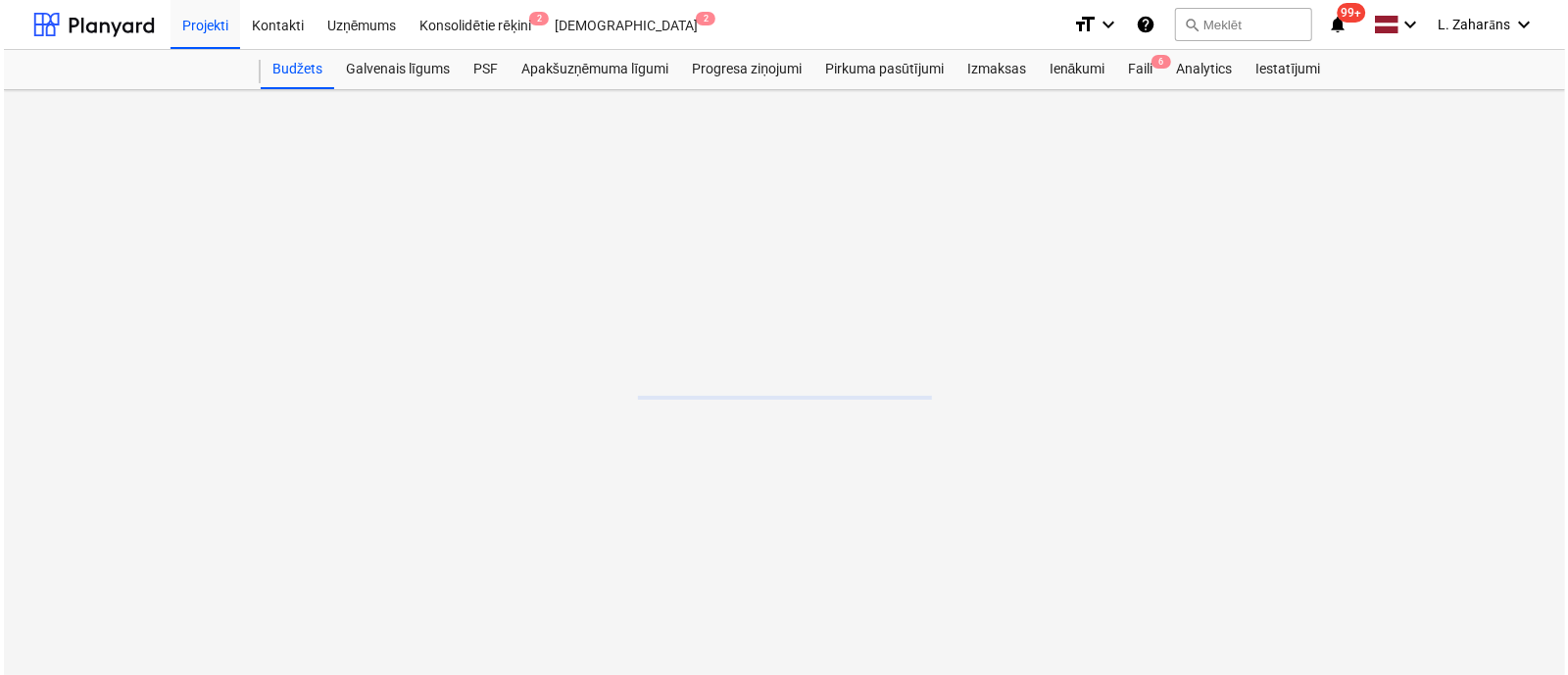 scroll, scrollTop: 0, scrollLeft: 0, axis: both 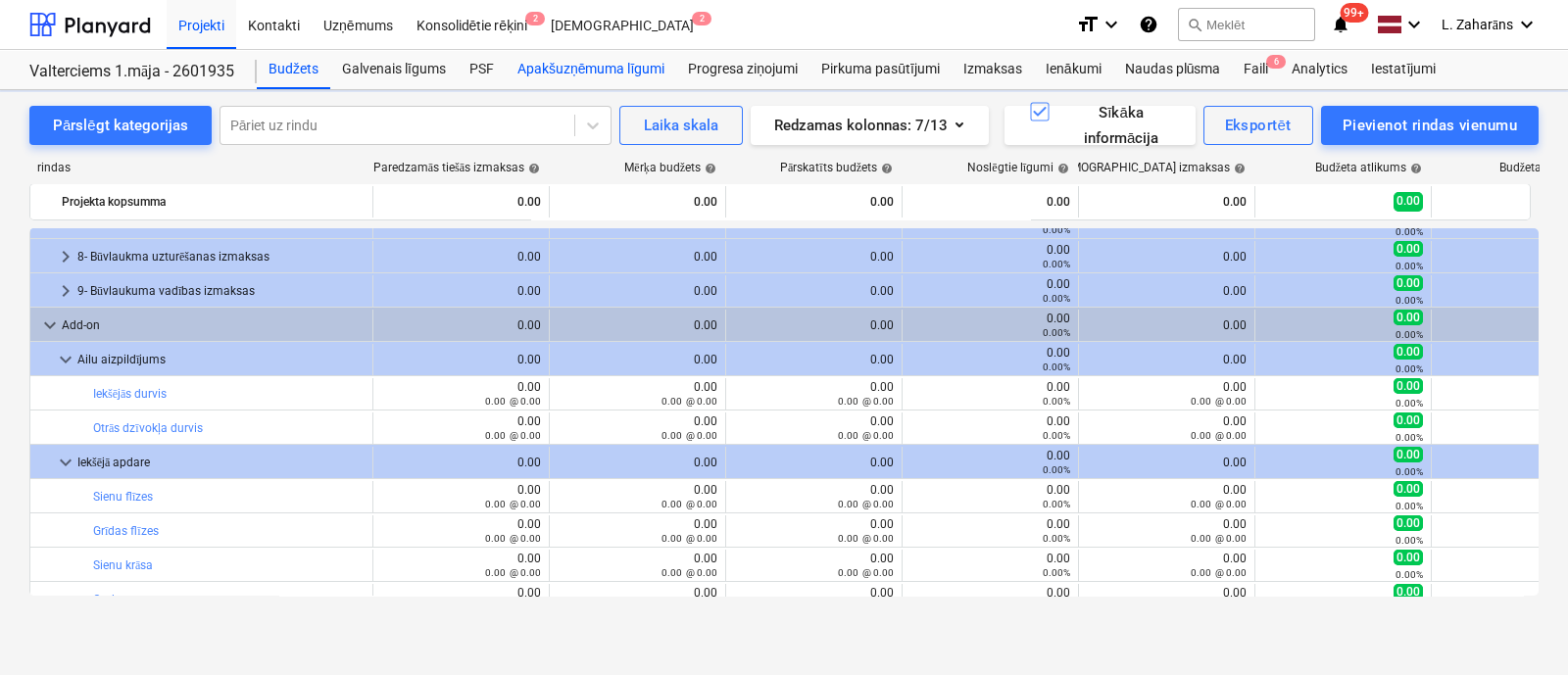 click on "Apakšuzņēmuma līgumi" at bounding box center (591, 70) 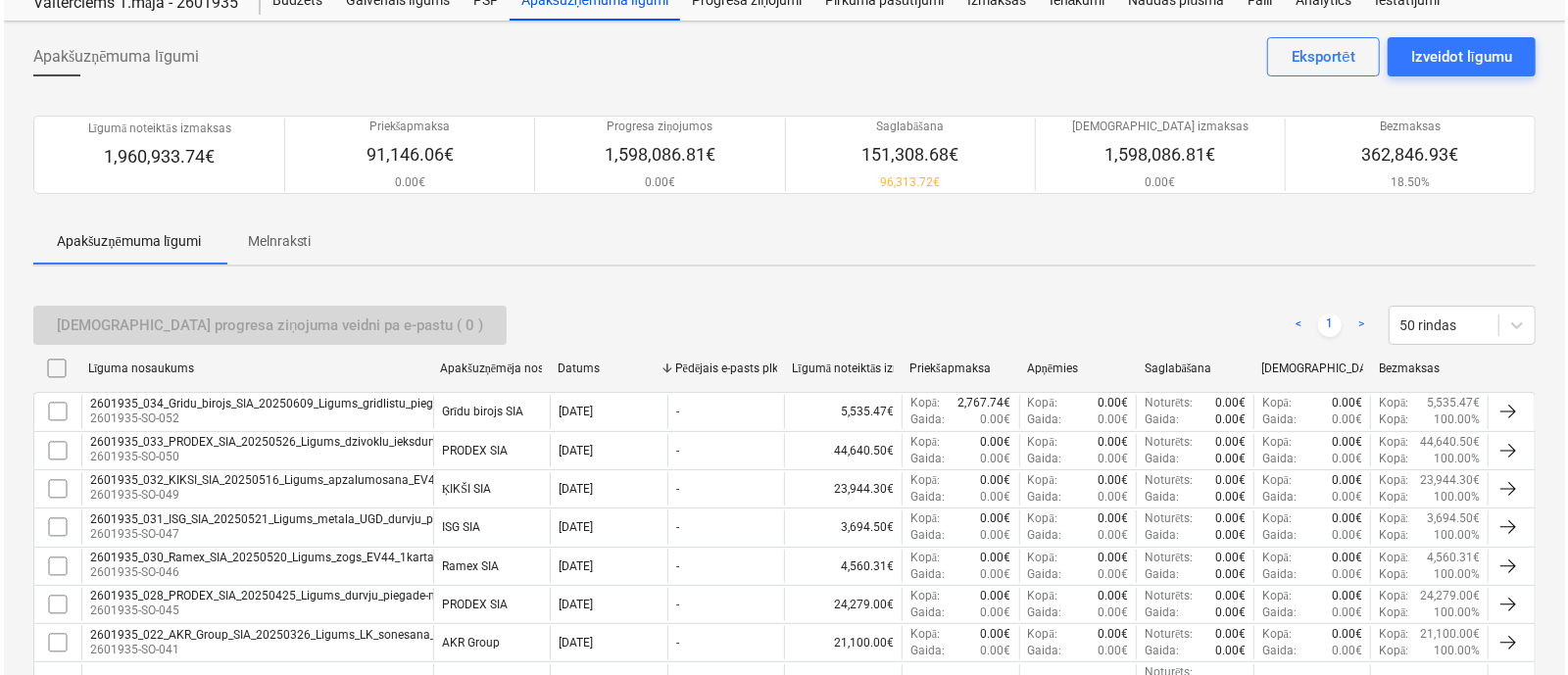scroll, scrollTop: 0, scrollLeft: 0, axis: both 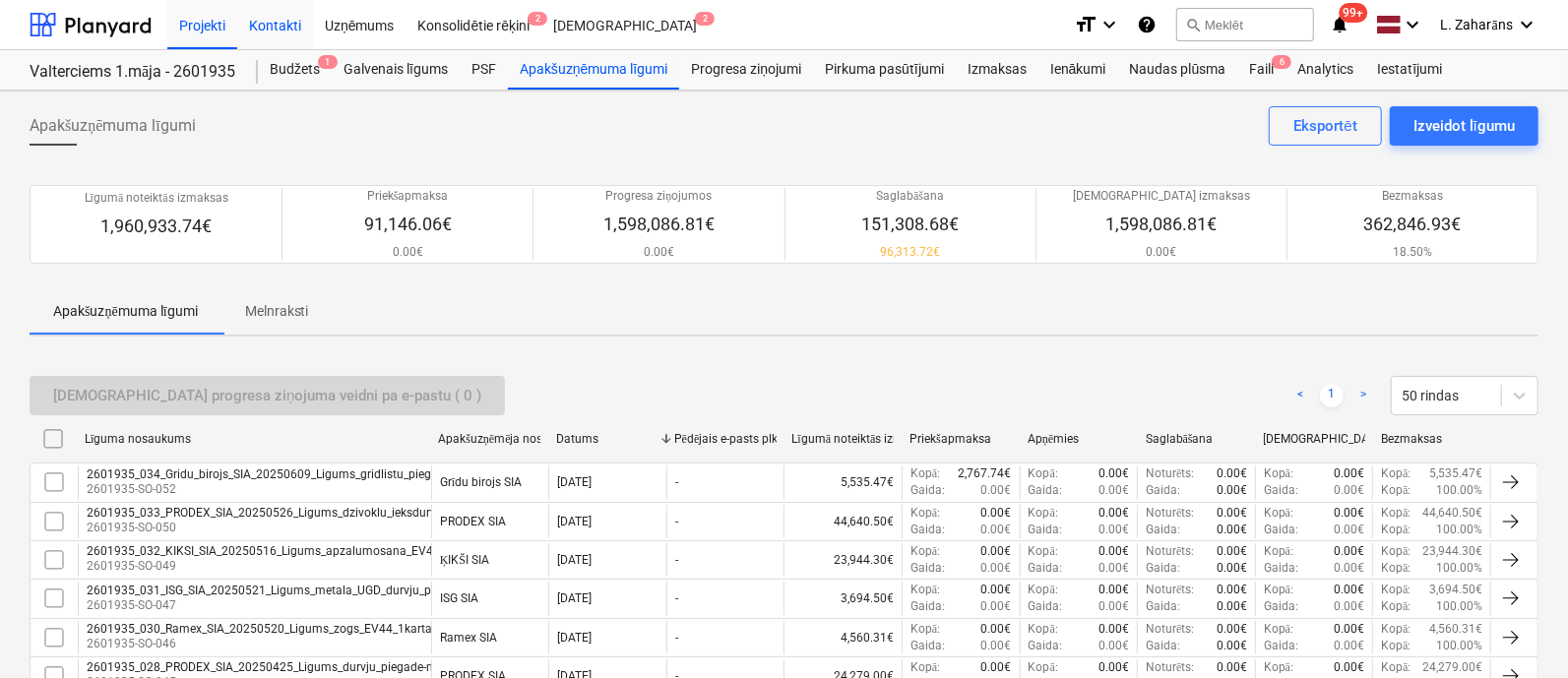 drag, startPoint x: 272, startPoint y: 24, endPoint x: 289, endPoint y: 33, distance: 19.23538 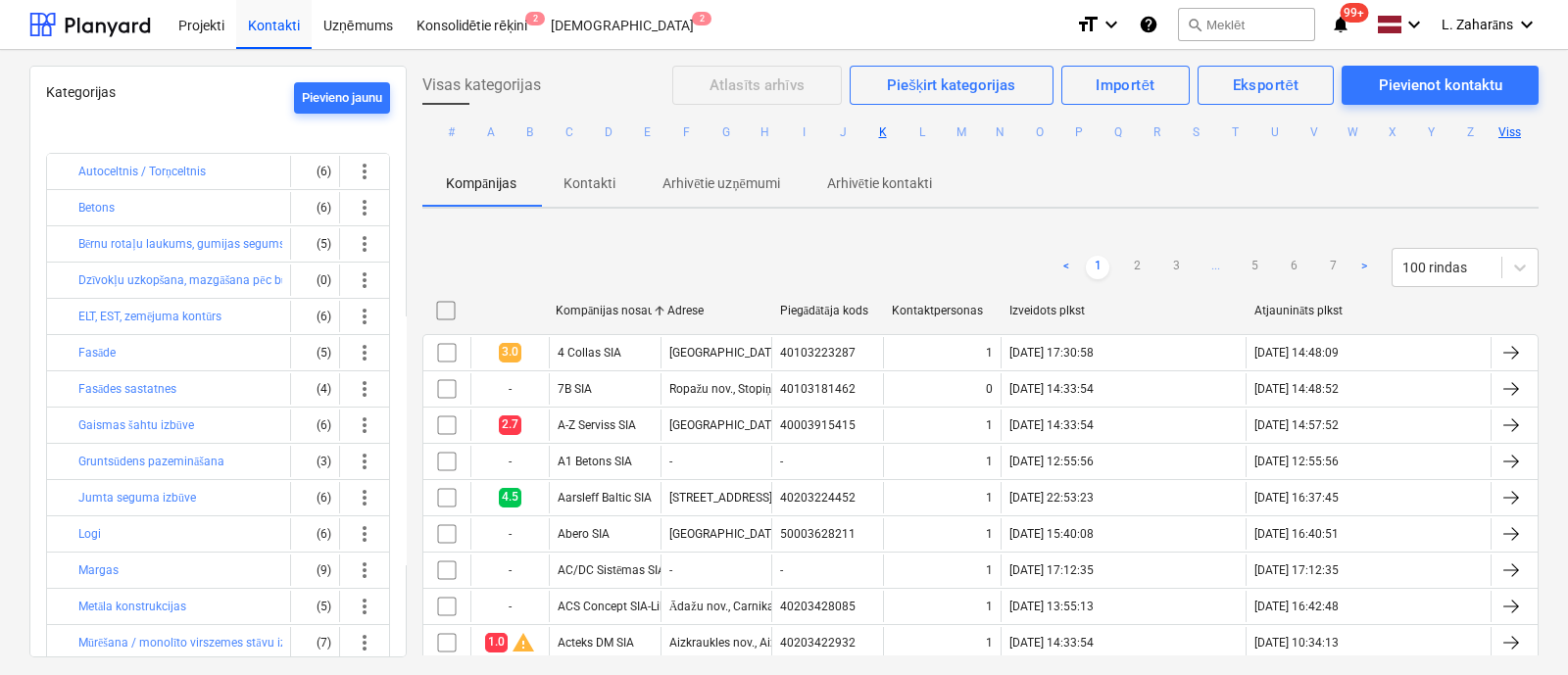 click on "K" at bounding box center [883, 132] 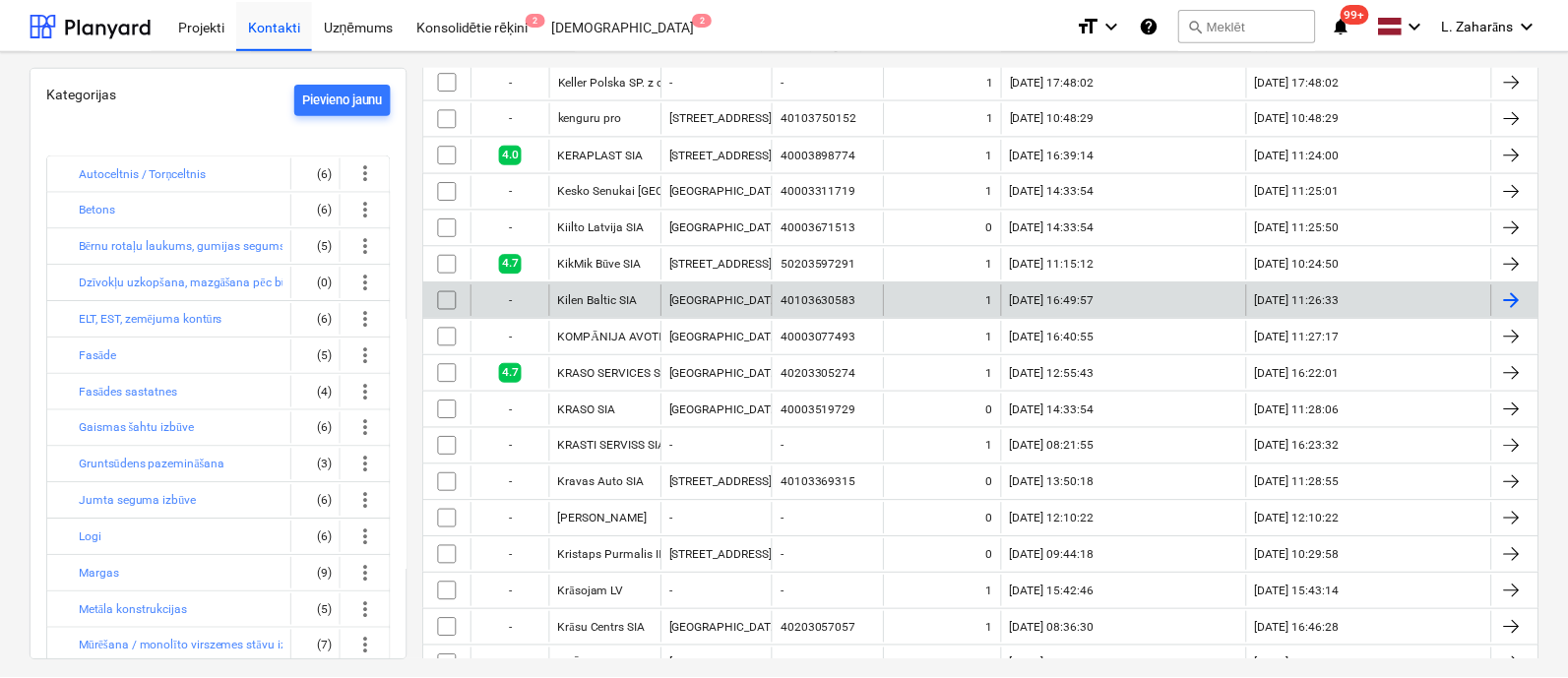 scroll, scrollTop: 603, scrollLeft: 0, axis: vertical 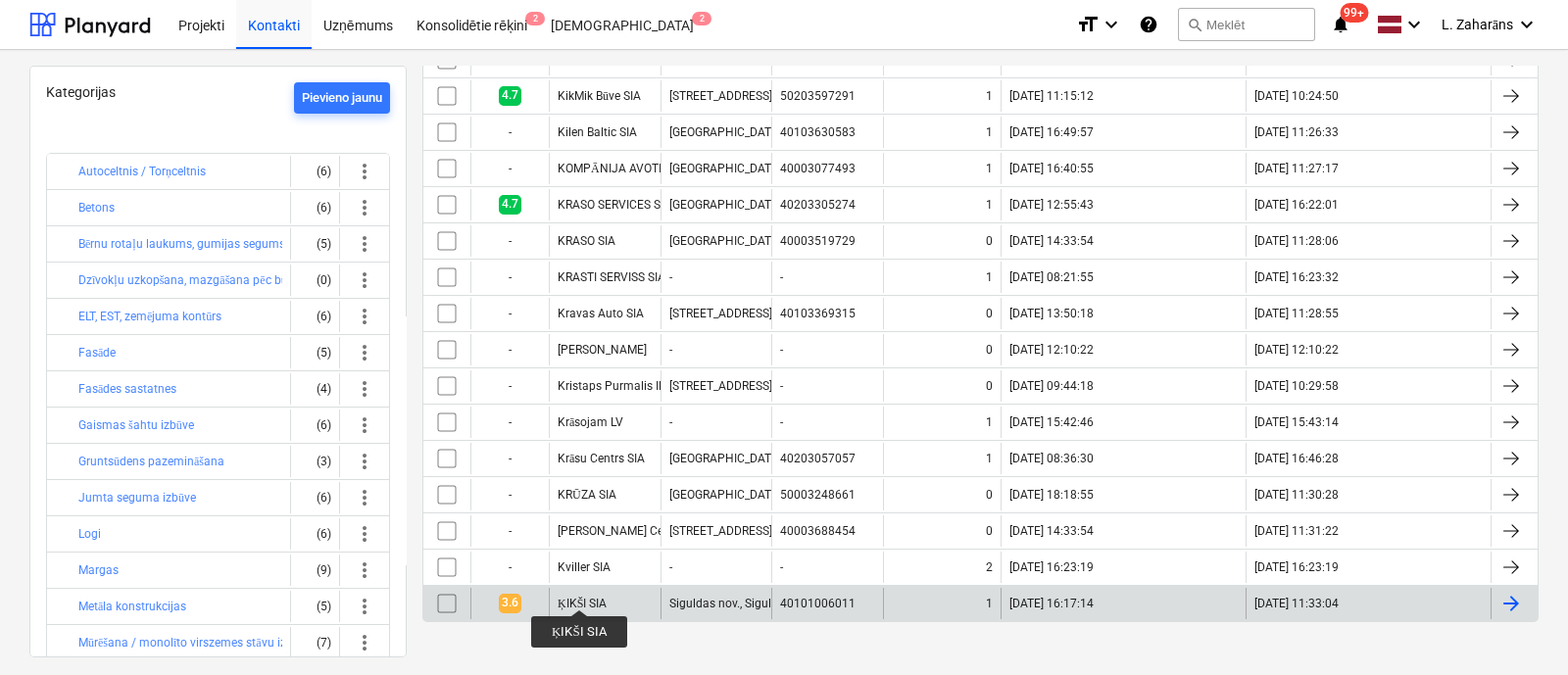 click on "ĶIKŠI SIA" at bounding box center (582, 603) 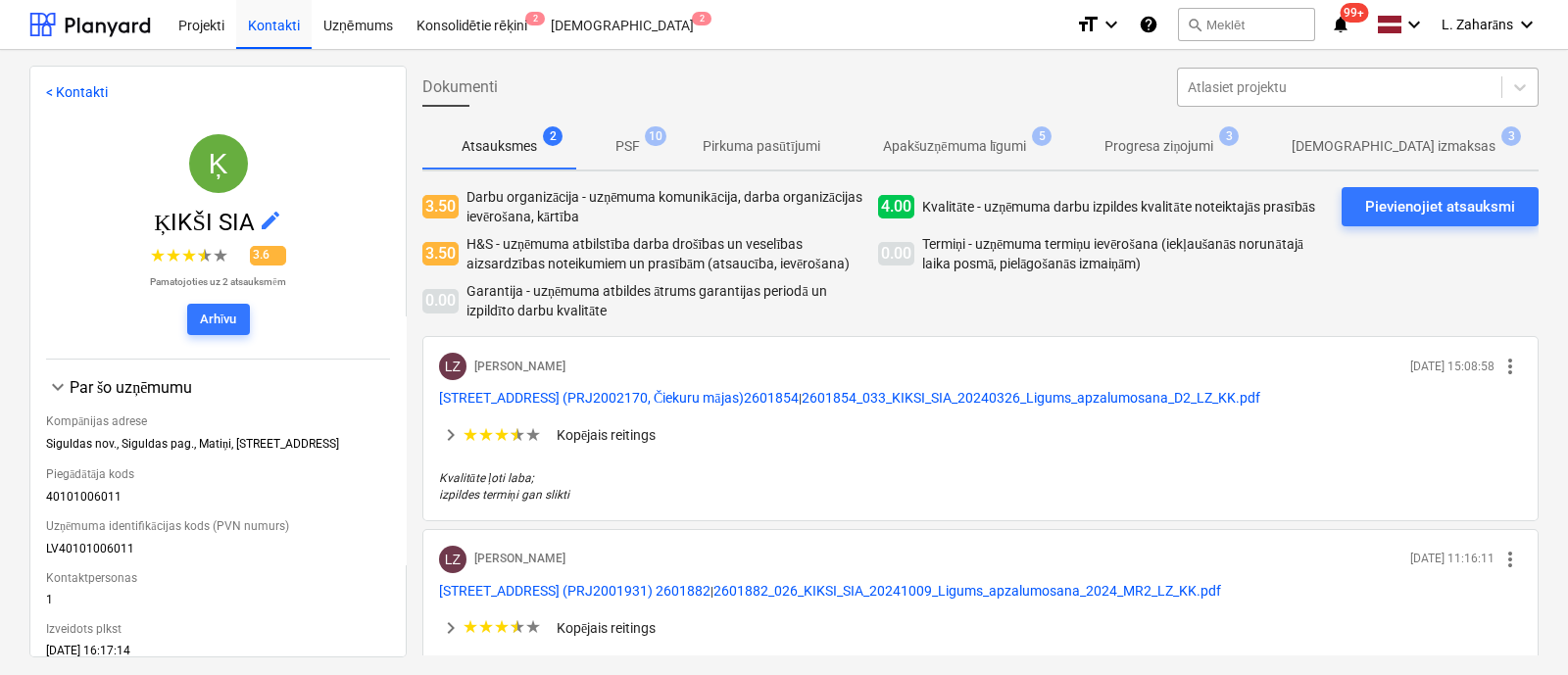 click at bounding box center (1340, 87) 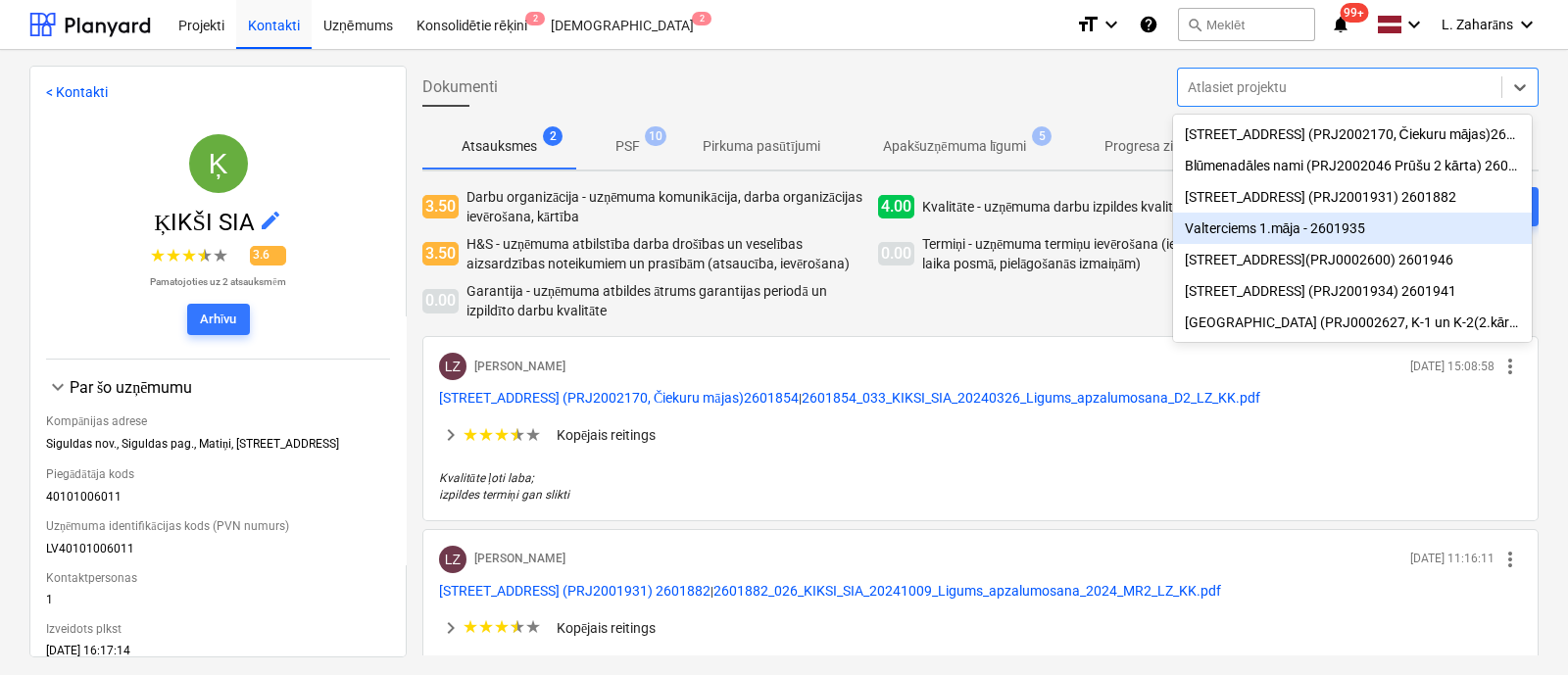 click on "Valterciems 1.māja - 2601935" at bounding box center [1352, 228] 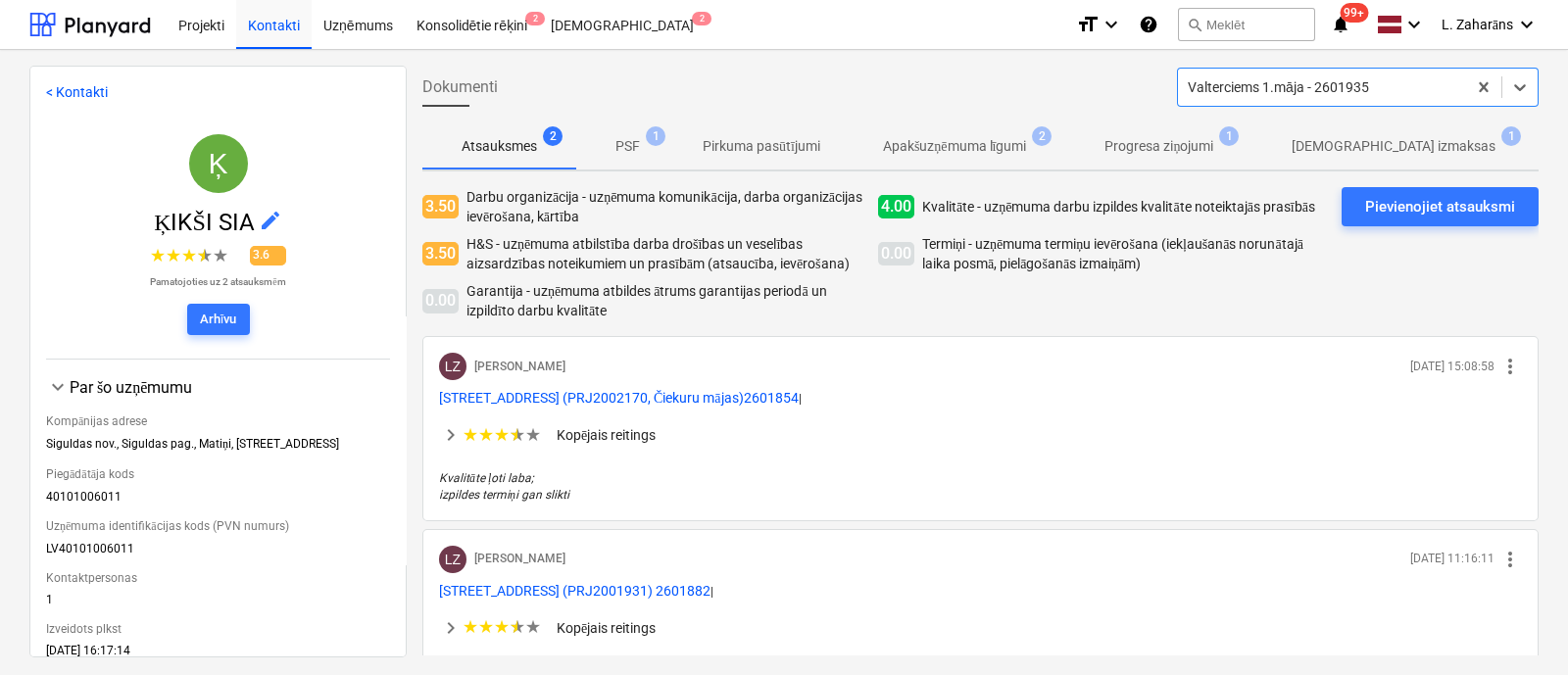 click on "Apakšuzņēmuma līgumi" at bounding box center [955, 146] 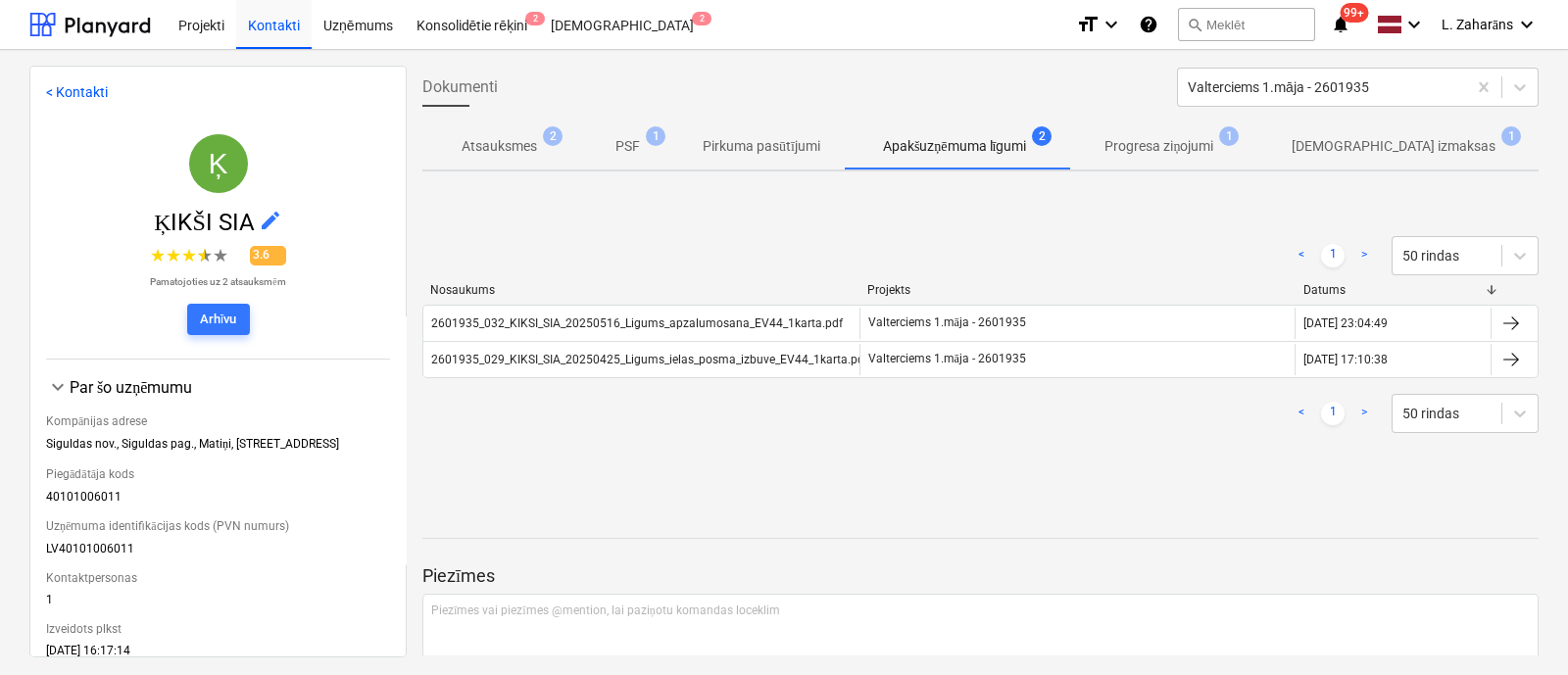 click on "Progresa ziņojumi" at bounding box center [1158, 146] 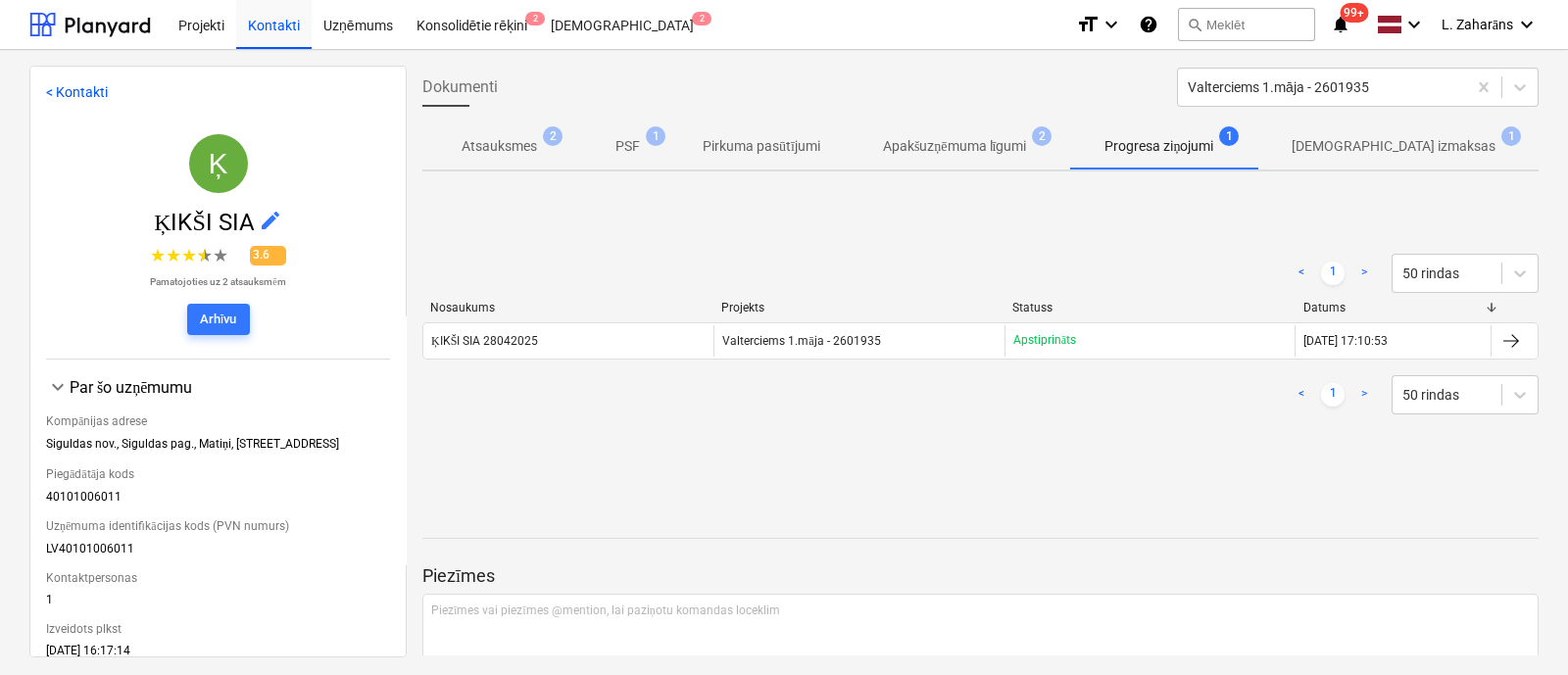 click on "[DEMOGRAPHIC_DATA] izmaksas" at bounding box center [1394, 146] 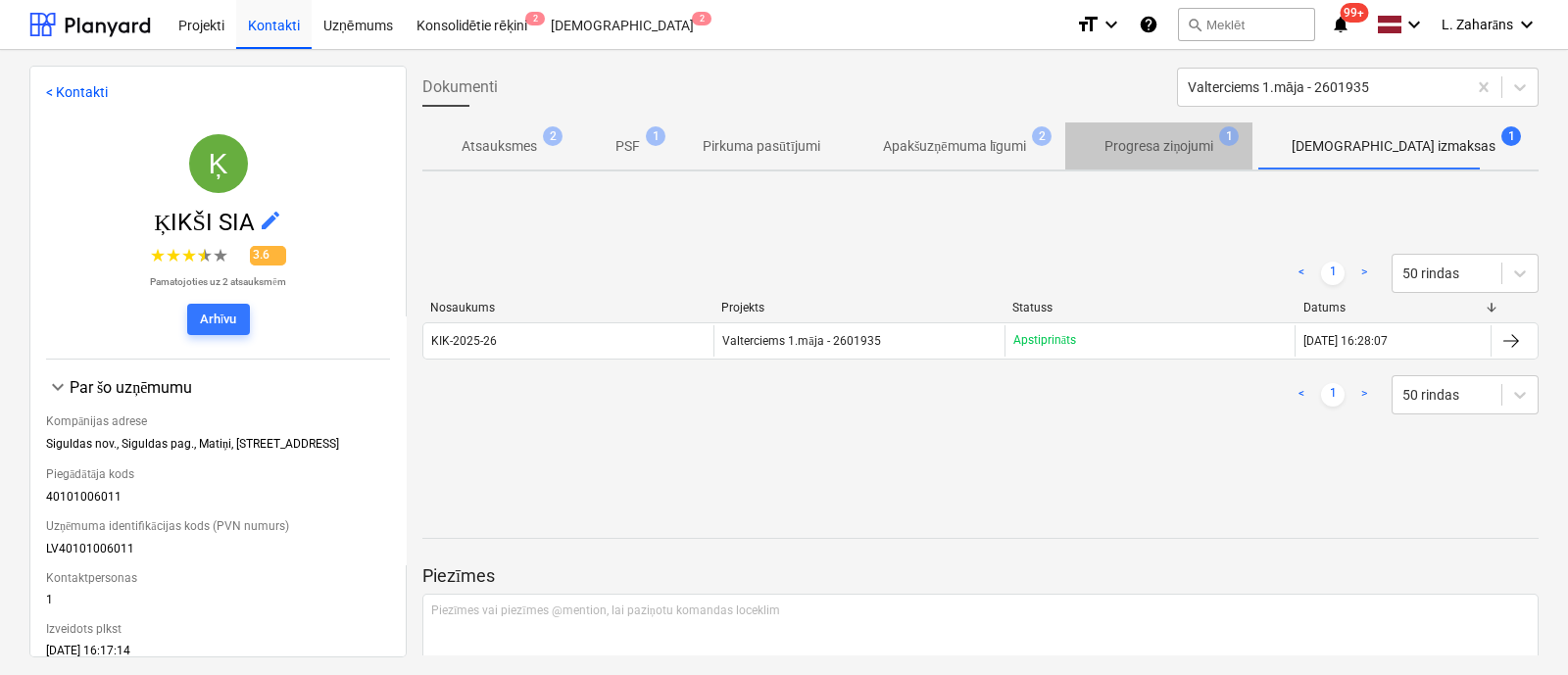click on "Progresa ziņojumi" at bounding box center [1158, 146] 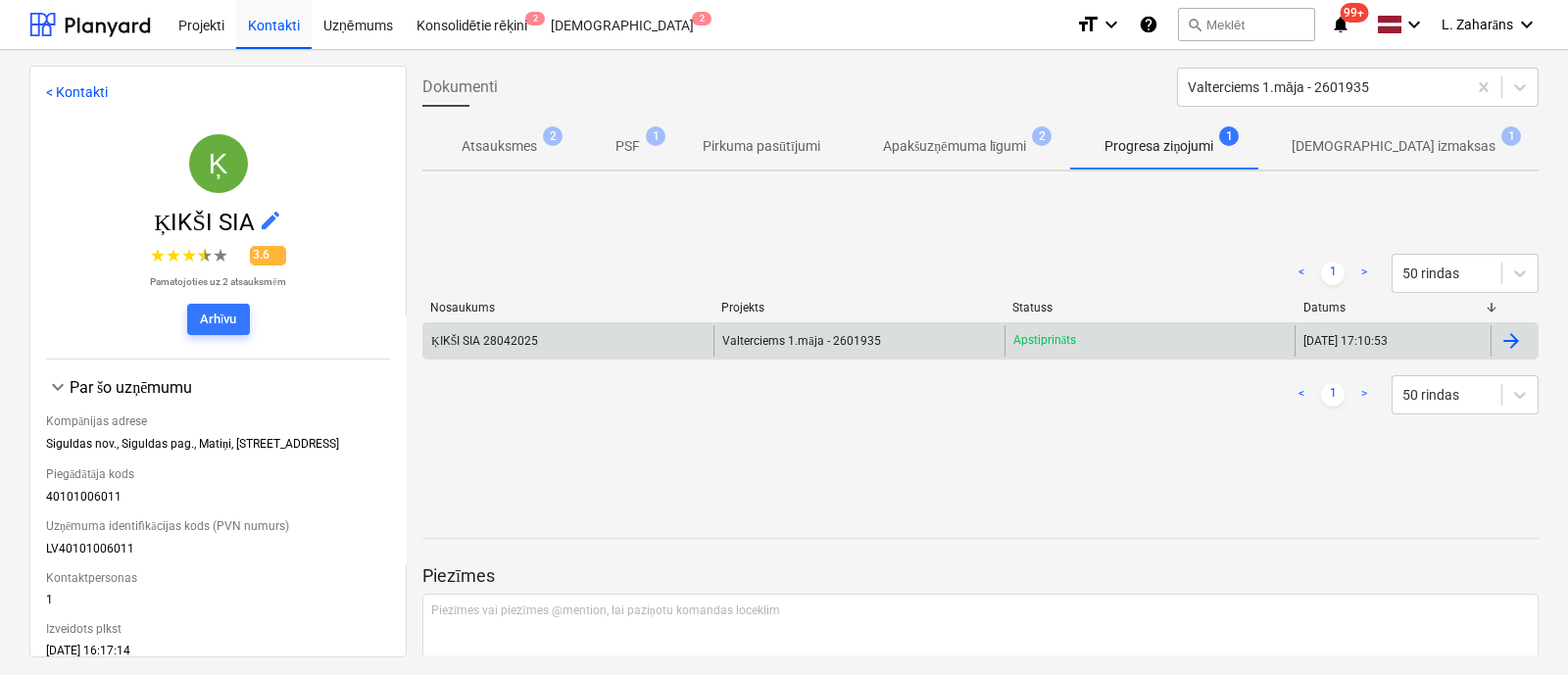 click on "Valterciems 1.māja - 2601935" at bounding box center [801, 341] 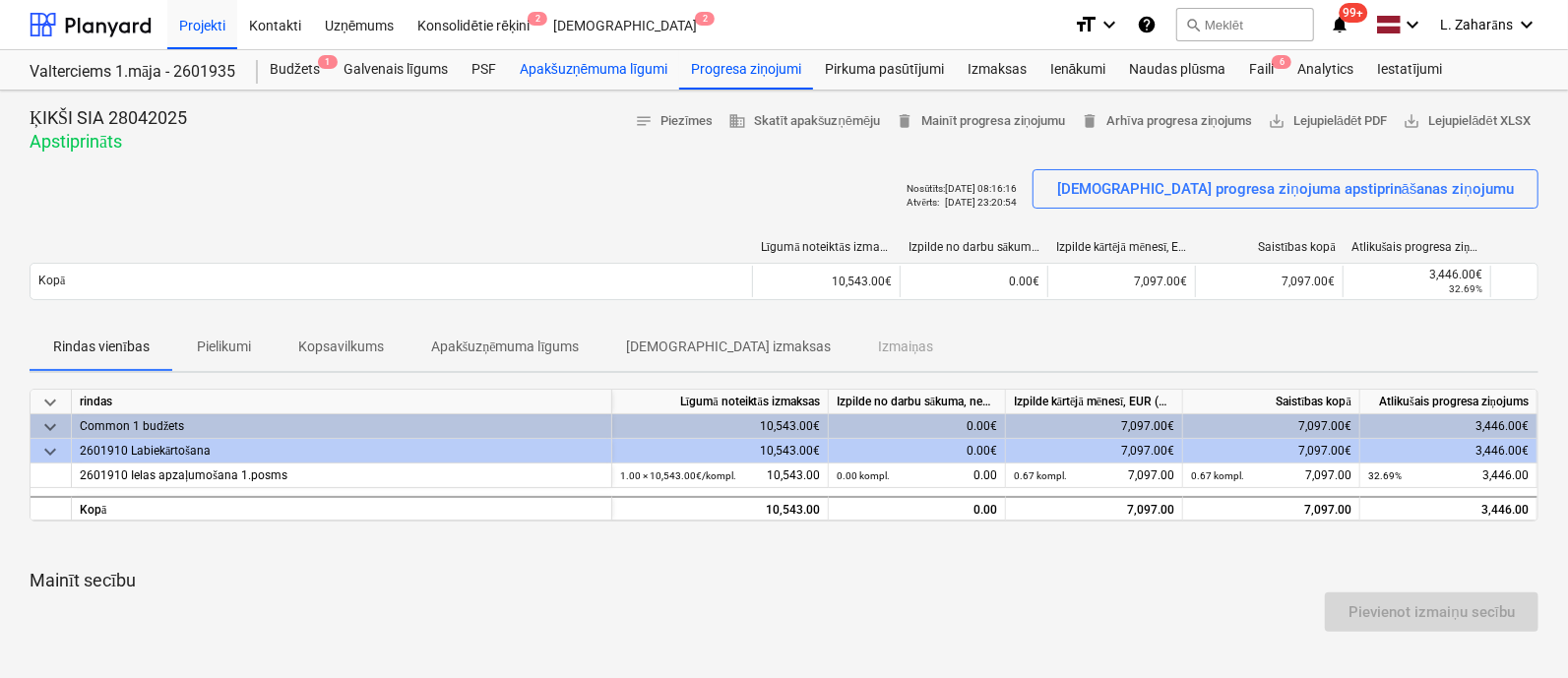 click on "Apakšuzņēmuma līgumi" at bounding box center [594, 70] 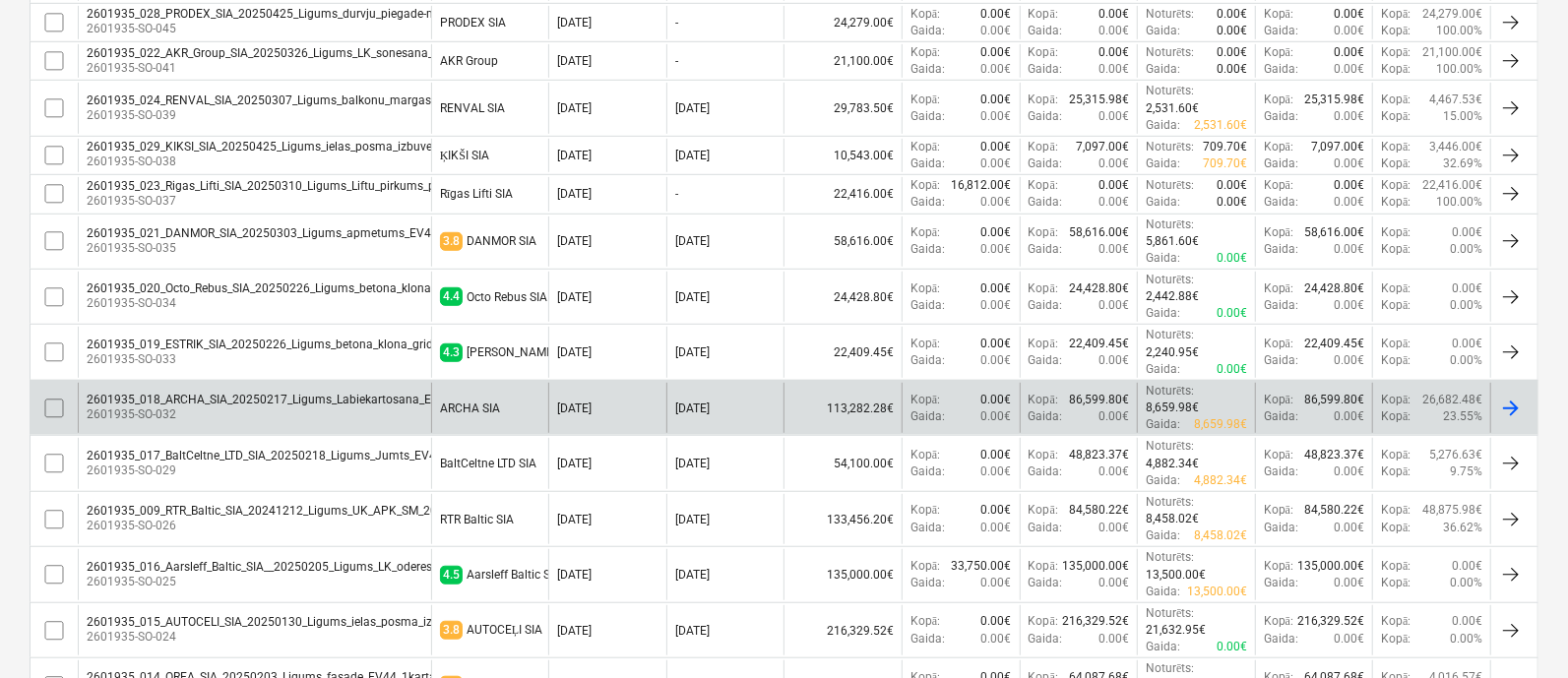 scroll, scrollTop: 615, scrollLeft: 0, axis: vertical 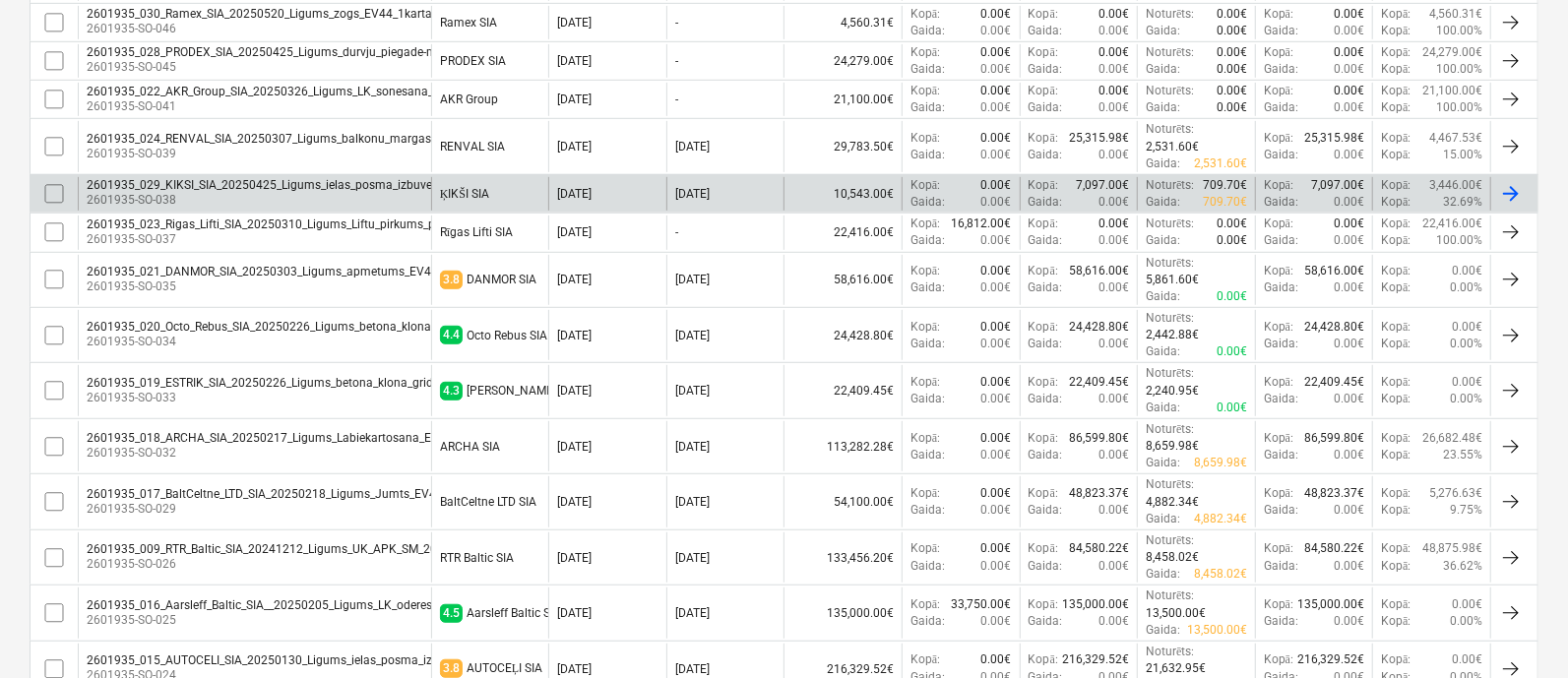 click on "2601935_029_KIKSI_SIA_20250425_Ligums_ielas_posma_izbuve_EV44_1karta.pdf" at bounding box center [306, 185] 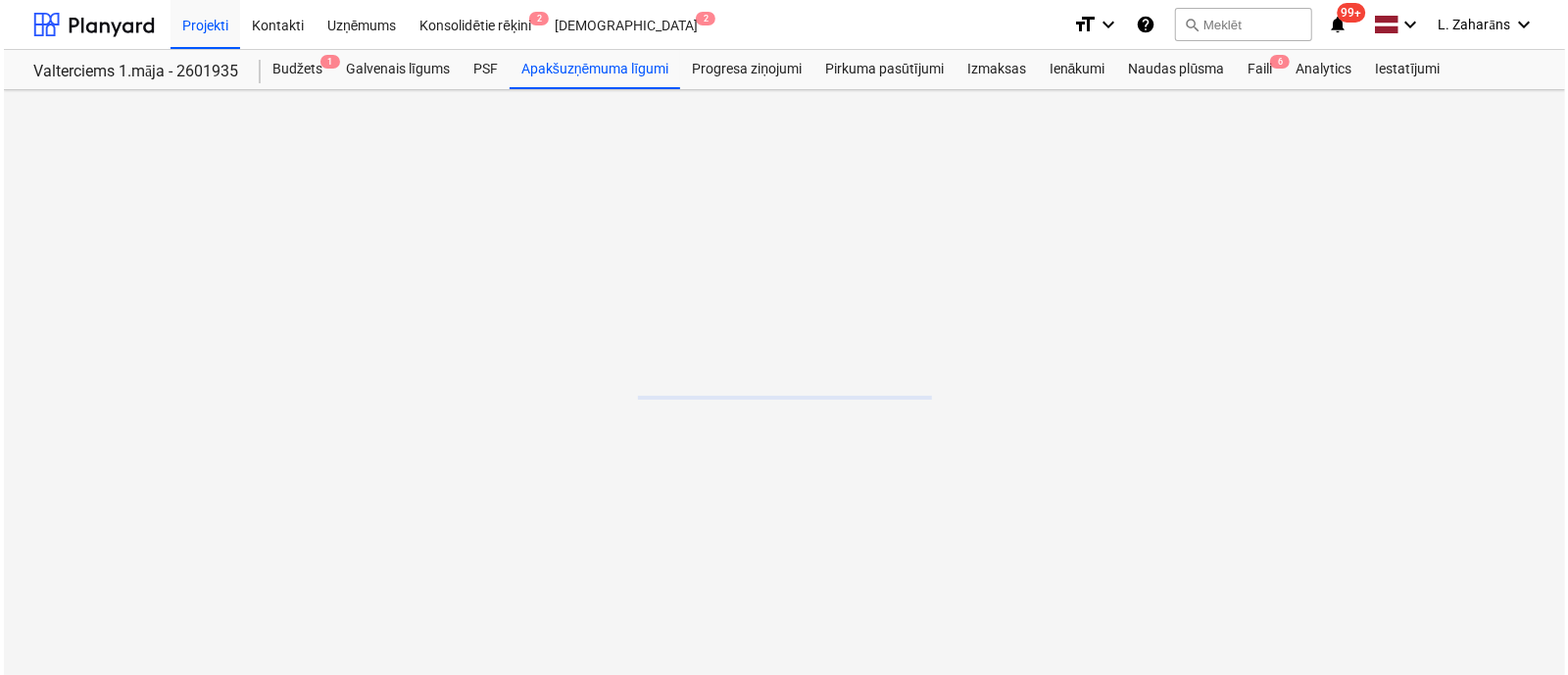 scroll, scrollTop: 0, scrollLeft: 0, axis: both 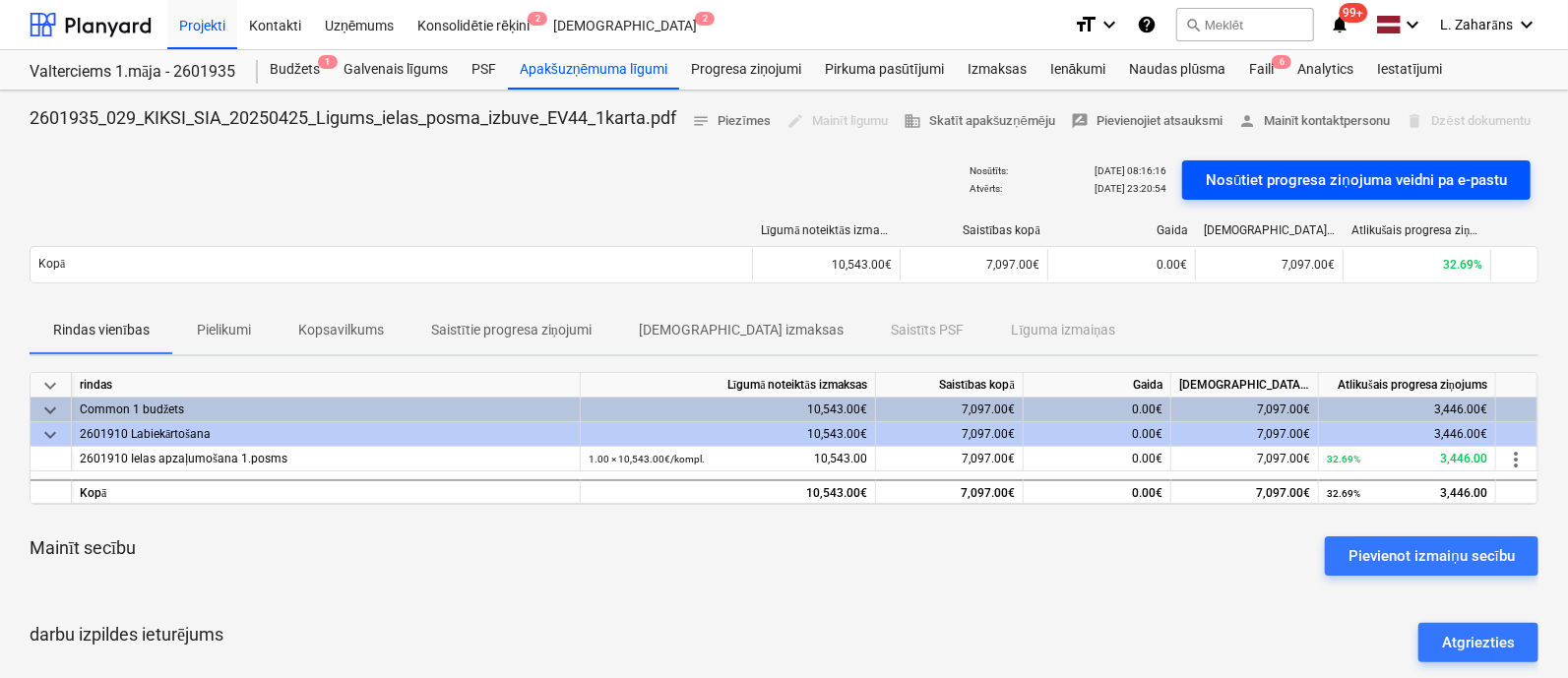 click on "Nosūtiet progresa ziņojuma veidni pa e-pastu" at bounding box center [1356, 180] 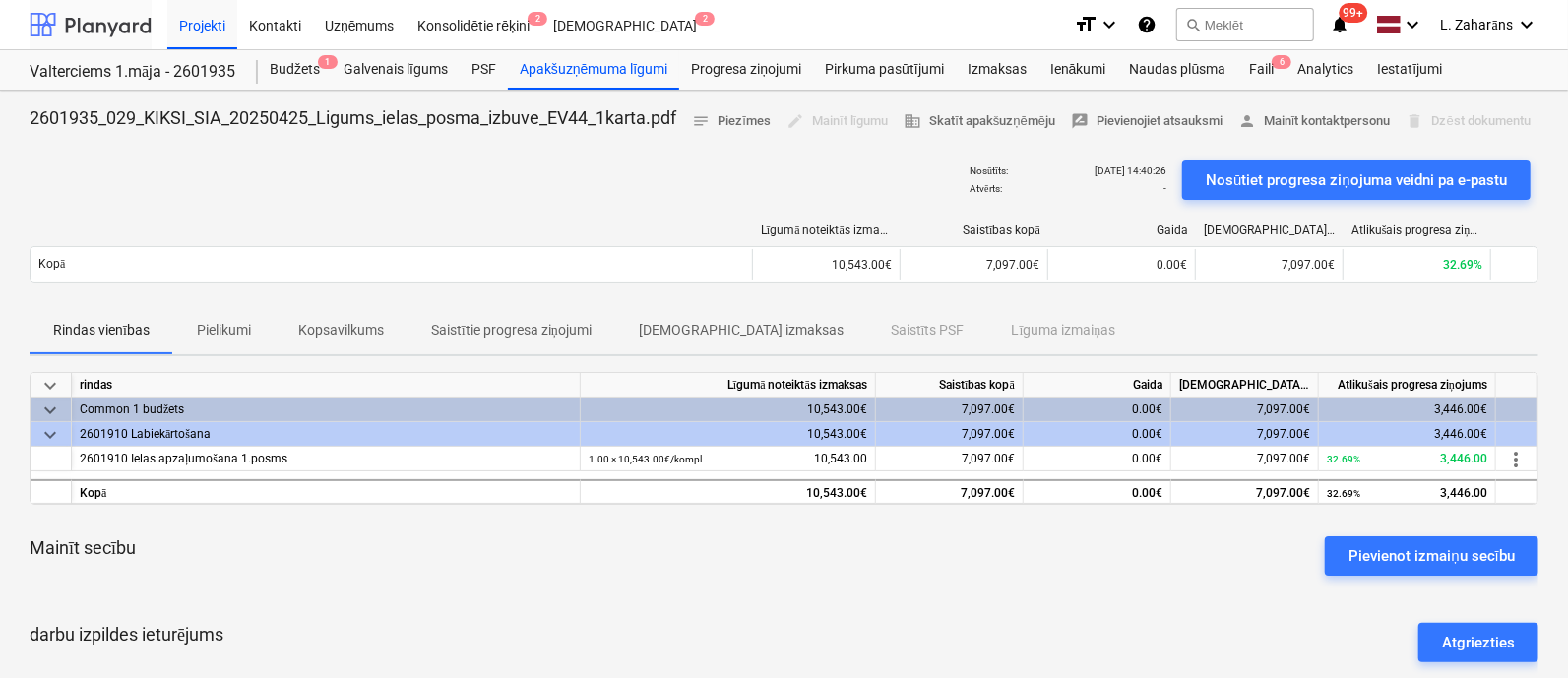 click at bounding box center [91, 25] 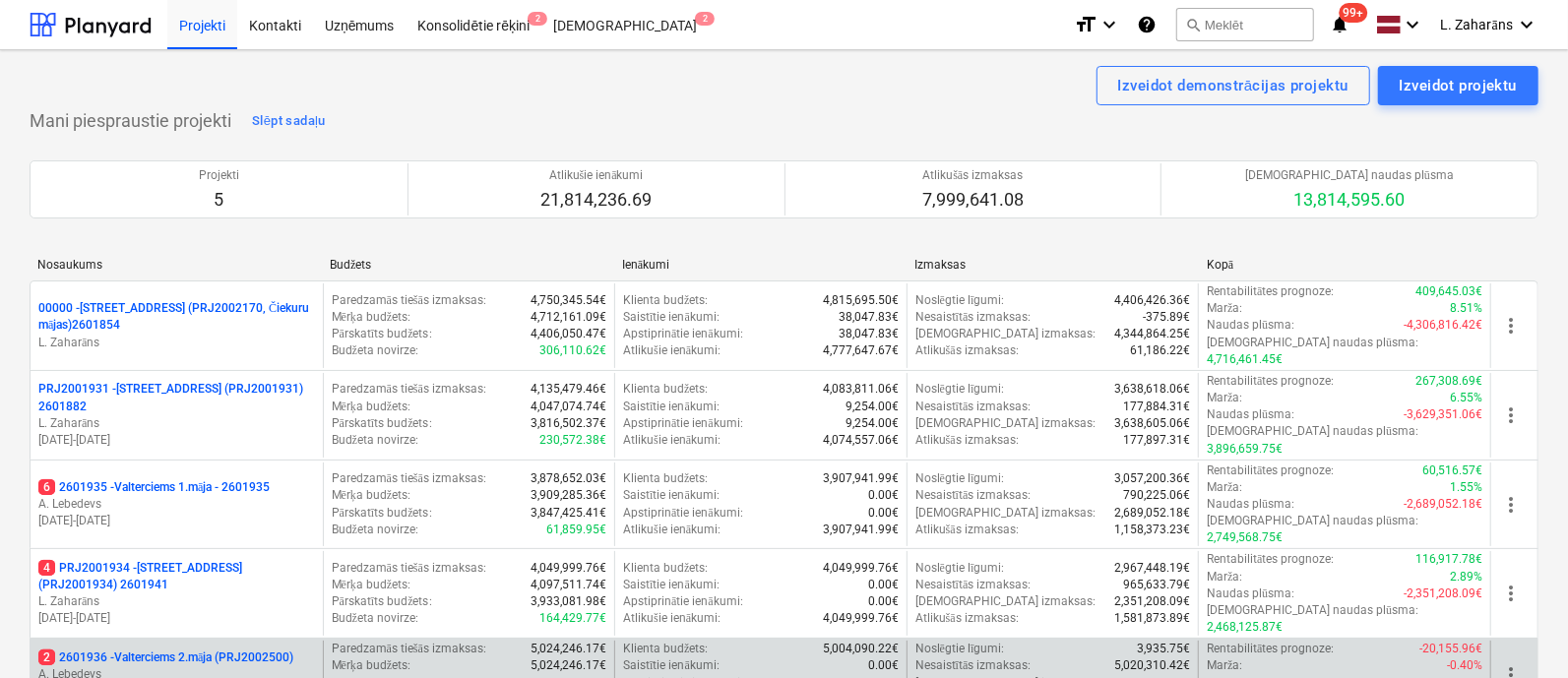 click on "2  2601936 -  Valterciems 2.māja (PRJ2002500)" at bounding box center (165, 657) 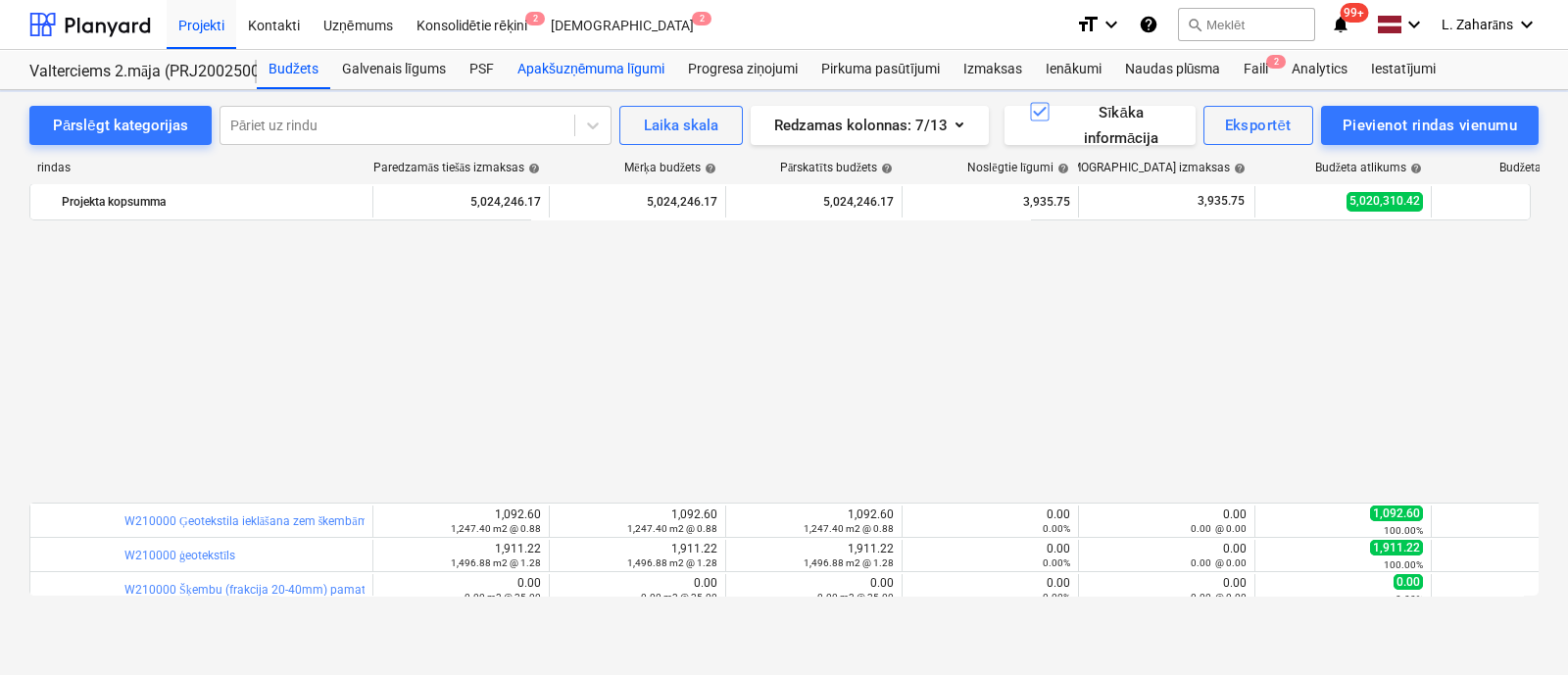 scroll, scrollTop: 979, scrollLeft: 0, axis: vertical 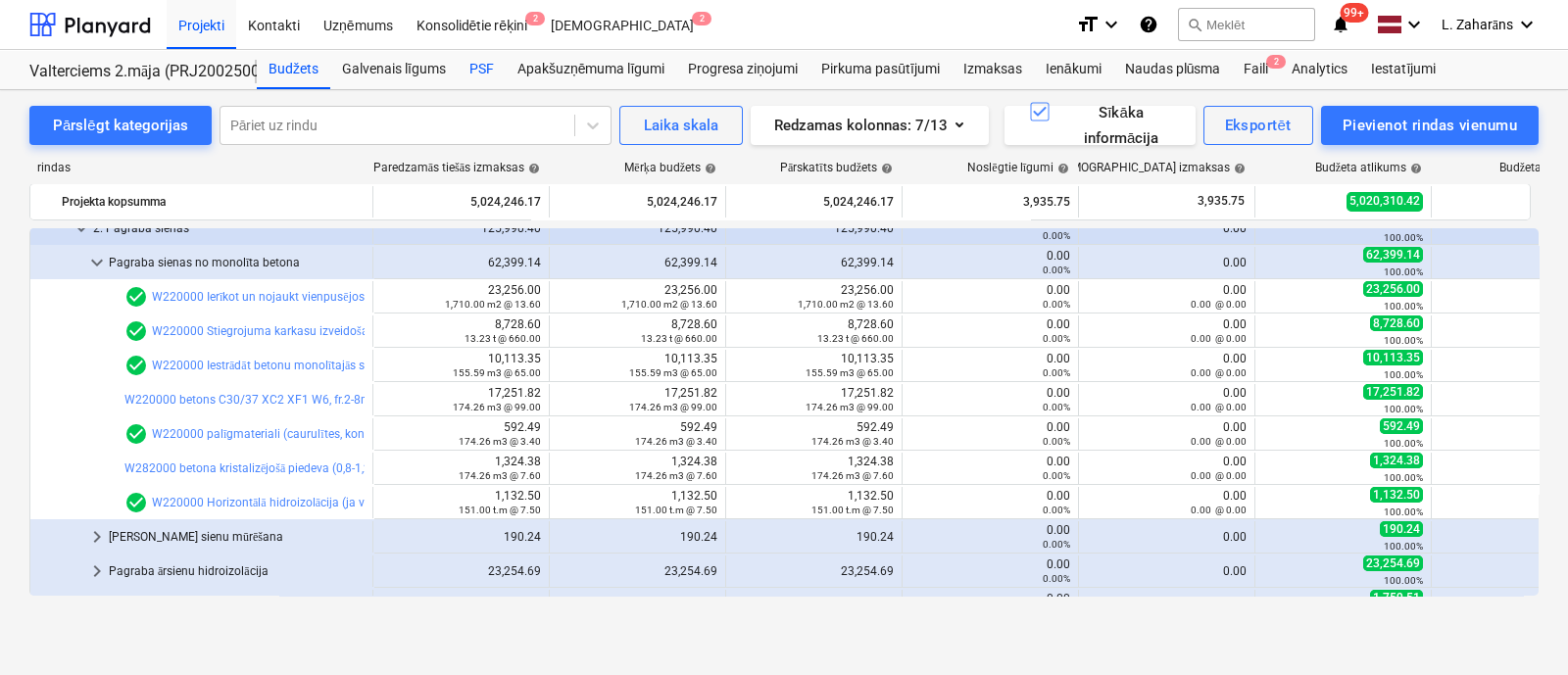 click on "PSF" at bounding box center [481, 70] 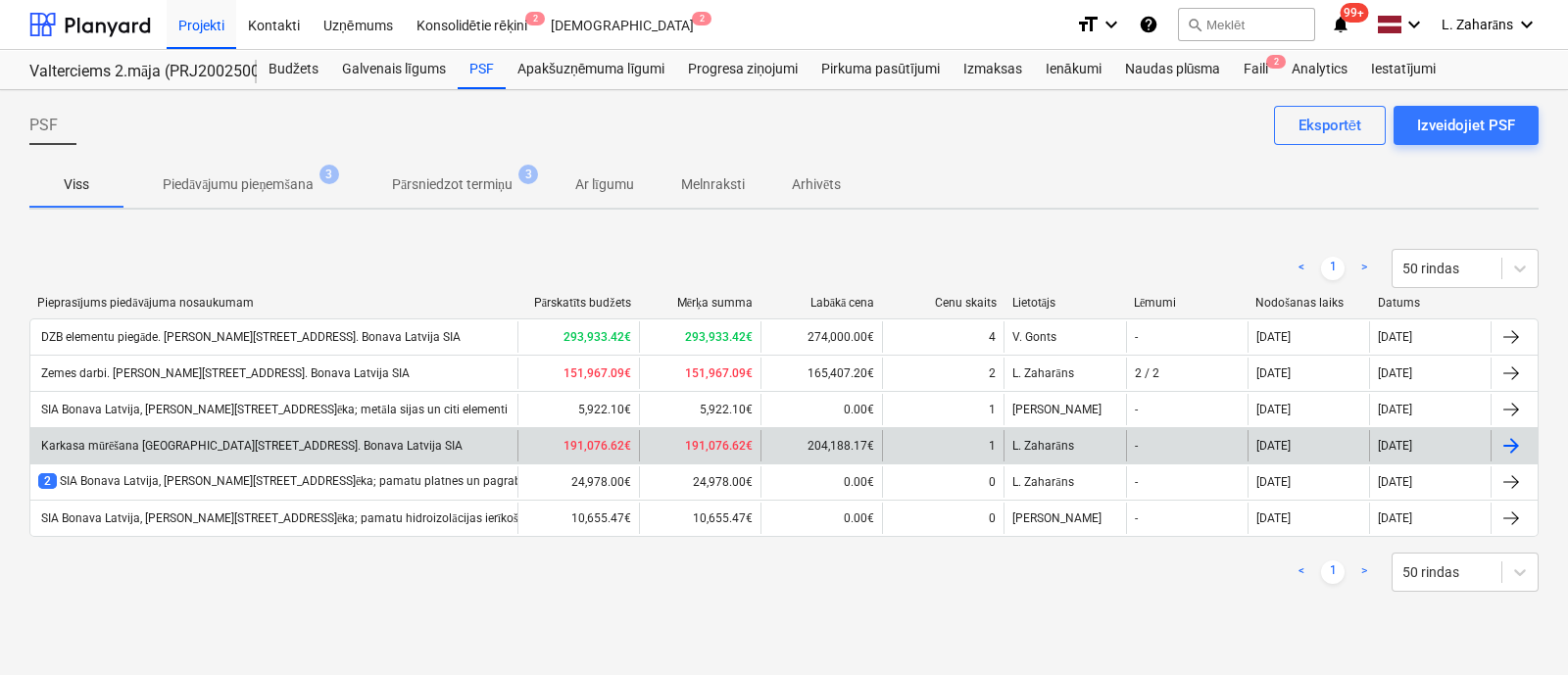 click on "Karkasa mūrēšana [GEOGRAPHIC_DATA][STREET_ADDRESS]. Bonava Latvija SIA" at bounding box center (250, 446) 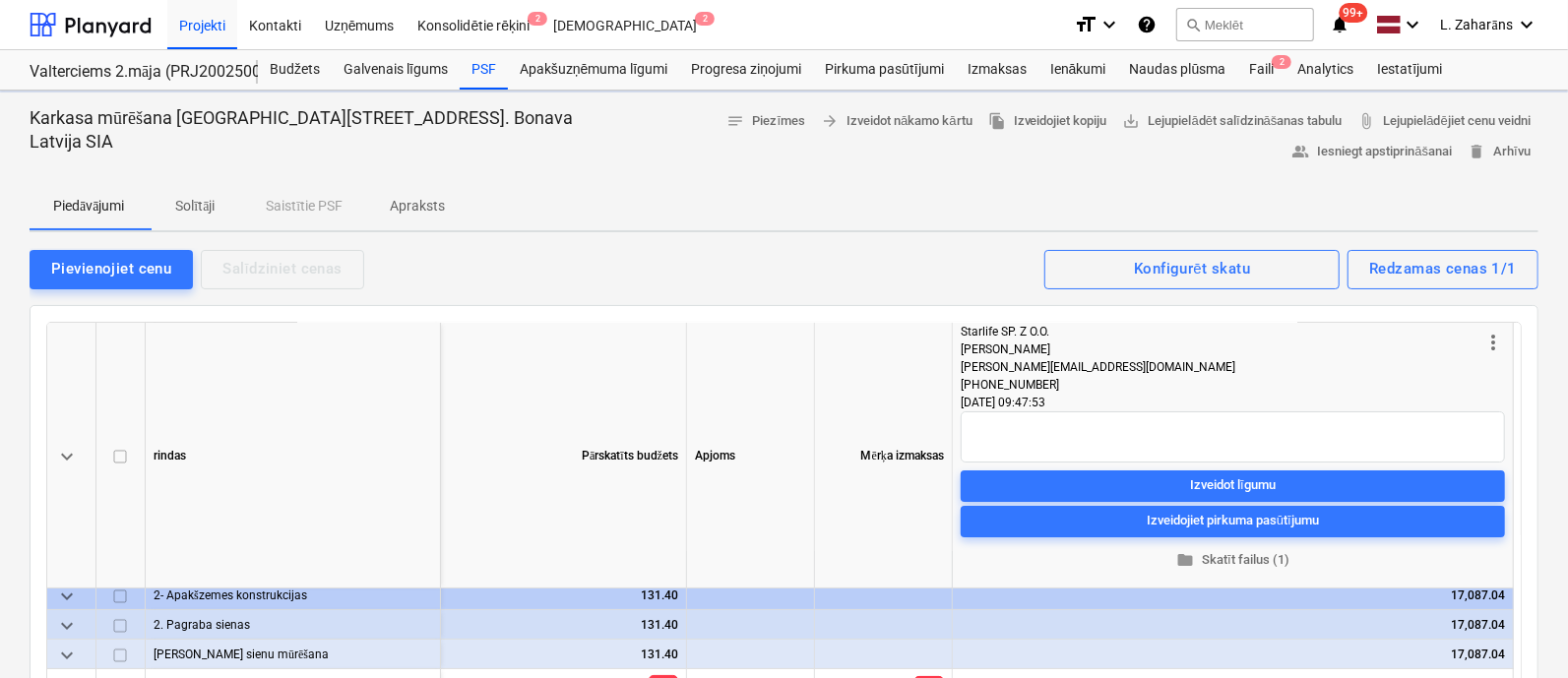 scroll, scrollTop: 0, scrollLeft: 0, axis: both 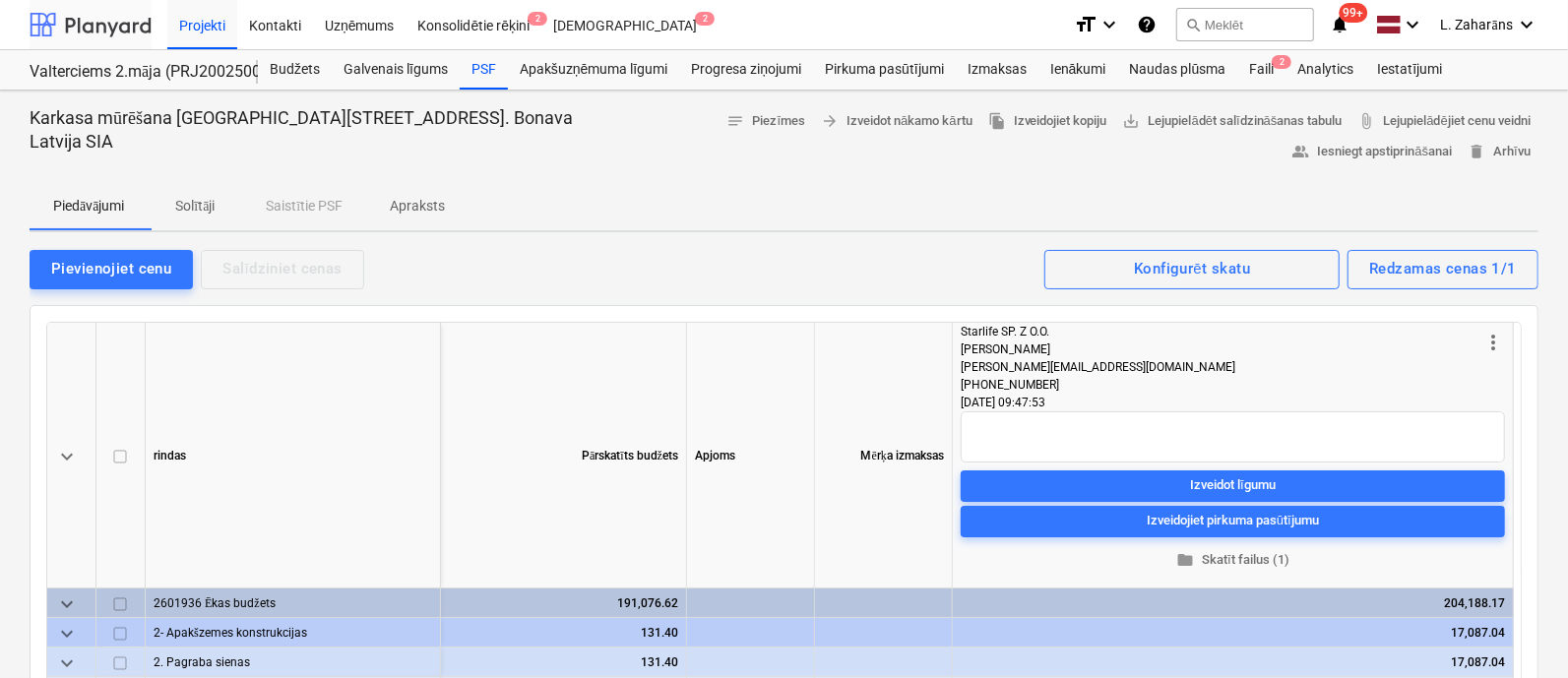 click at bounding box center [91, 25] 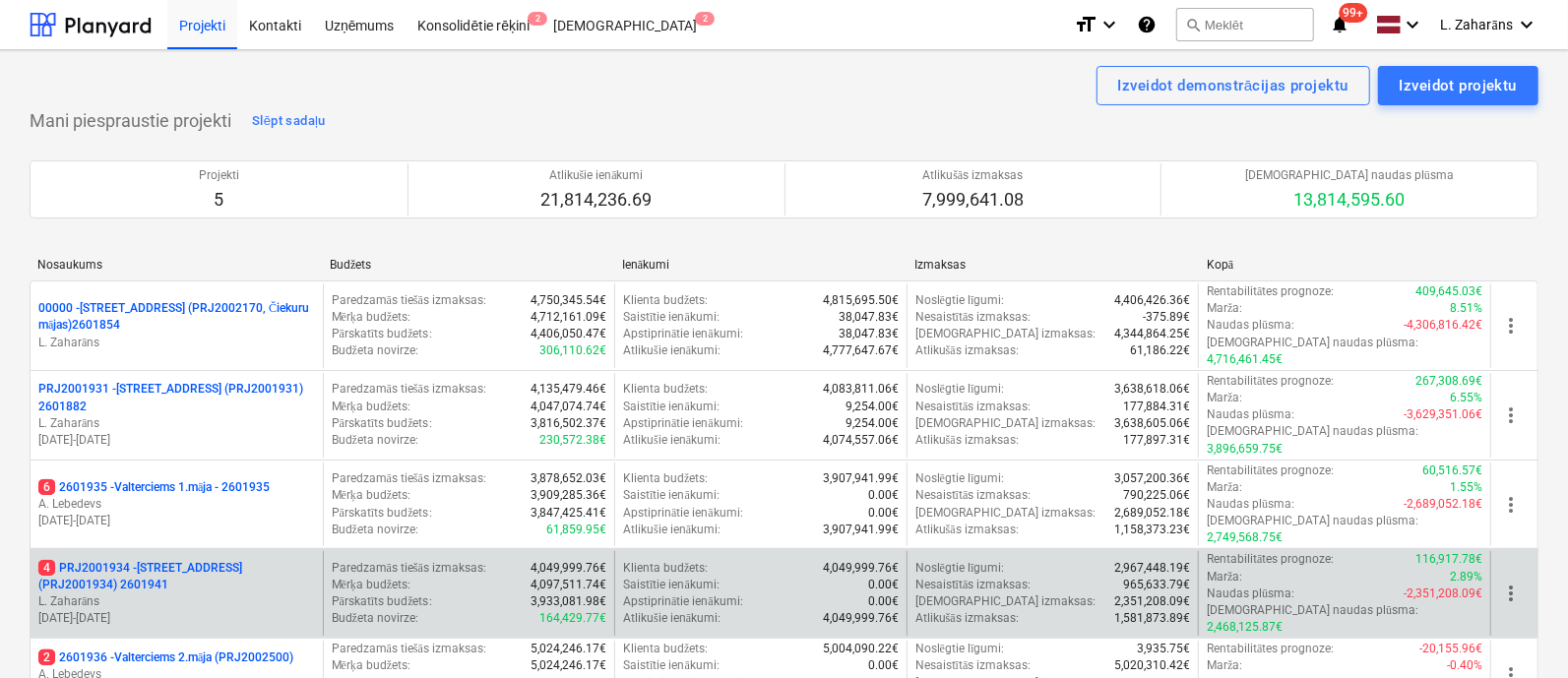 click on "4  PRJ2001934 -  [STREET_ADDRESS] (PRJ2001934)  2601941" at bounding box center (176, 577) 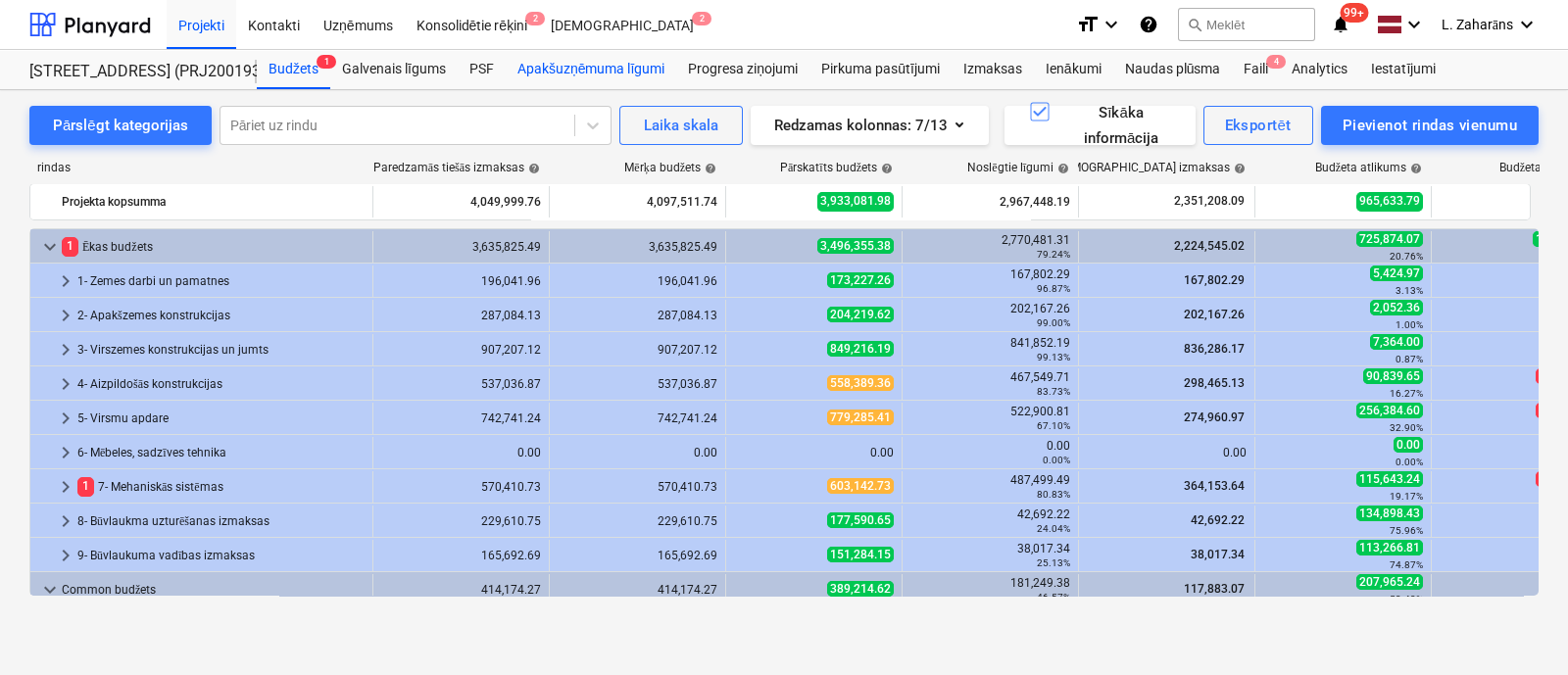 click on "Apakšuzņēmuma līgumi" at bounding box center [591, 70] 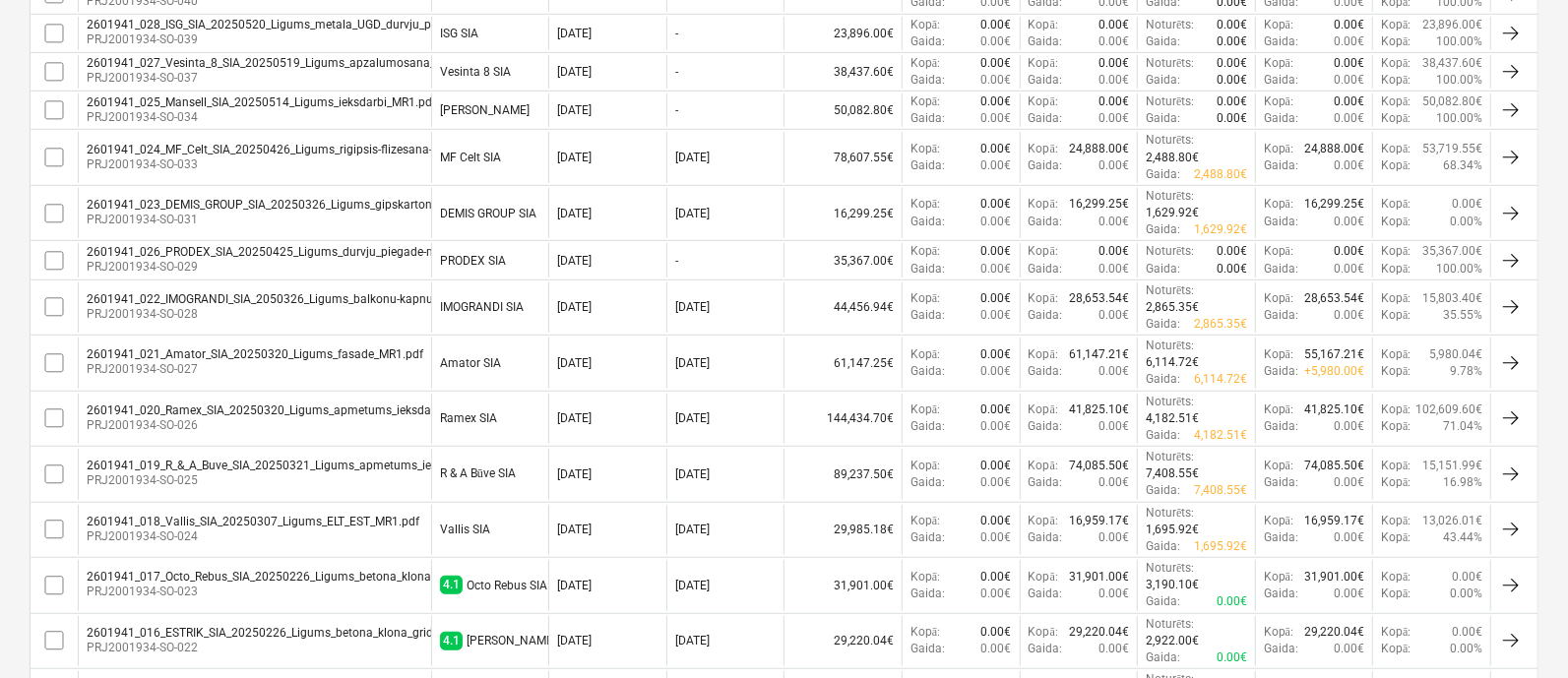 scroll, scrollTop: 1095, scrollLeft: 0, axis: vertical 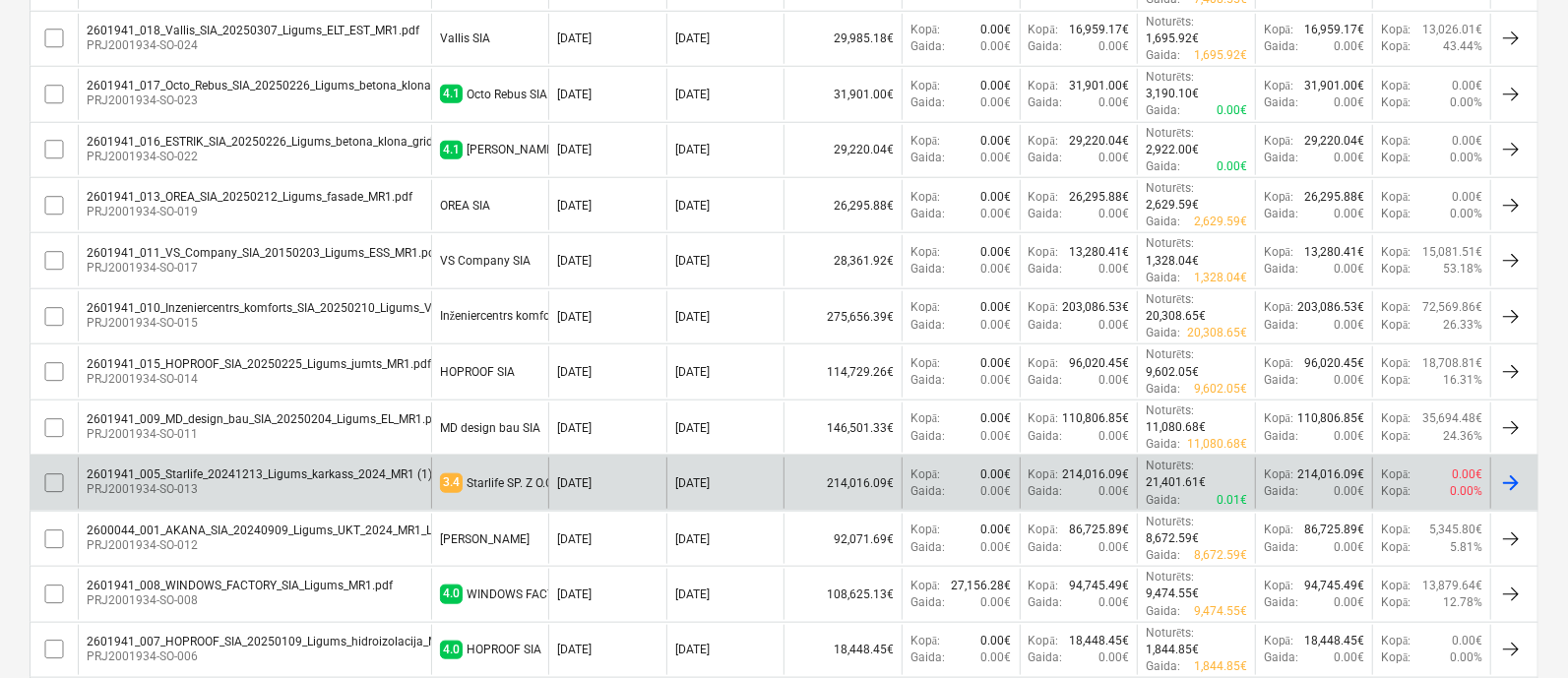 click on "2601941_005_Starlife_20241213_Ligums_karkass_2024_MR1 (1).pdf" at bounding box center [270, 474] 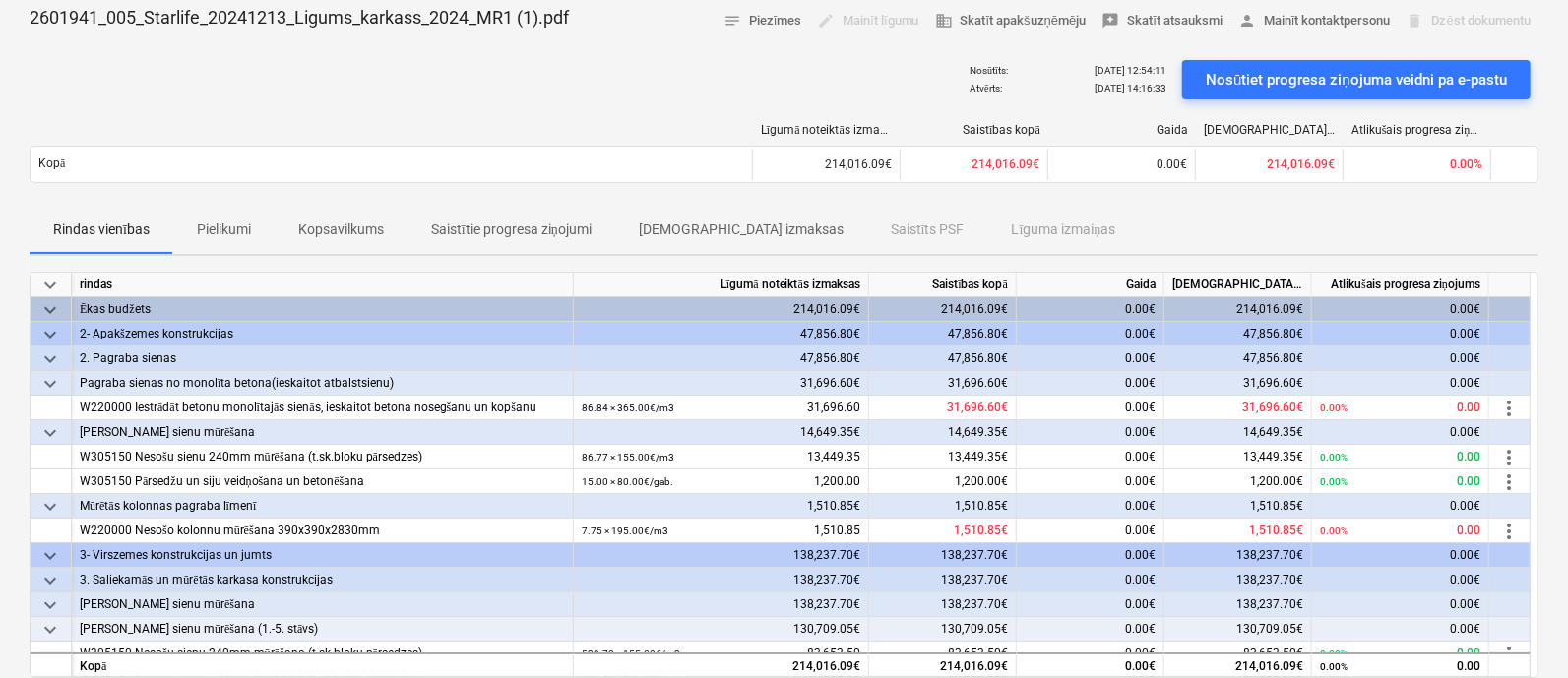 scroll, scrollTop: 245, scrollLeft: 0, axis: vertical 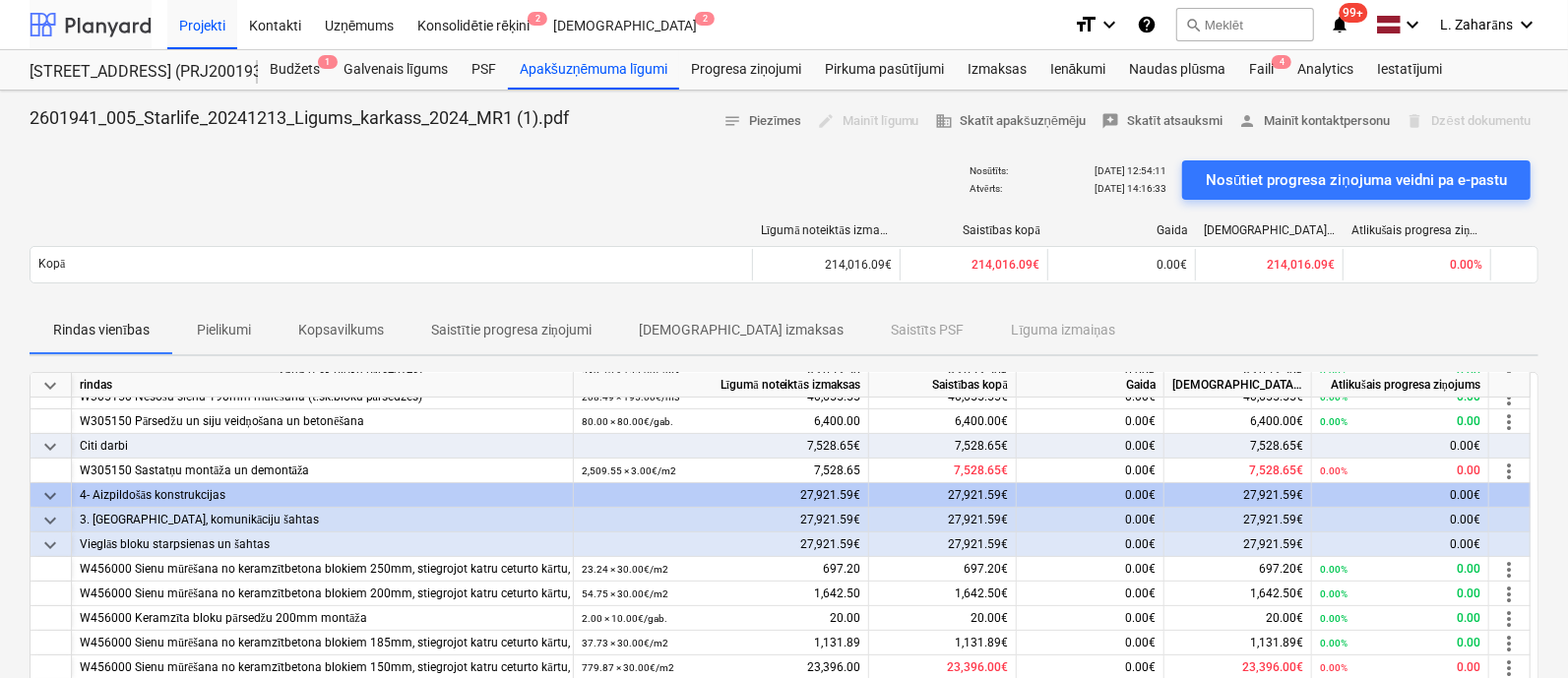click at bounding box center (91, 25) 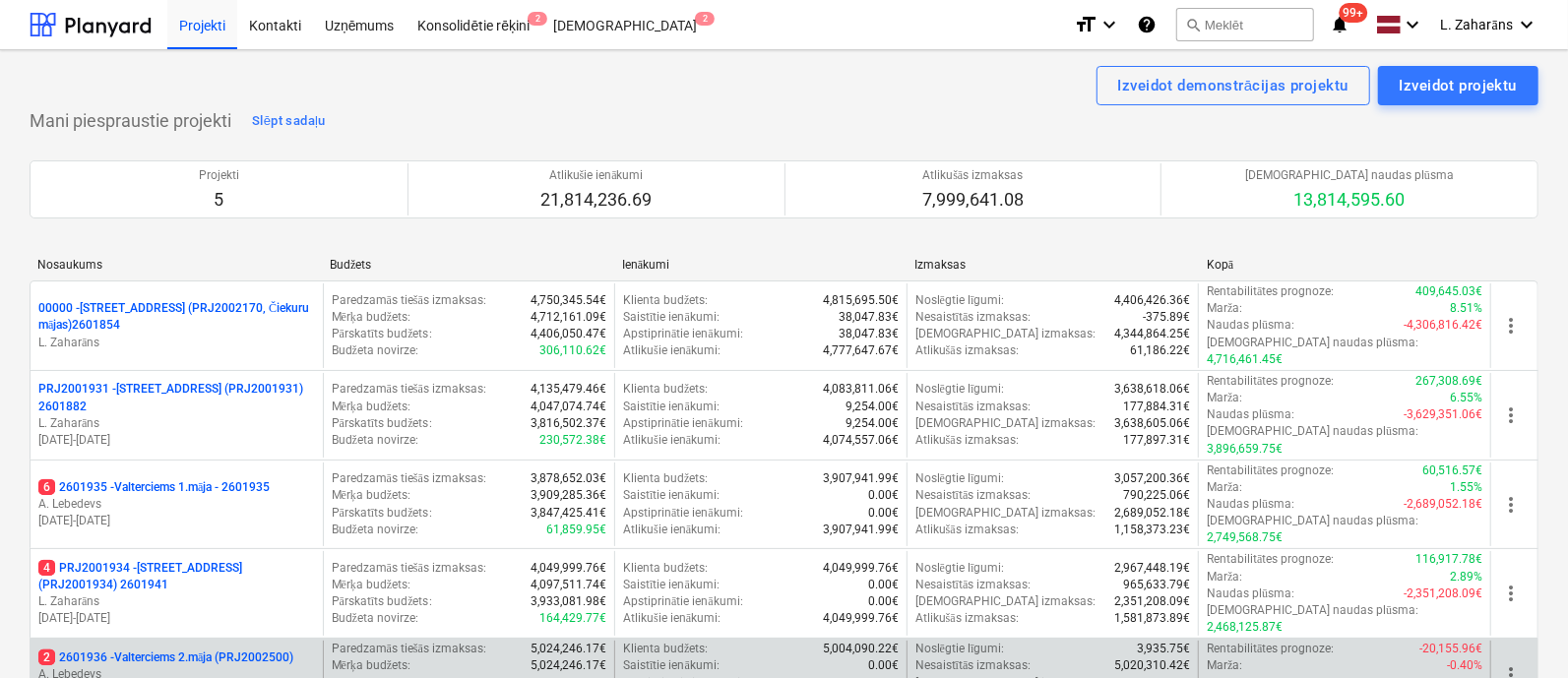 click on "2  2601936 -  Valterciems 2.māja (PRJ2002500)" at bounding box center [165, 657] 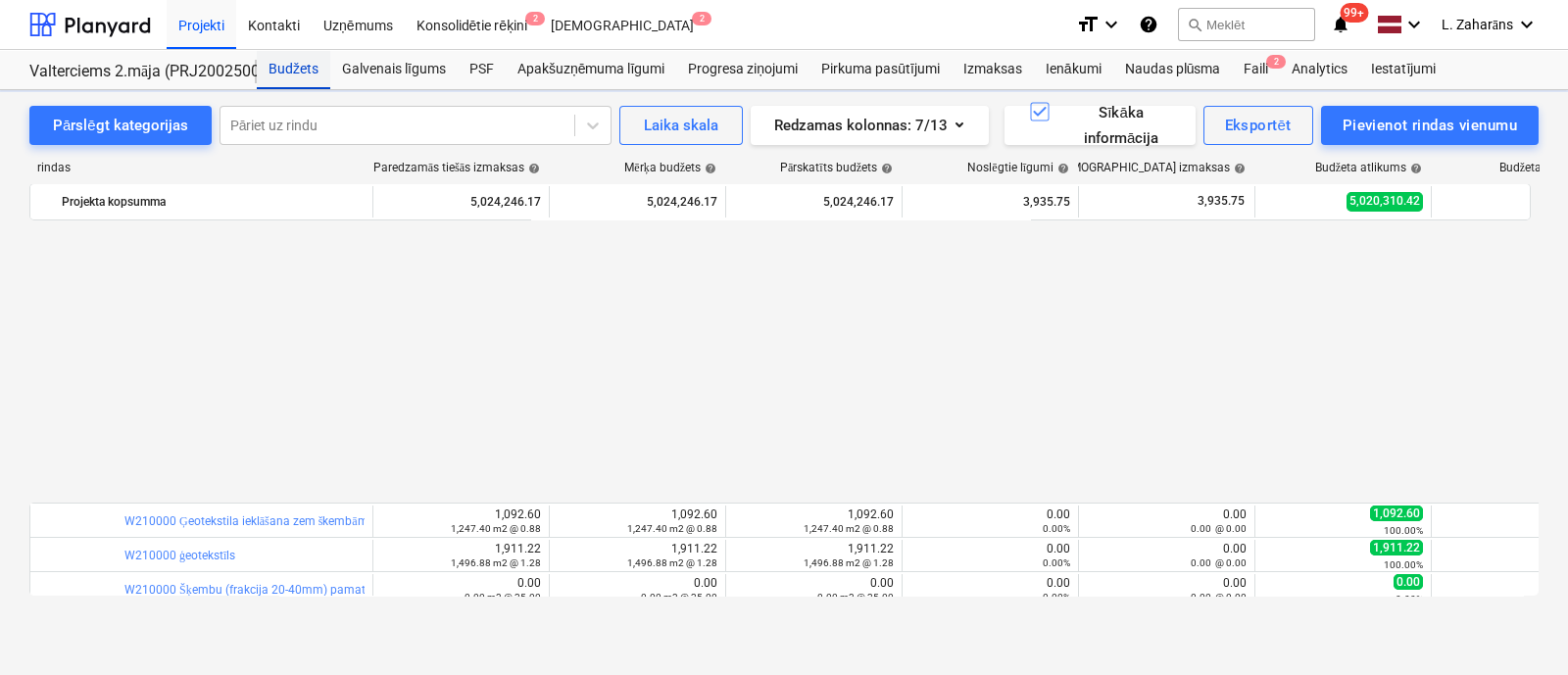 scroll, scrollTop: 979, scrollLeft: 0, axis: vertical 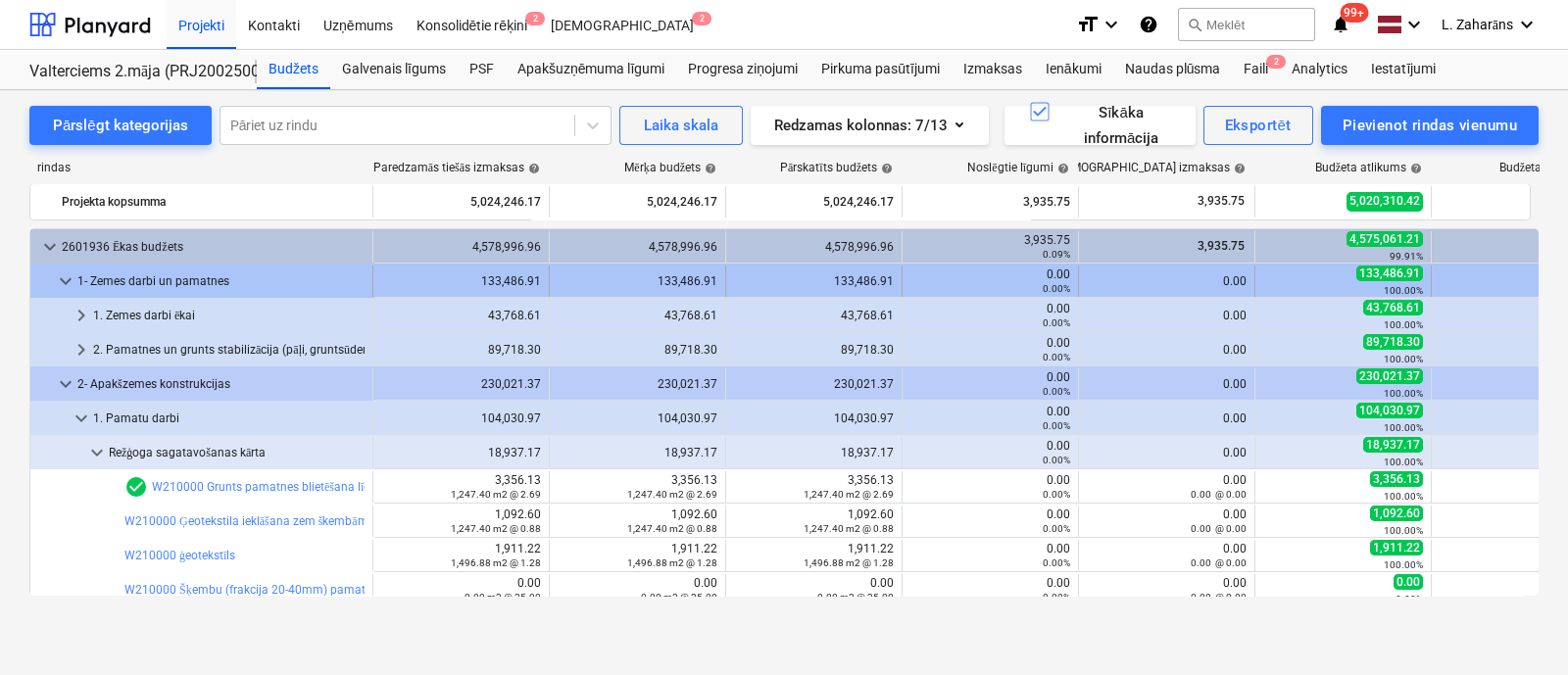 click on "keyboard_arrow_down" at bounding box center (66, 281) 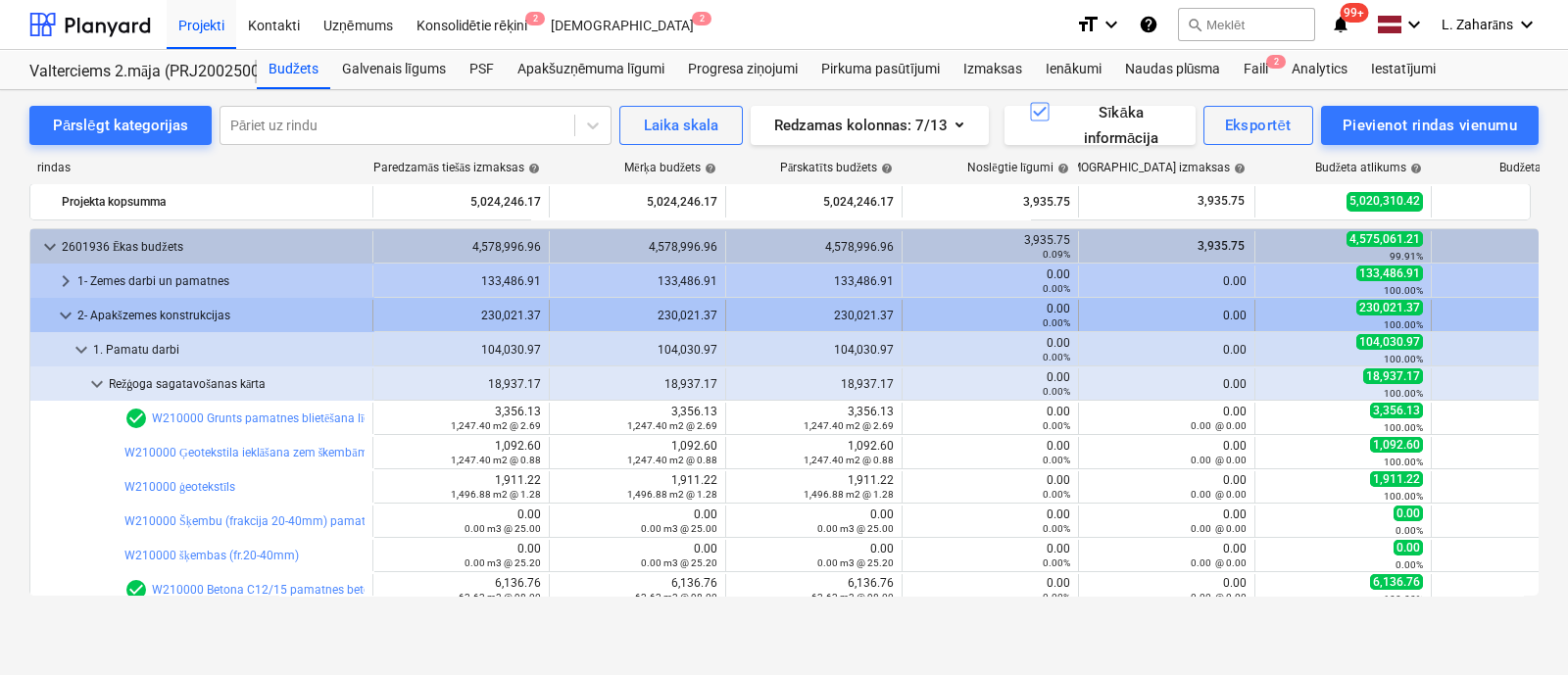 click on "keyboard_arrow_down" at bounding box center (66, 315) 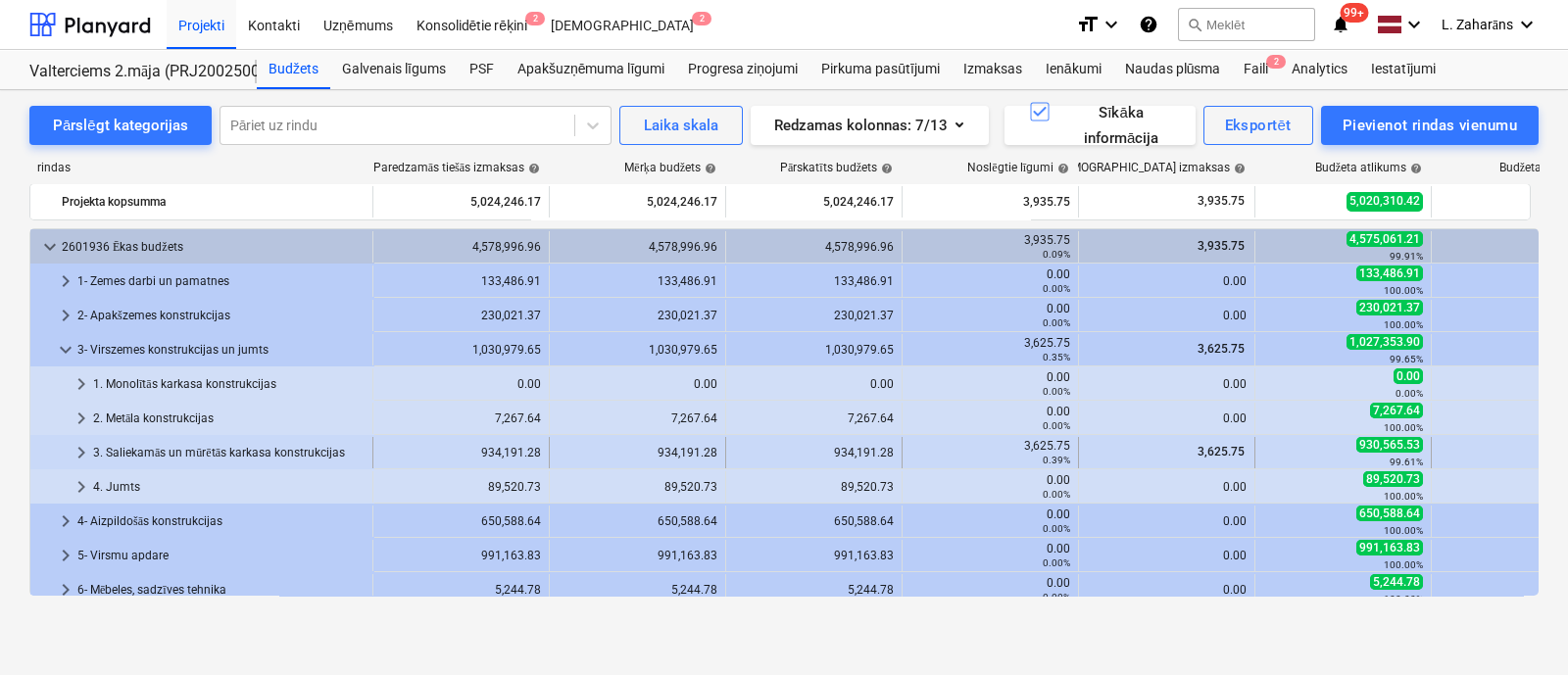 click on "keyboard_arrow_right" at bounding box center (81, 453) 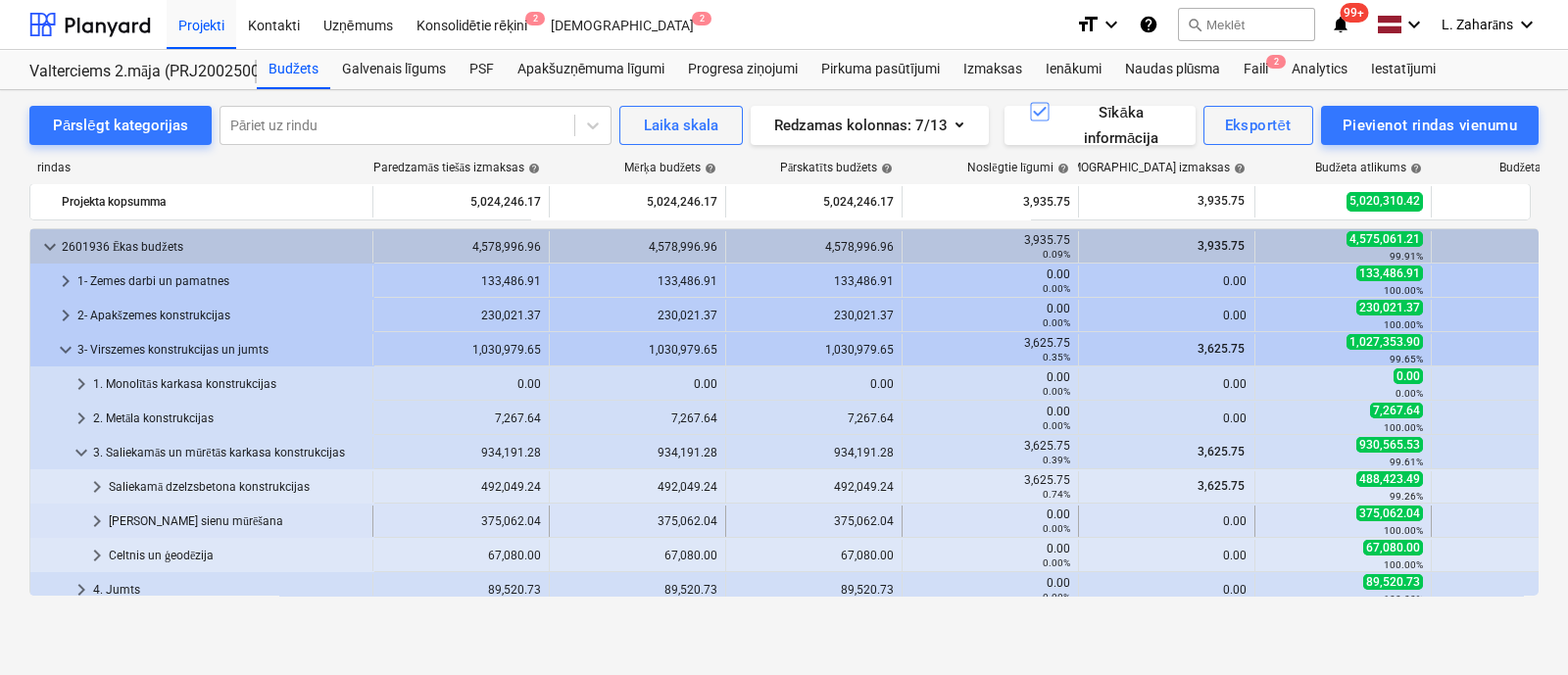 click on "keyboard_arrow_right" at bounding box center [97, 521] 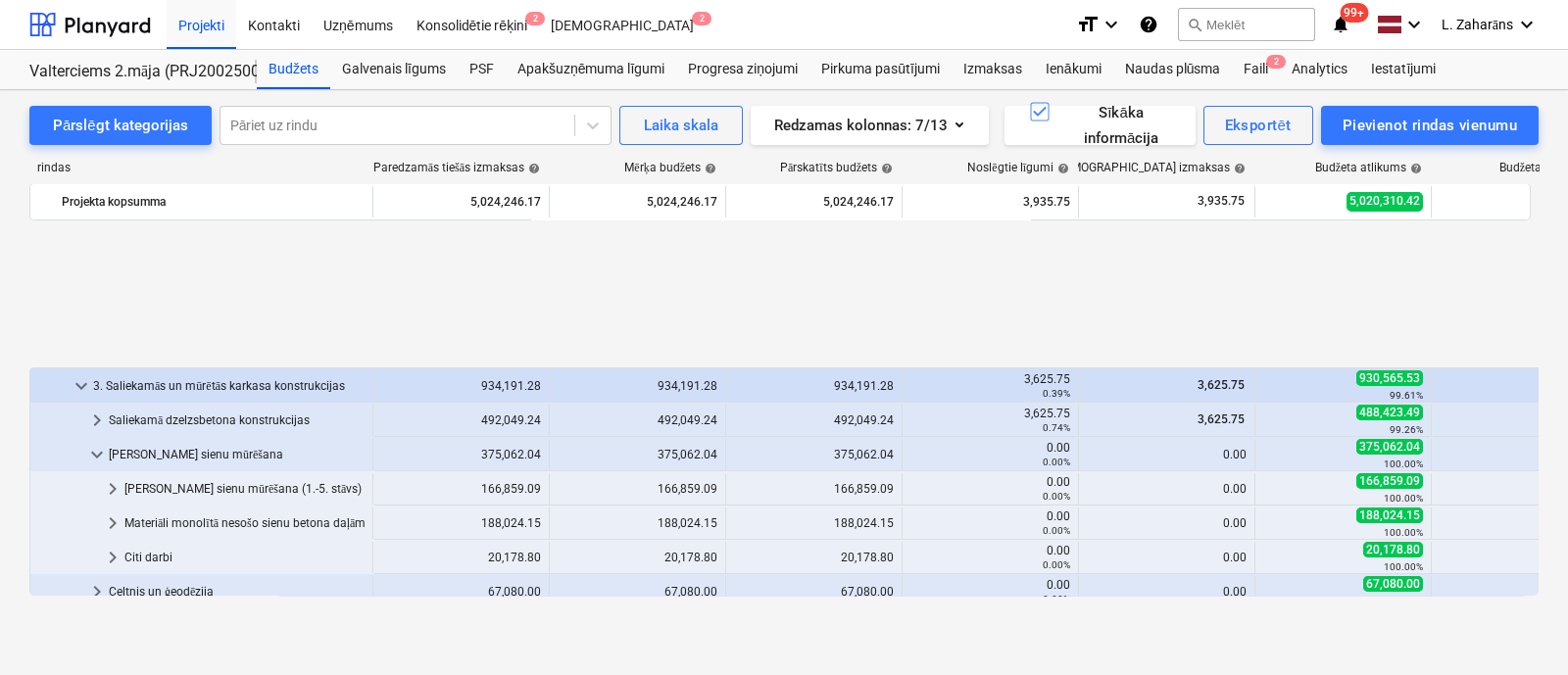 scroll, scrollTop: 244, scrollLeft: 0, axis: vertical 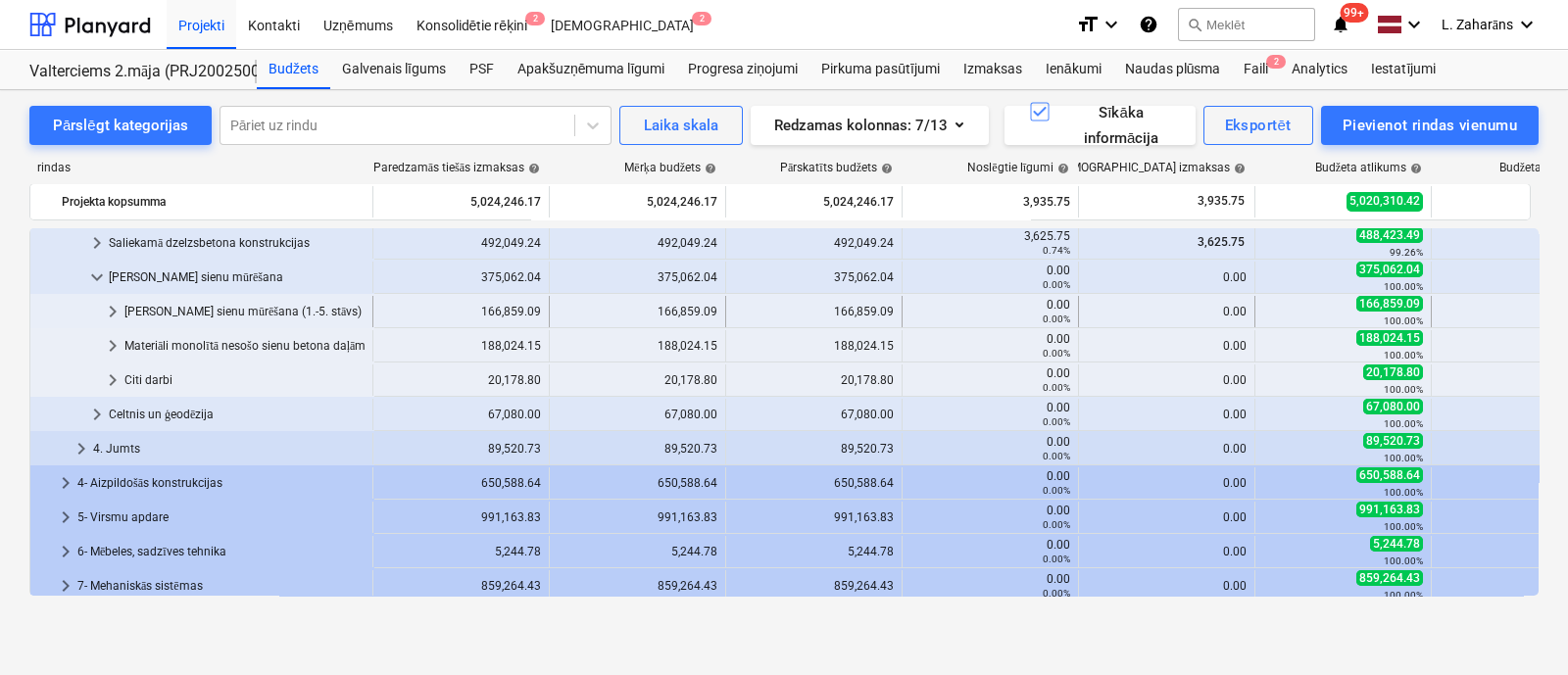 click on "keyboard_arrow_right" at bounding box center (113, 312) 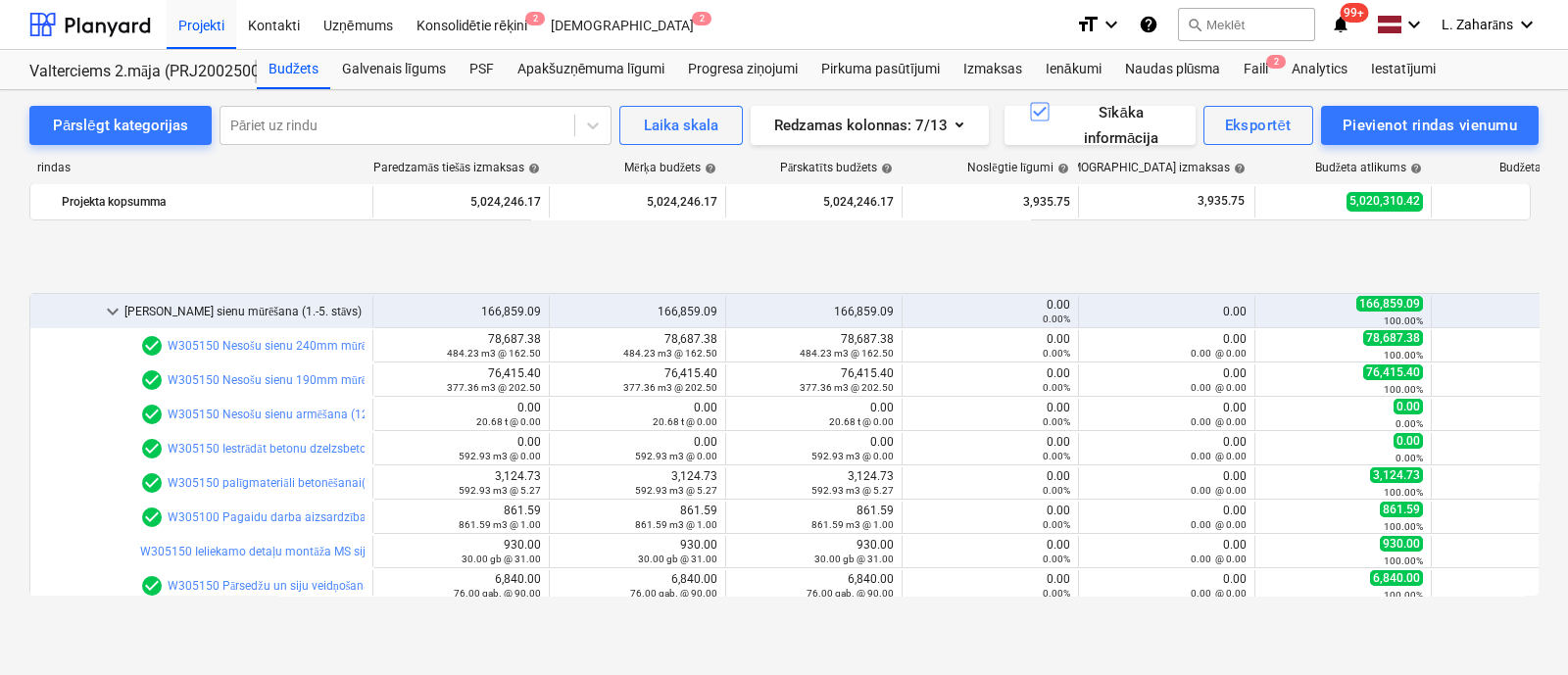 scroll, scrollTop: 367, scrollLeft: 0, axis: vertical 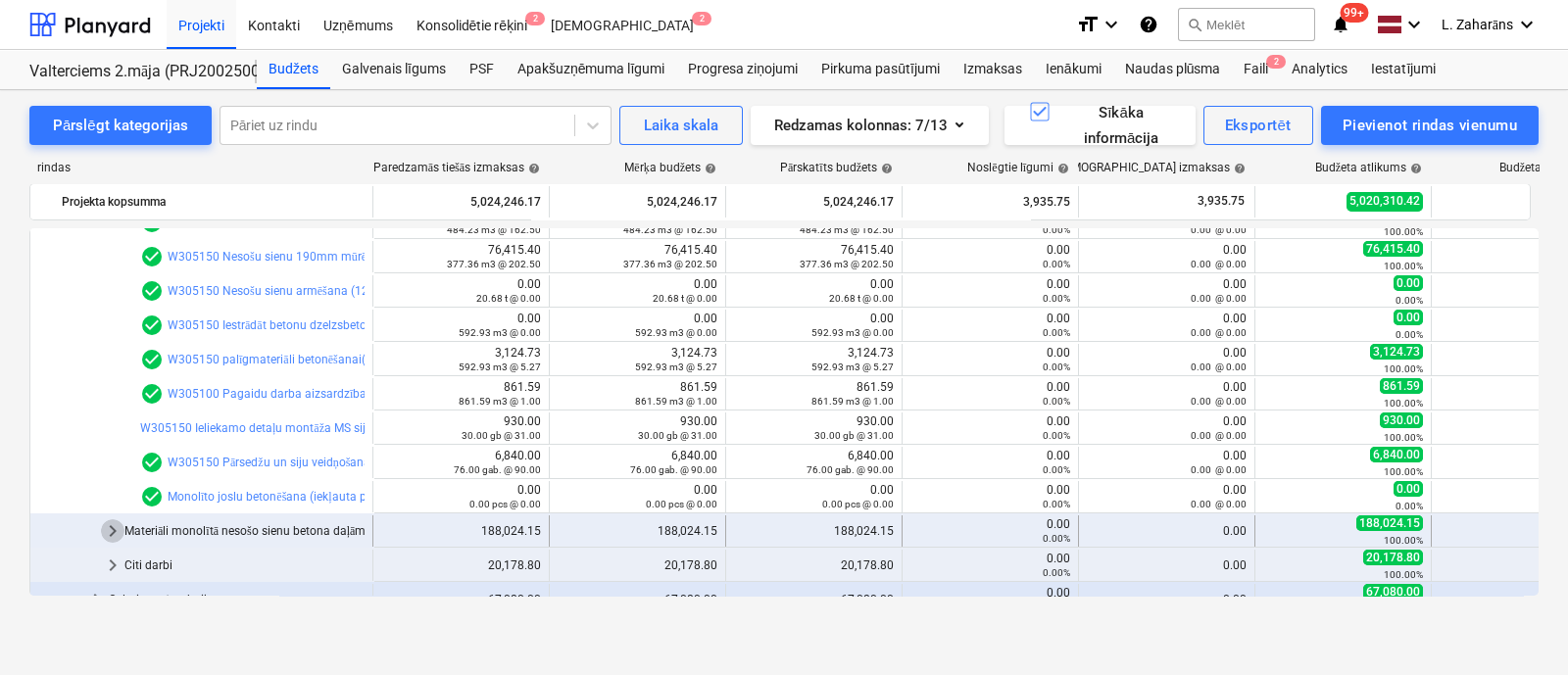 click on "keyboard_arrow_right" at bounding box center [113, 531] 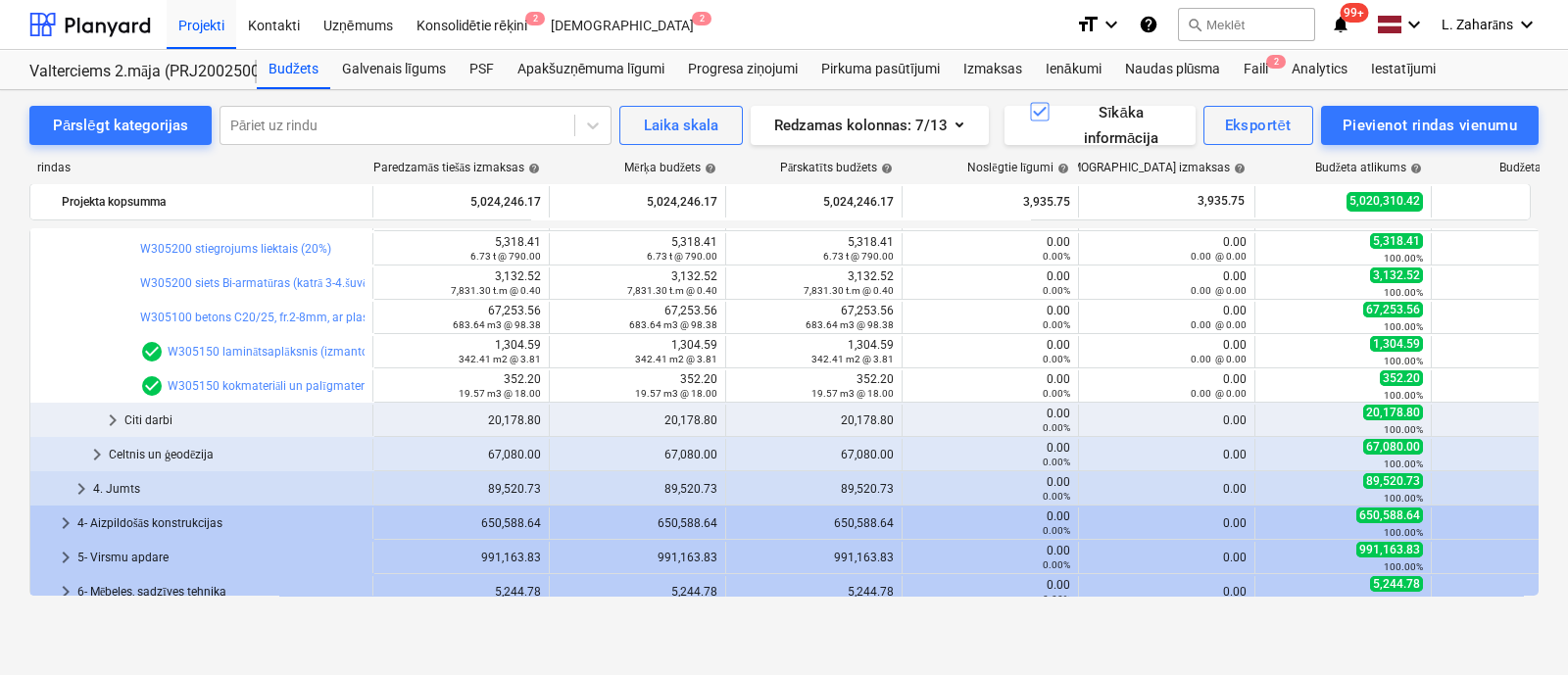 scroll, scrollTop: 856, scrollLeft: 0, axis: vertical 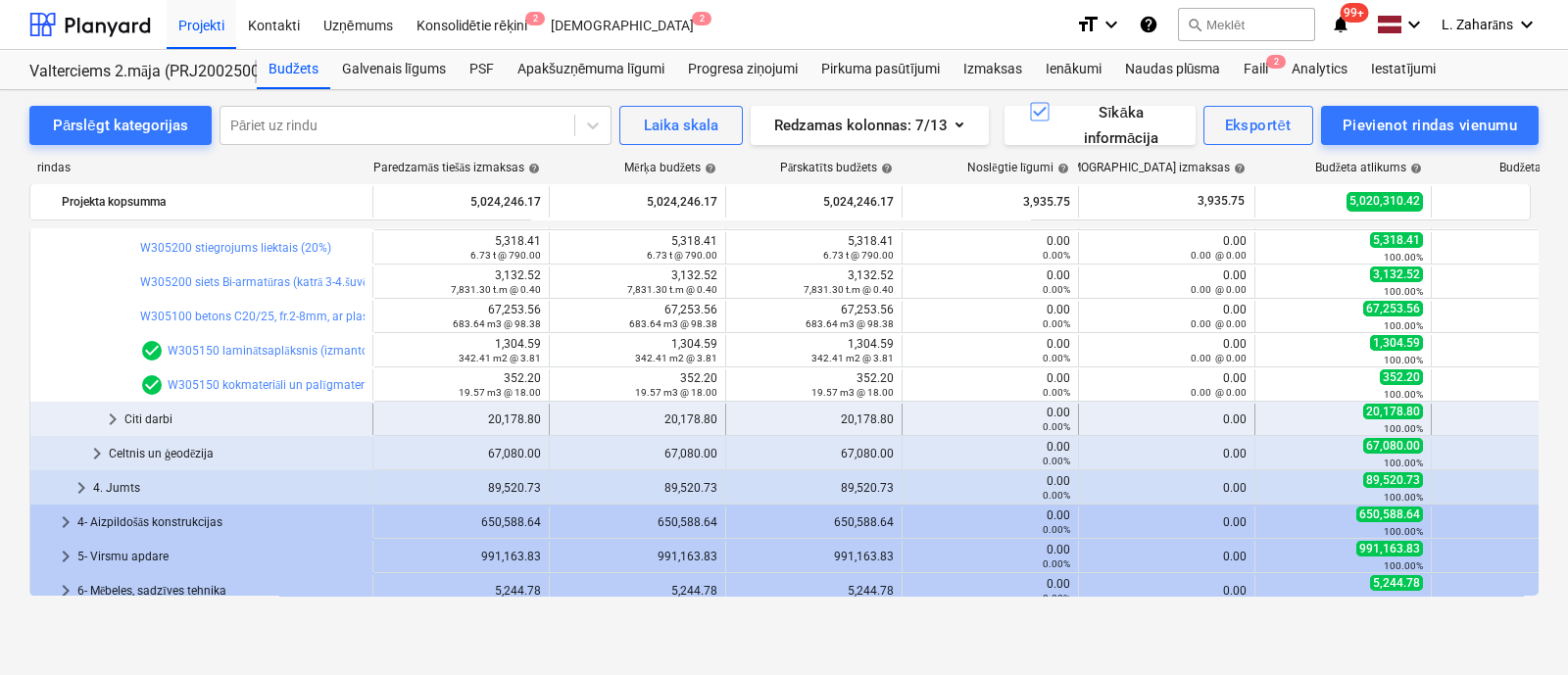 click on "keyboard_arrow_right" at bounding box center (113, 419) 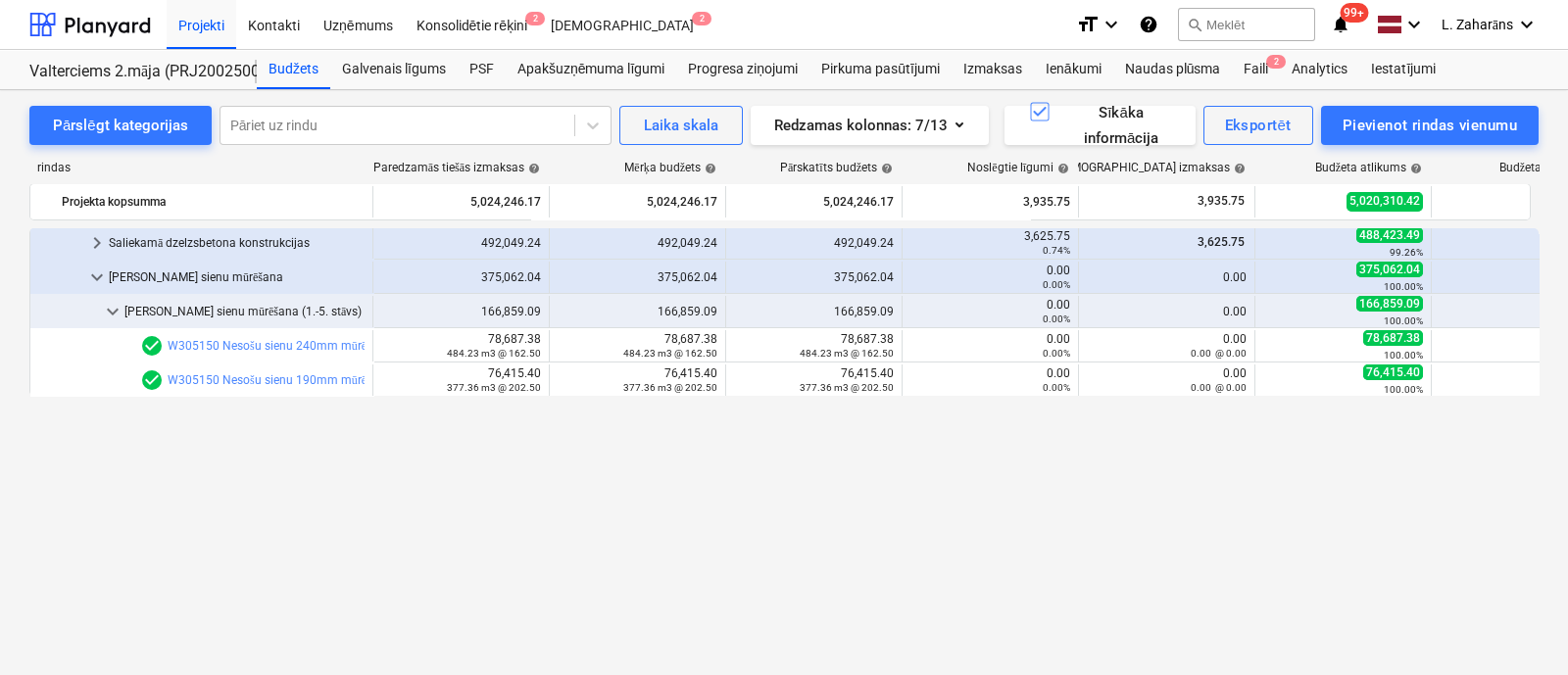scroll, scrollTop: 0, scrollLeft: 0, axis: both 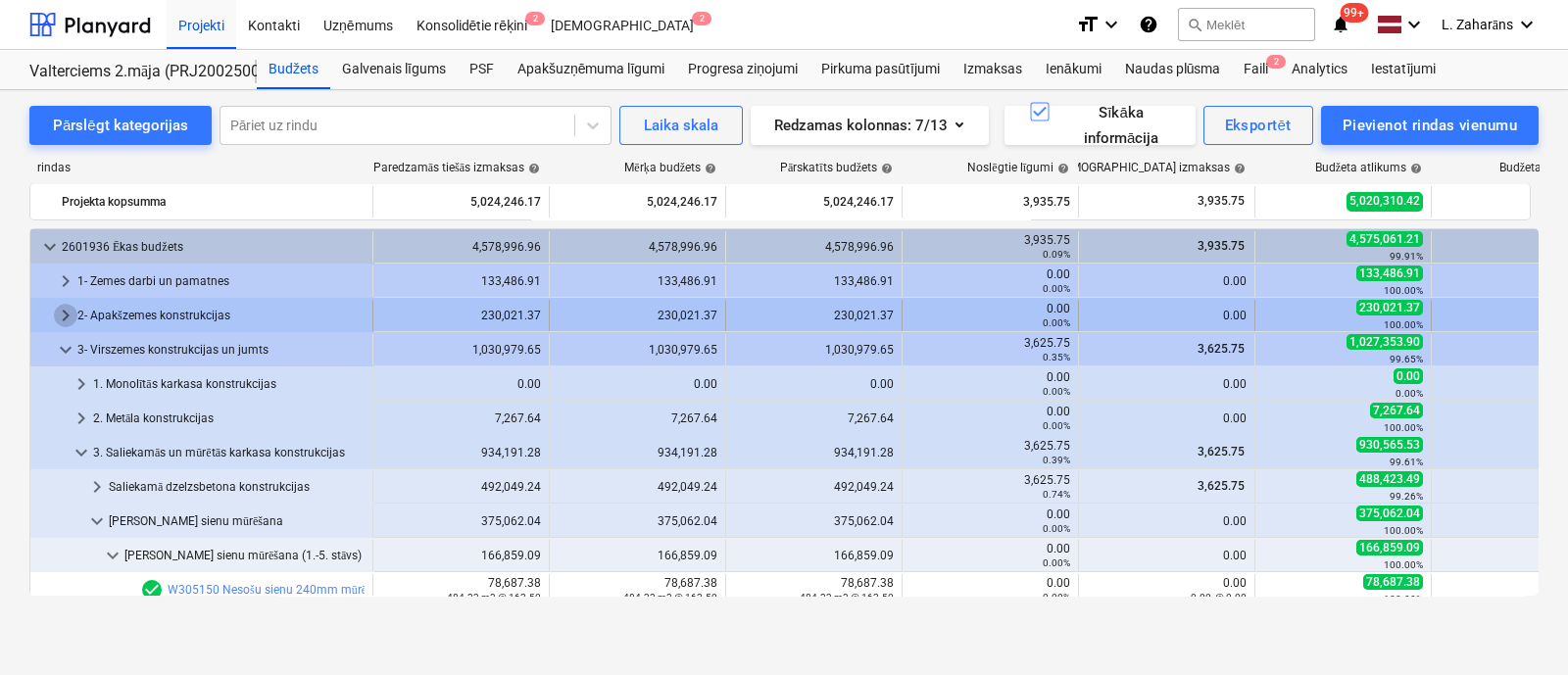 click on "keyboard_arrow_right" at bounding box center [66, 315] 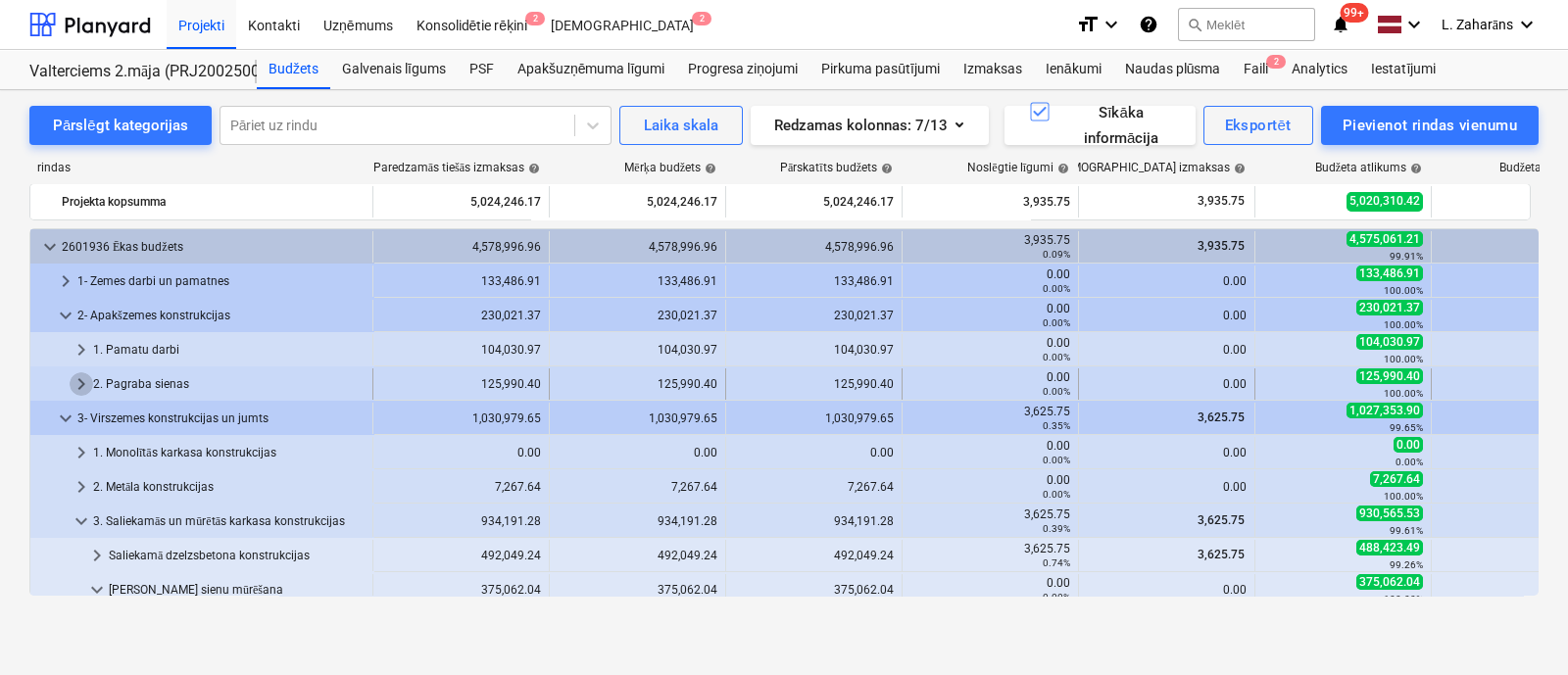 click on "keyboard_arrow_right" at bounding box center [81, 384] 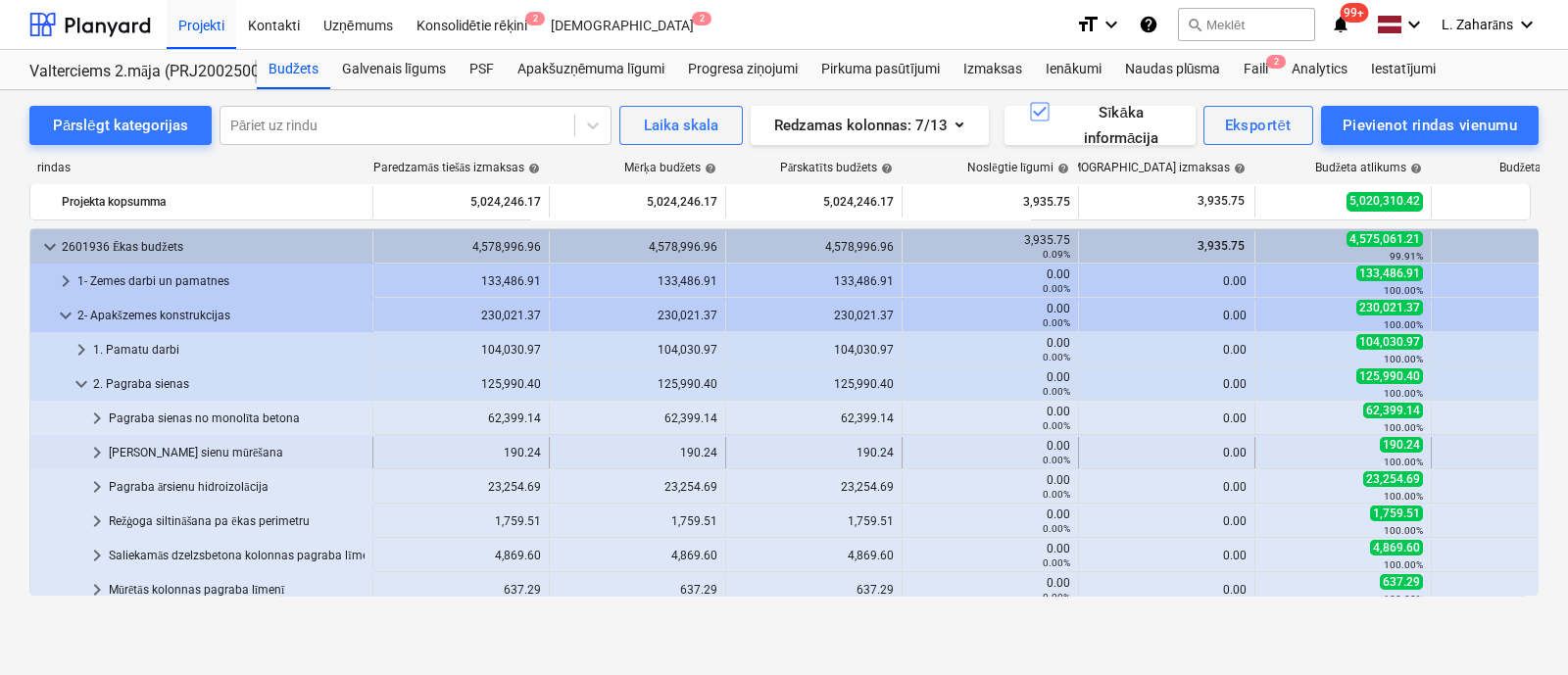 click on "keyboard_arrow_right" at bounding box center (97, 453) 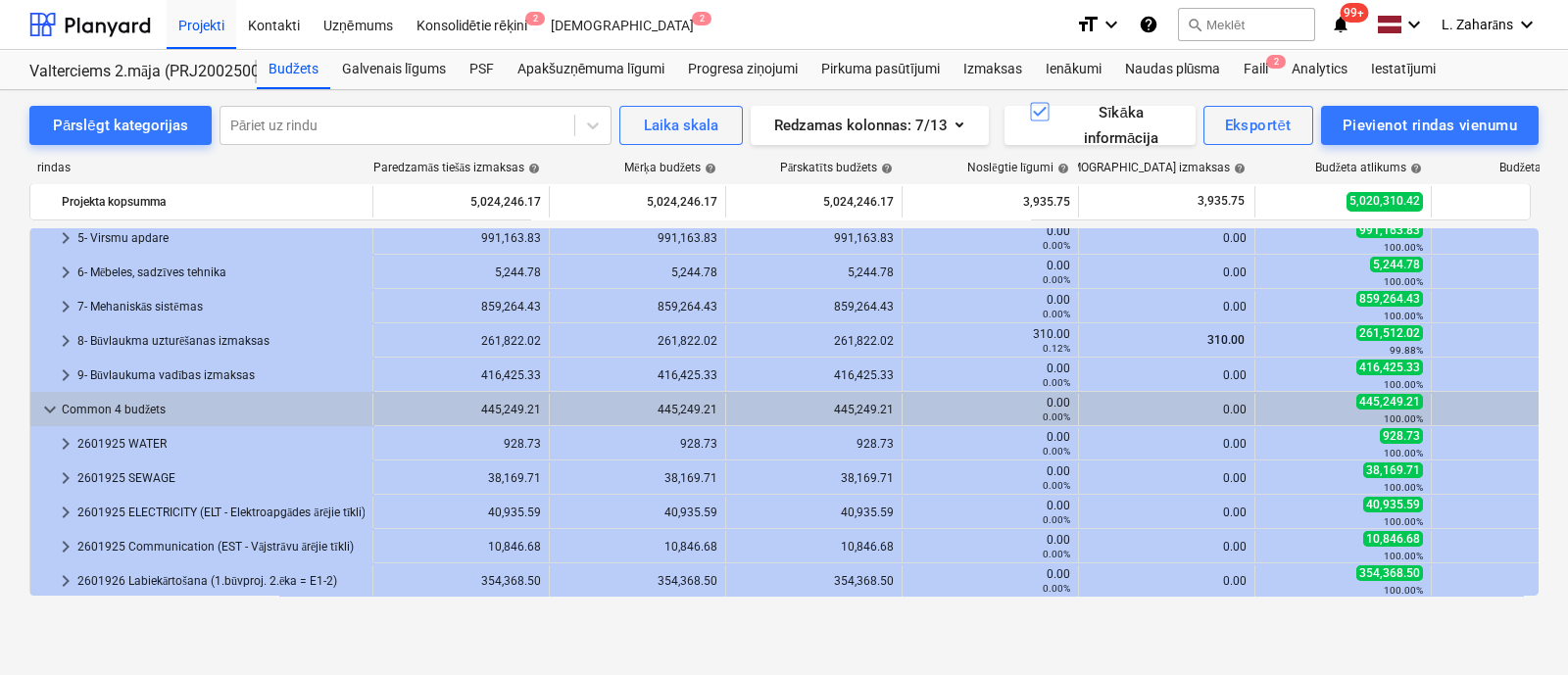 scroll, scrollTop: 1704, scrollLeft: 0, axis: vertical 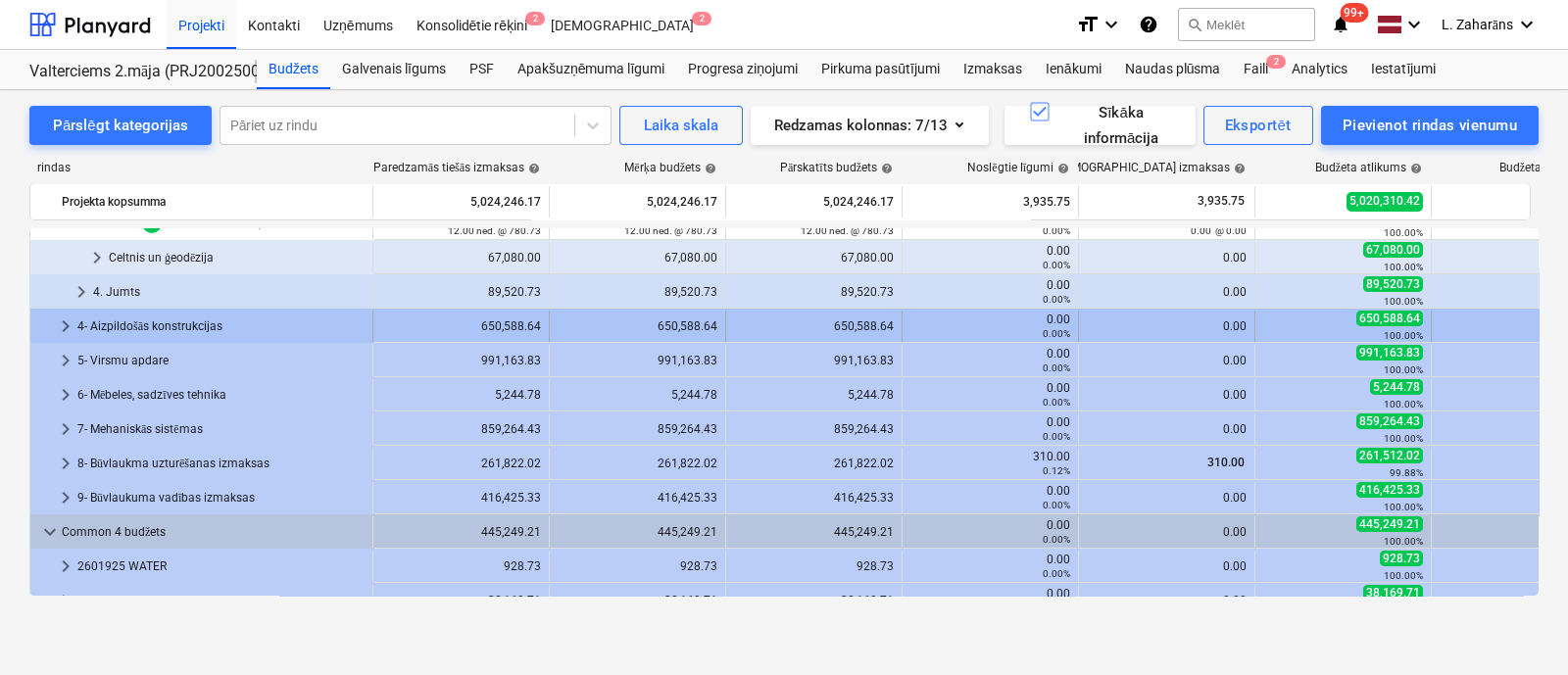 click on "keyboard_arrow_right" at bounding box center [66, 326] 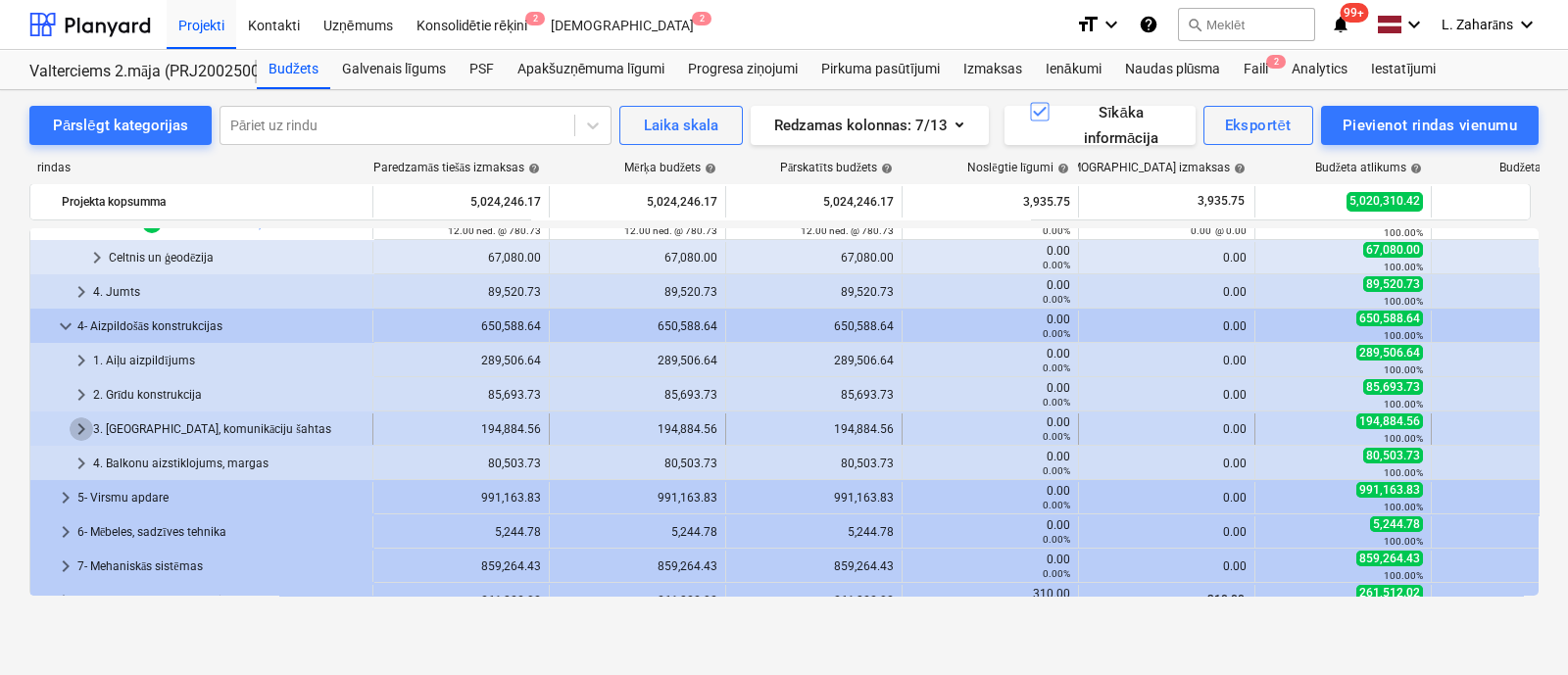click on "keyboard_arrow_right" at bounding box center [81, 429] 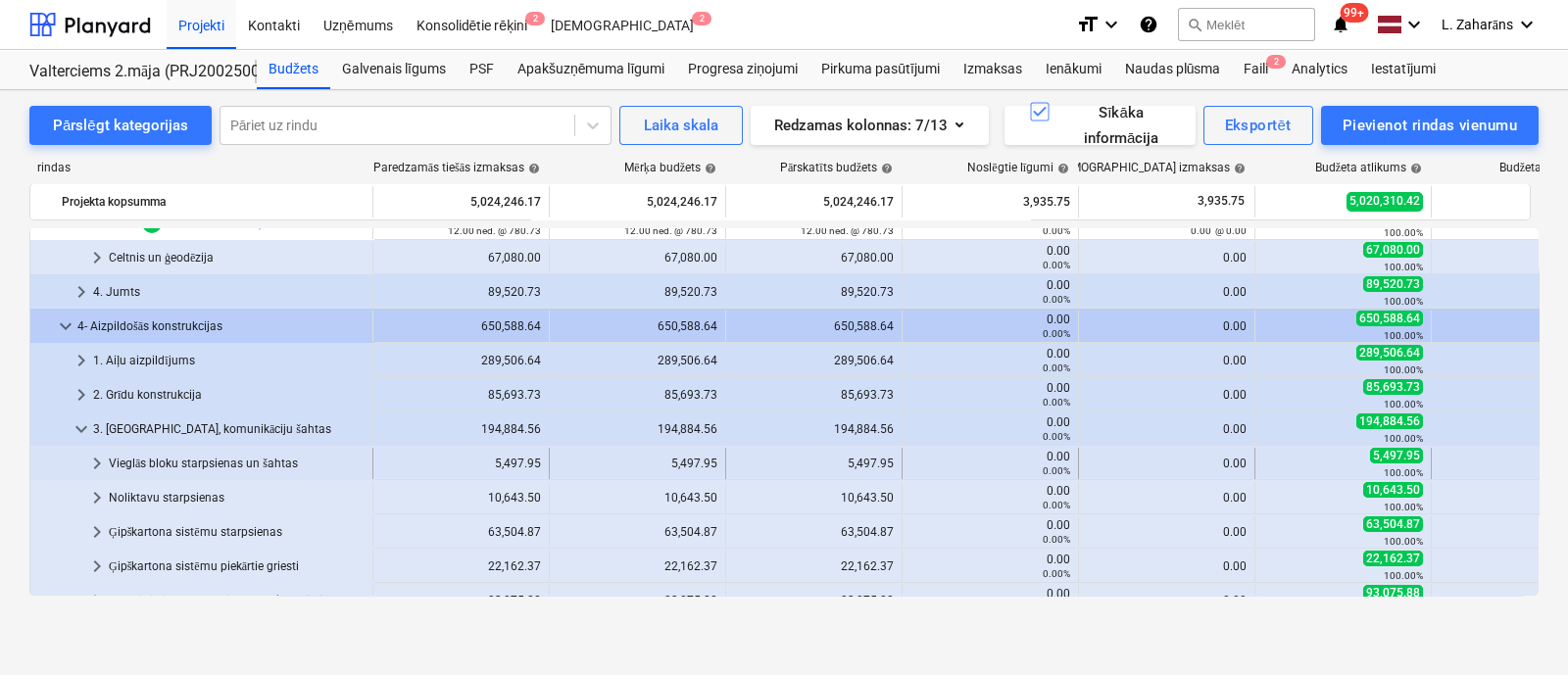 click on "keyboard_arrow_right" at bounding box center [97, 463] 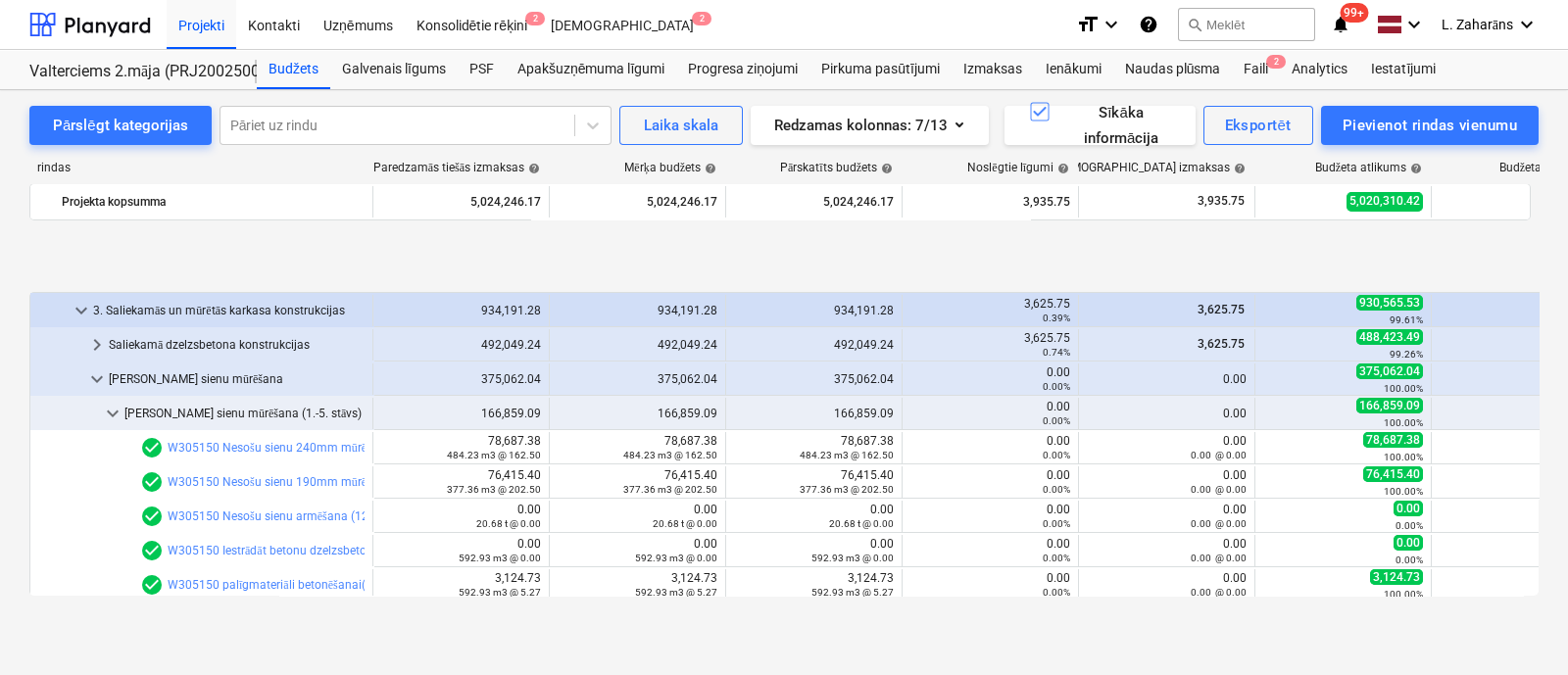 scroll, scrollTop: 846, scrollLeft: 0, axis: vertical 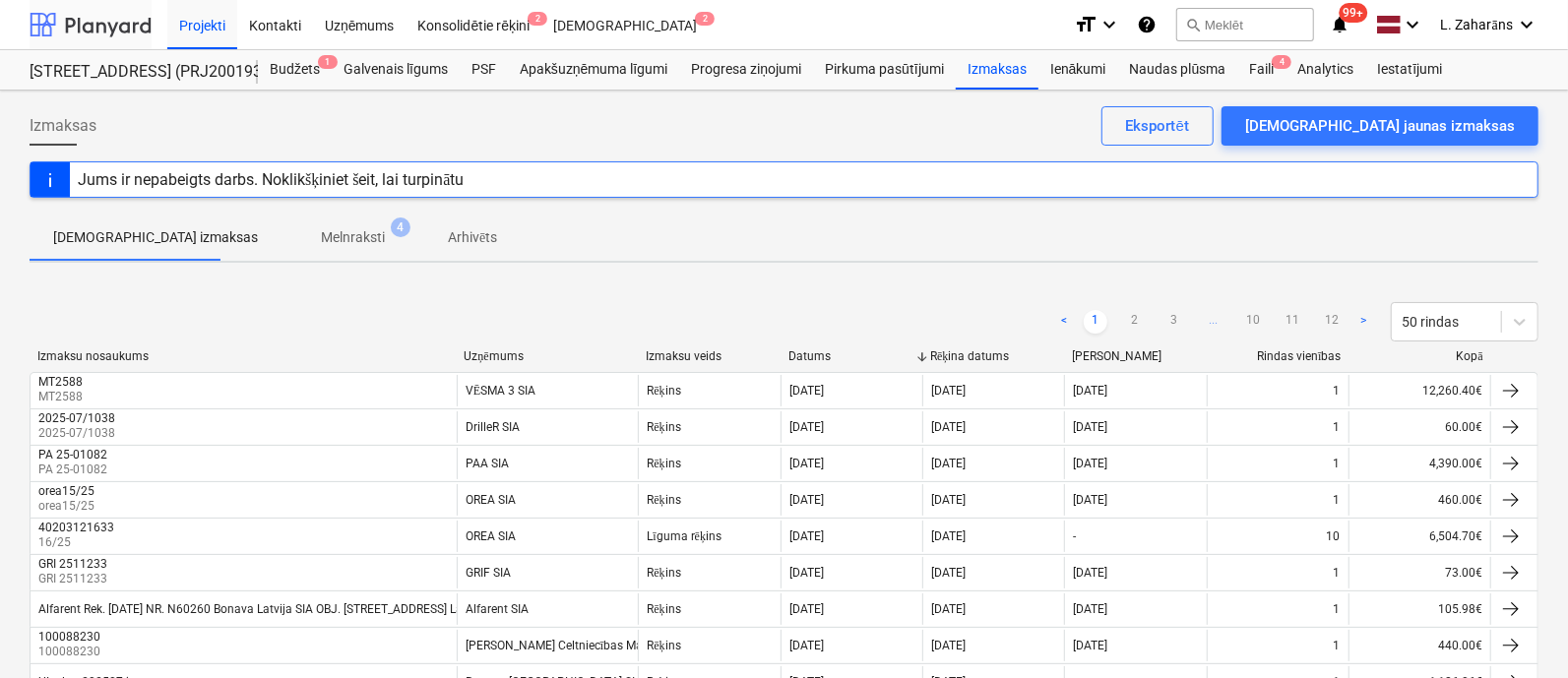 click at bounding box center [91, 25] 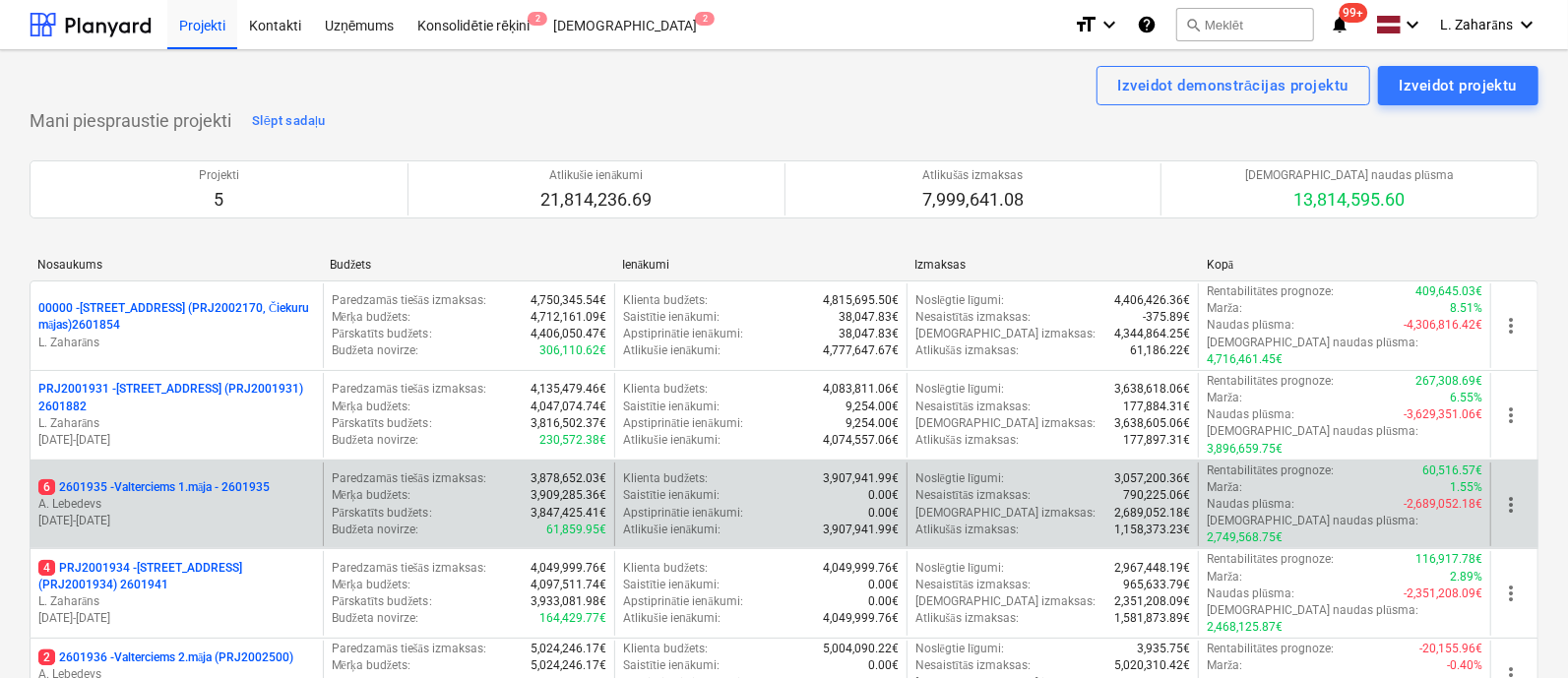 click on "6  2601935 -  Valterciems 1.māja - 2601935" at bounding box center (154, 487) 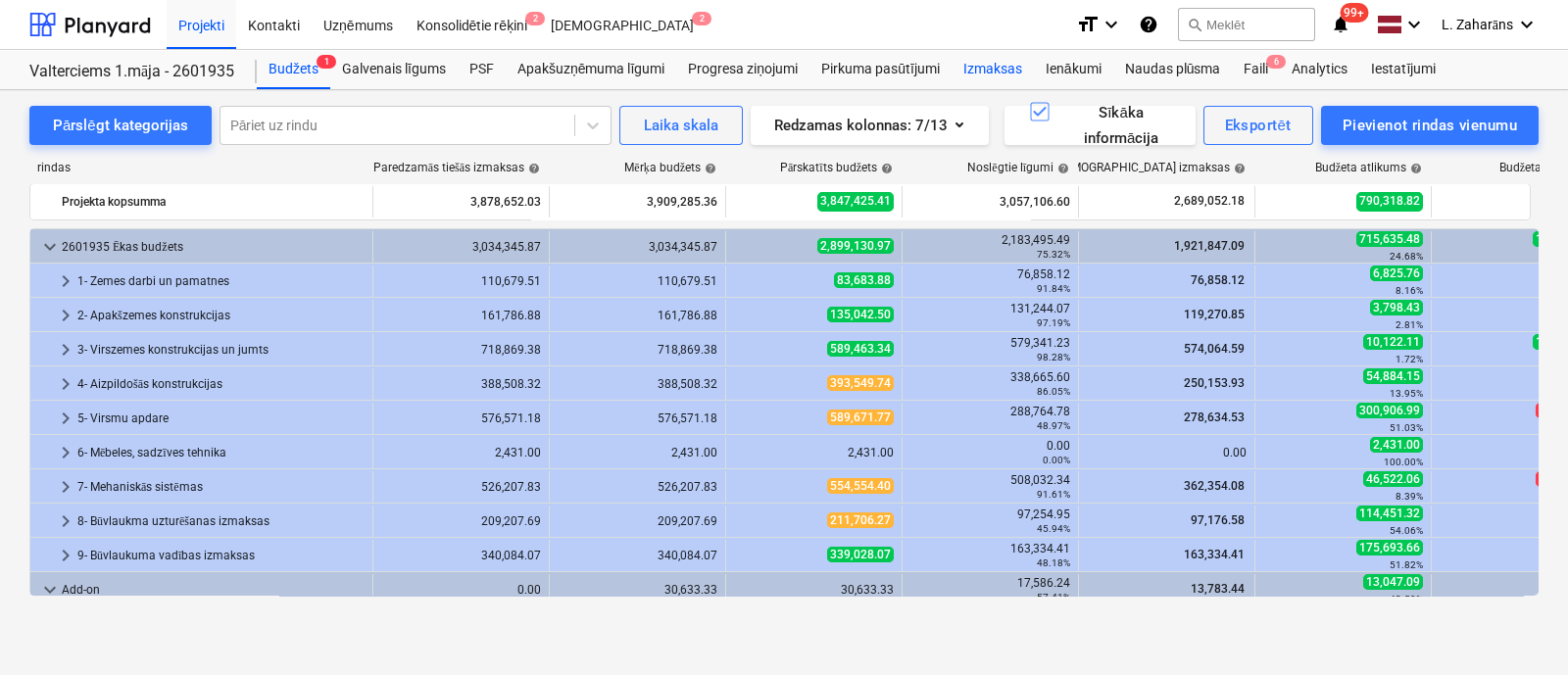 scroll, scrollTop: 265, scrollLeft: 0, axis: vertical 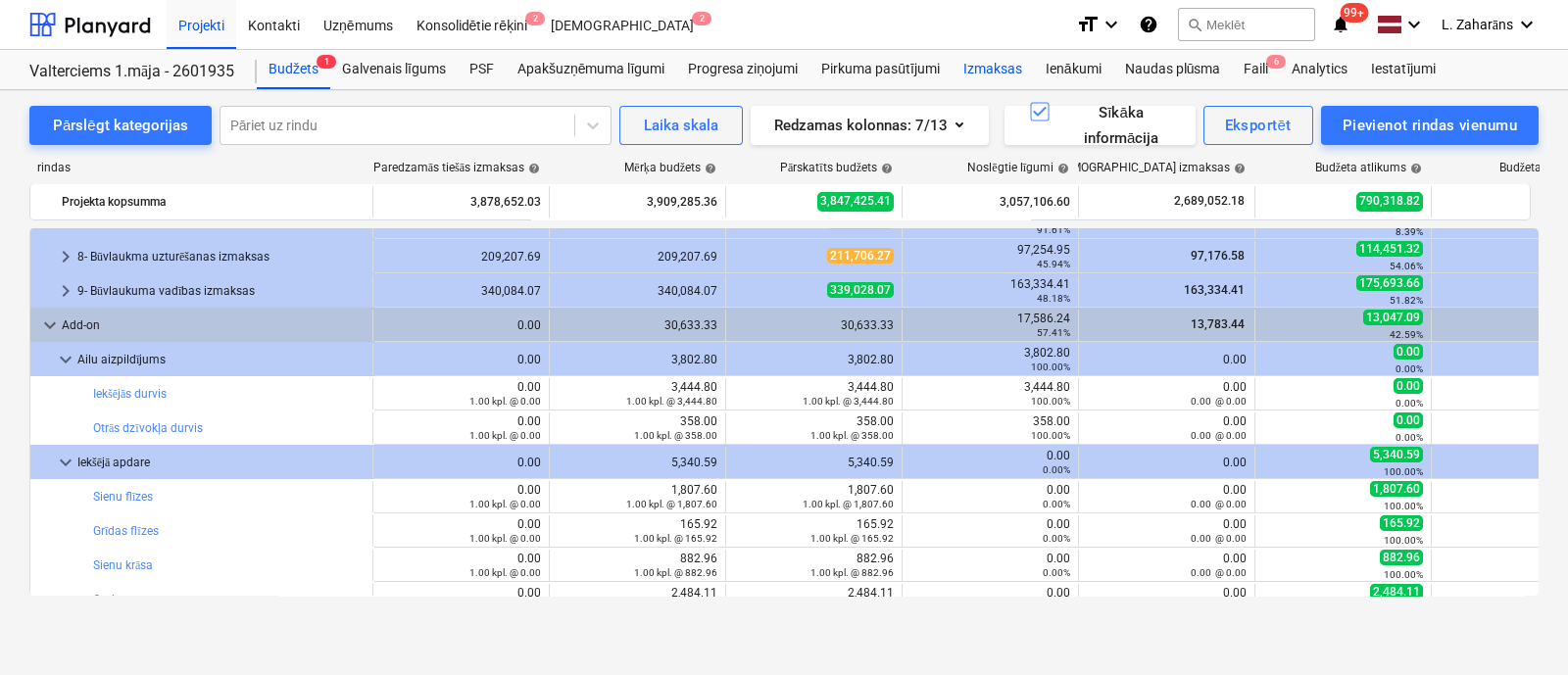 click on "Izmaksas" at bounding box center [993, 70] 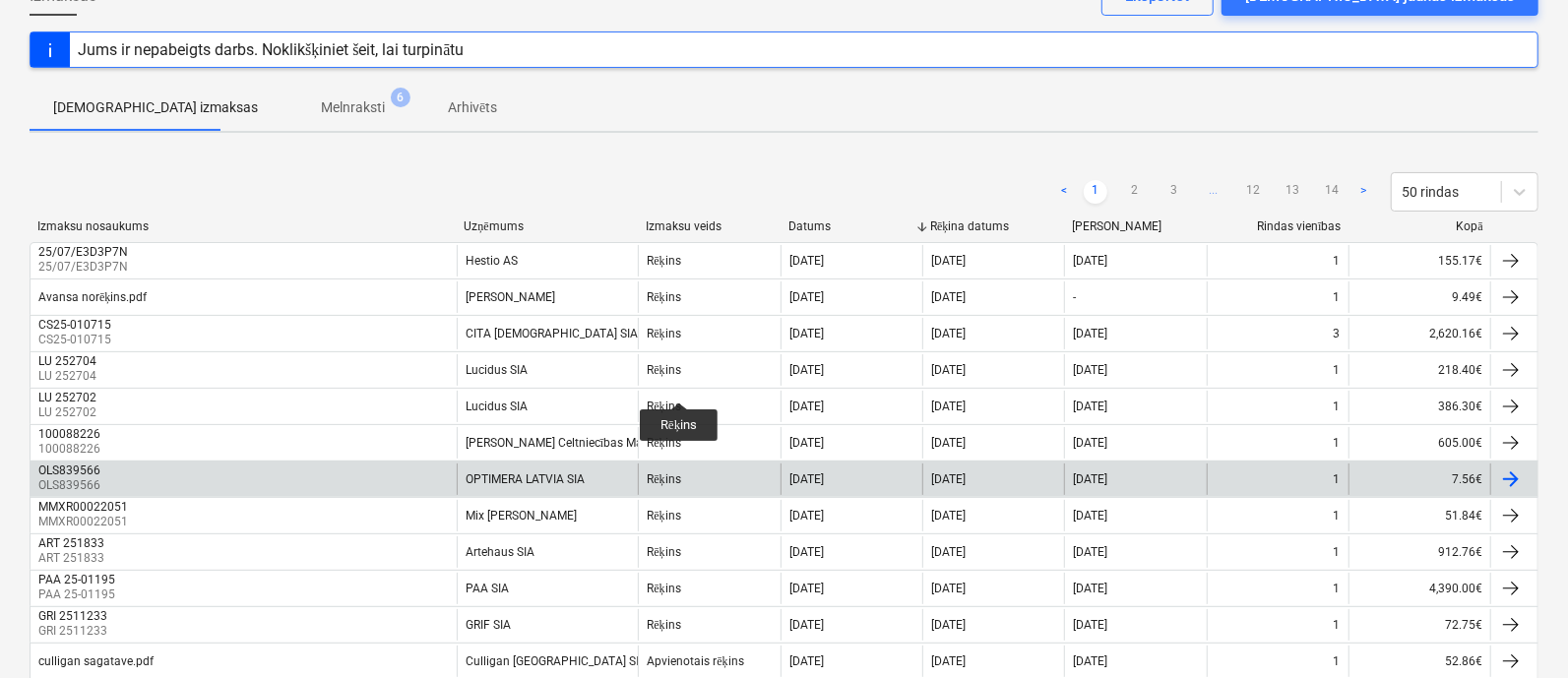 scroll, scrollTop: 245, scrollLeft: 0, axis: vertical 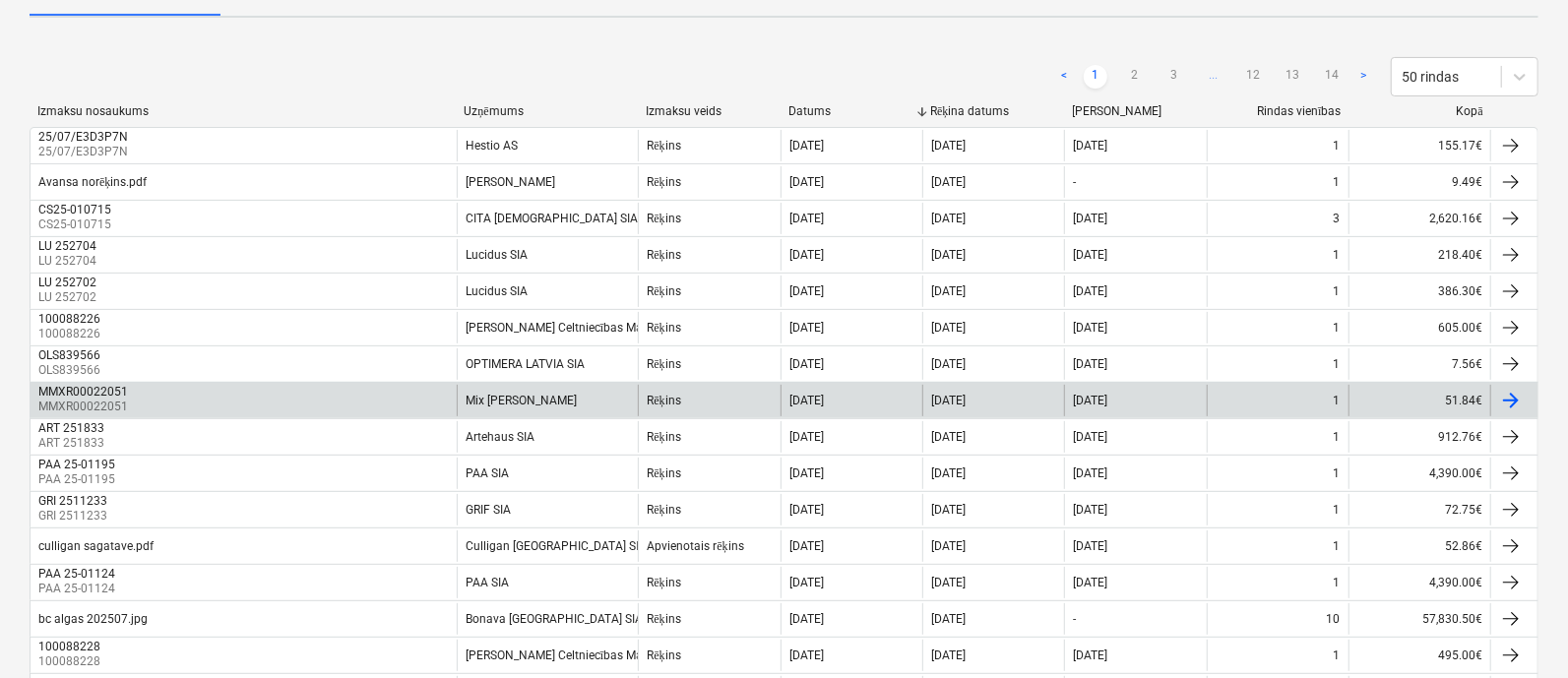 click on "MMXR00022051 MMXR00022051" at bounding box center [243, 401] 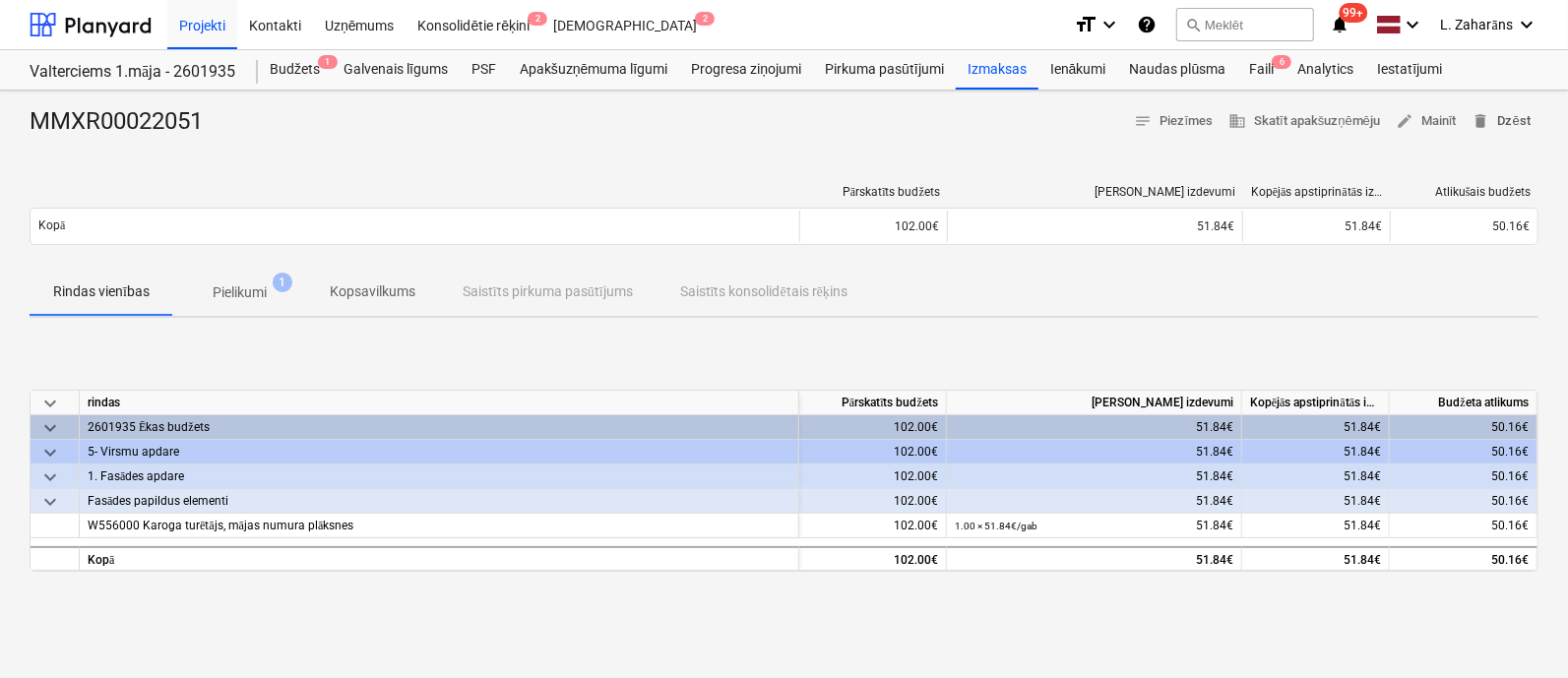 click on "delete Dzēst" at bounding box center [1501, 121] 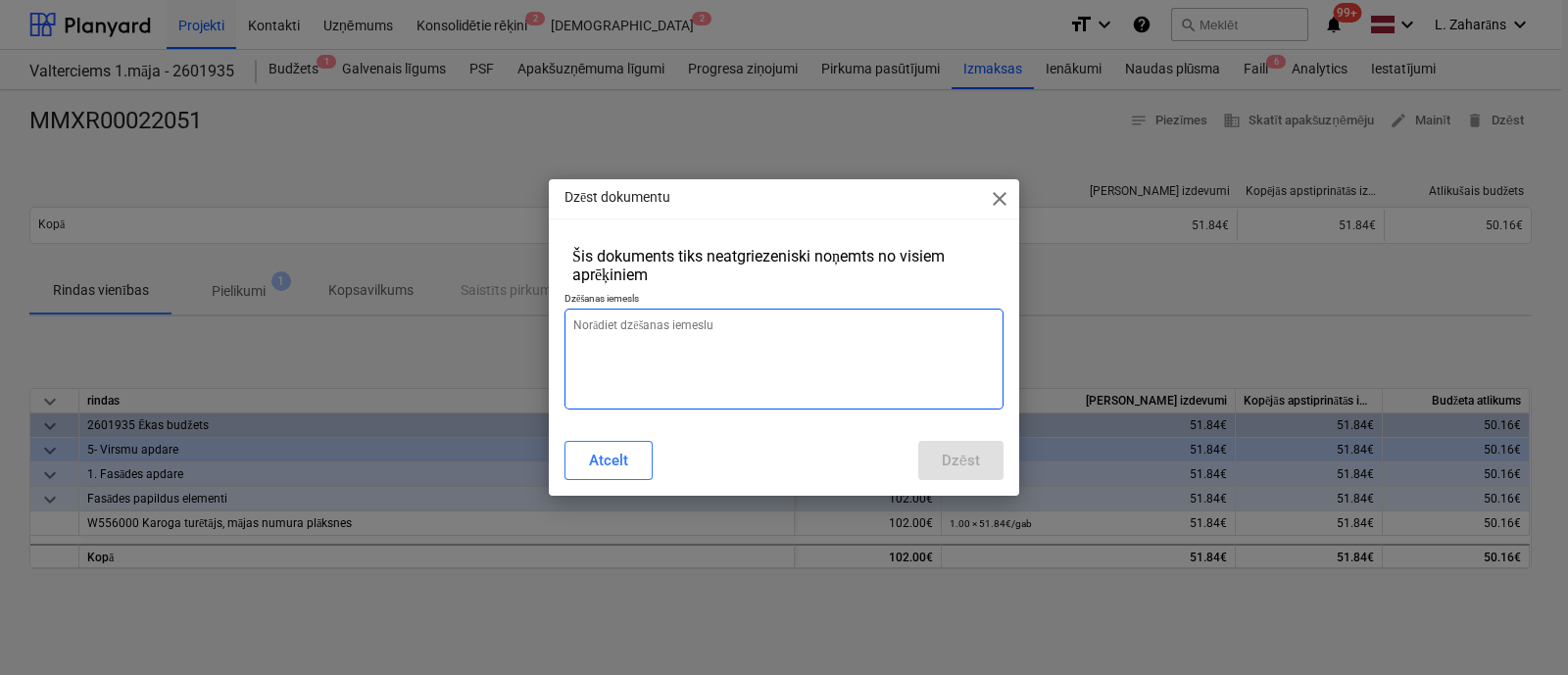 click at bounding box center [784, 359] 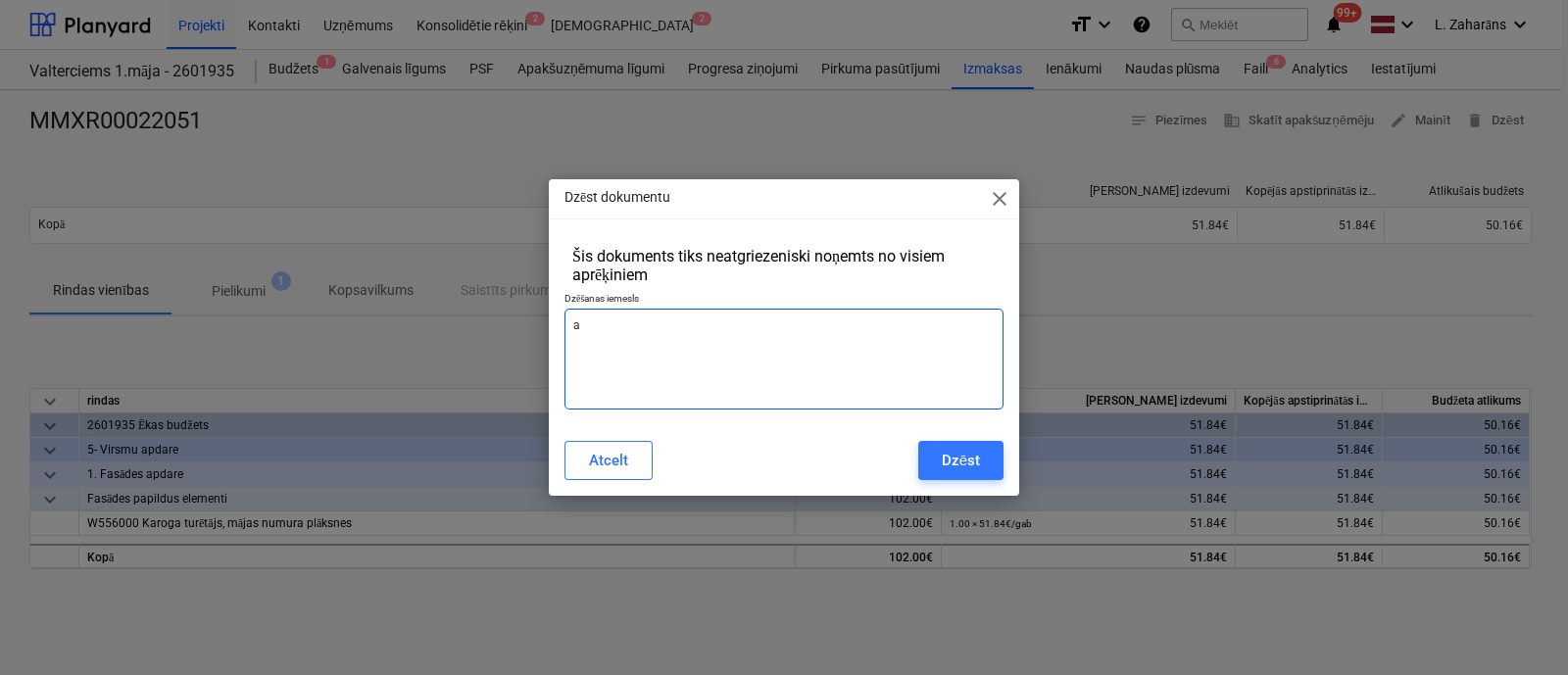 type on "x" 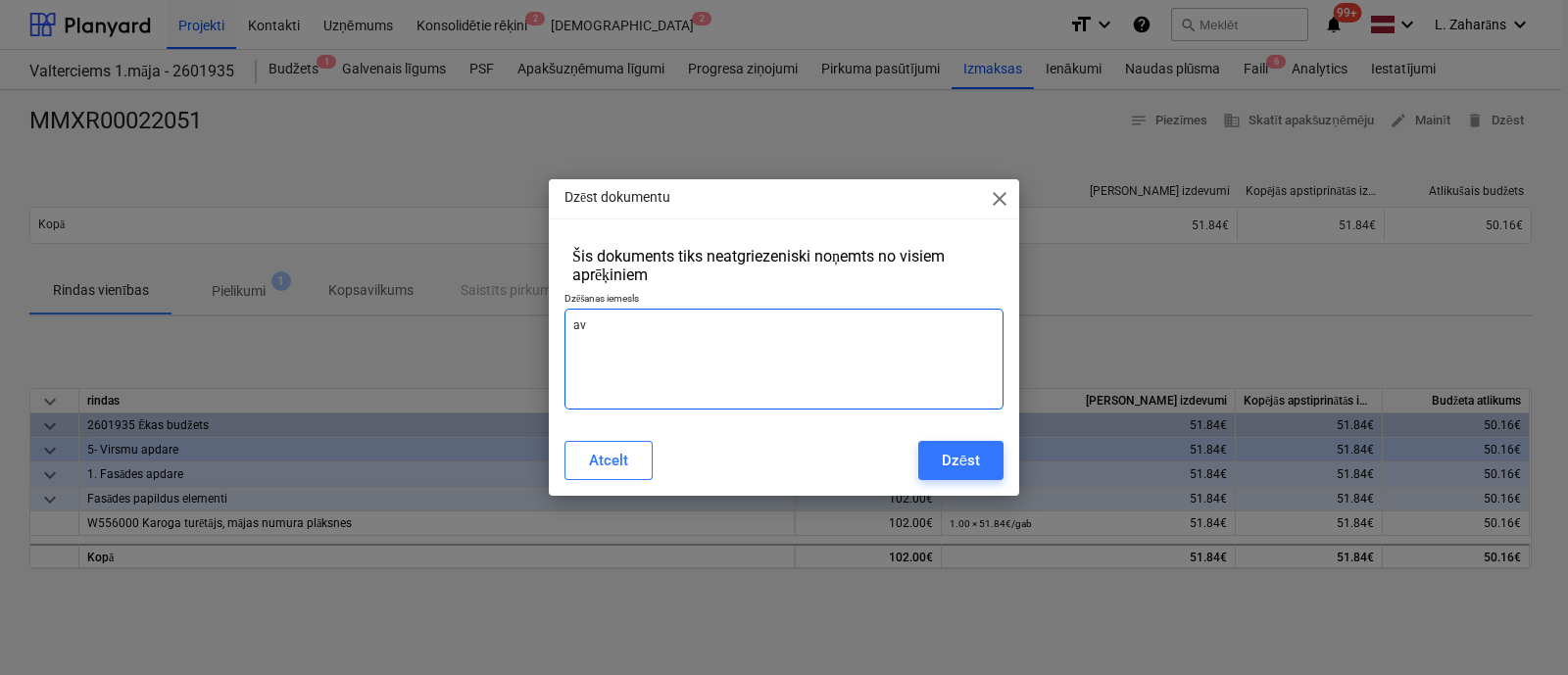 type on "x" 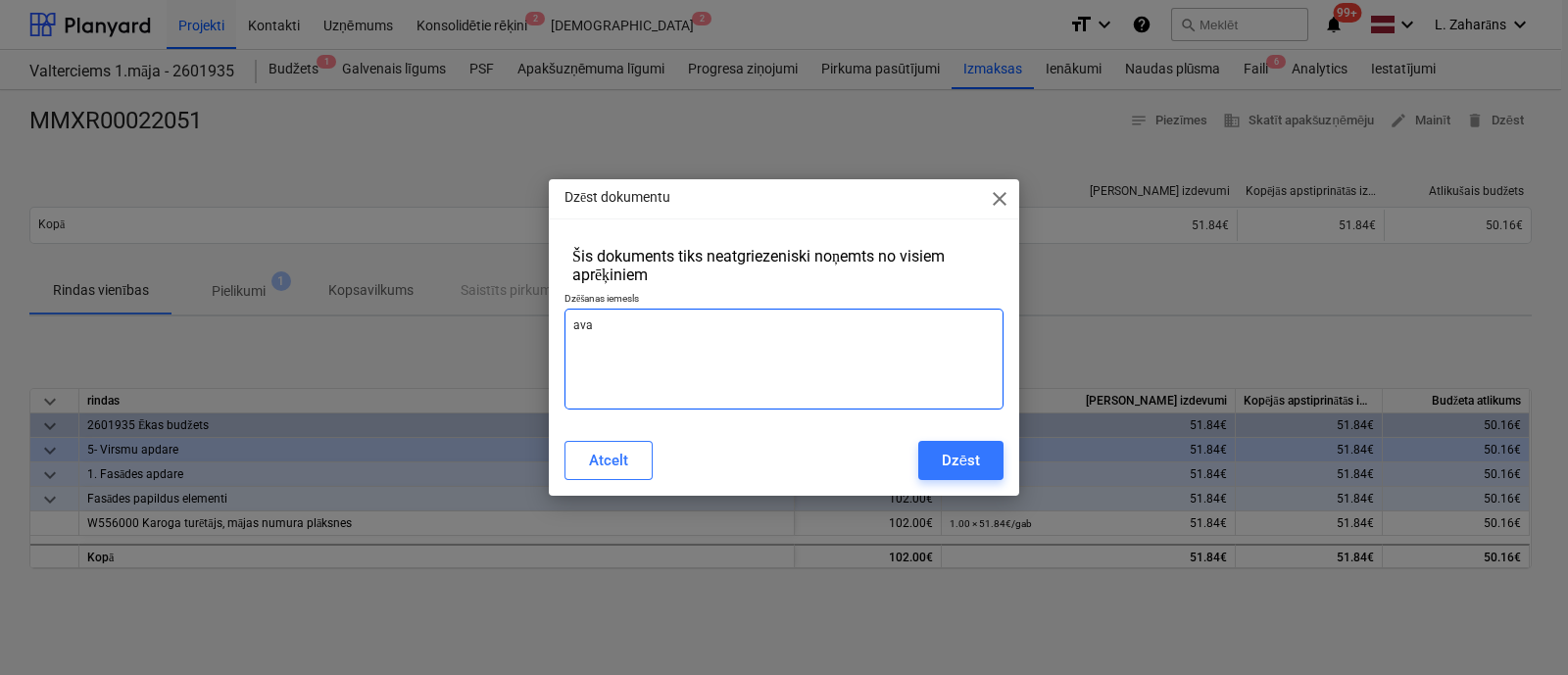 type on "x" 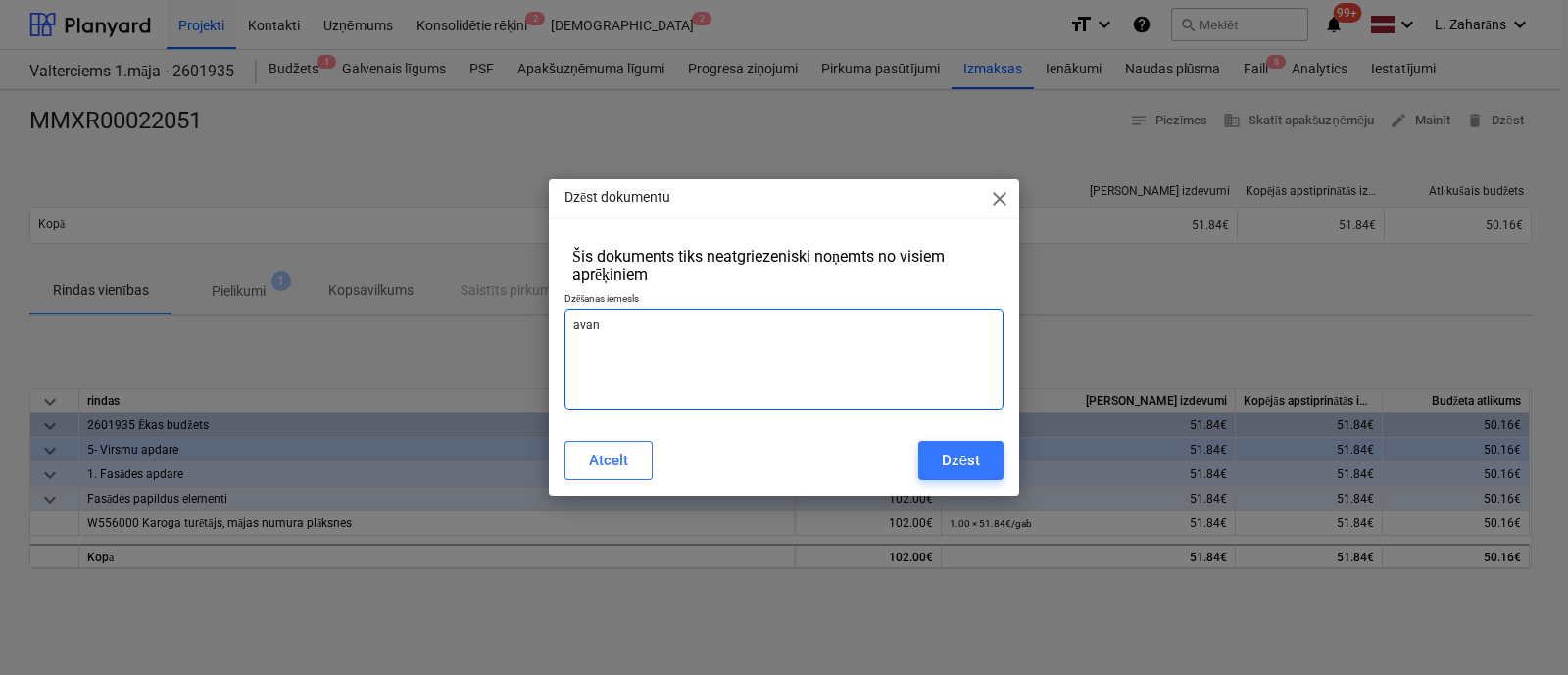 type on "x" 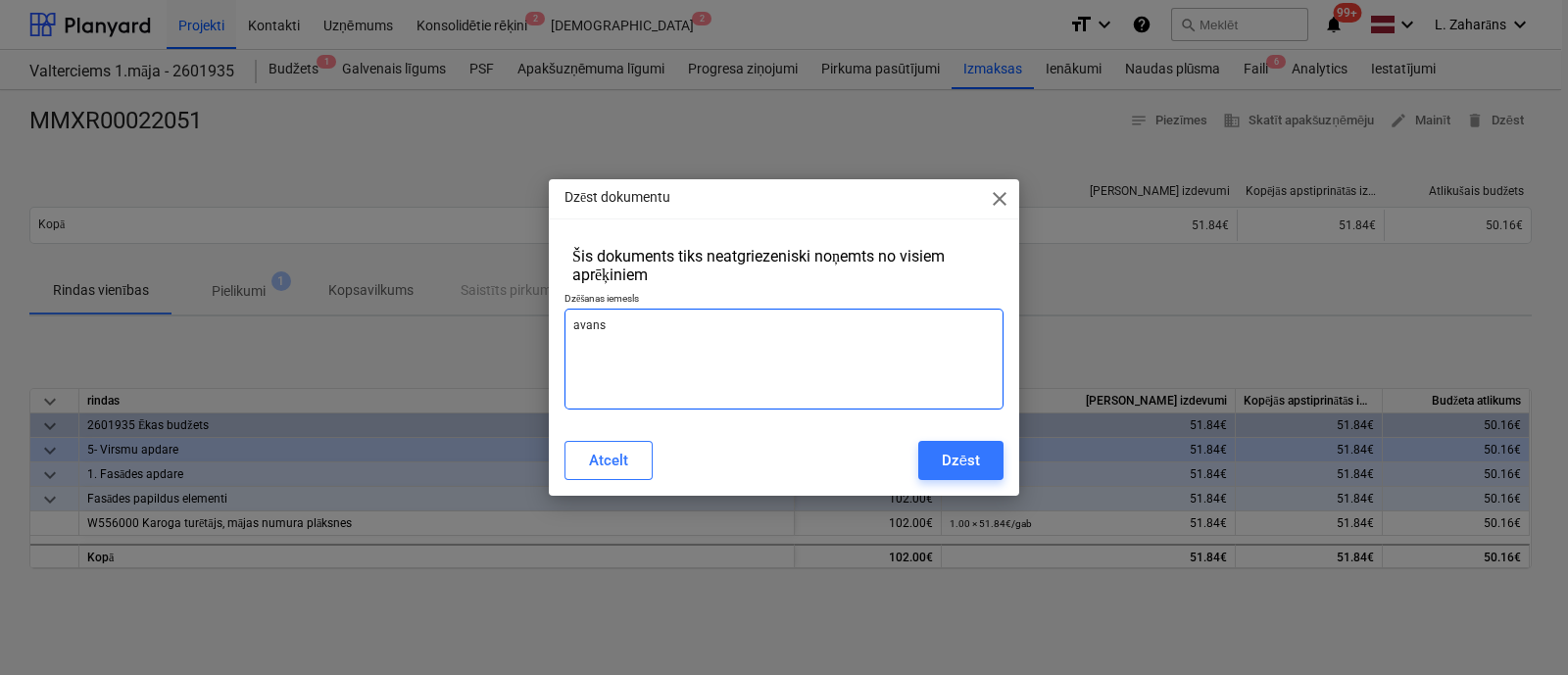 type on "x" 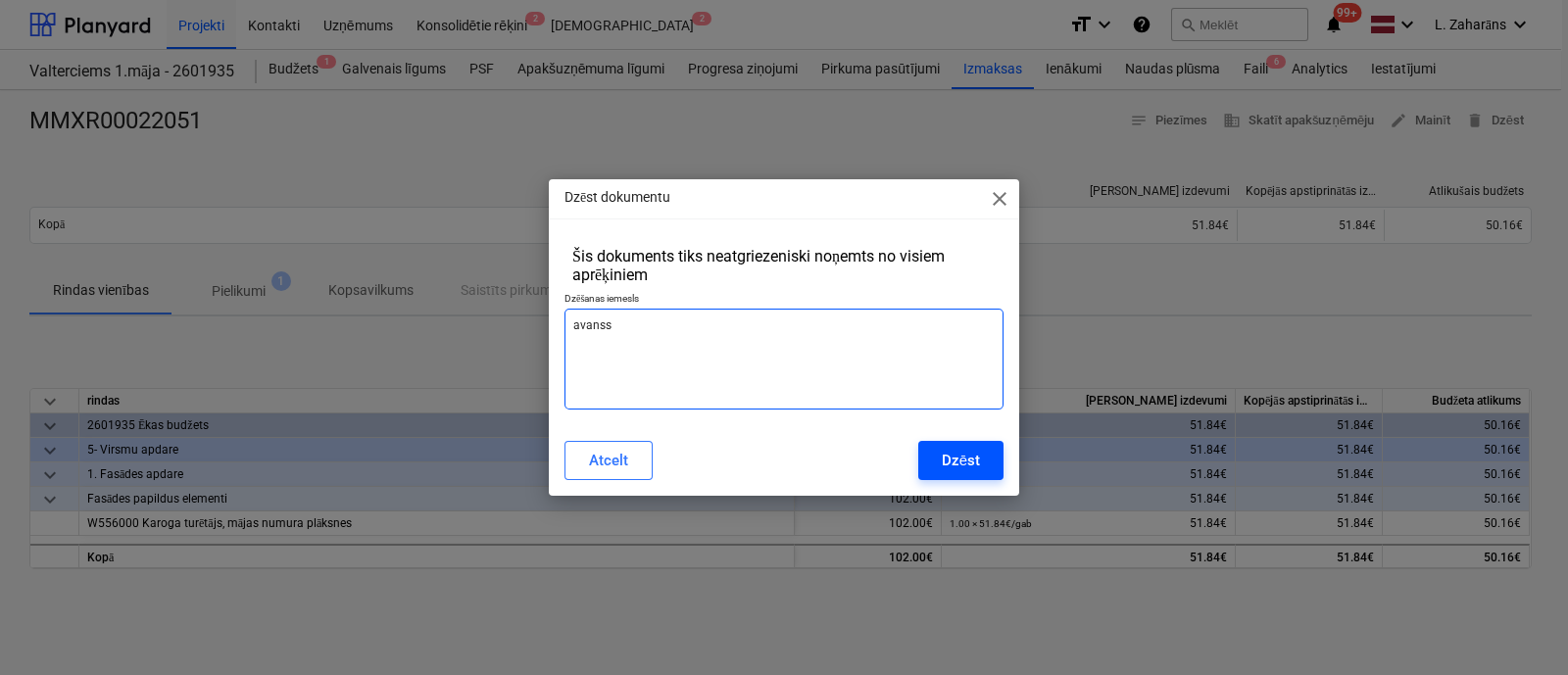 type on "avanss" 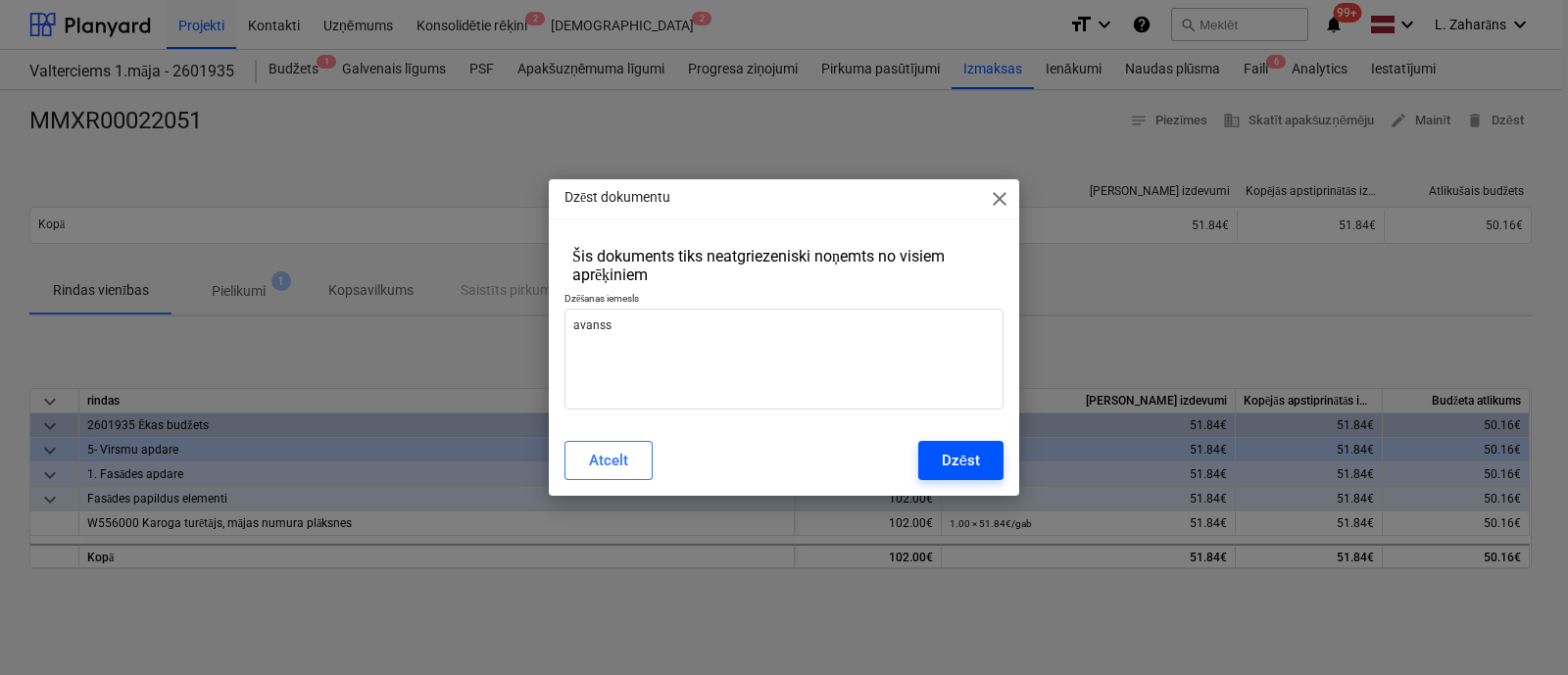 click on "Dzēst" at bounding box center [960, 460] 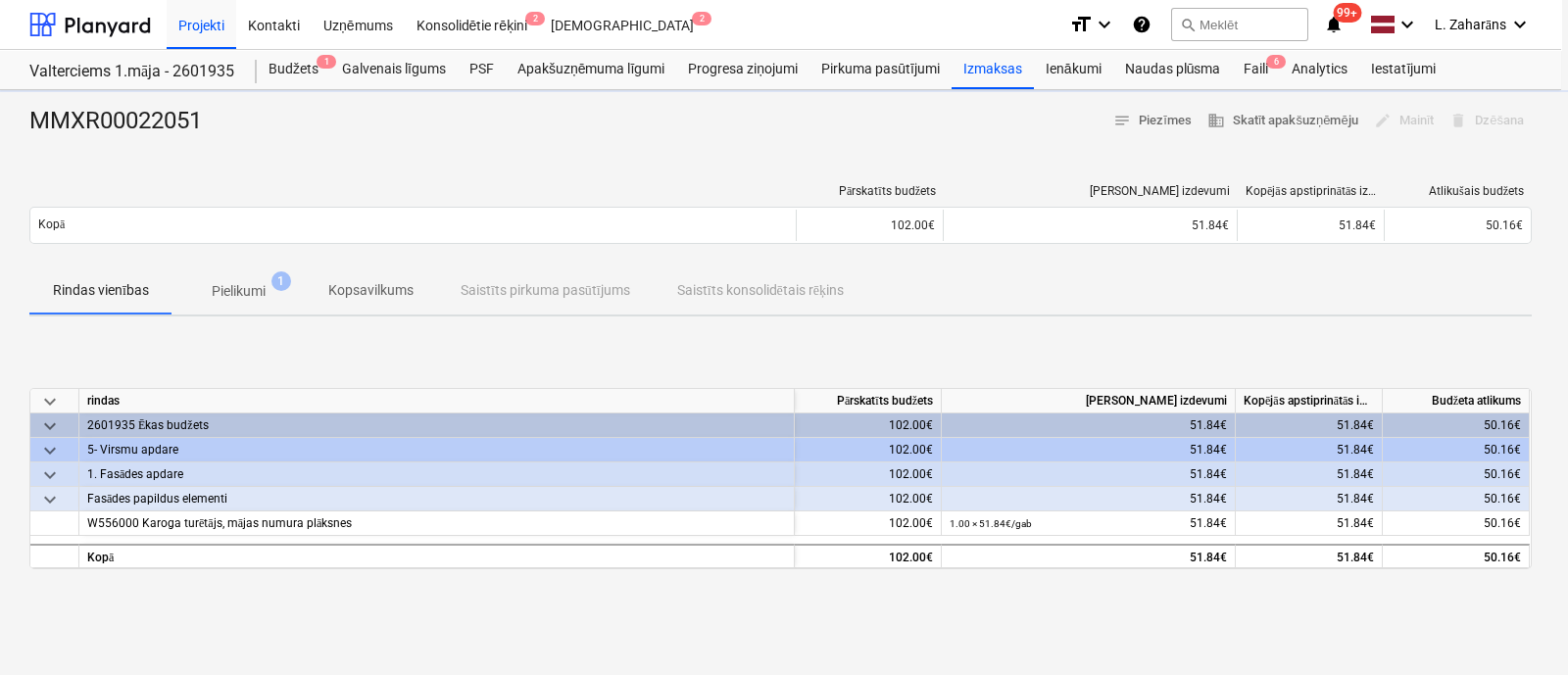 type on "x" 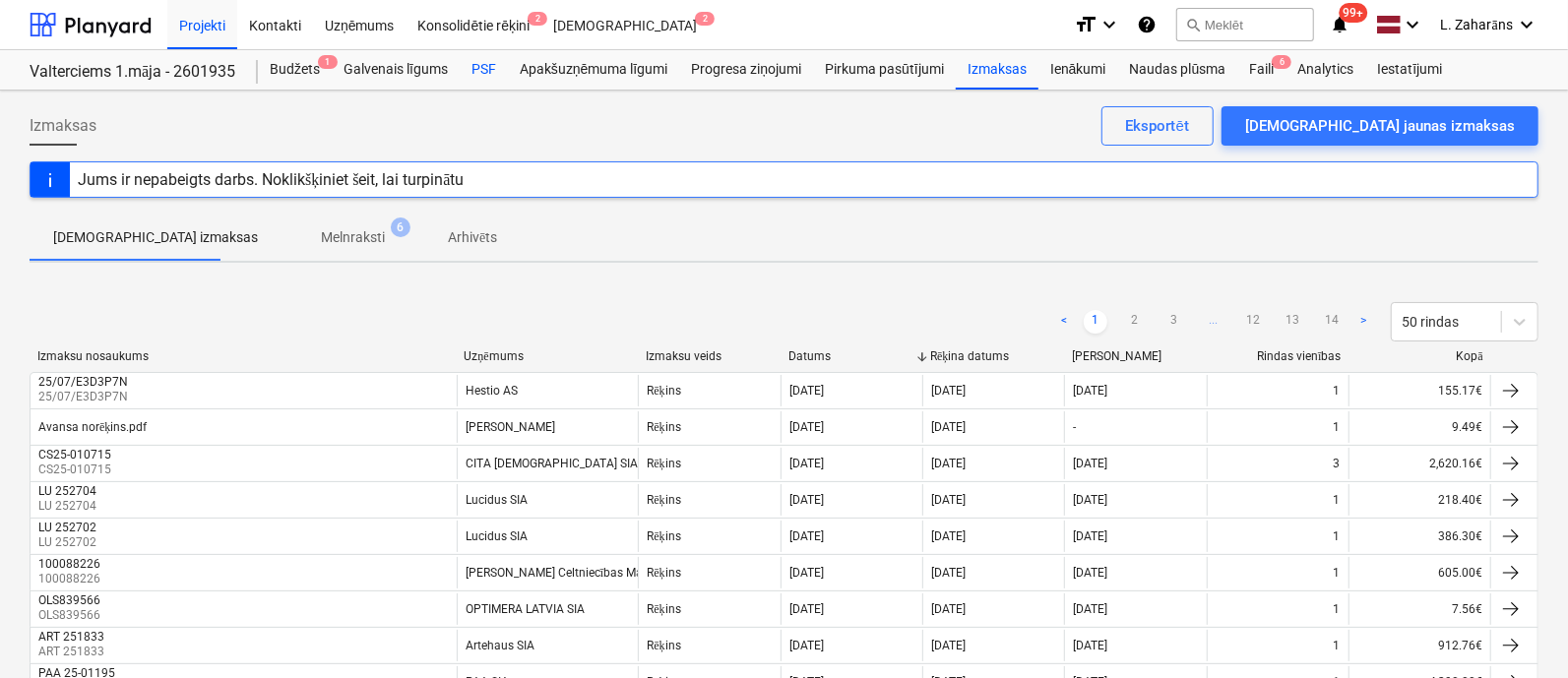 click on "PSF" at bounding box center [483, 70] 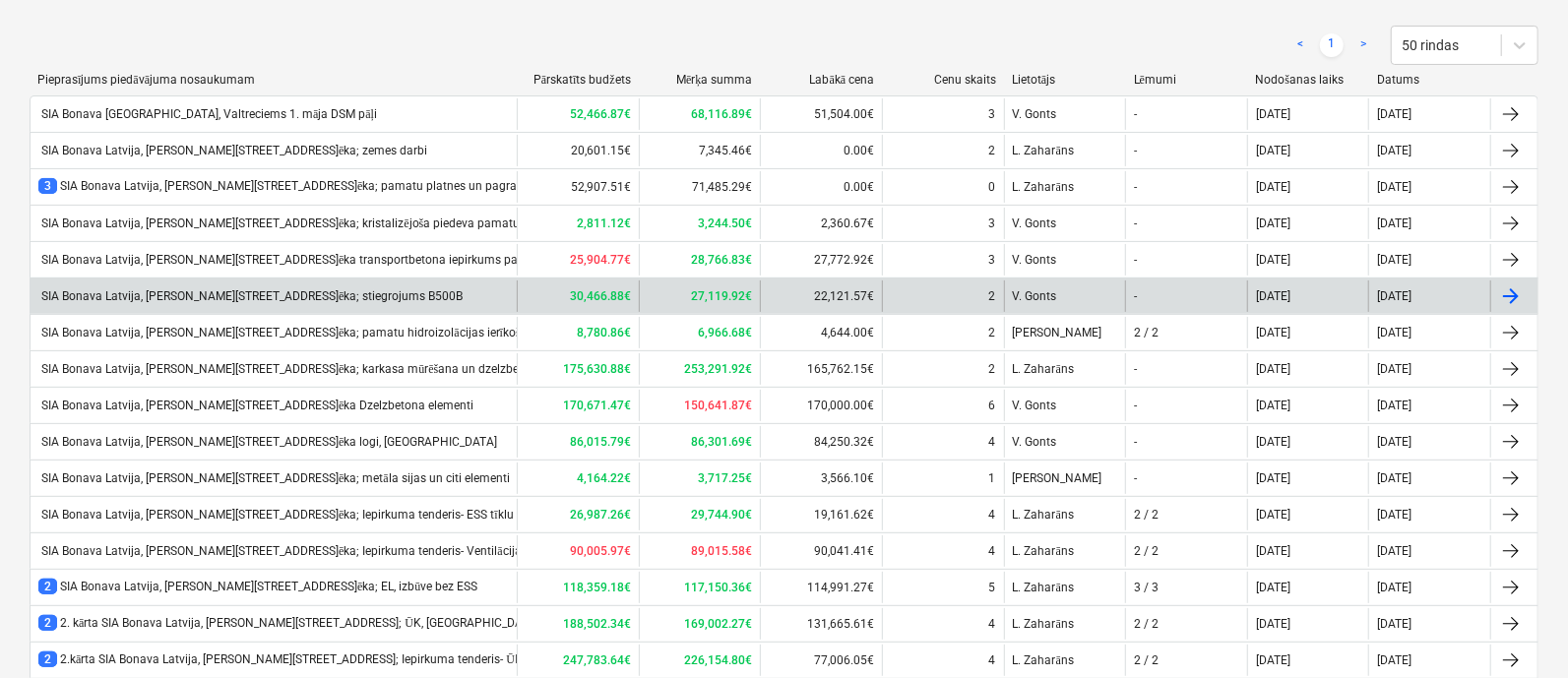 scroll, scrollTop: 947, scrollLeft: 0, axis: vertical 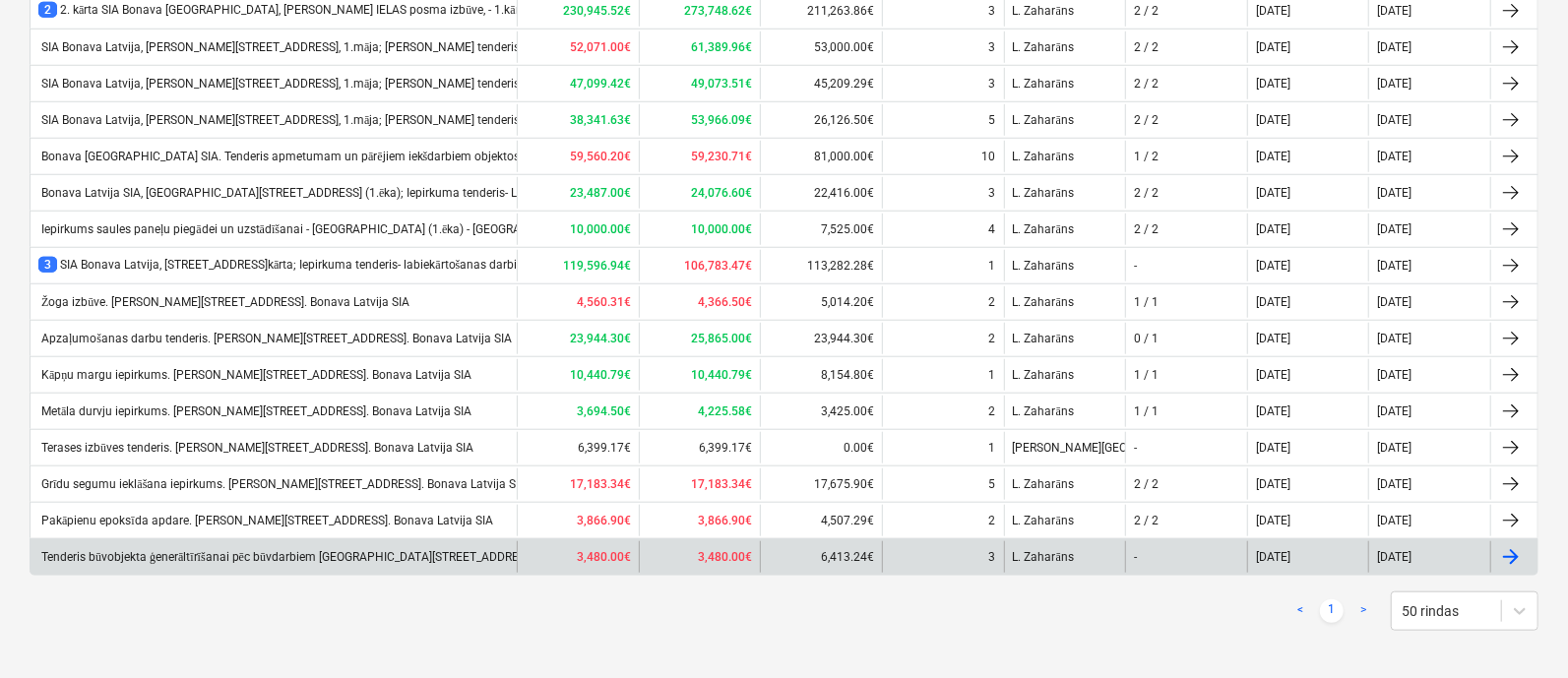 click on "Tenderis būvobjekta ģenerāltīrīšanai pēc būvdarbiem Ēvalda Valtera iela 44, 1.ēka. Bonava Latvija SIA" at bounding box center (340, 557) 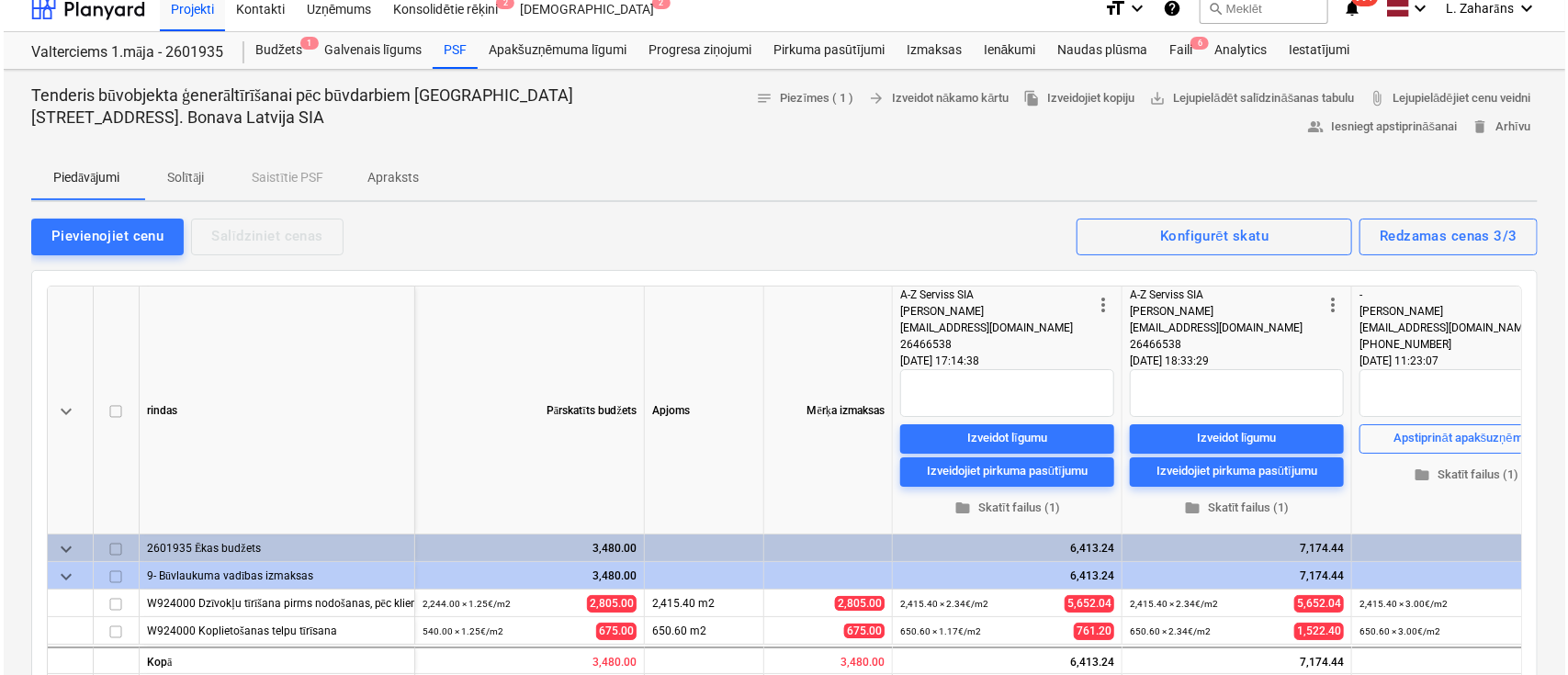 scroll, scrollTop: 0, scrollLeft: 0, axis: both 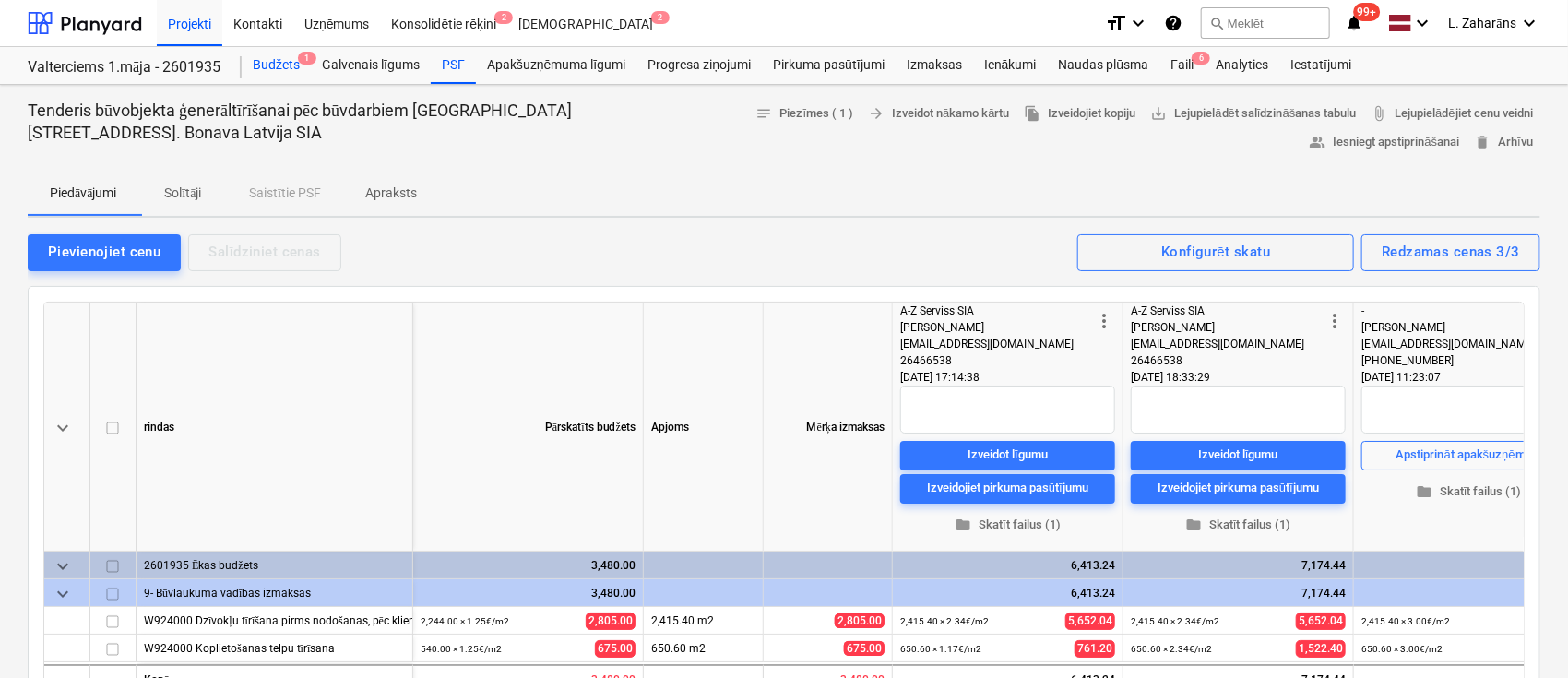 drag, startPoint x: 271, startPoint y: 64, endPoint x: 270, endPoint y: 77, distance: 13.038405 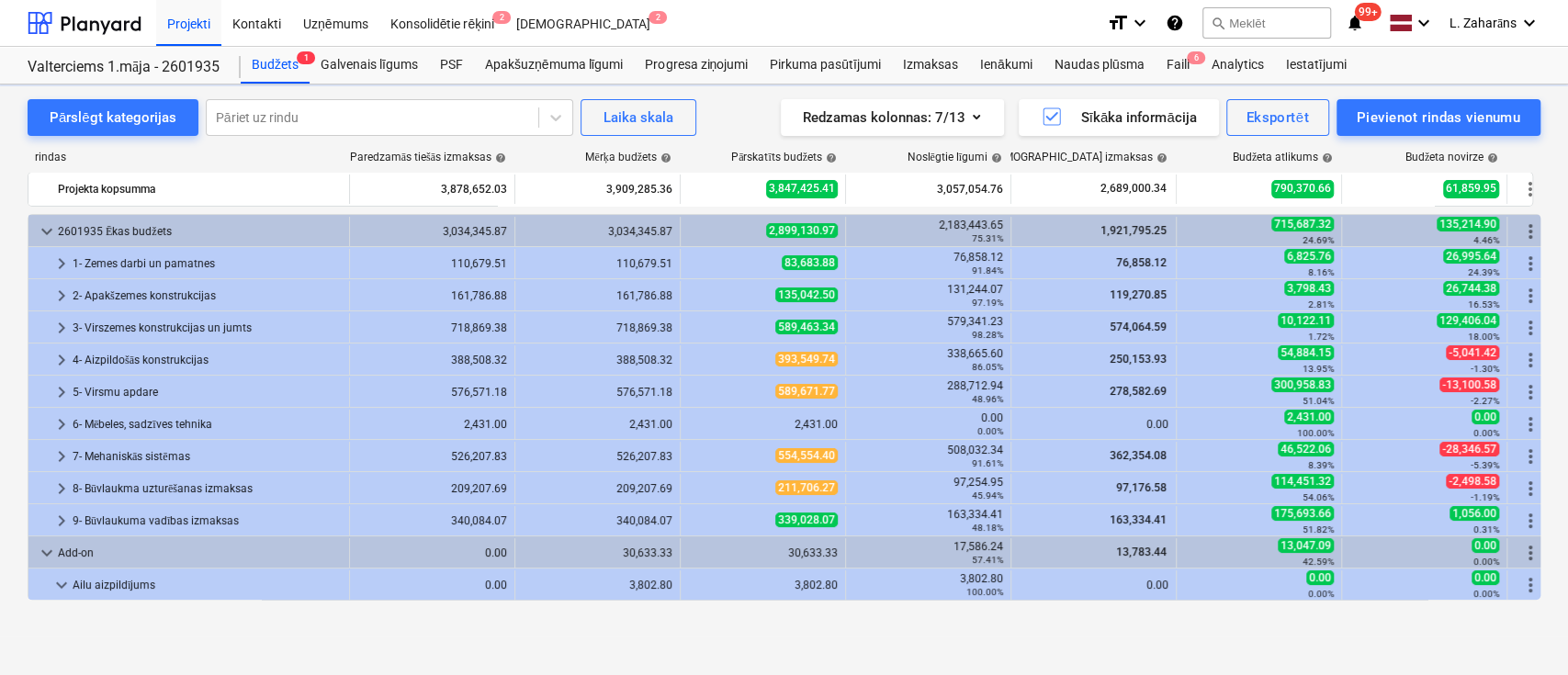 scroll, scrollTop: 249, scrollLeft: 0, axis: vertical 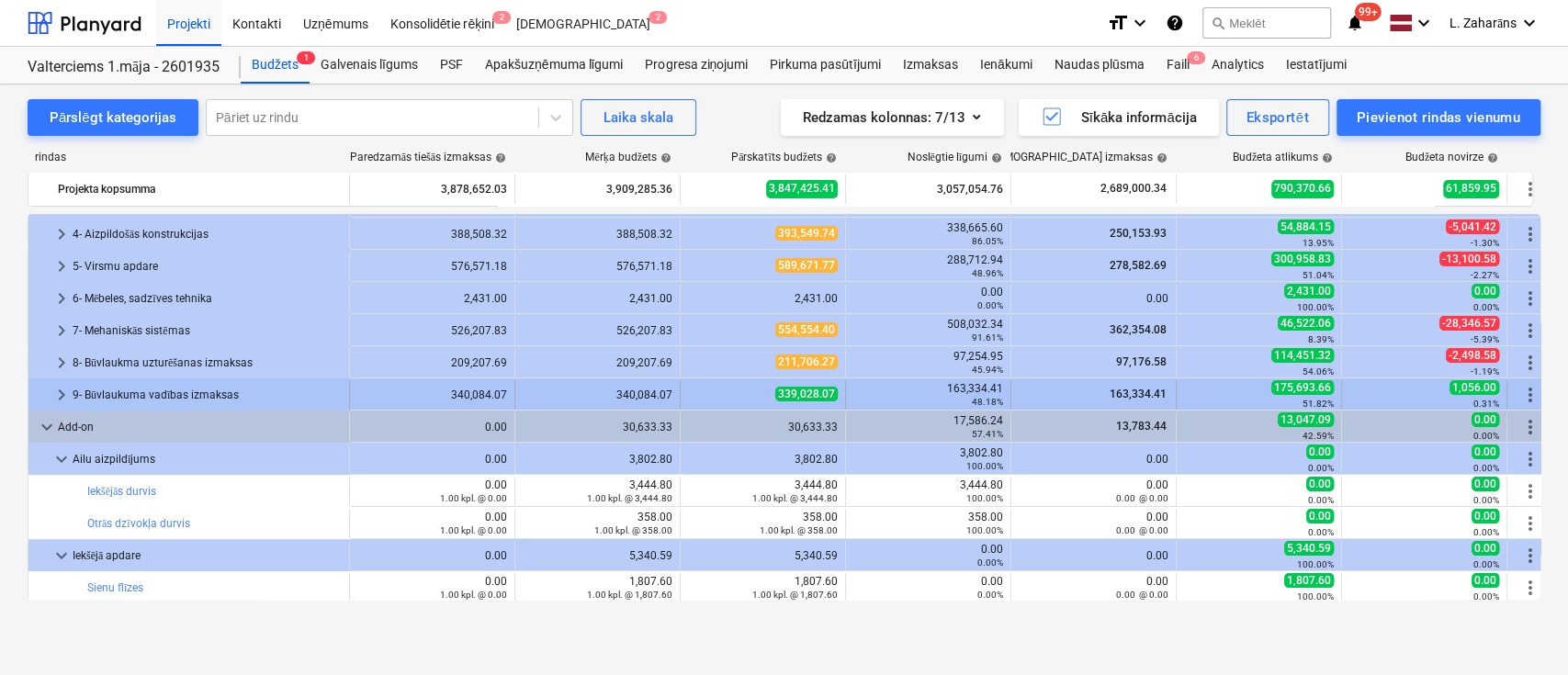 click at bounding box center [43, 395] 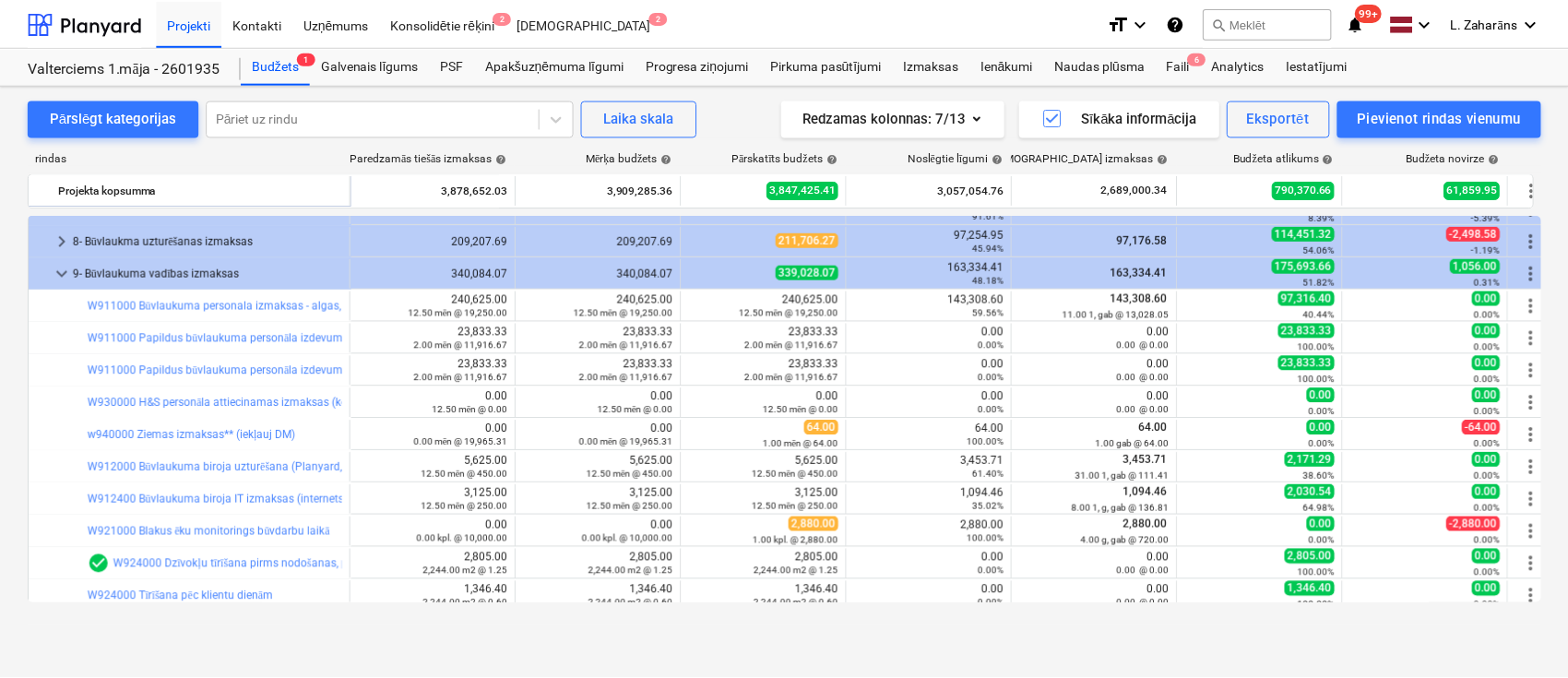 scroll, scrollTop: 373, scrollLeft: 0, axis: vertical 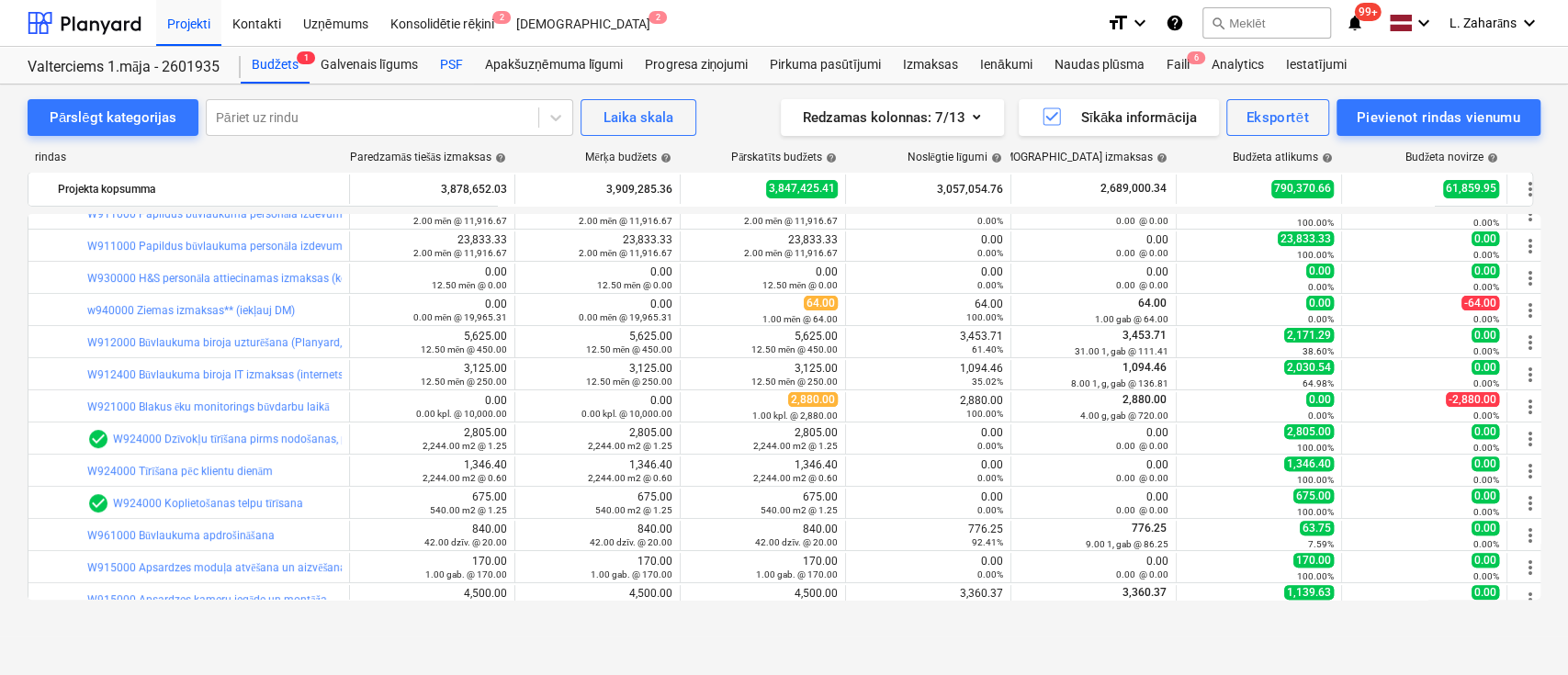 click on "PSF" at bounding box center [451, 65] 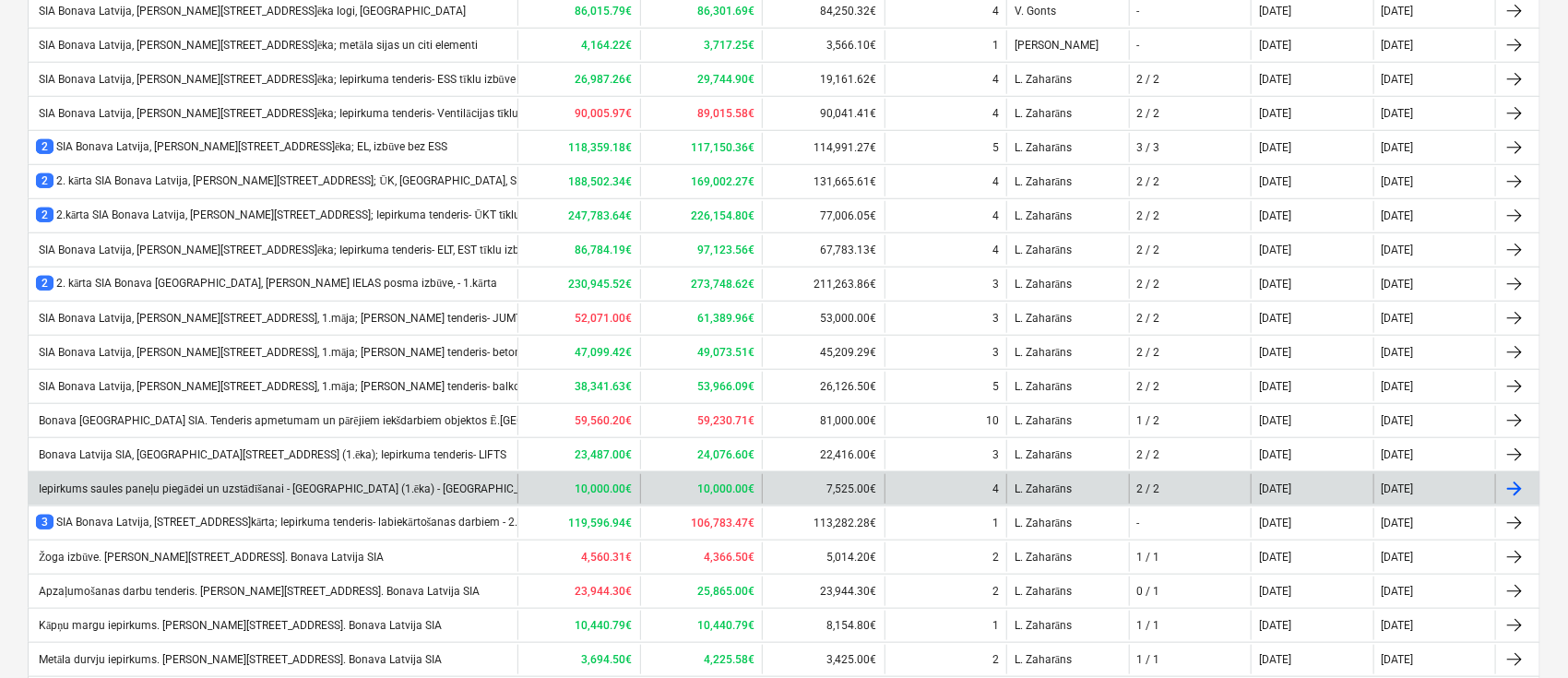 scroll, scrollTop: 848, scrollLeft: 0, axis: vertical 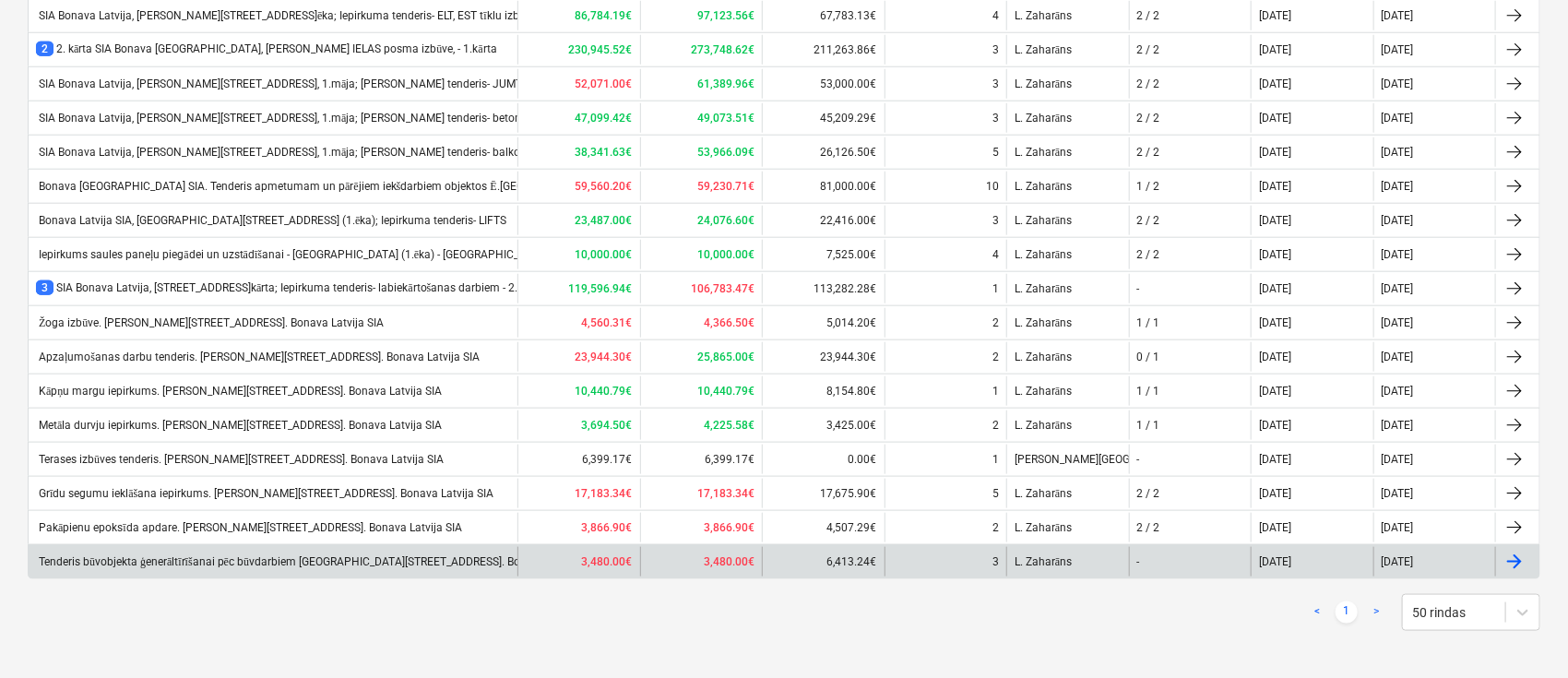 click on "Tenderis būvobjekta ģenerāltīrīšanai pēc būvdarbiem Ēvalda Valtera iela 44, 1.ēka. Bonava Latvija SIA" at bounding box center [318, 562] 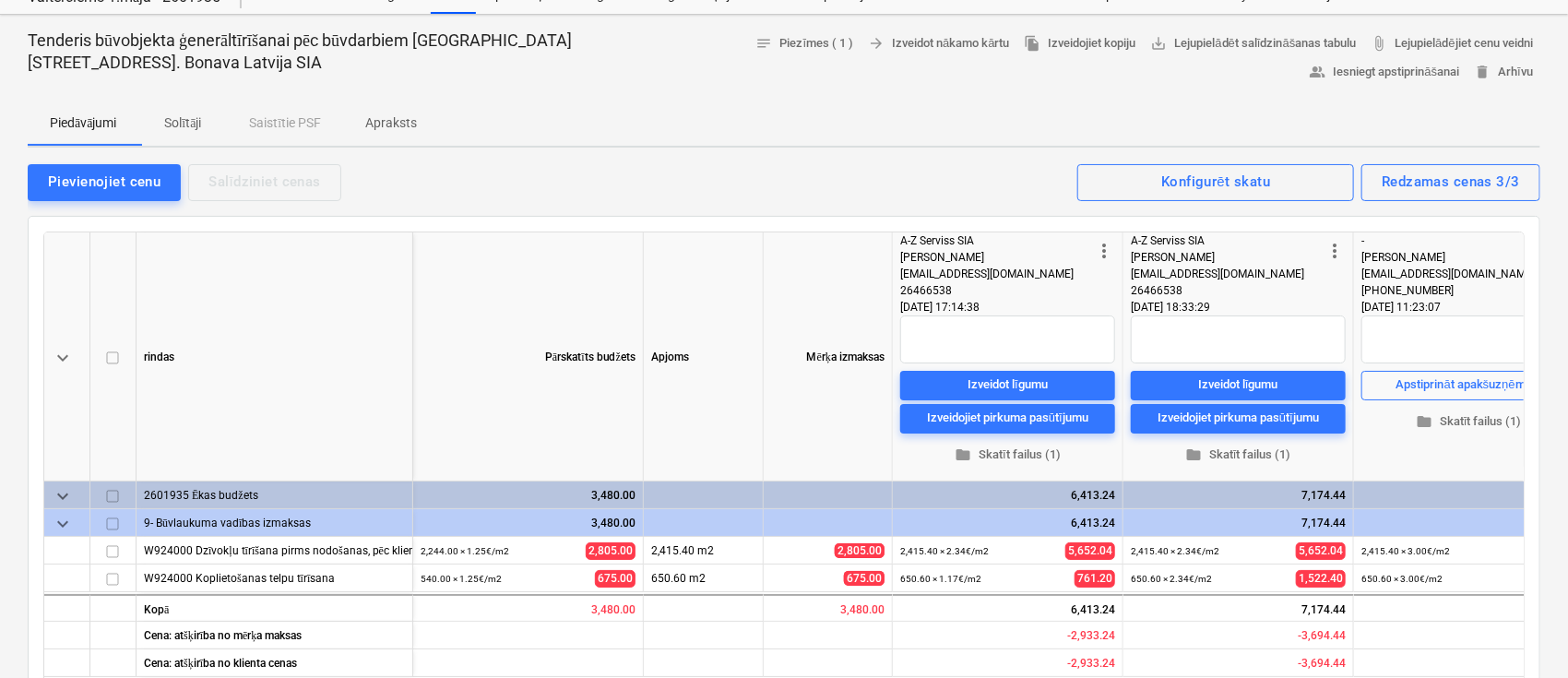 scroll, scrollTop: 0, scrollLeft: 0, axis: both 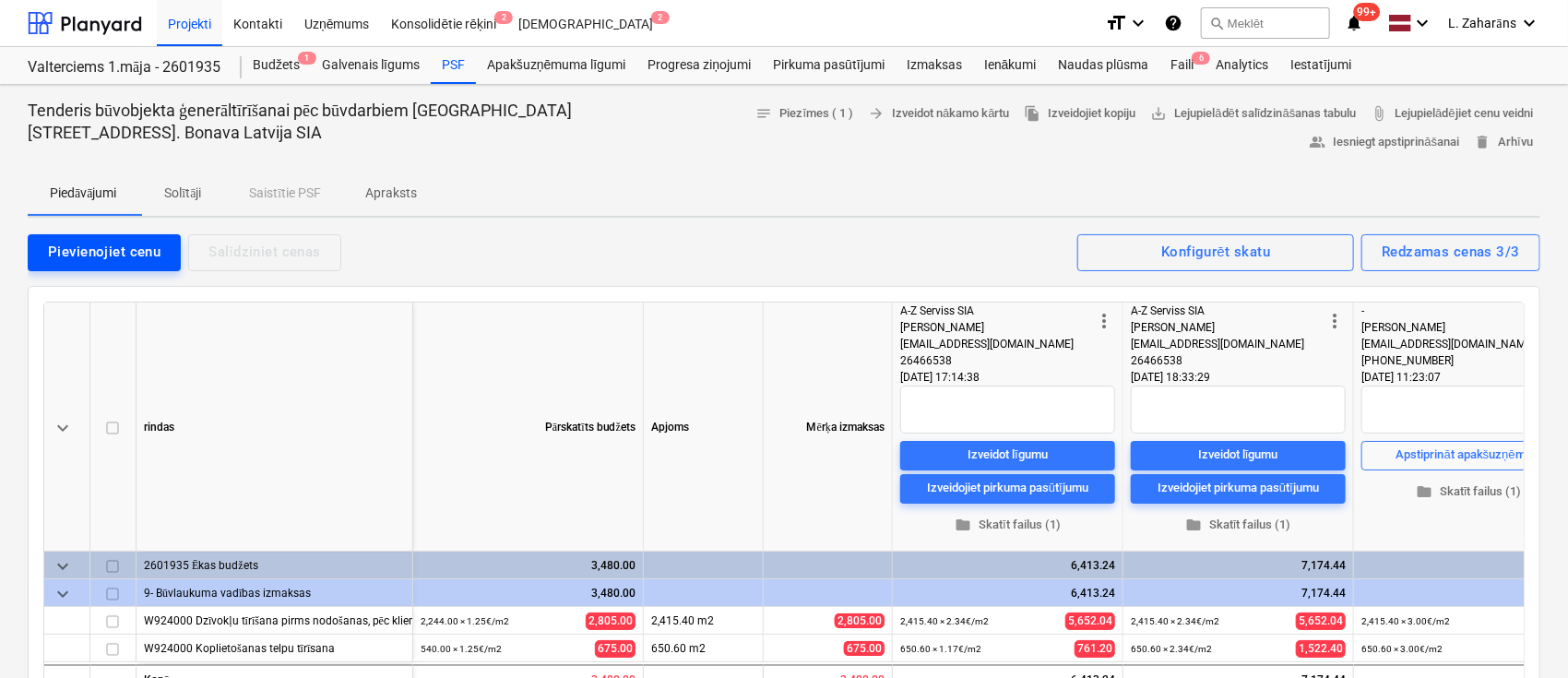 click on "Pievienojiet cenu" at bounding box center (104, 252) 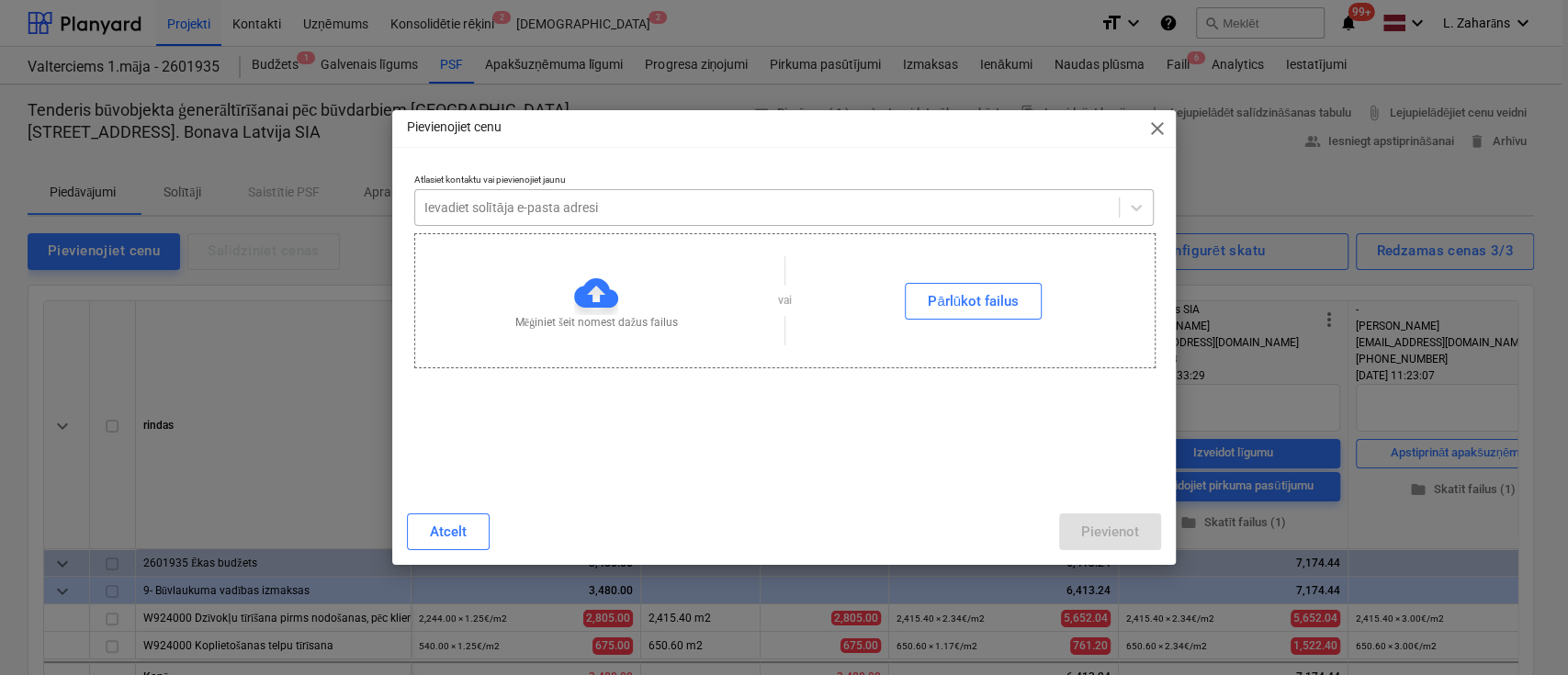 click at bounding box center (767, 208) 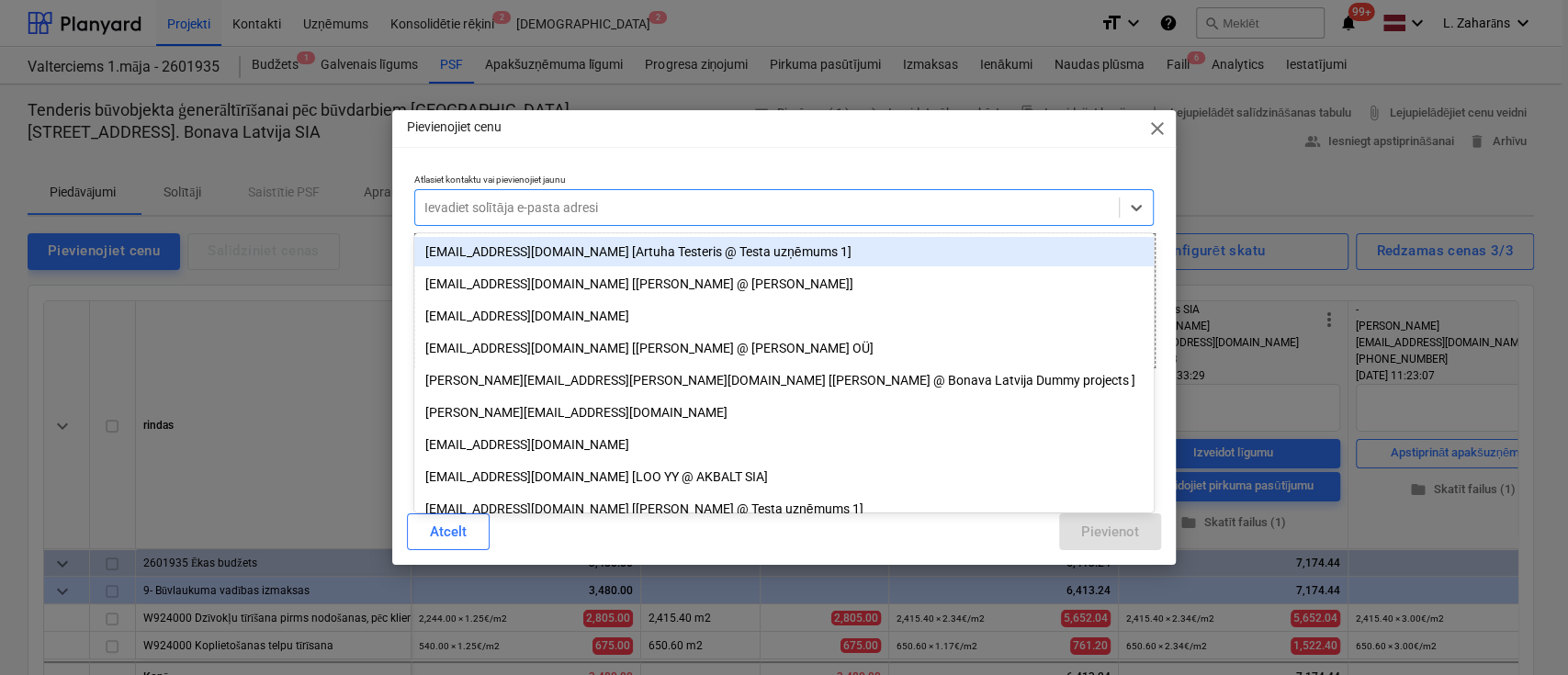 click on "close" at bounding box center (1157, 129) 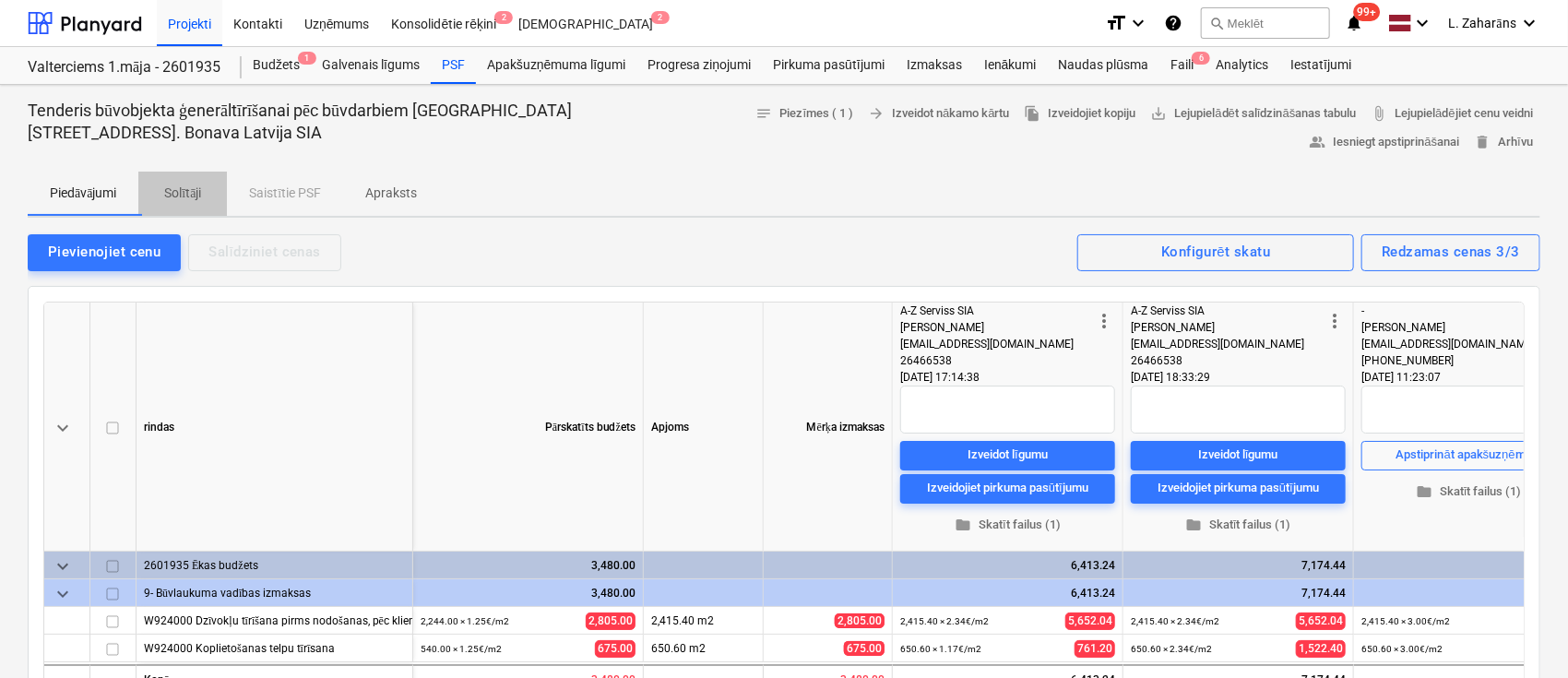 click on "Solītāji" at bounding box center (183, 193) 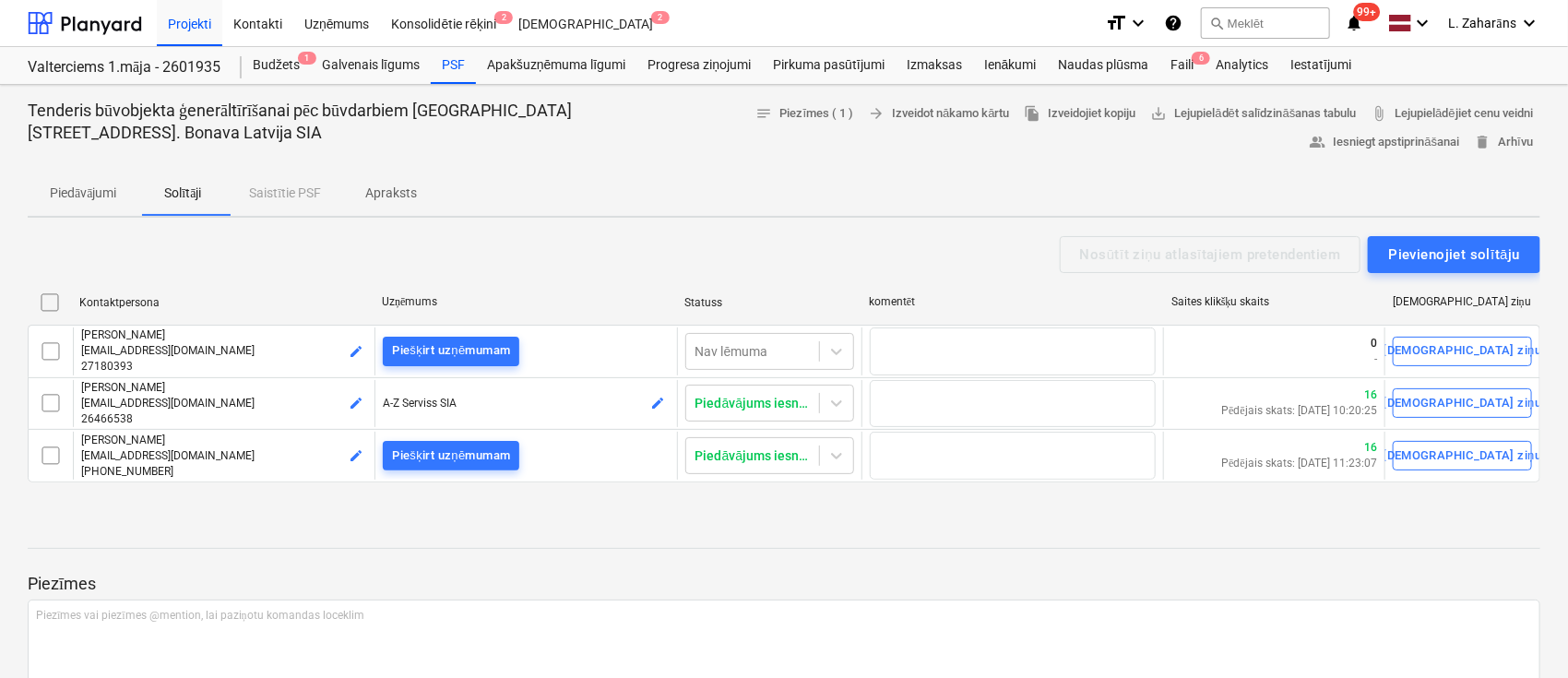 drag, startPoint x: 98, startPoint y: 191, endPoint x: 220, endPoint y: 206, distance: 122.91867 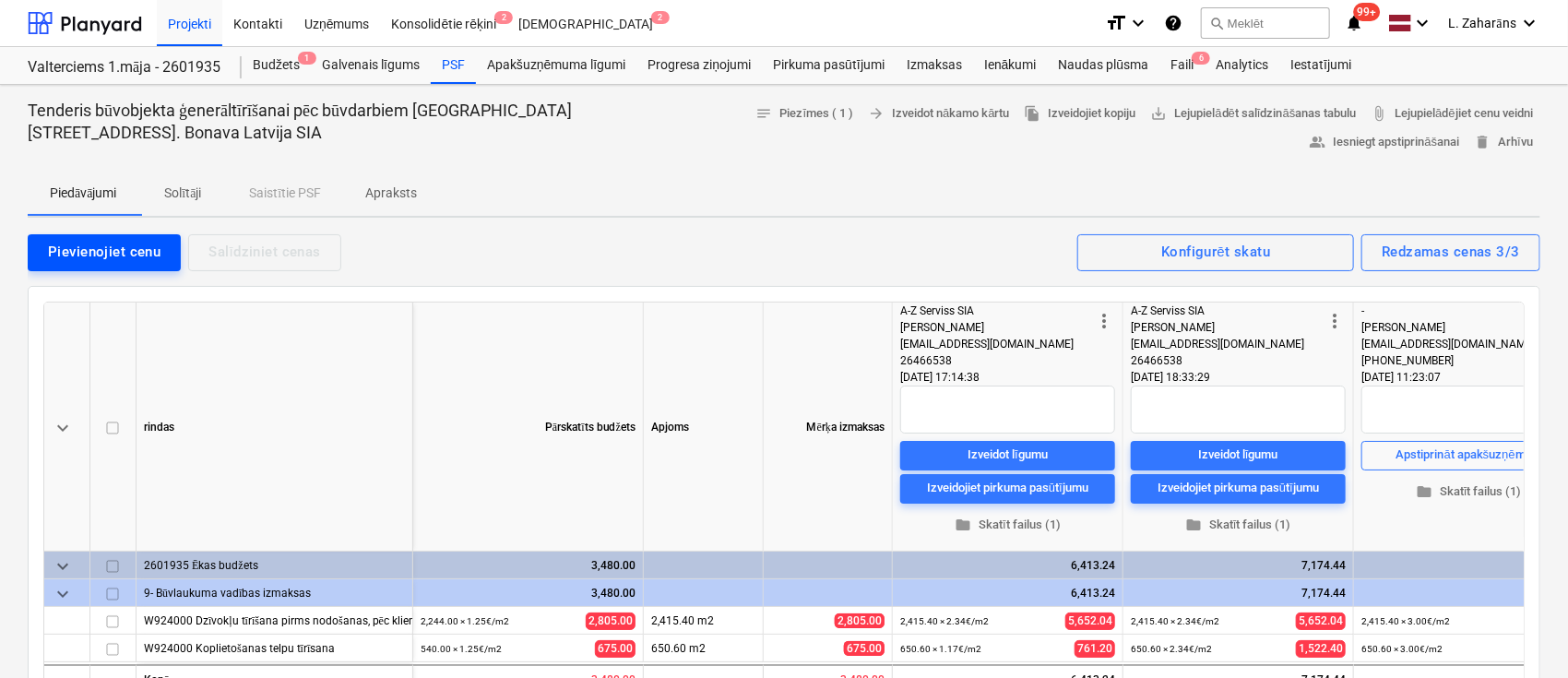 click on "Pievienojiet cenu" at bounding box center [104, 252] 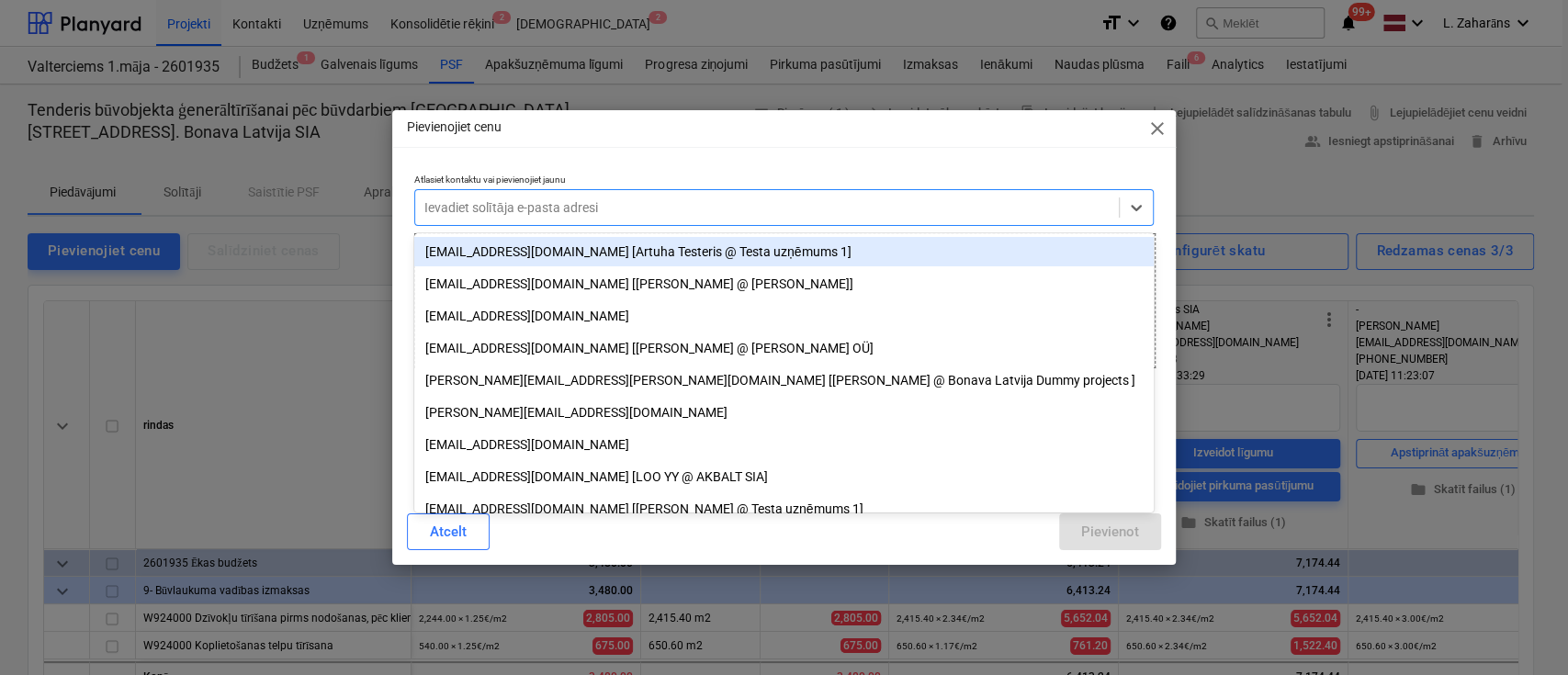 click at bounding box center [767, 208] 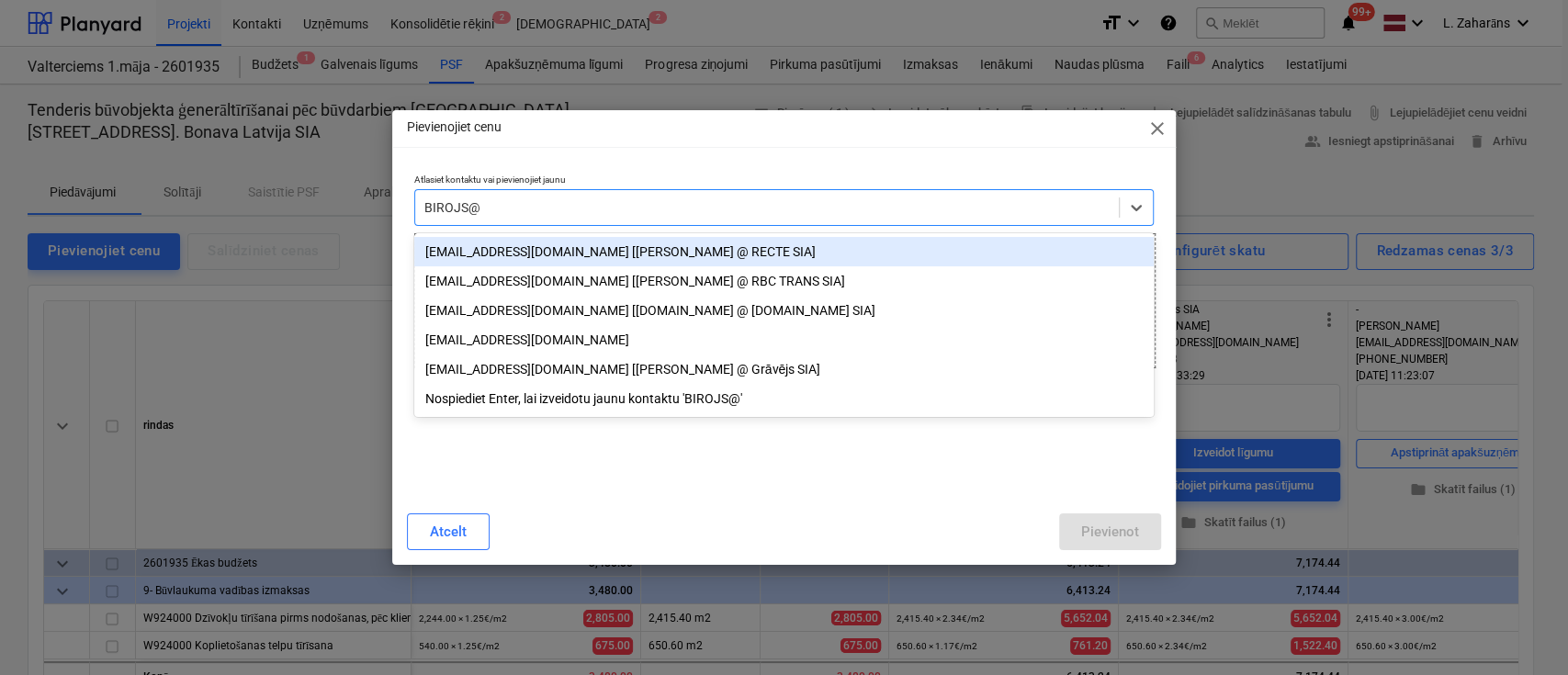 type on "BIROJS@S" 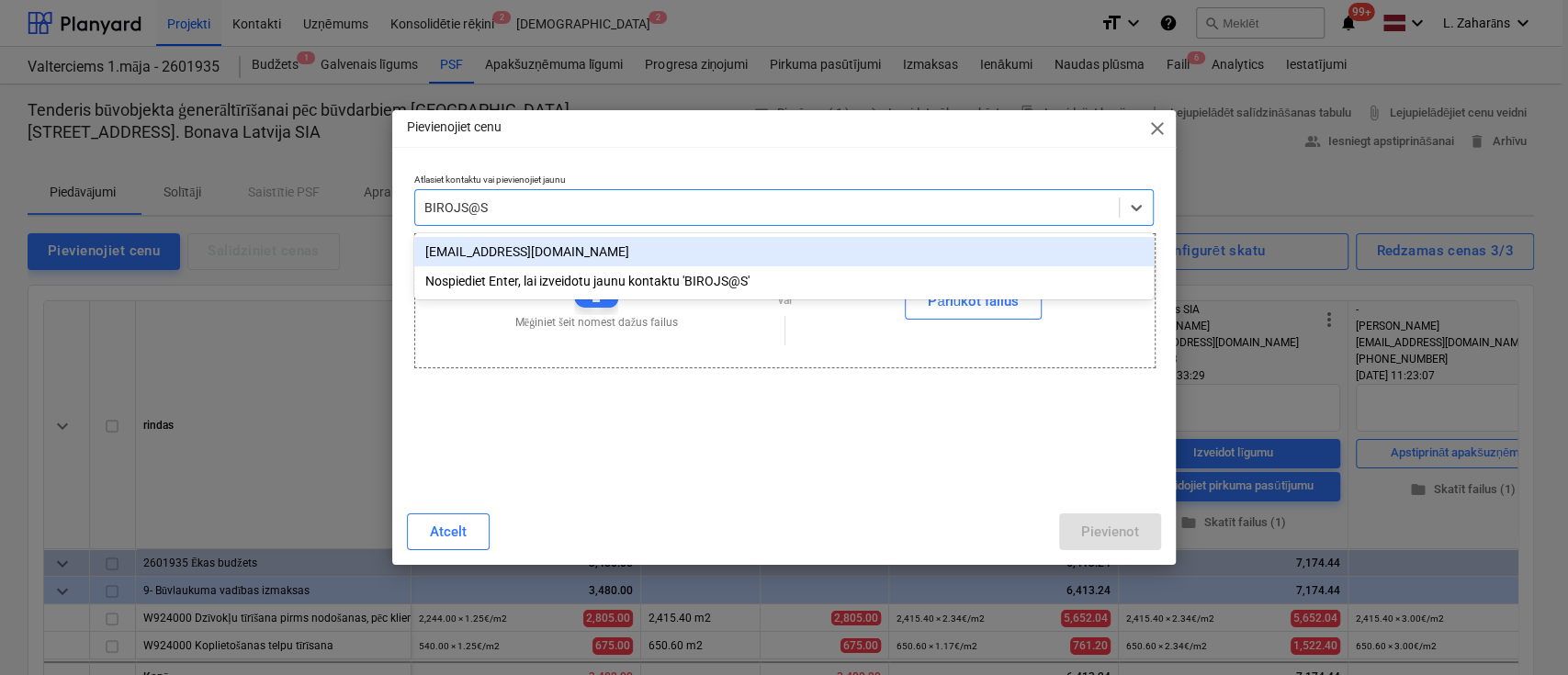 click on "birojs@simplyclean.lv" at bounding box center (784, 252) 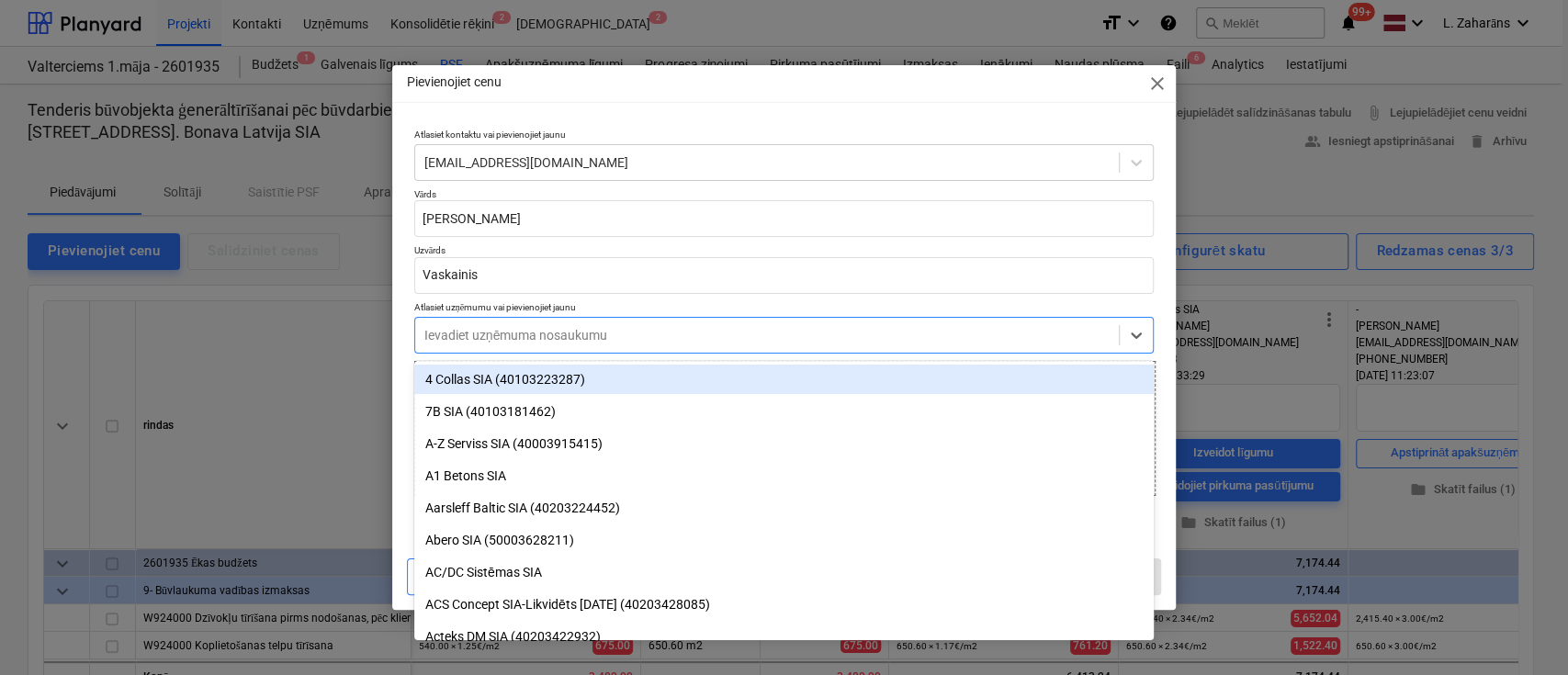 click at bounding box center [767, 335] 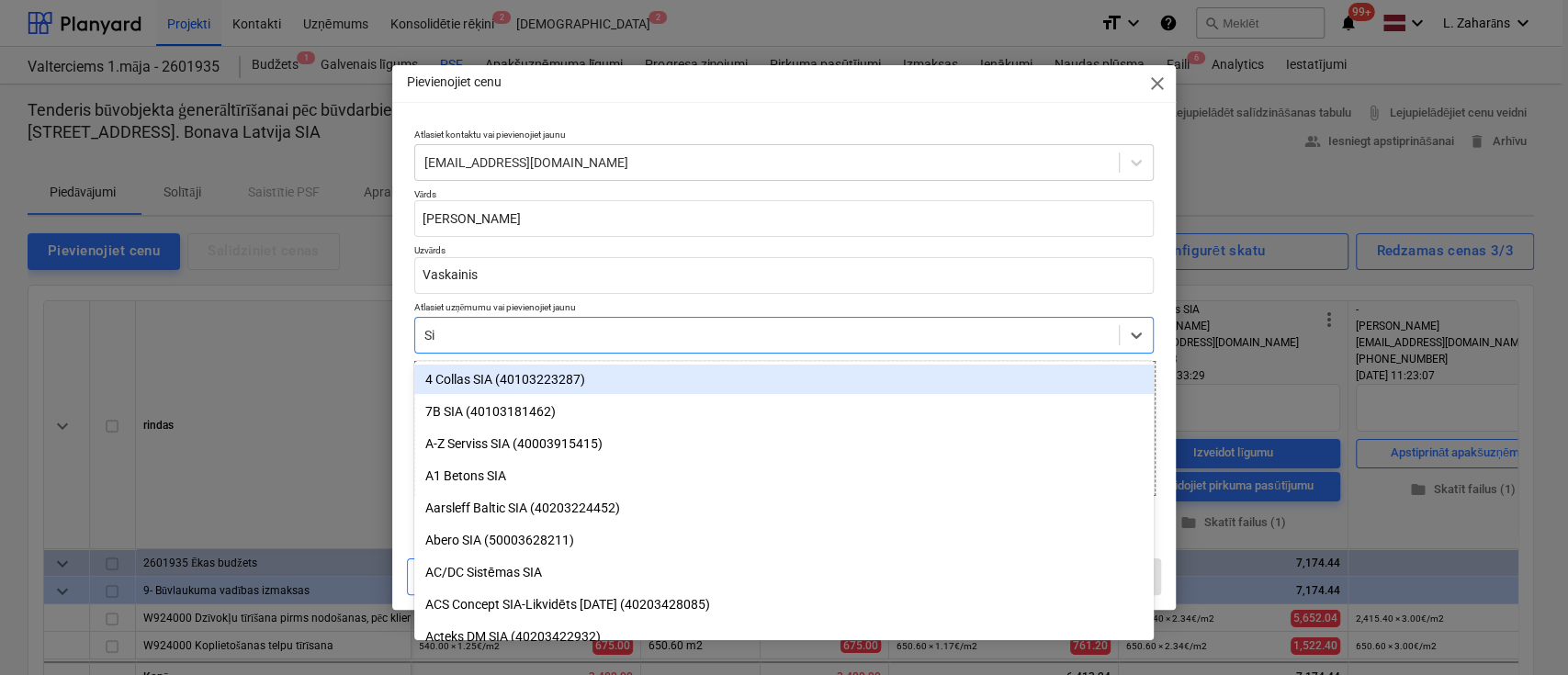 type on "Sim" 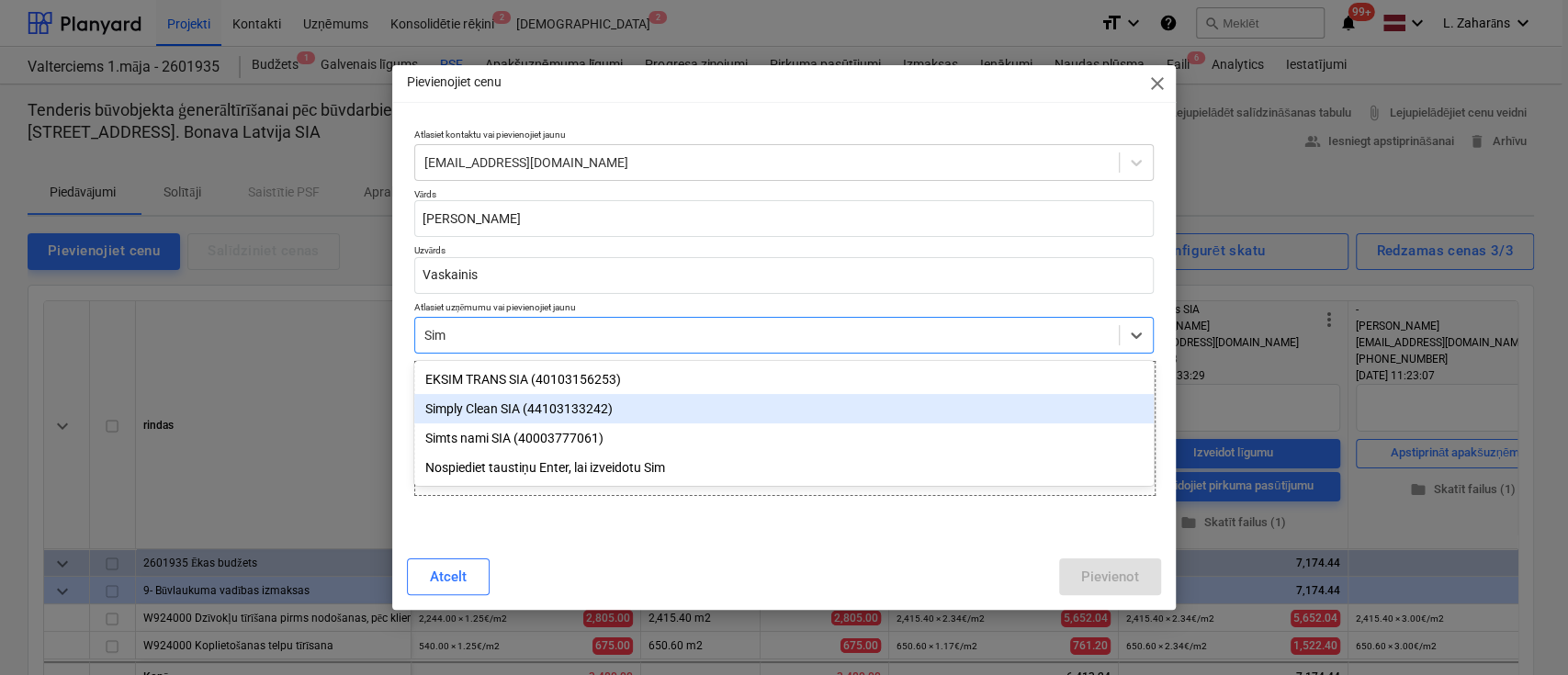 click on "Simply Clean SIA (44103133242)" at bounding box center [784, 409] 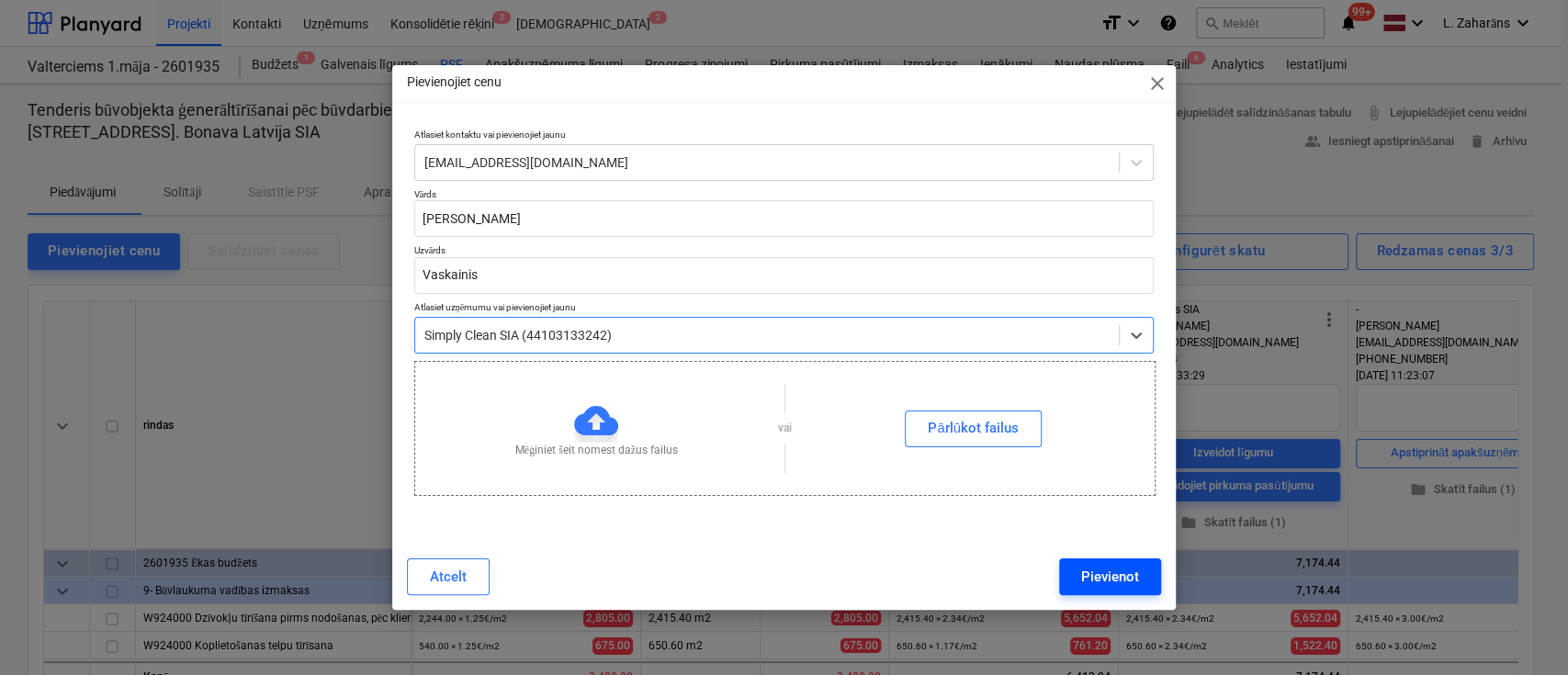click on "Pievienot" at bounding box center (1110, 577) 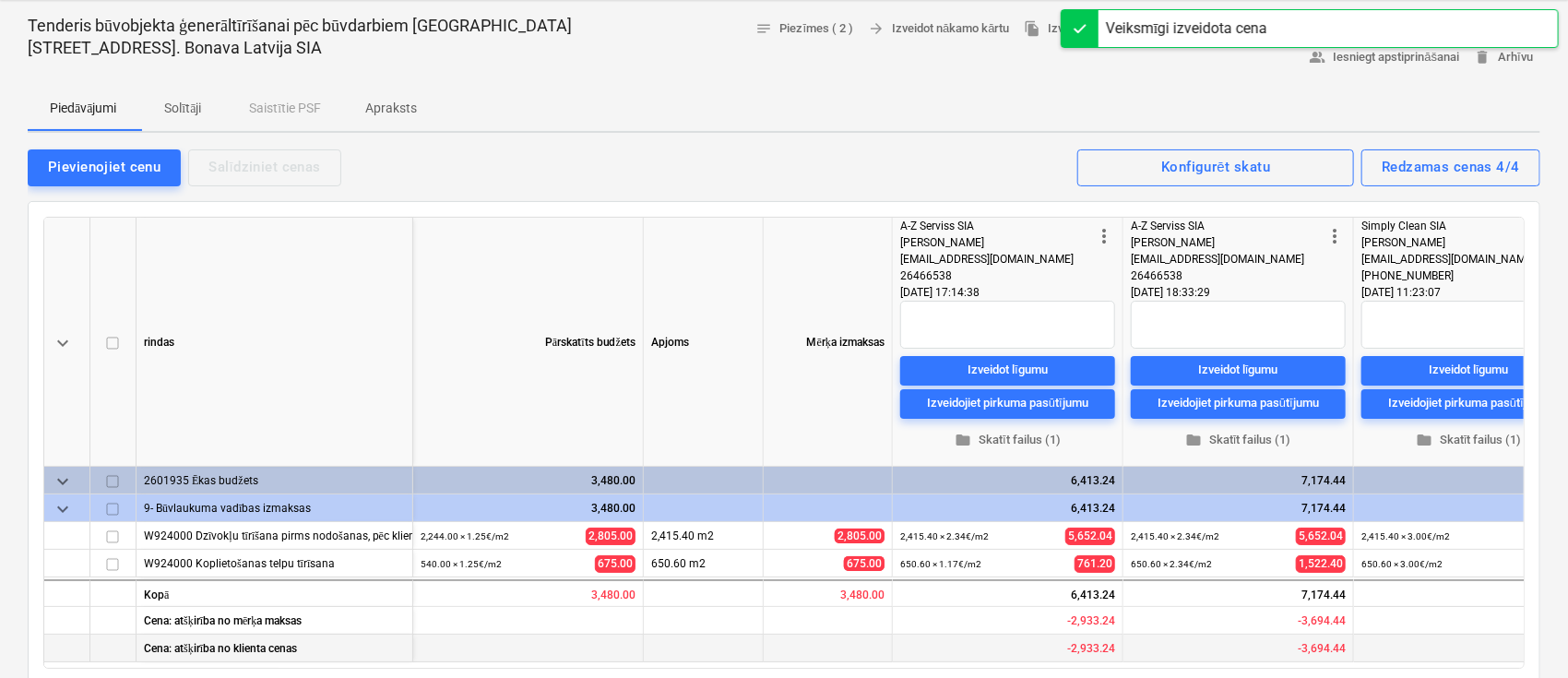 scroll, scrollTop: 123, scrollLeft: 0, axis: vertical 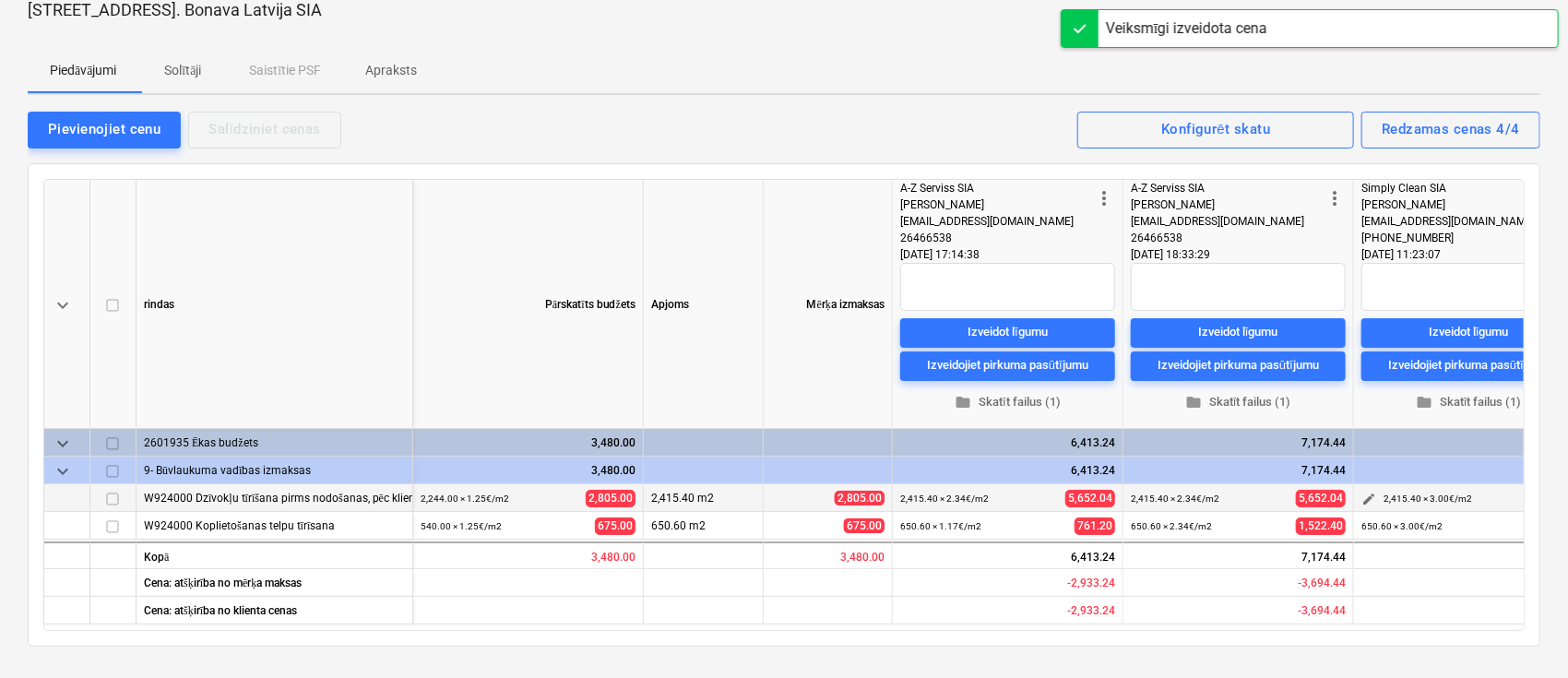 click on "edit" at bounding box center [1369, 499] 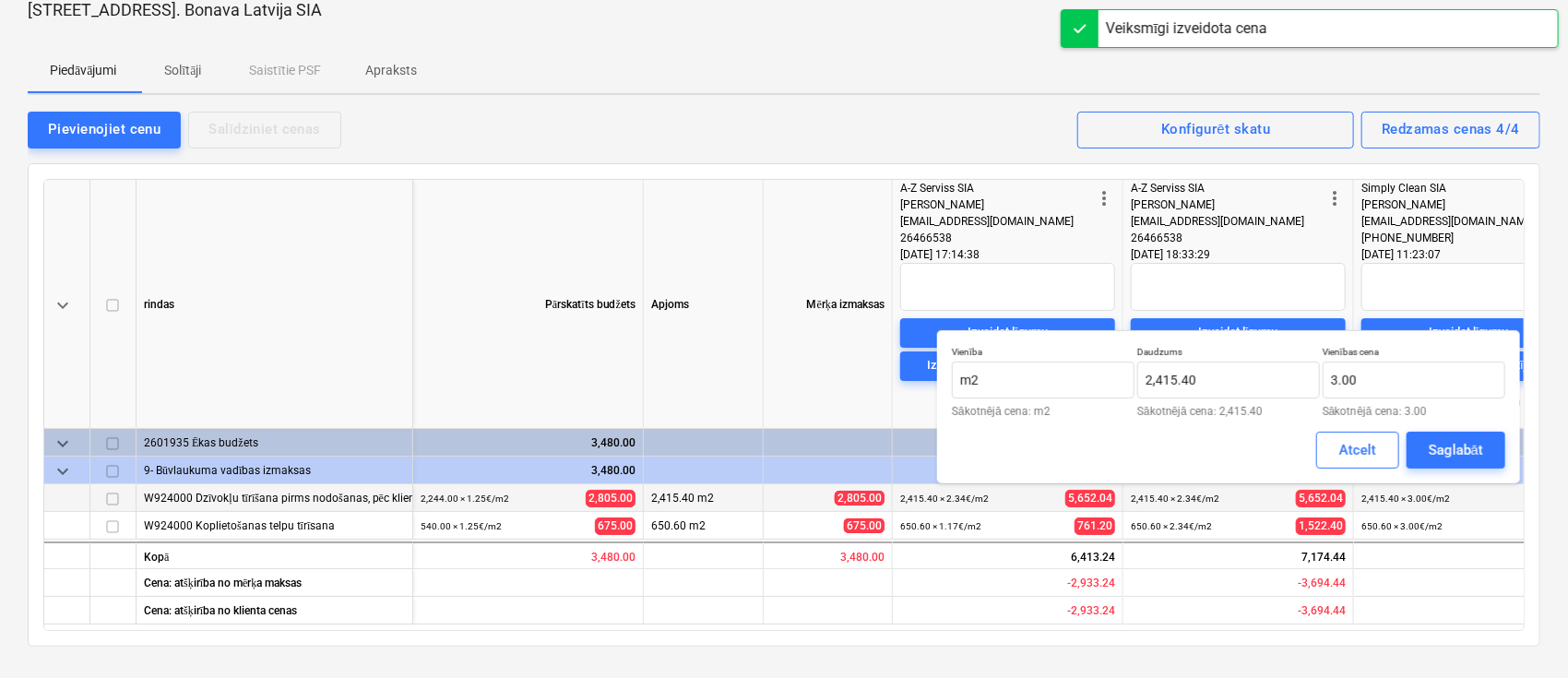 click on "Atcelt" at bounding box center (1358, 450) 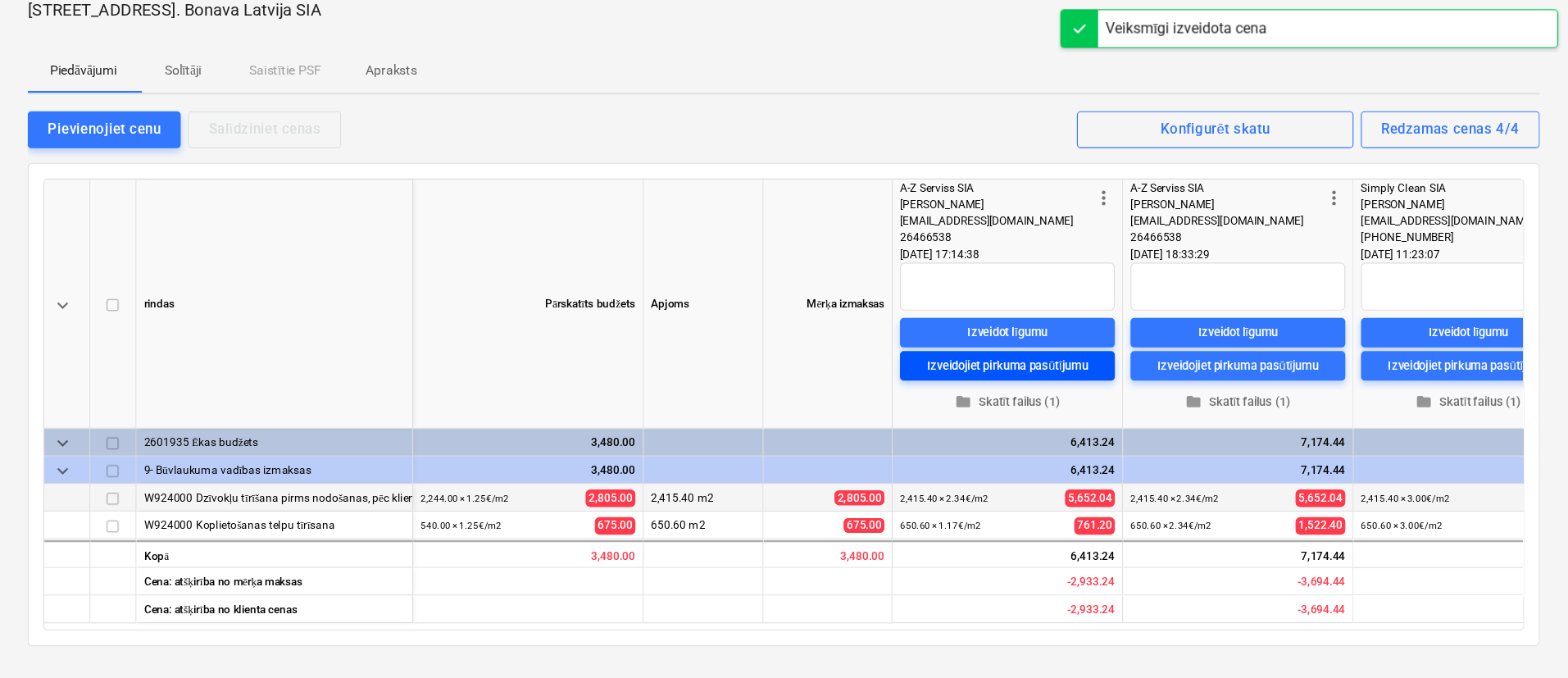 scroll, scrollTop: 109, scrollLeft: 0, axis: vertical 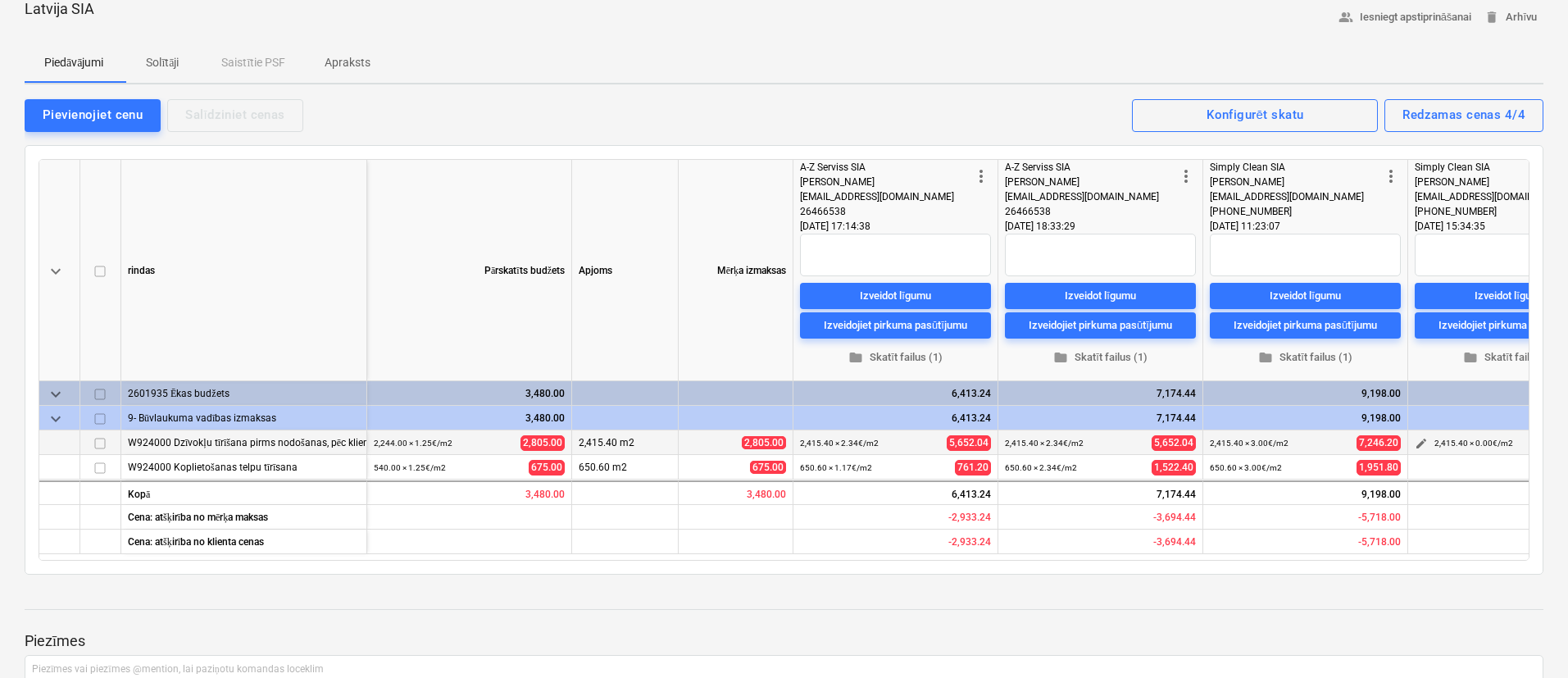 click on "edit" at bounding box center [1421, 444] 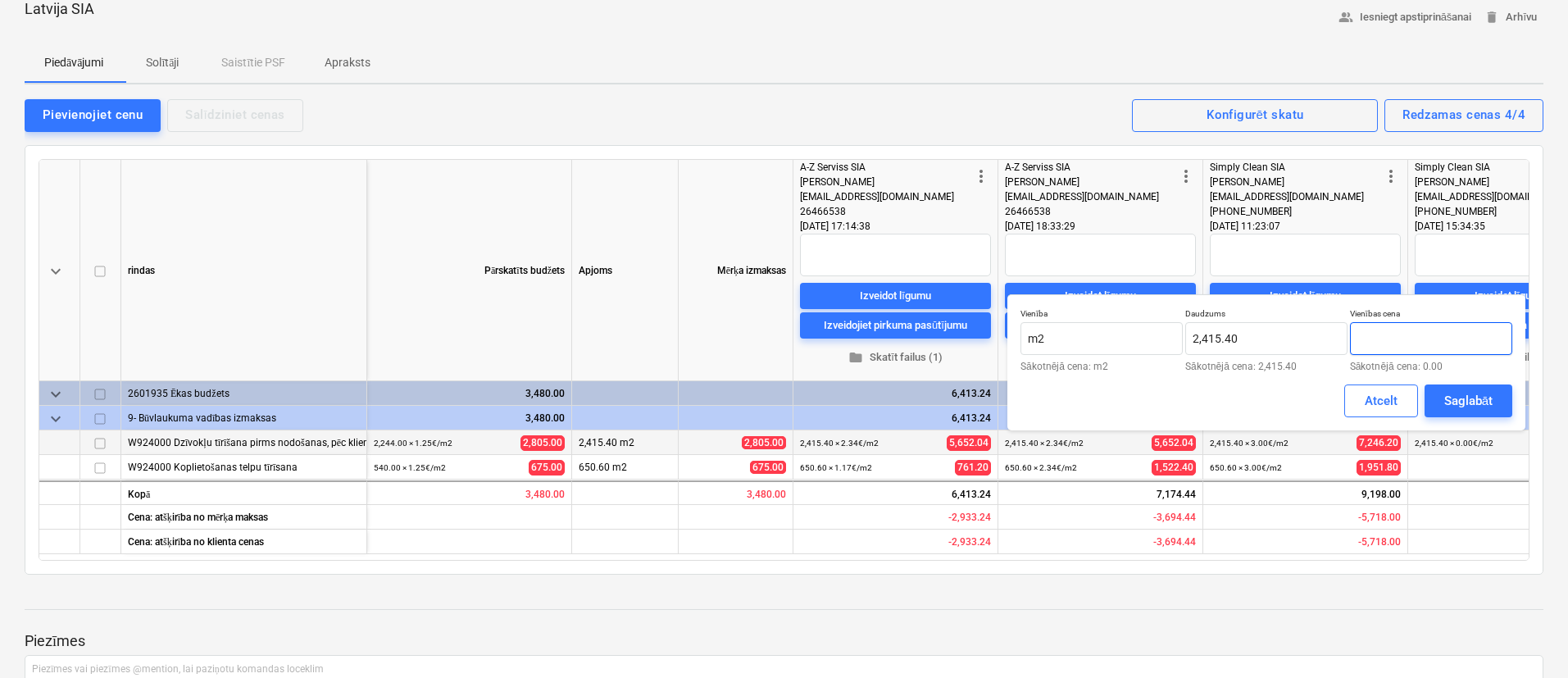 click at bounding box center [1431, 339] 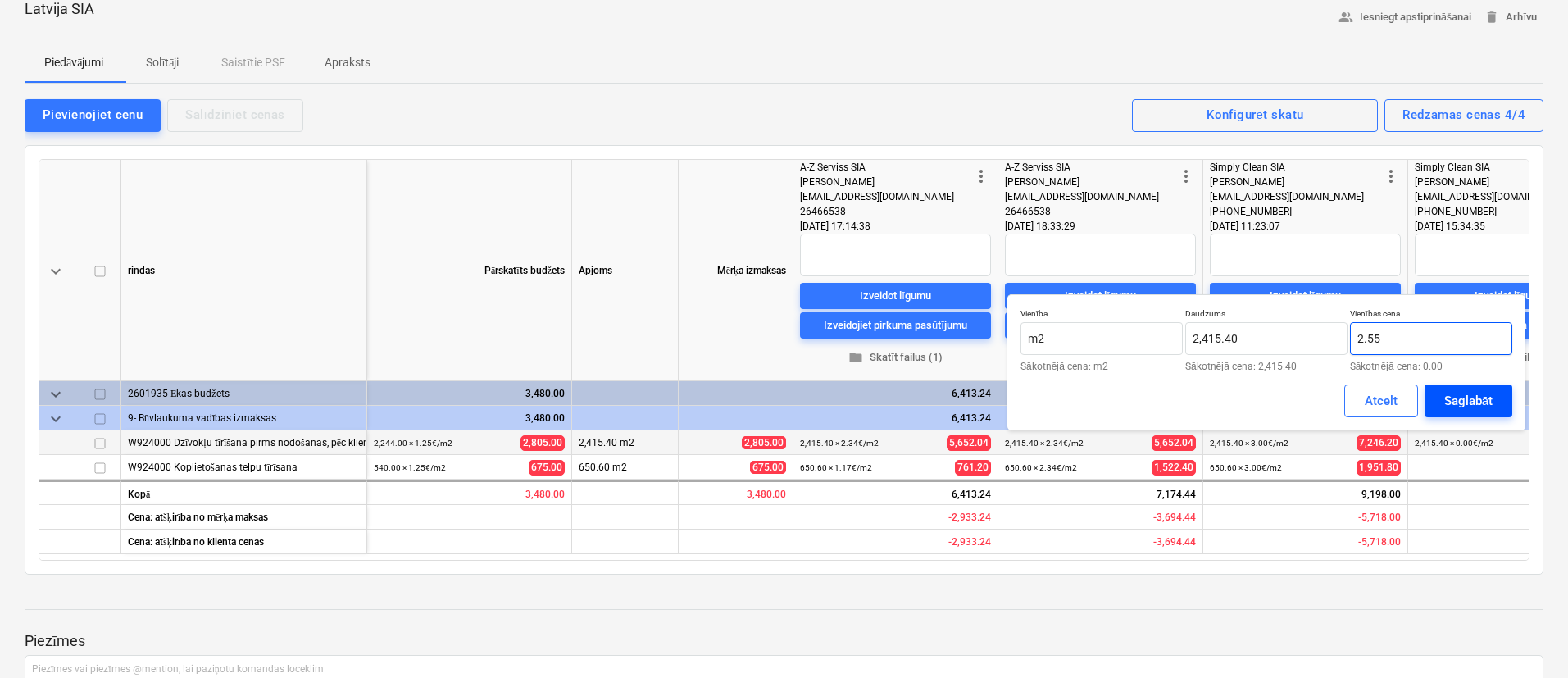 type on "2.55" 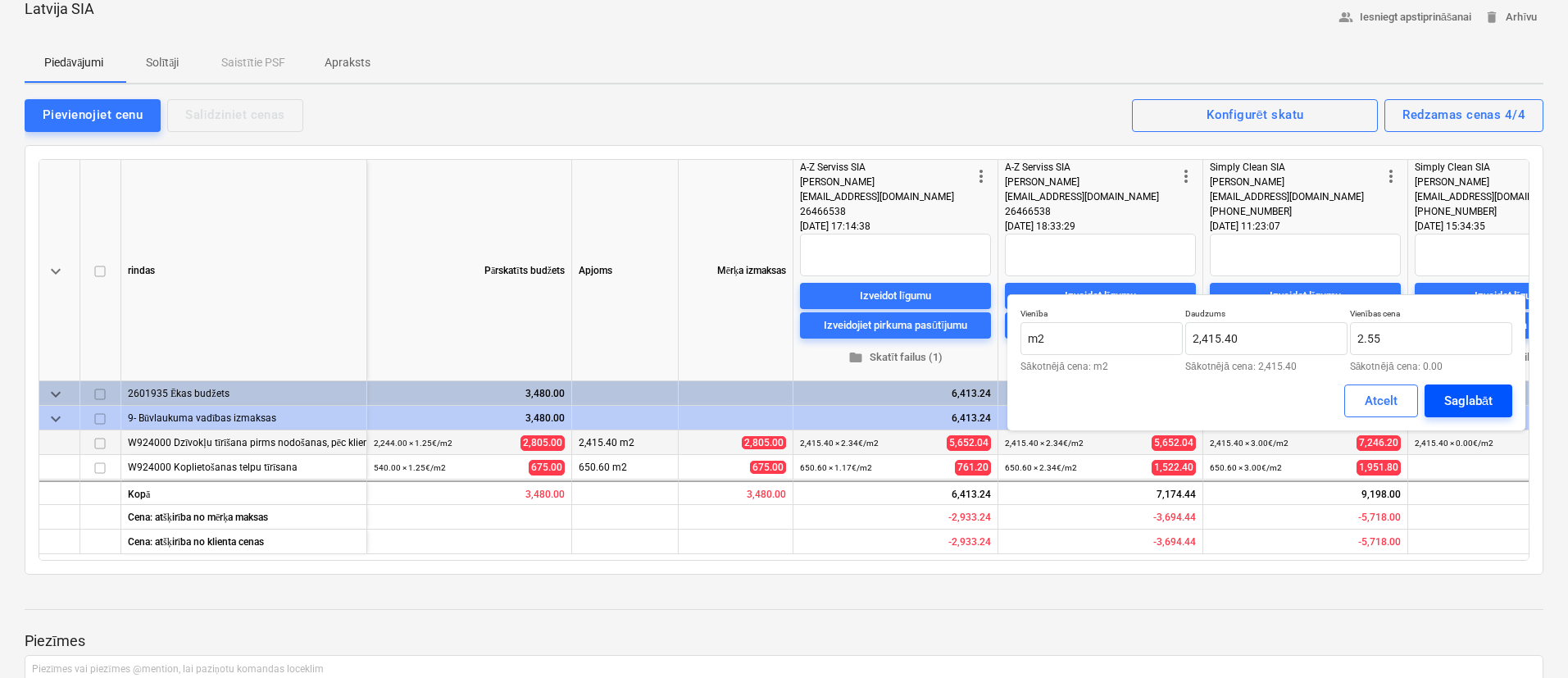 click on "Saglabāt" at bounding box center [1468, 401] 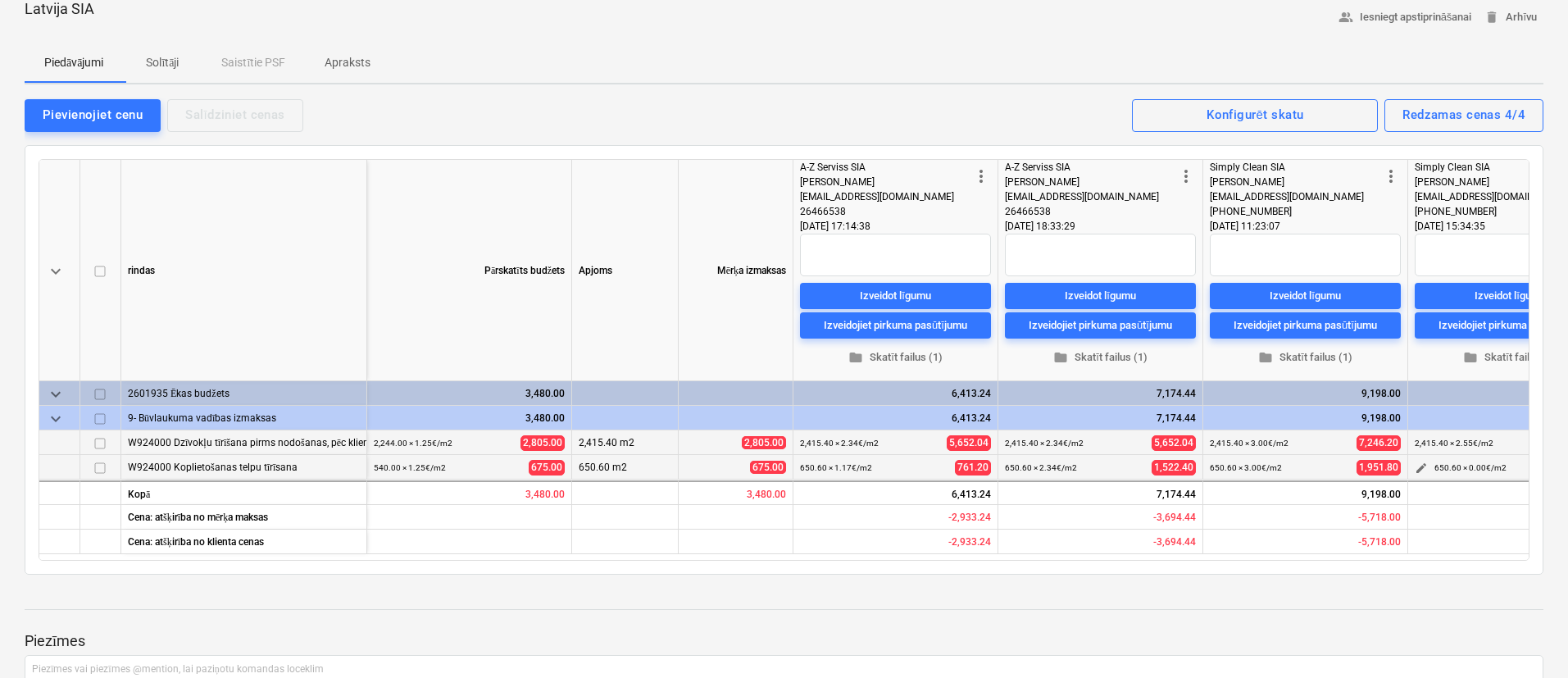 click on "edit" at bounding box center [1421, 468] 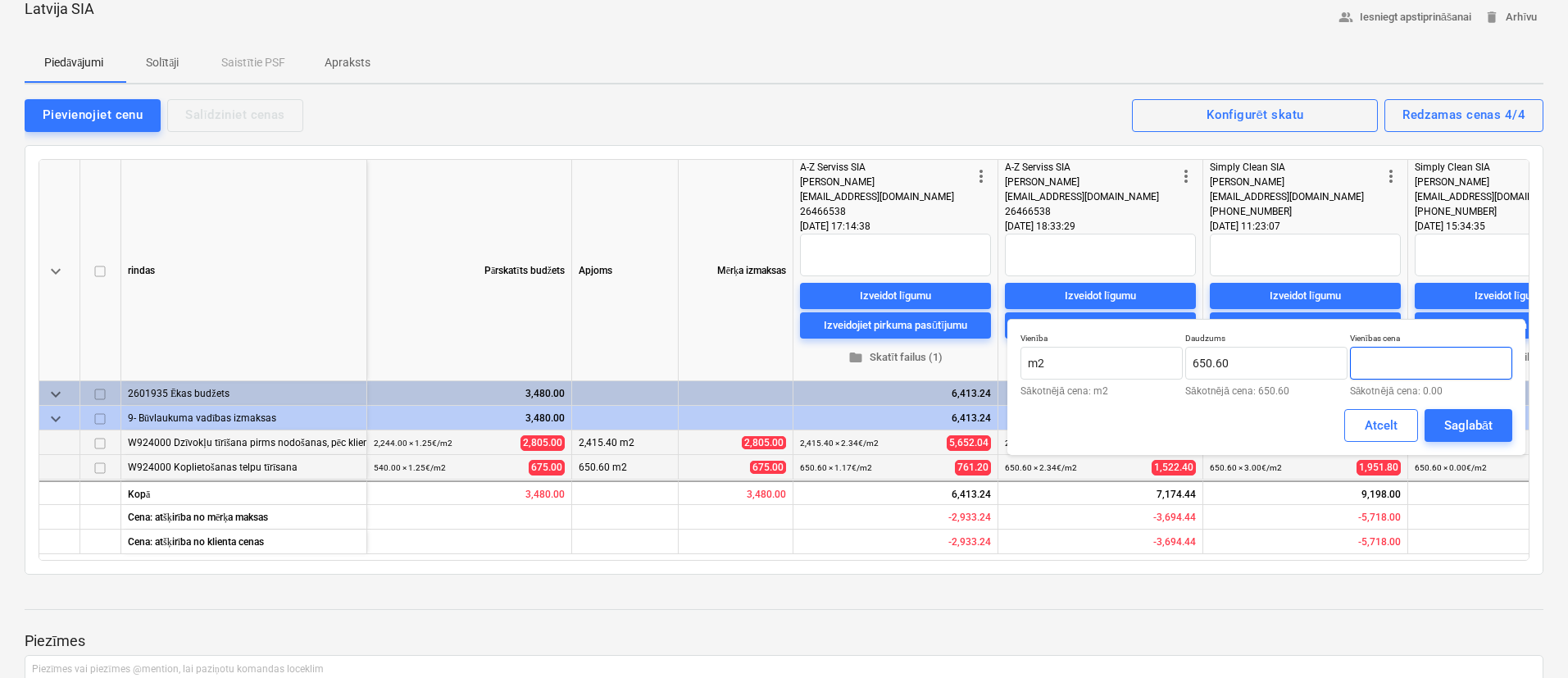 click at bounding box center (1431, 363) 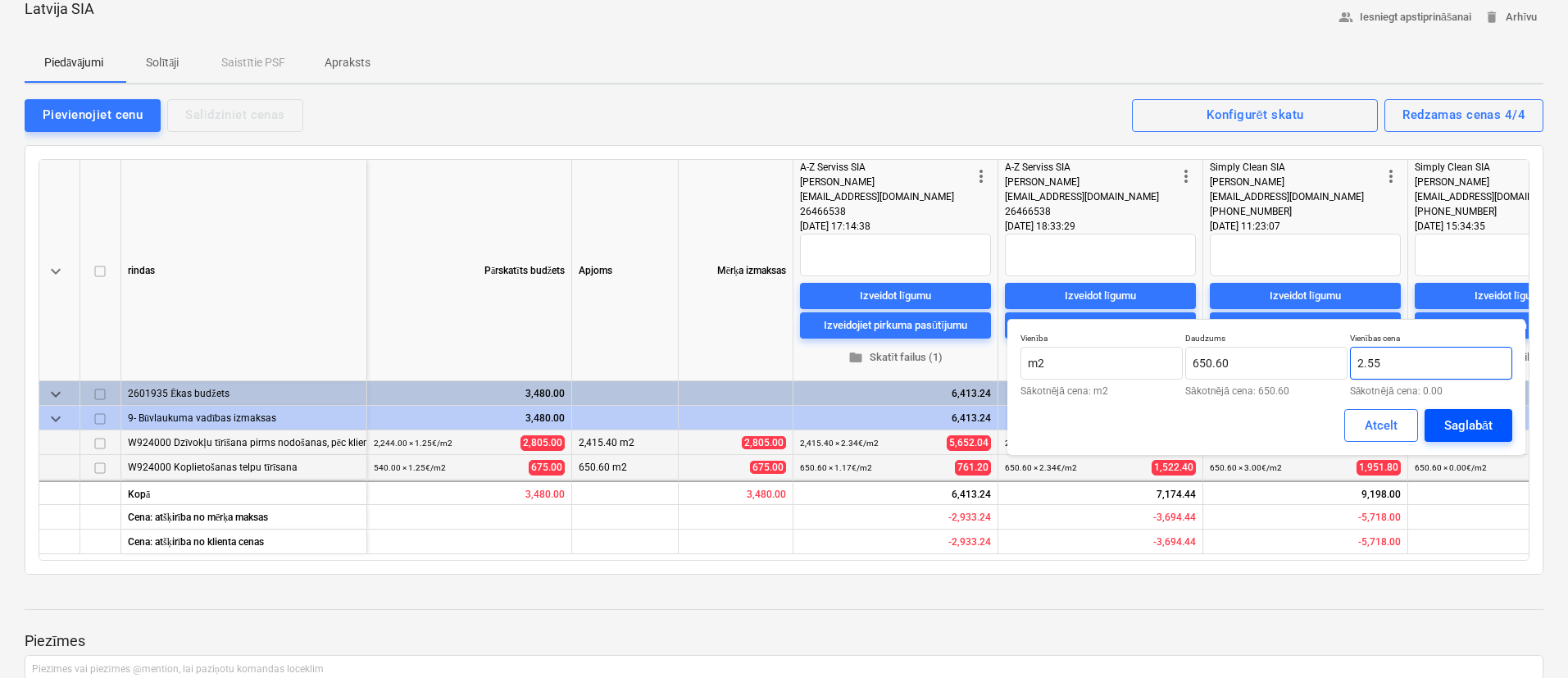 type on "2.55" 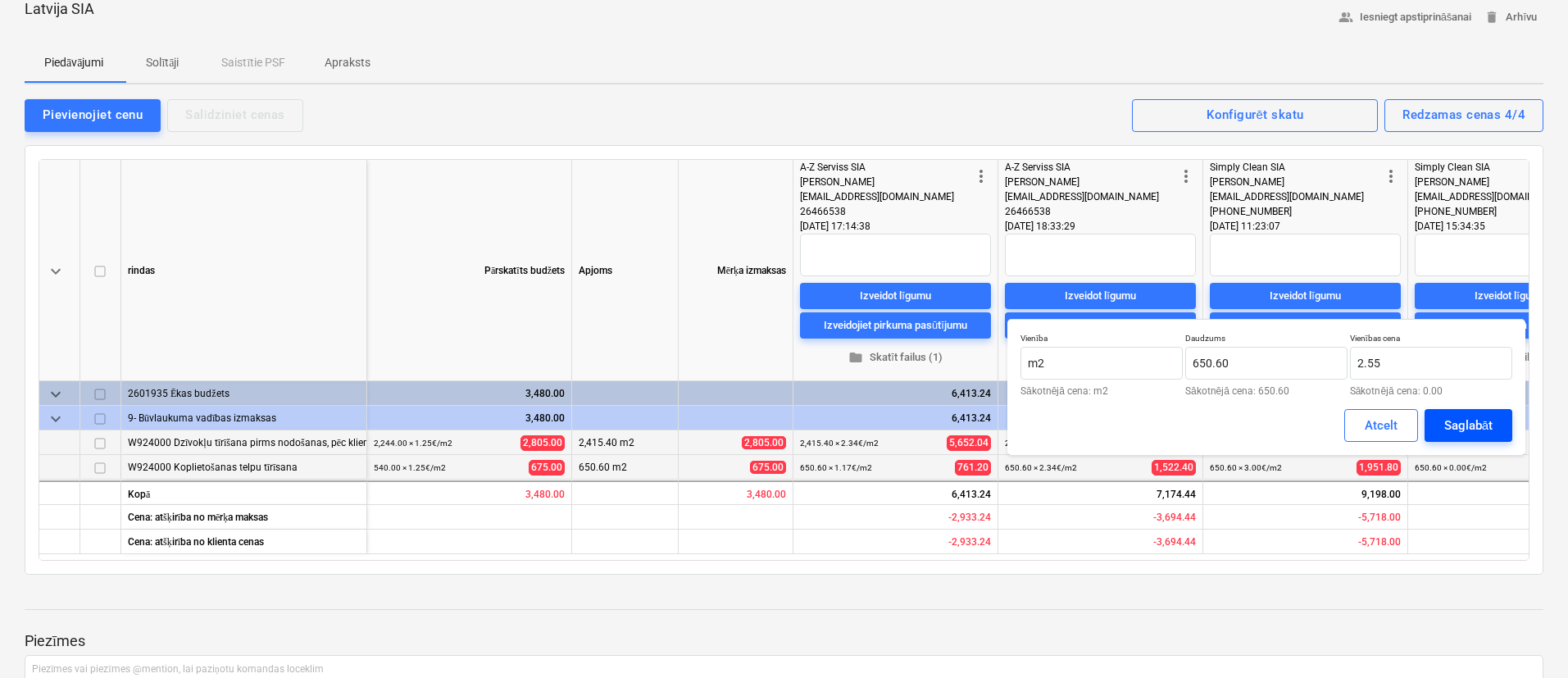 click on "Saglabāt" at bounding box center (1468, 425) 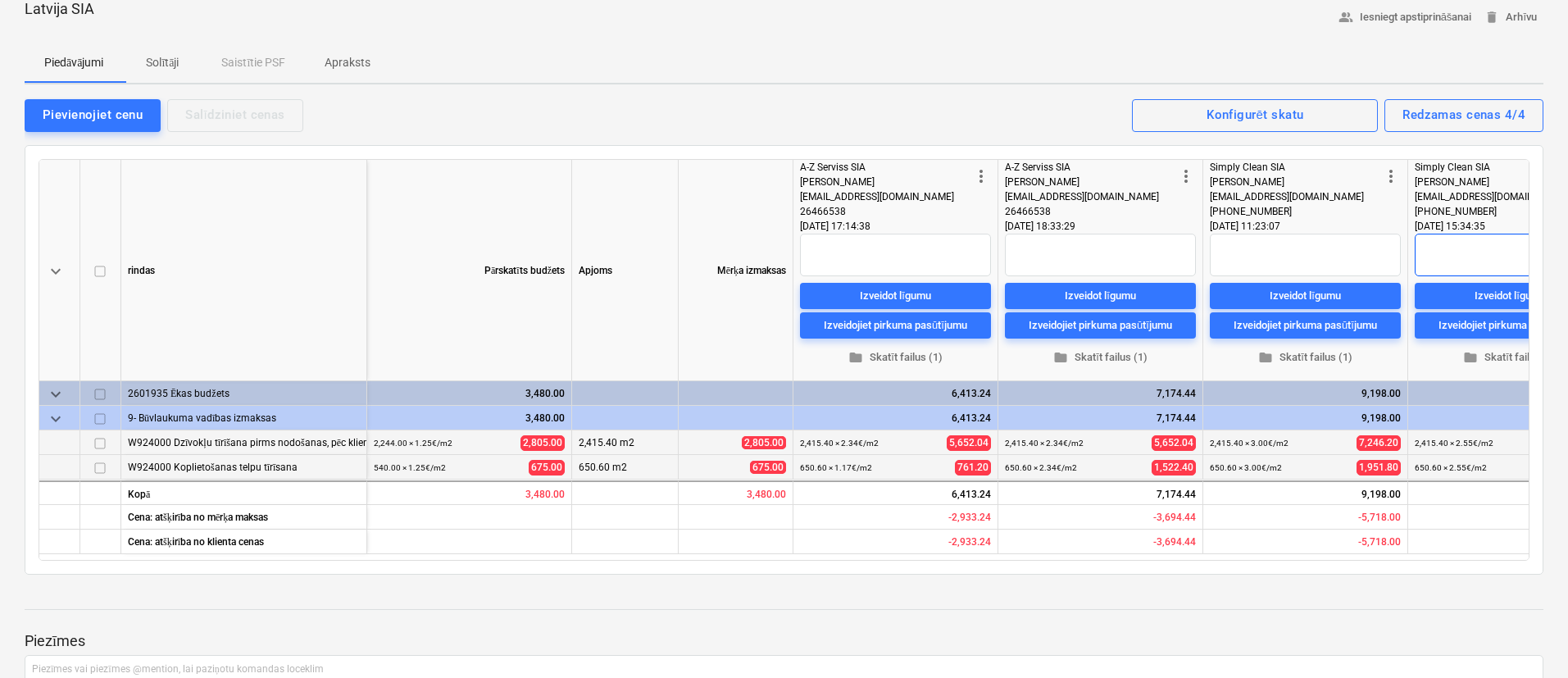 click at bounding box center [1510, 255] 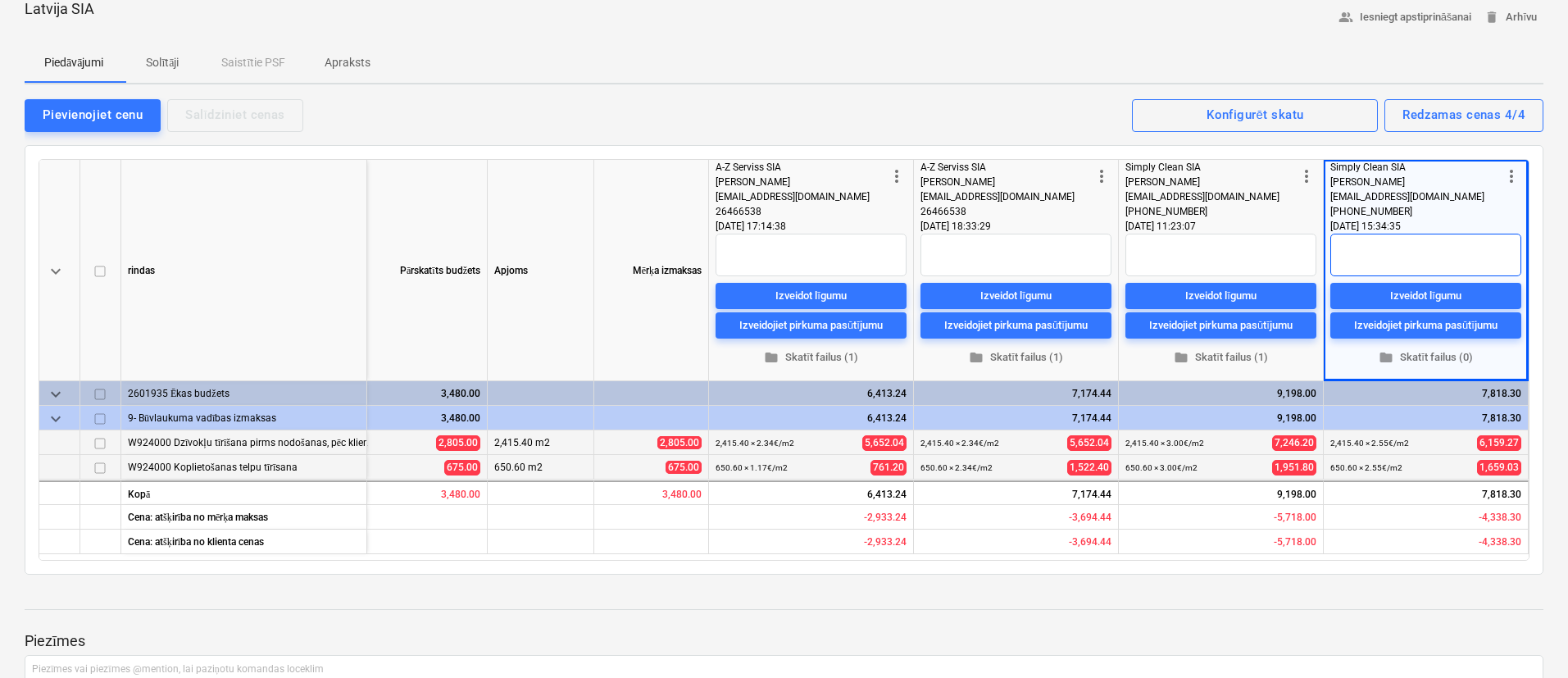 type on "x" 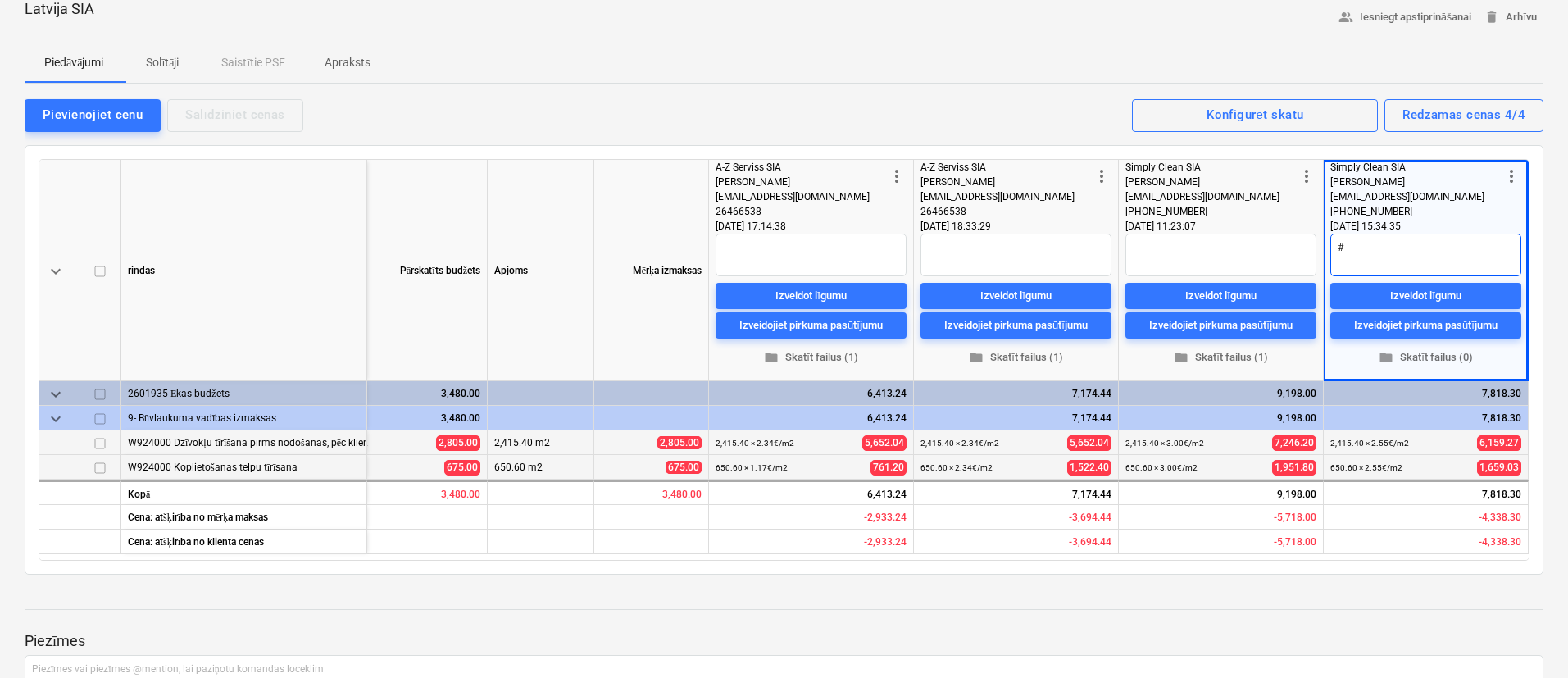 type on "x" 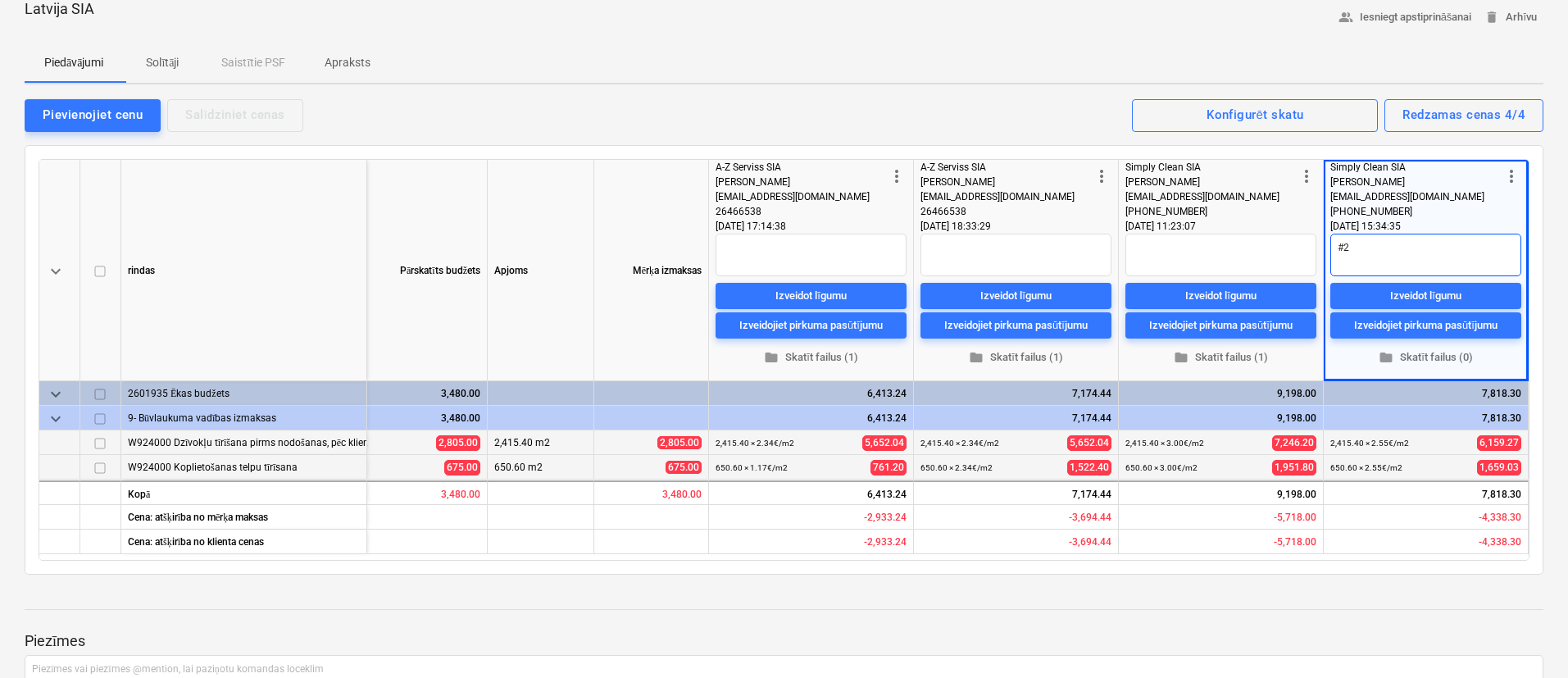 type on "x" 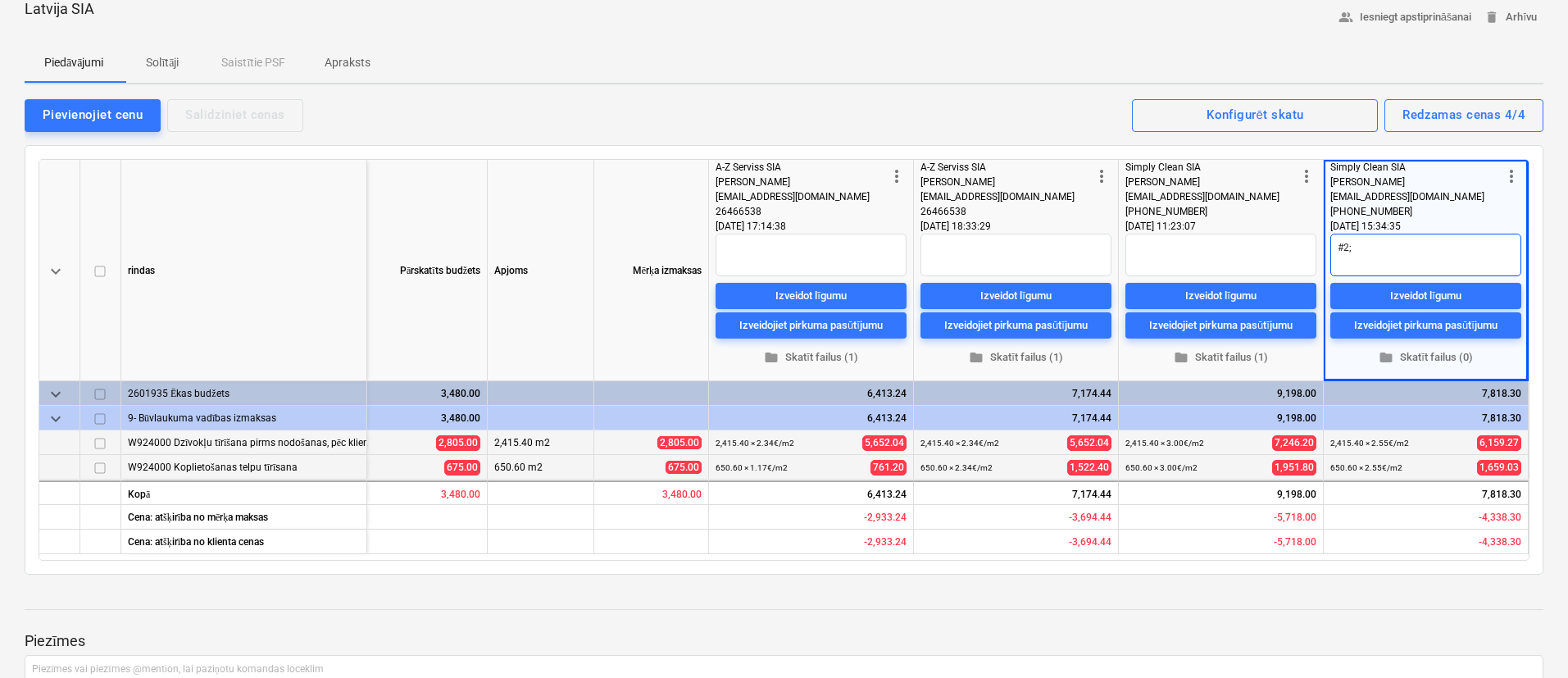 type on "x" 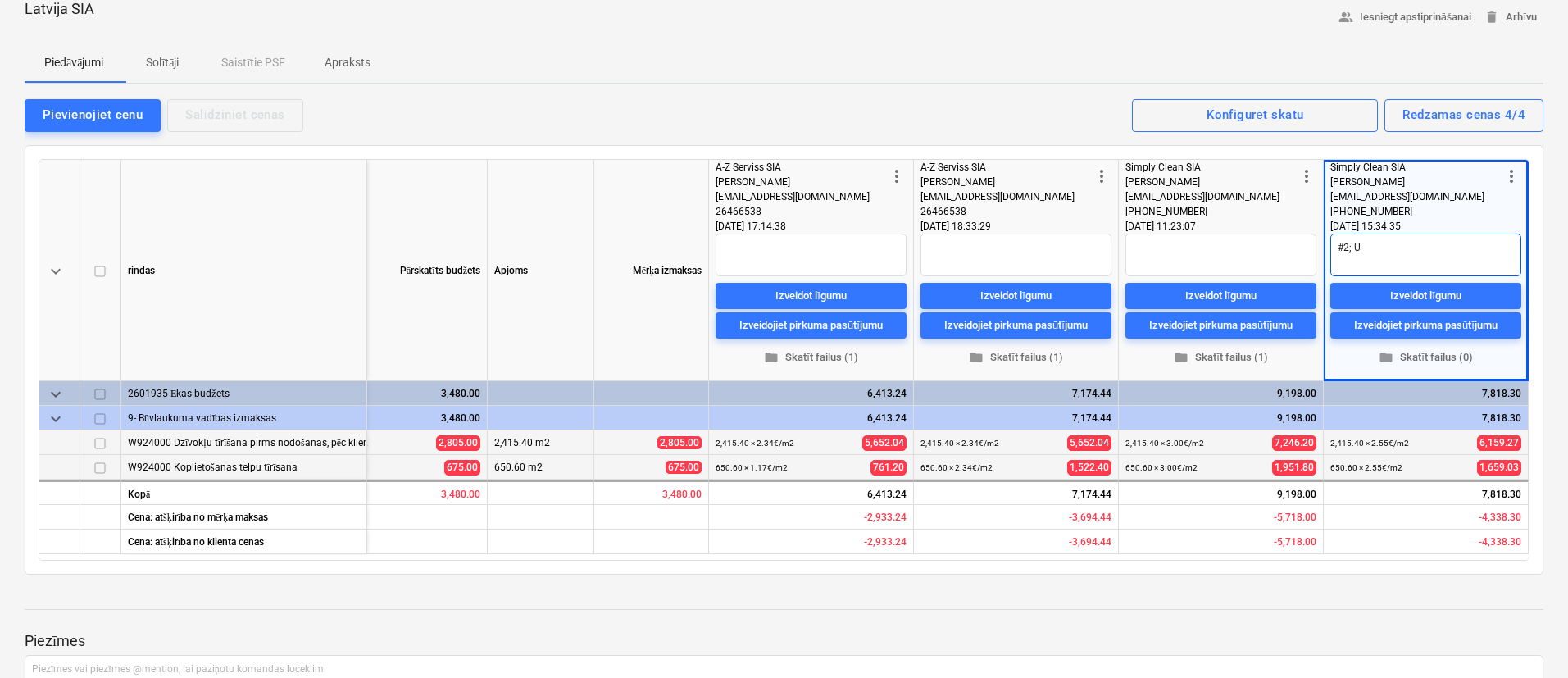 type on "x" 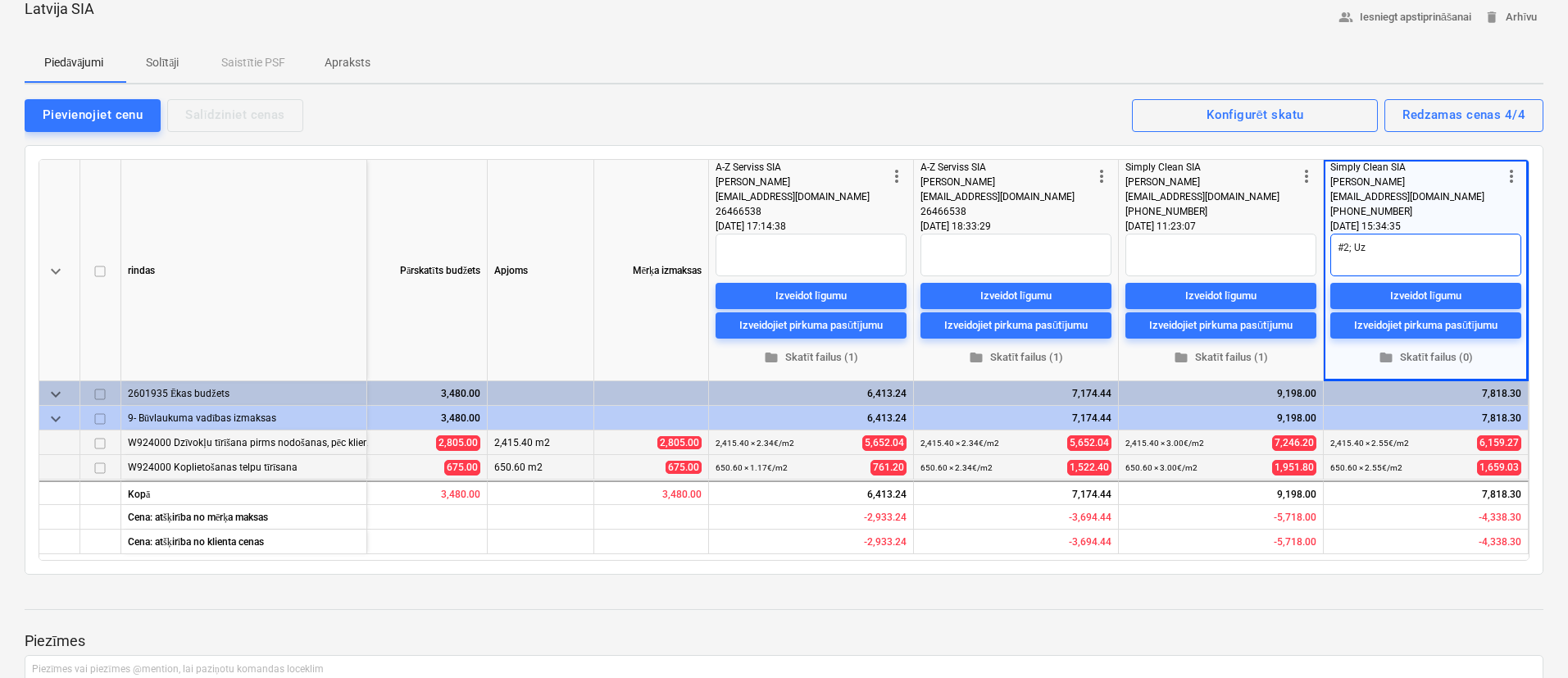 type on "x" 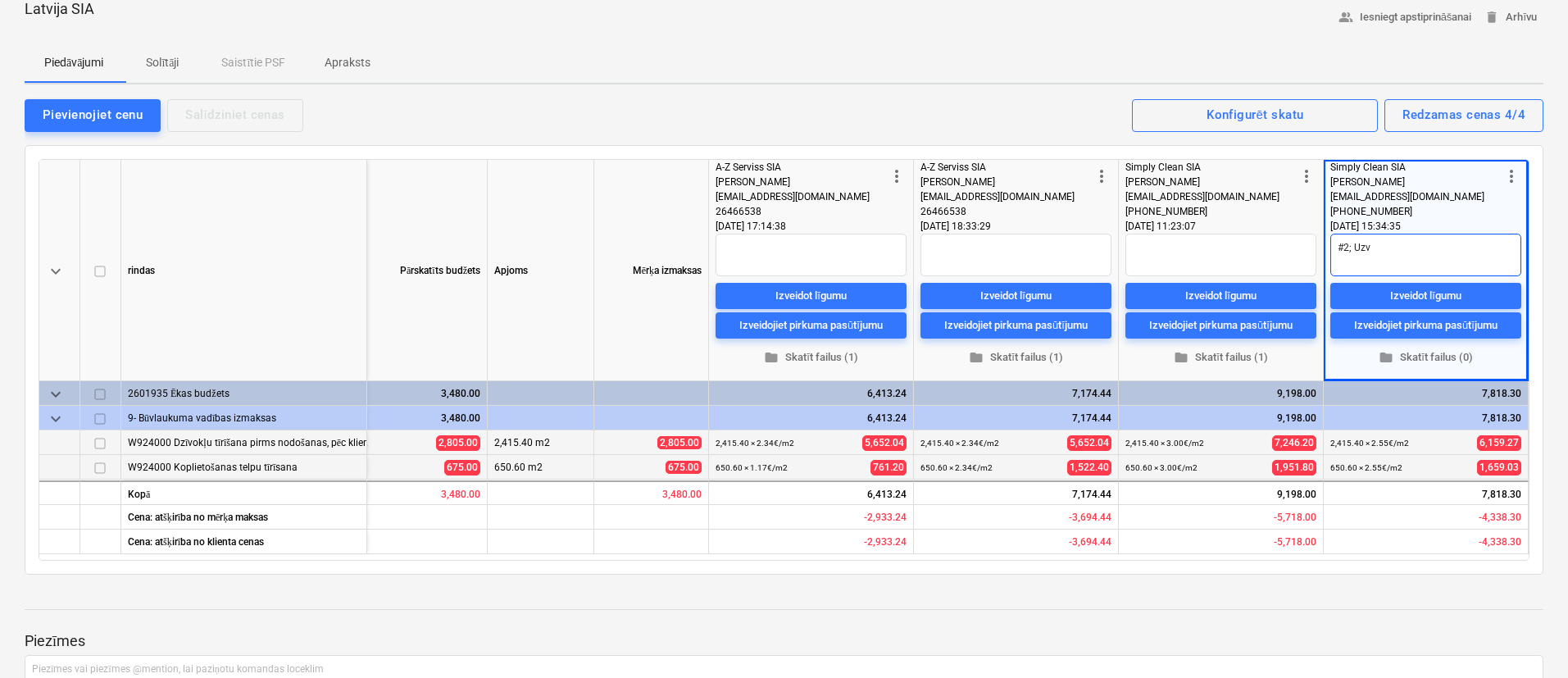 type on "x" 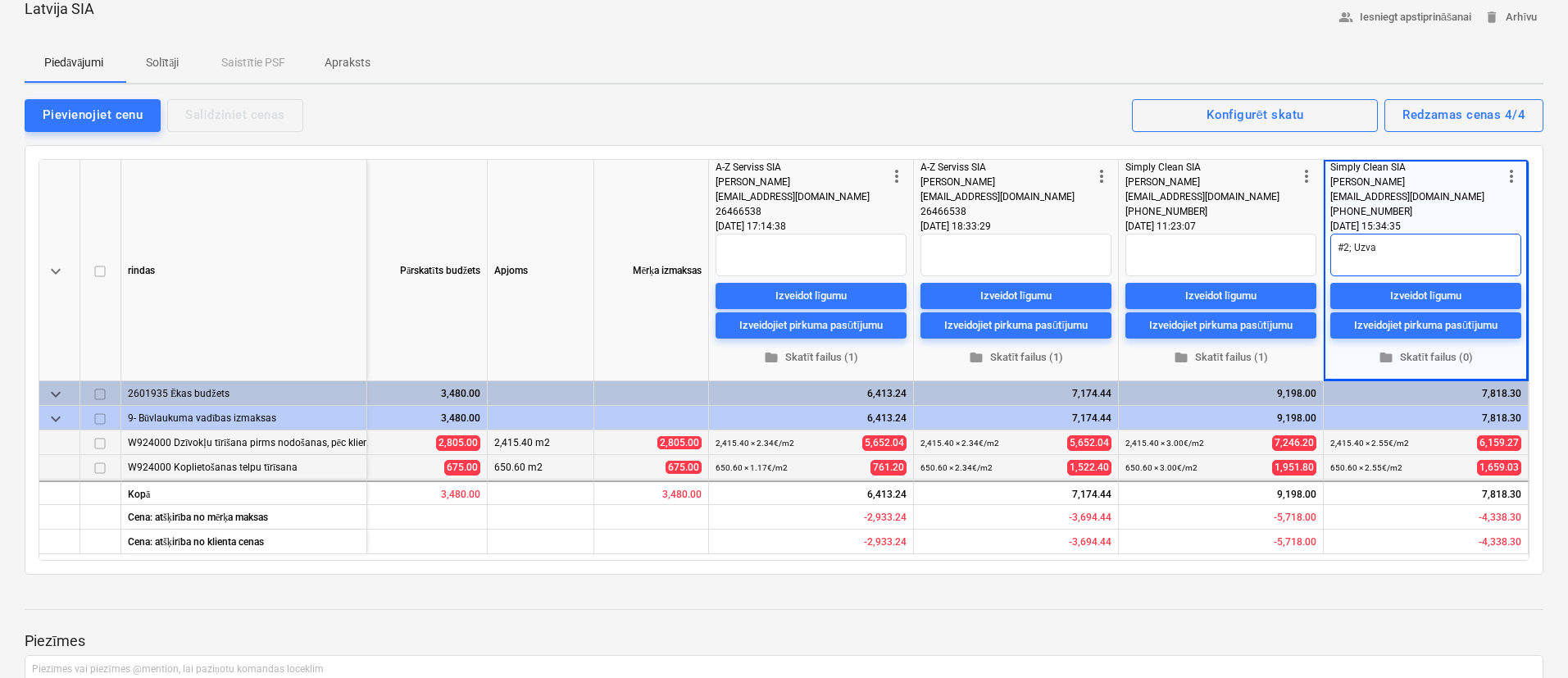type on "x" 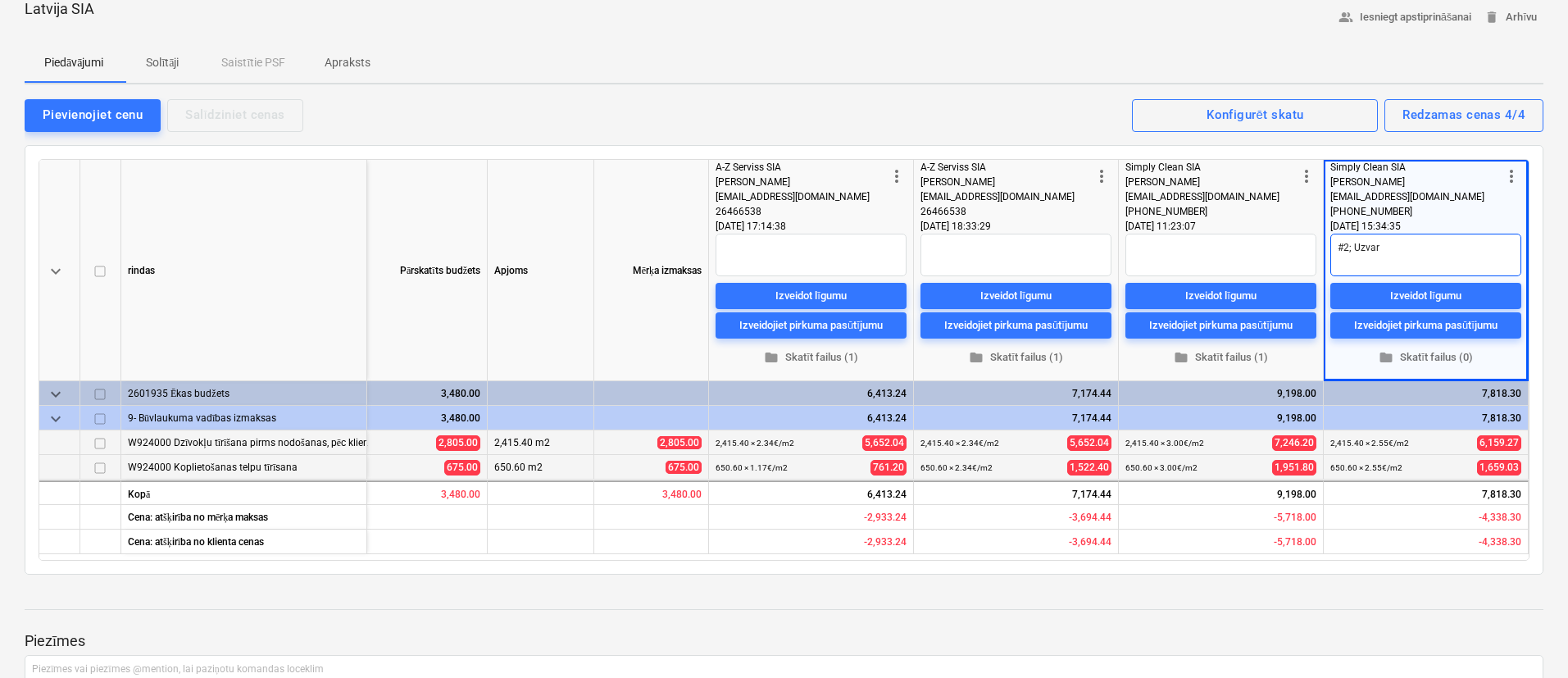 type on "x" 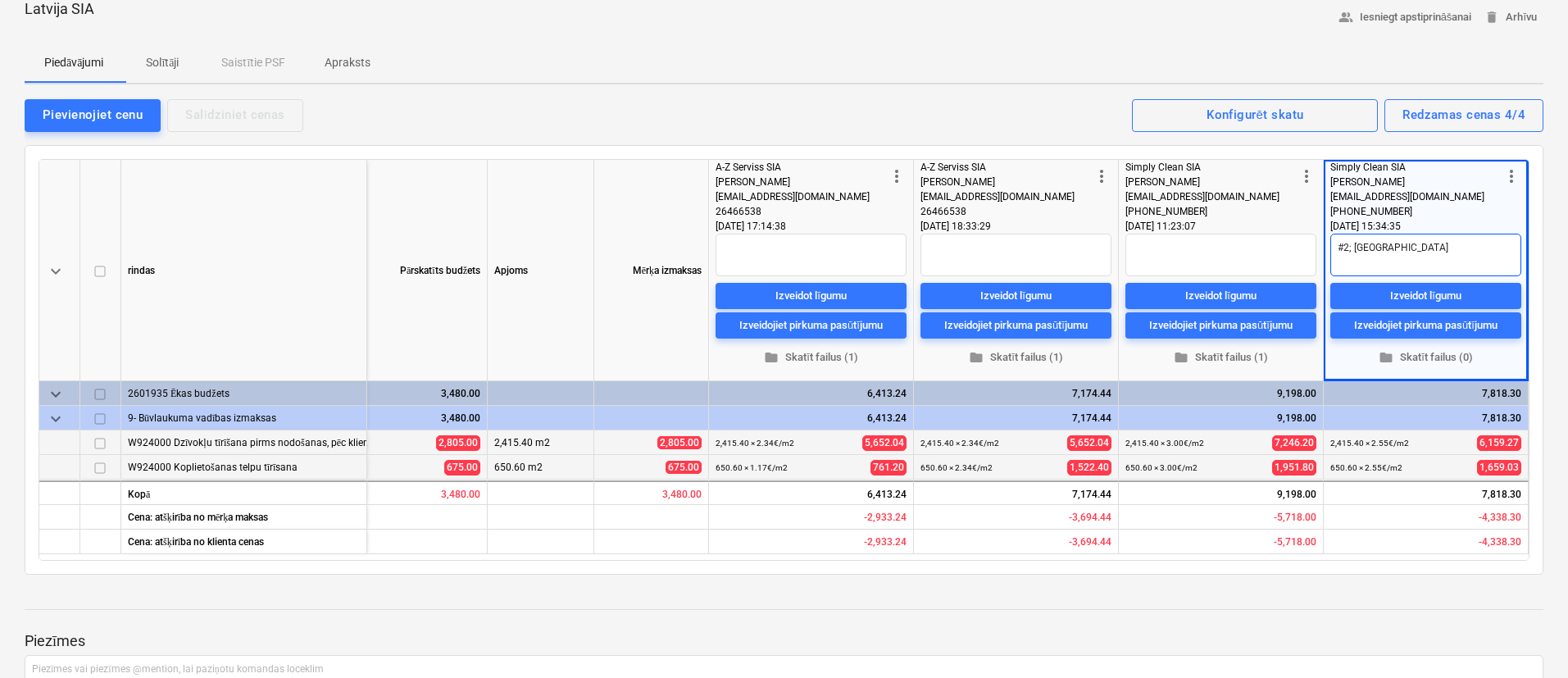 type on "x" 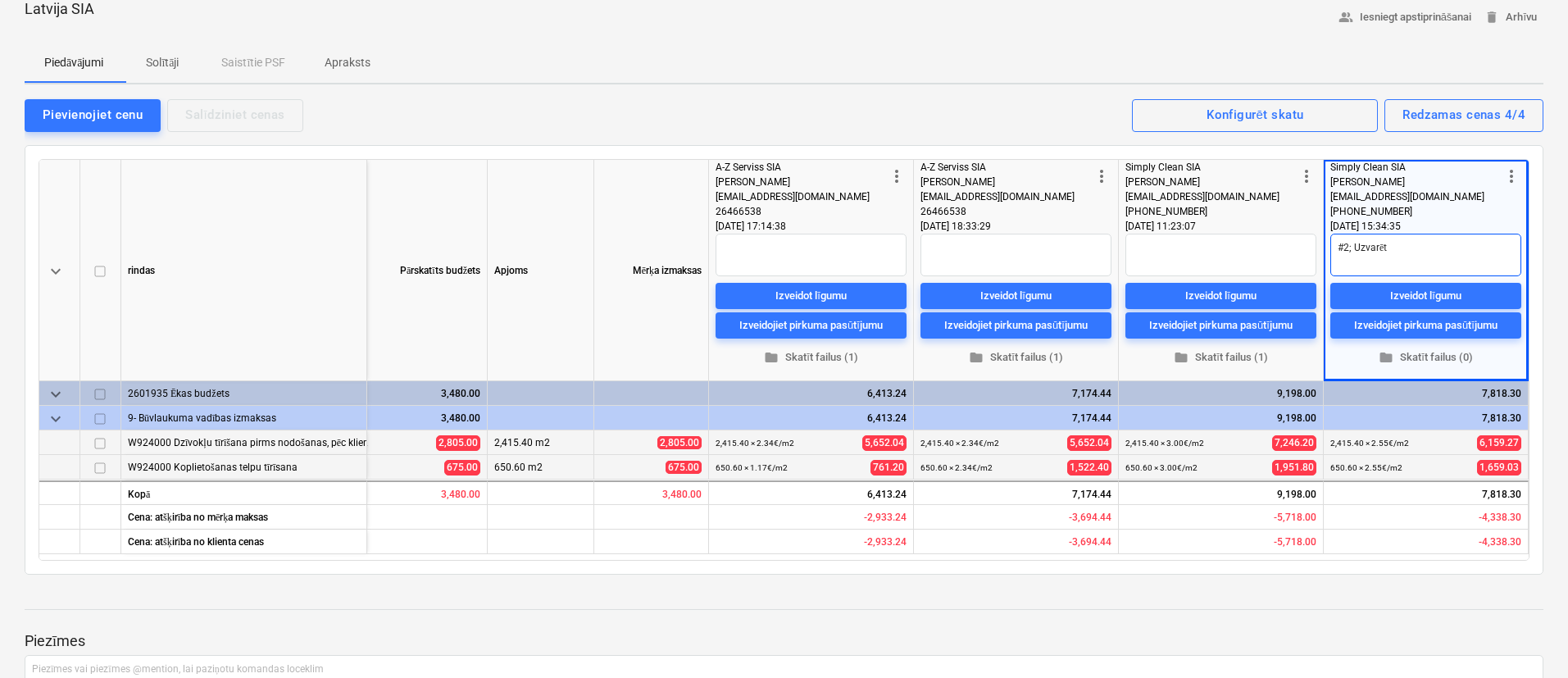 type on "x" 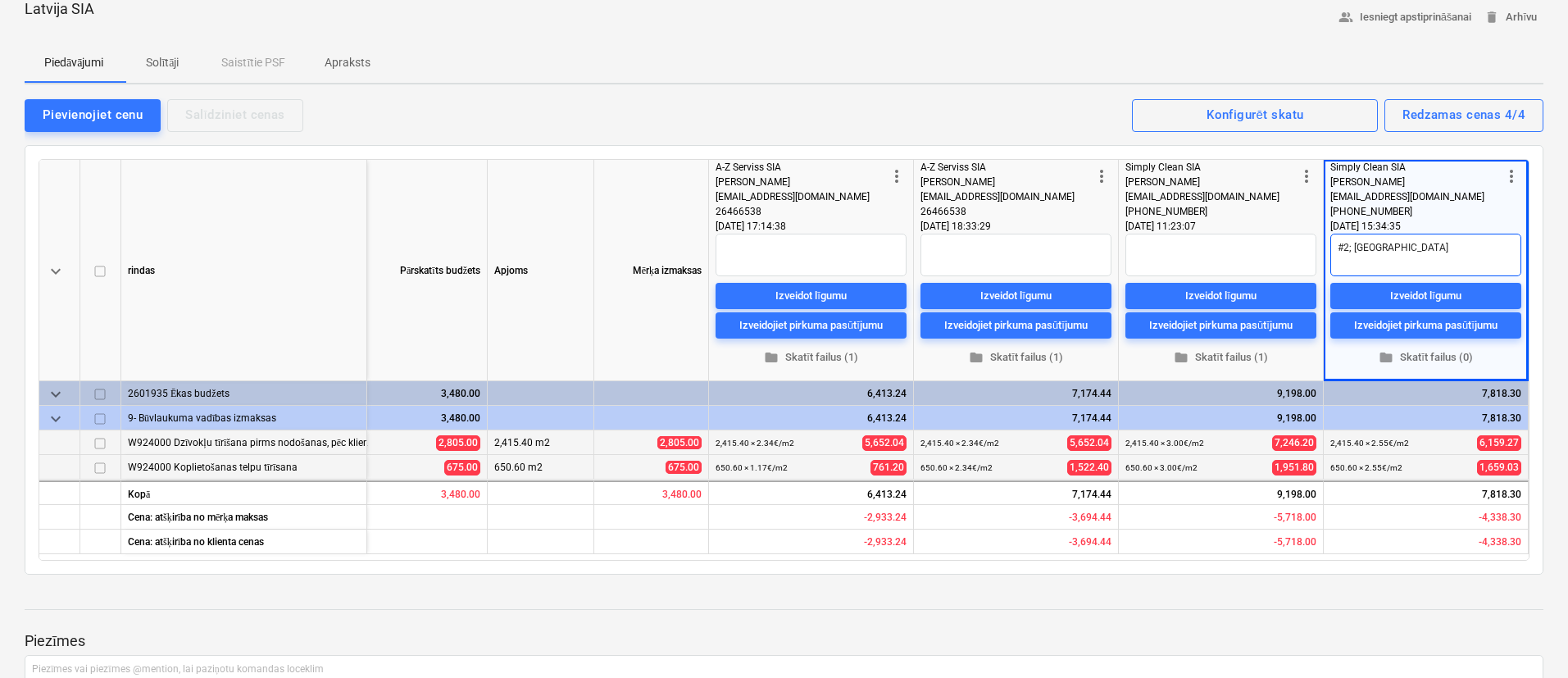 type on "x" 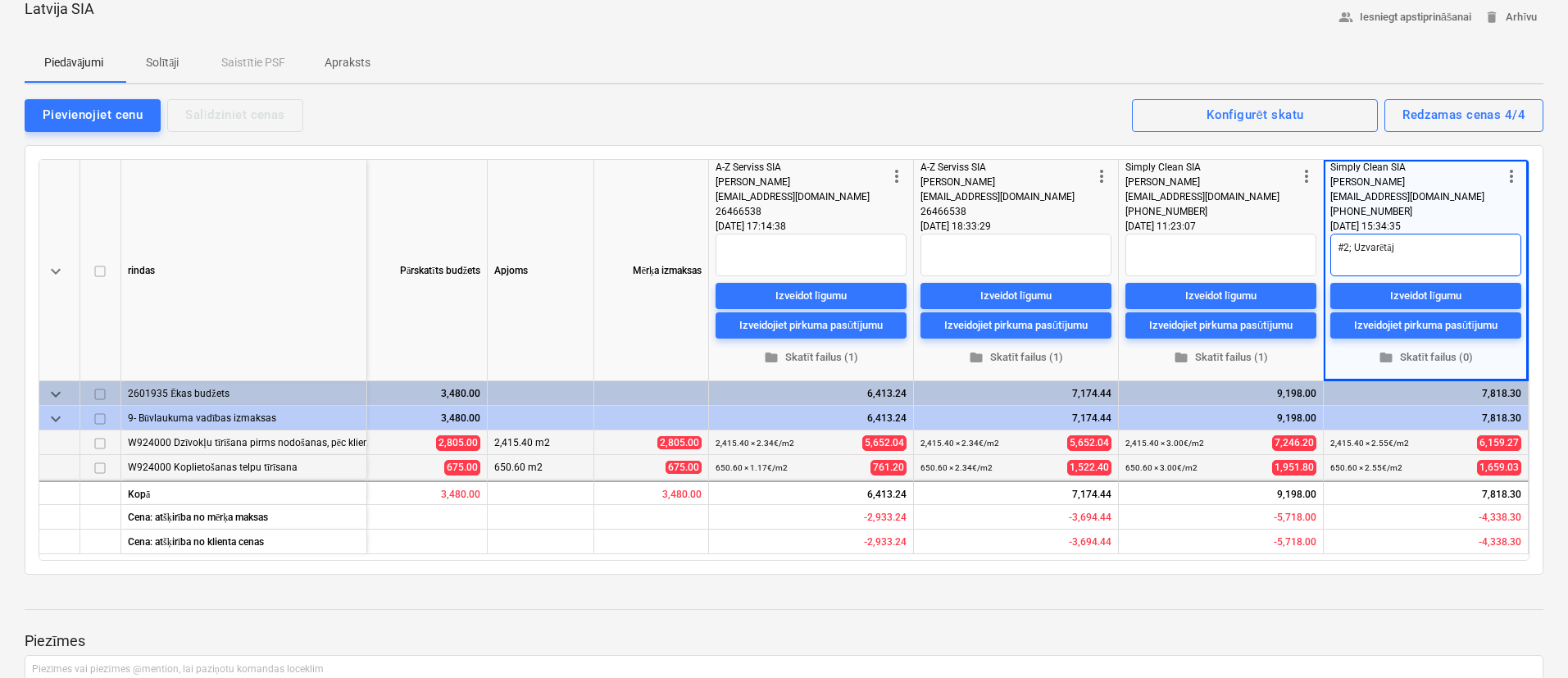 type on "x" 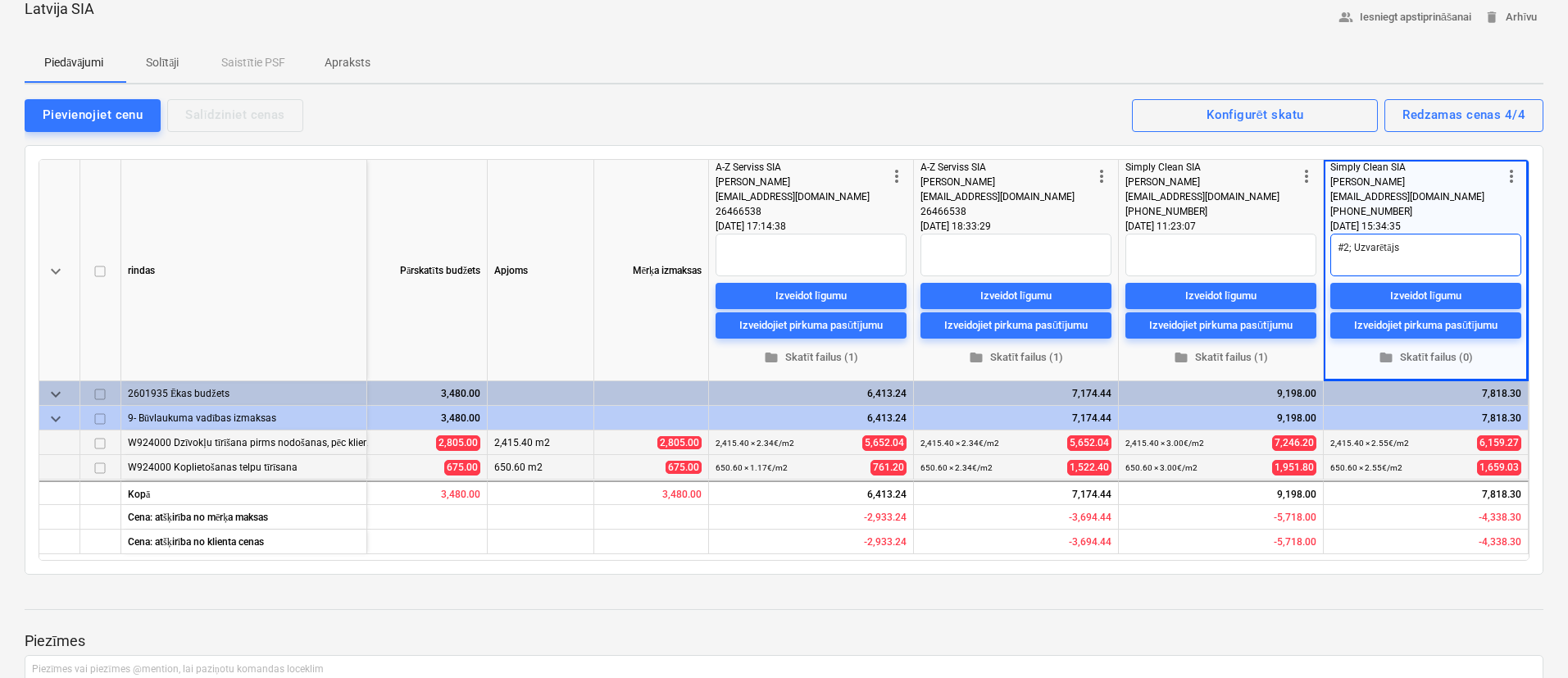 type on "x" 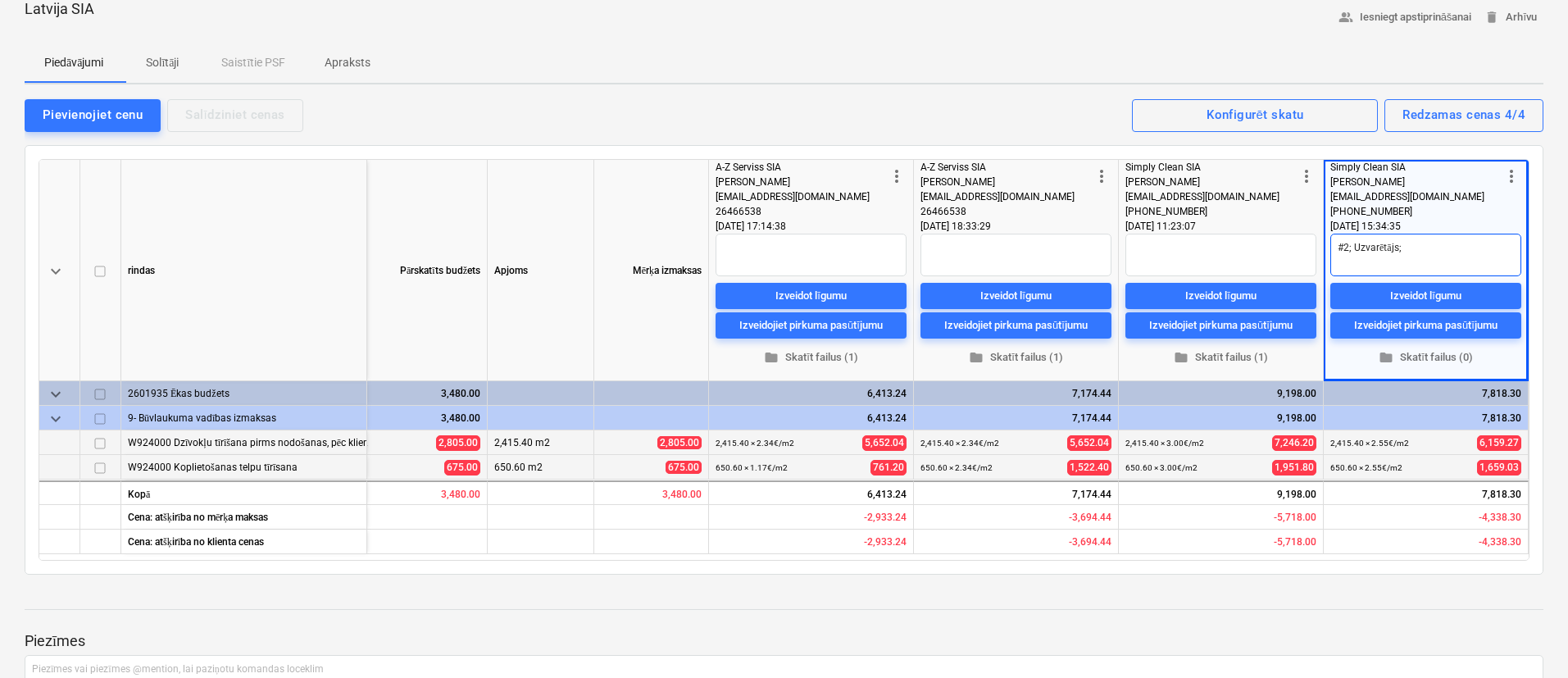 type on "x" 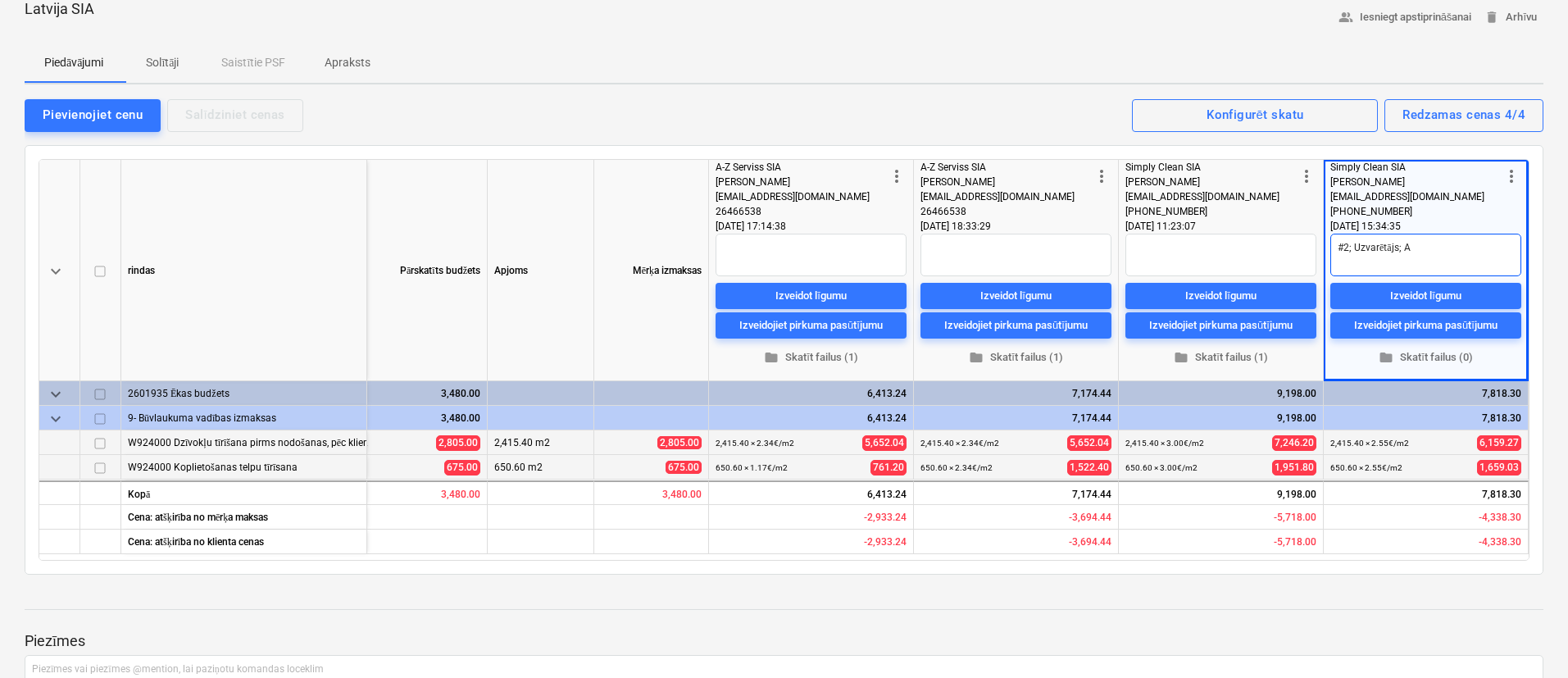 type on "x" 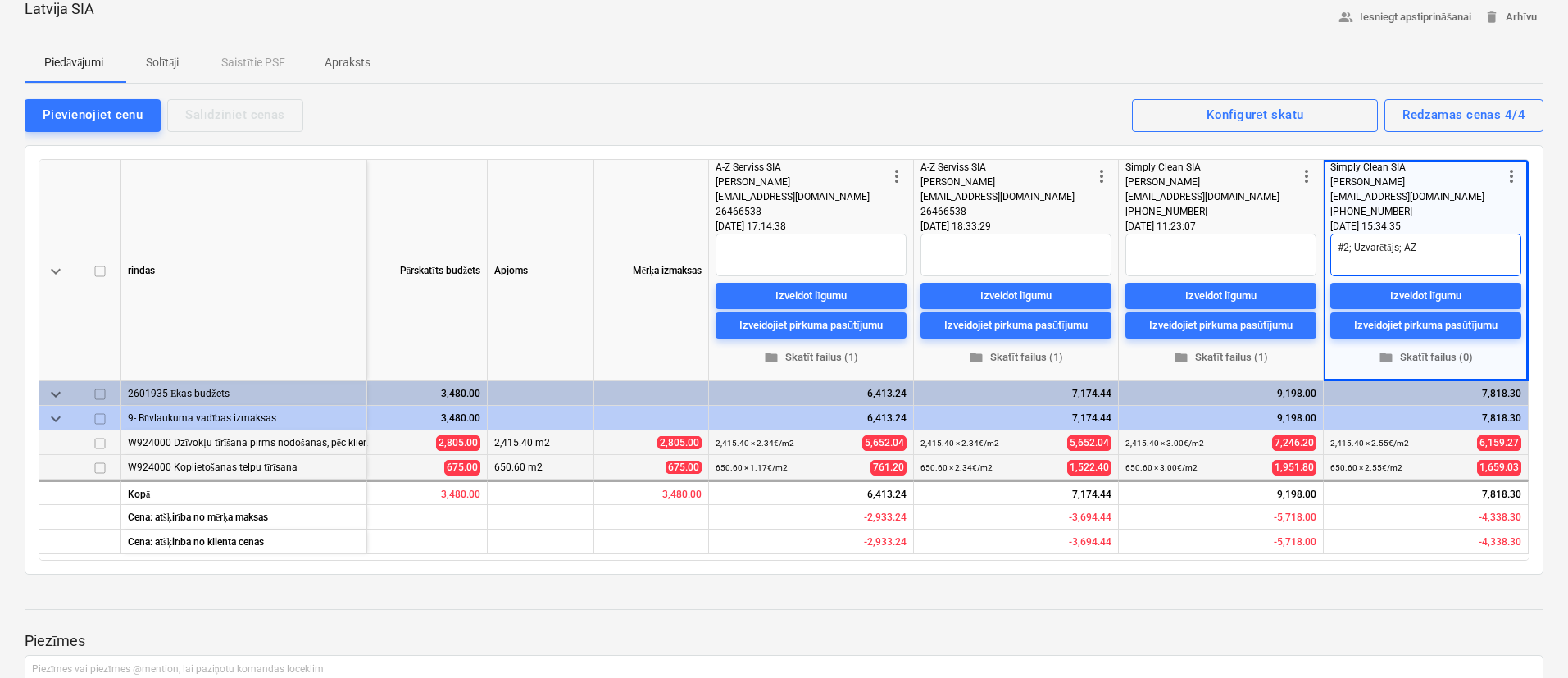 type on "x" 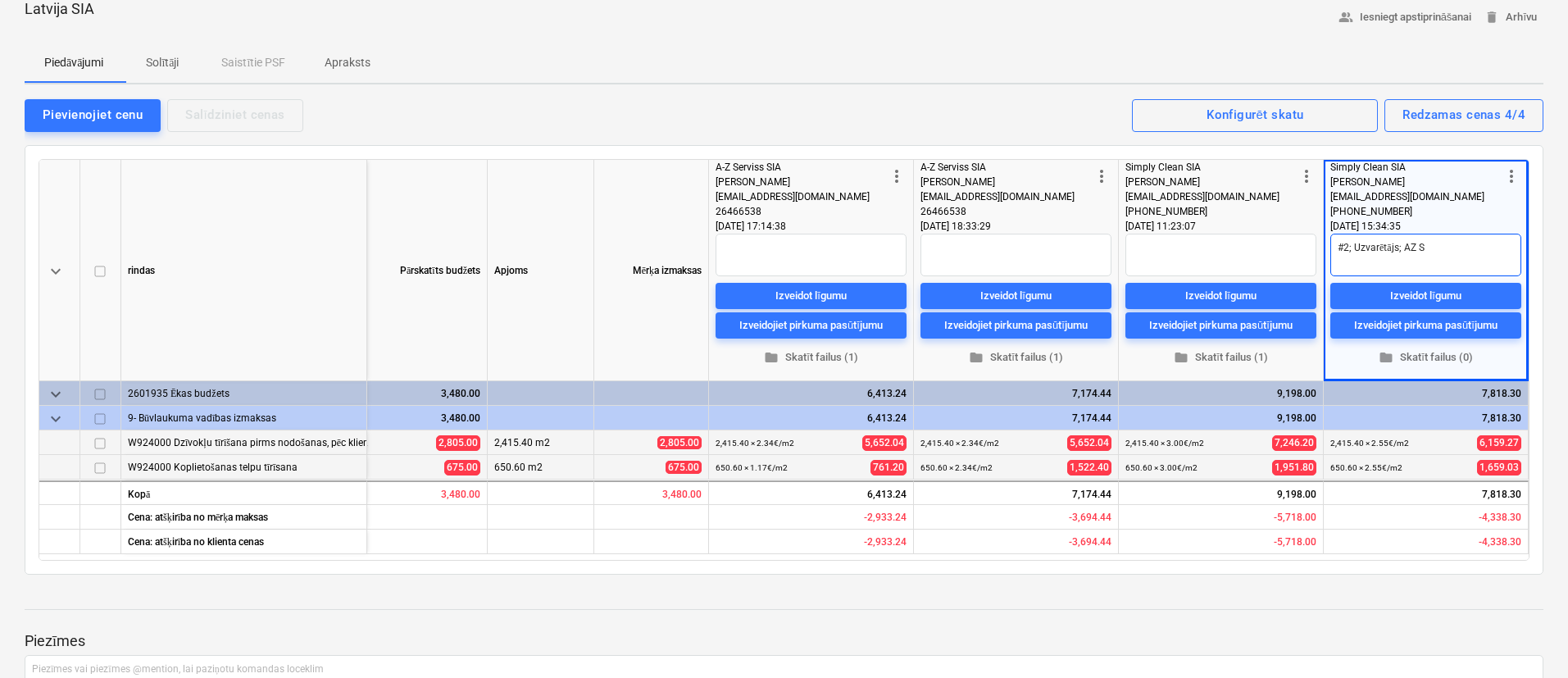 type on "x" 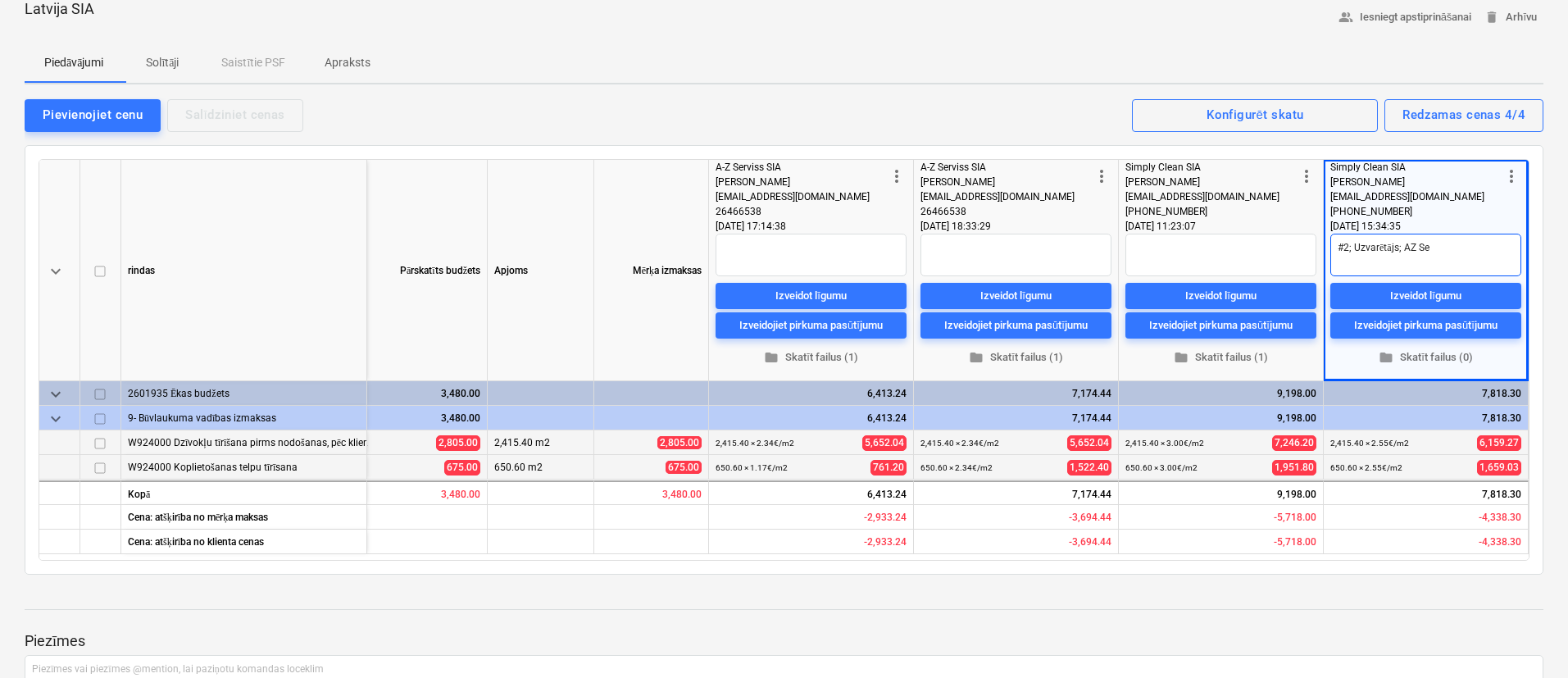 type on "x" 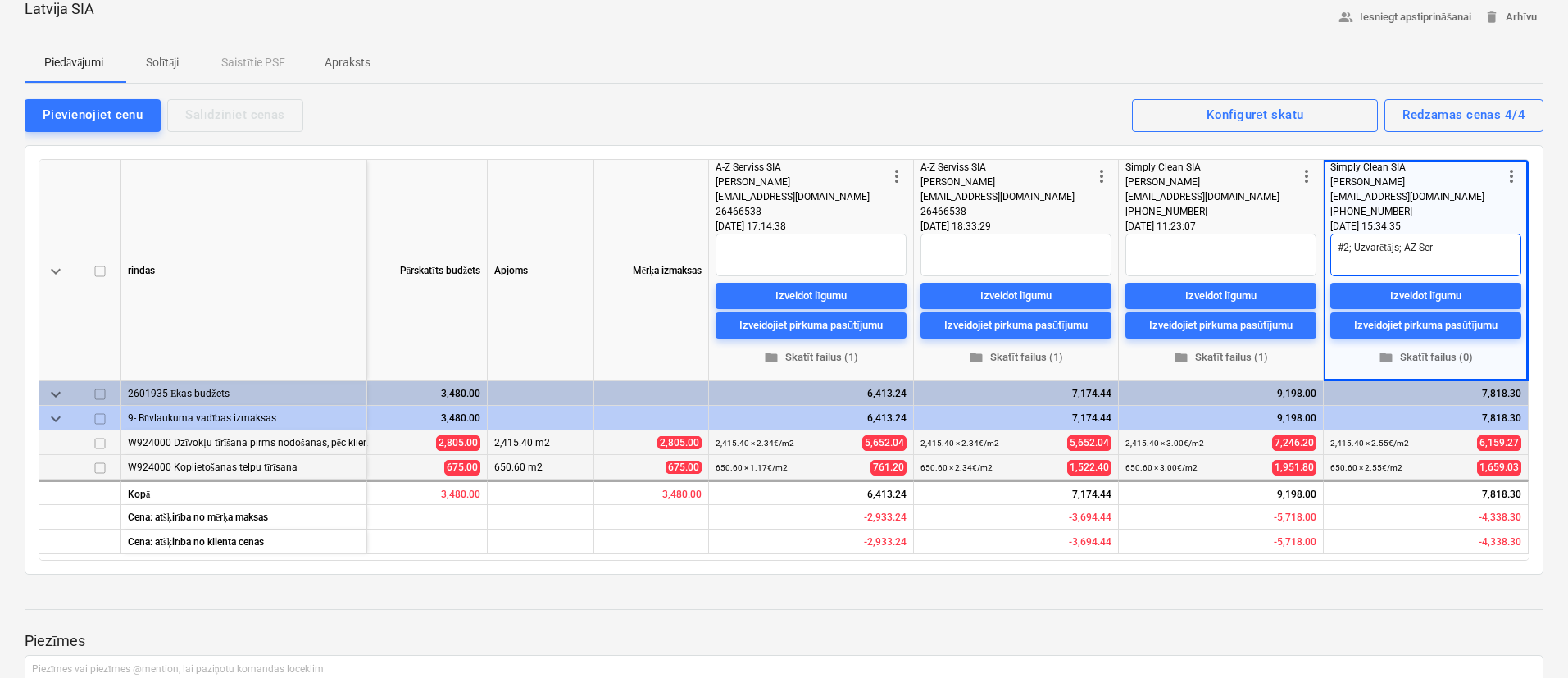 type on "x" 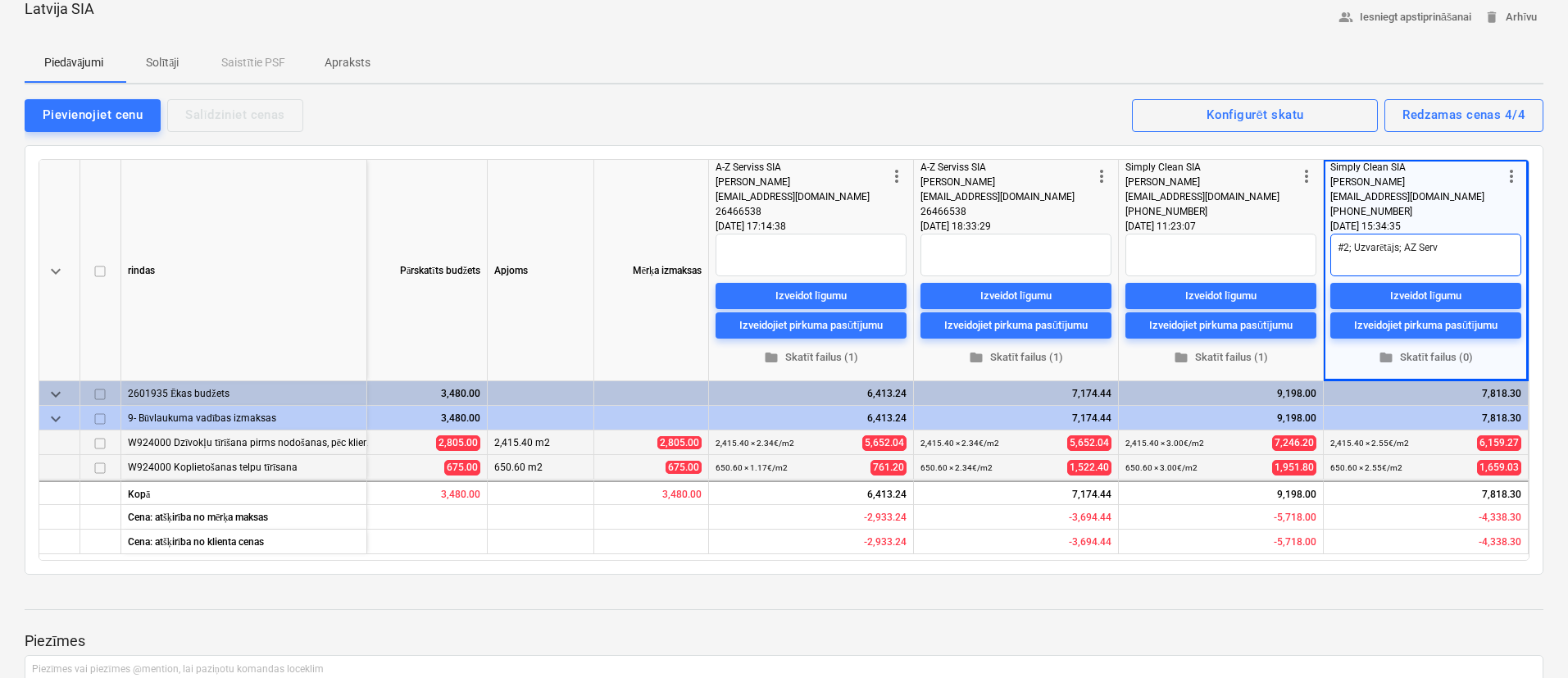 type on "x" 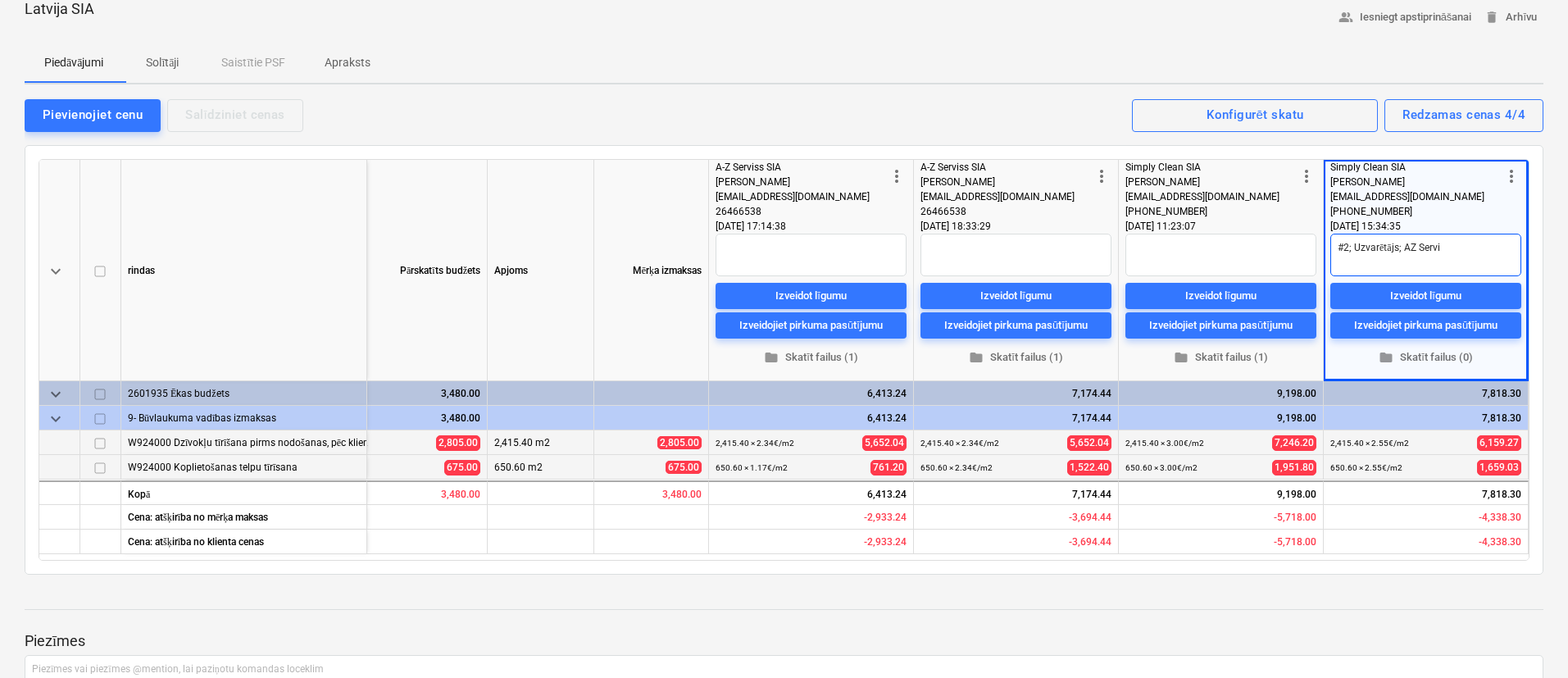 type on "x" 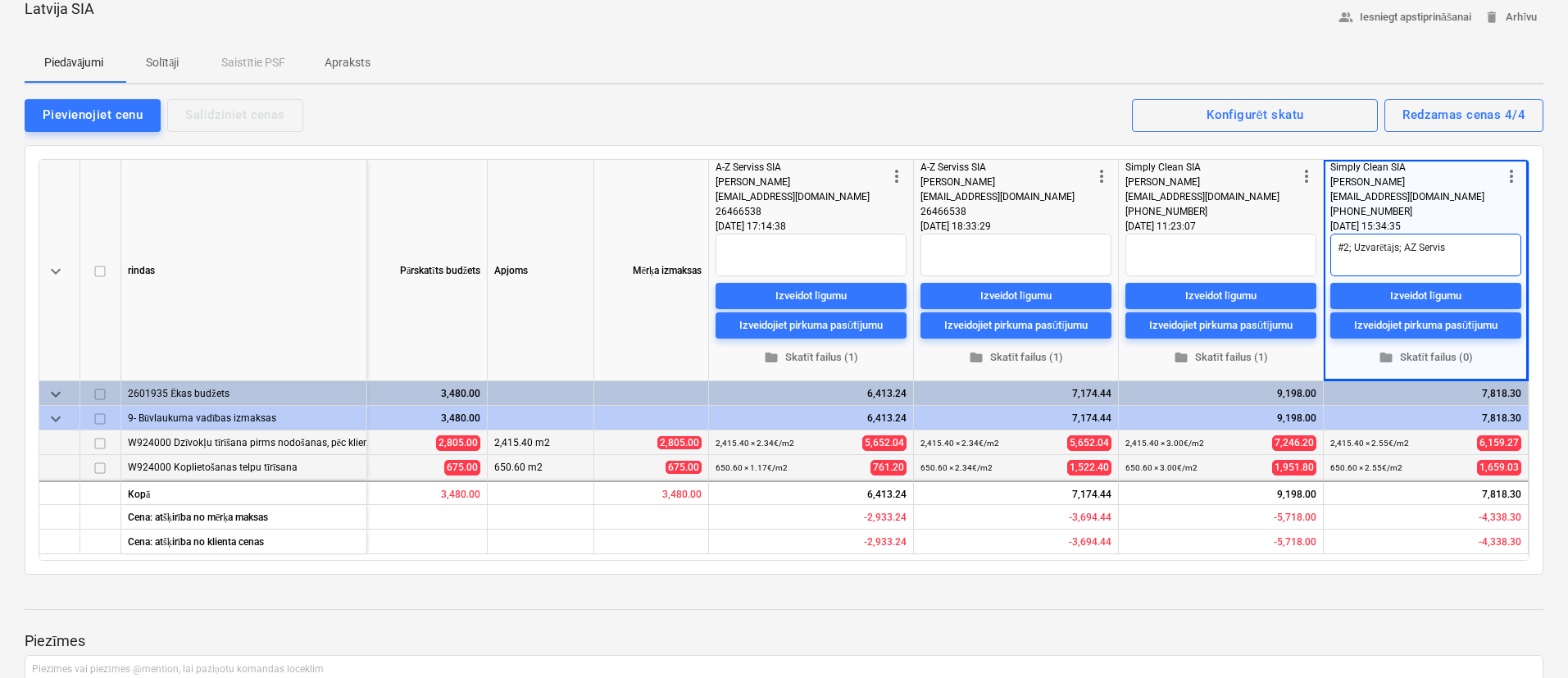 type on "x" 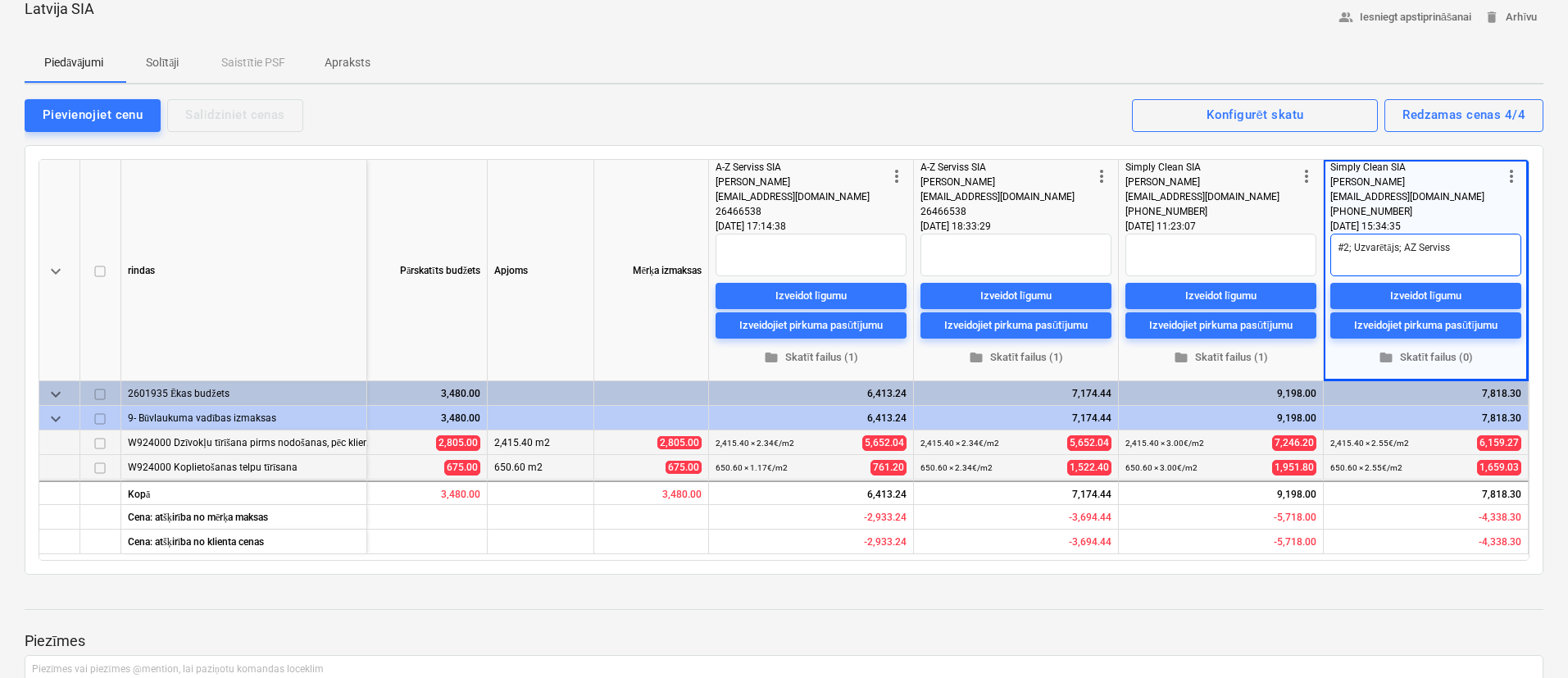 type on "#2; Uzvarētājs; AZ Serviss" 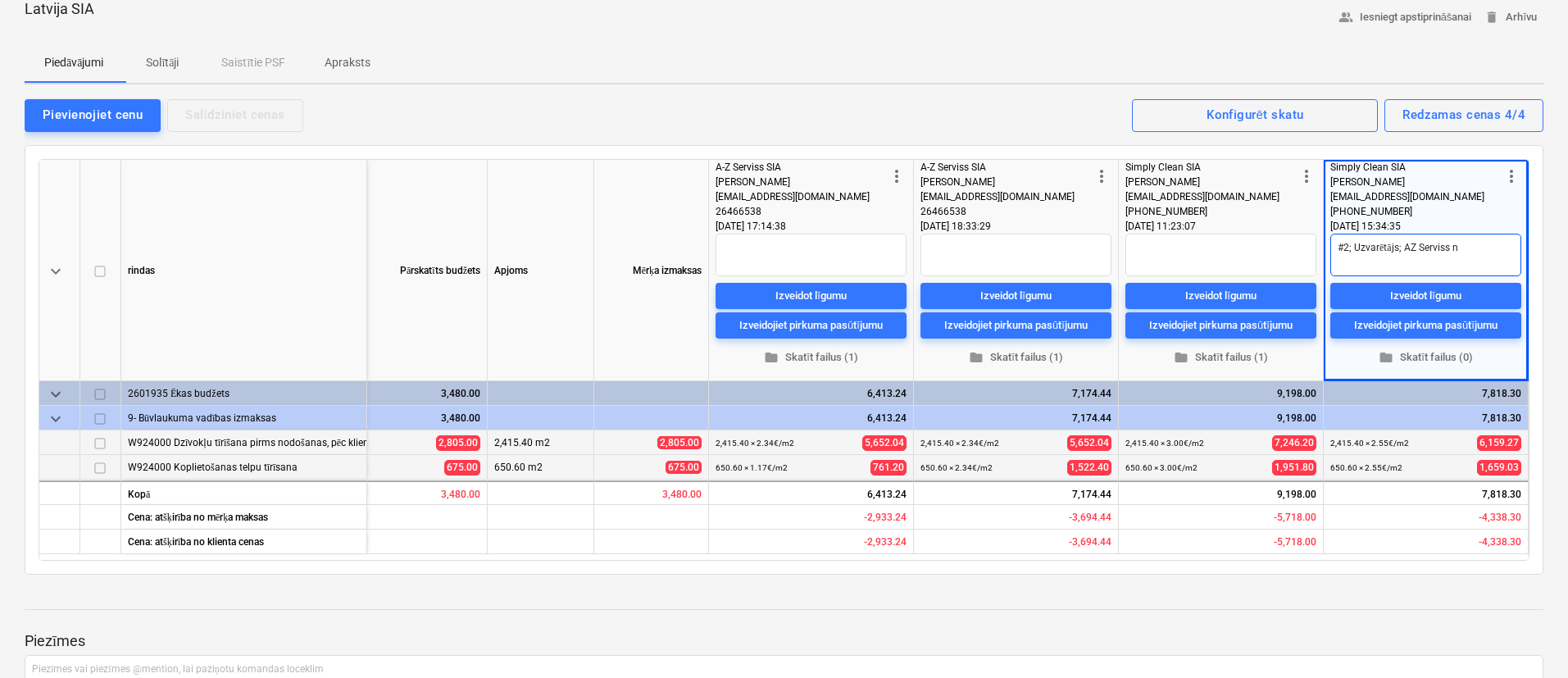 type on "x" 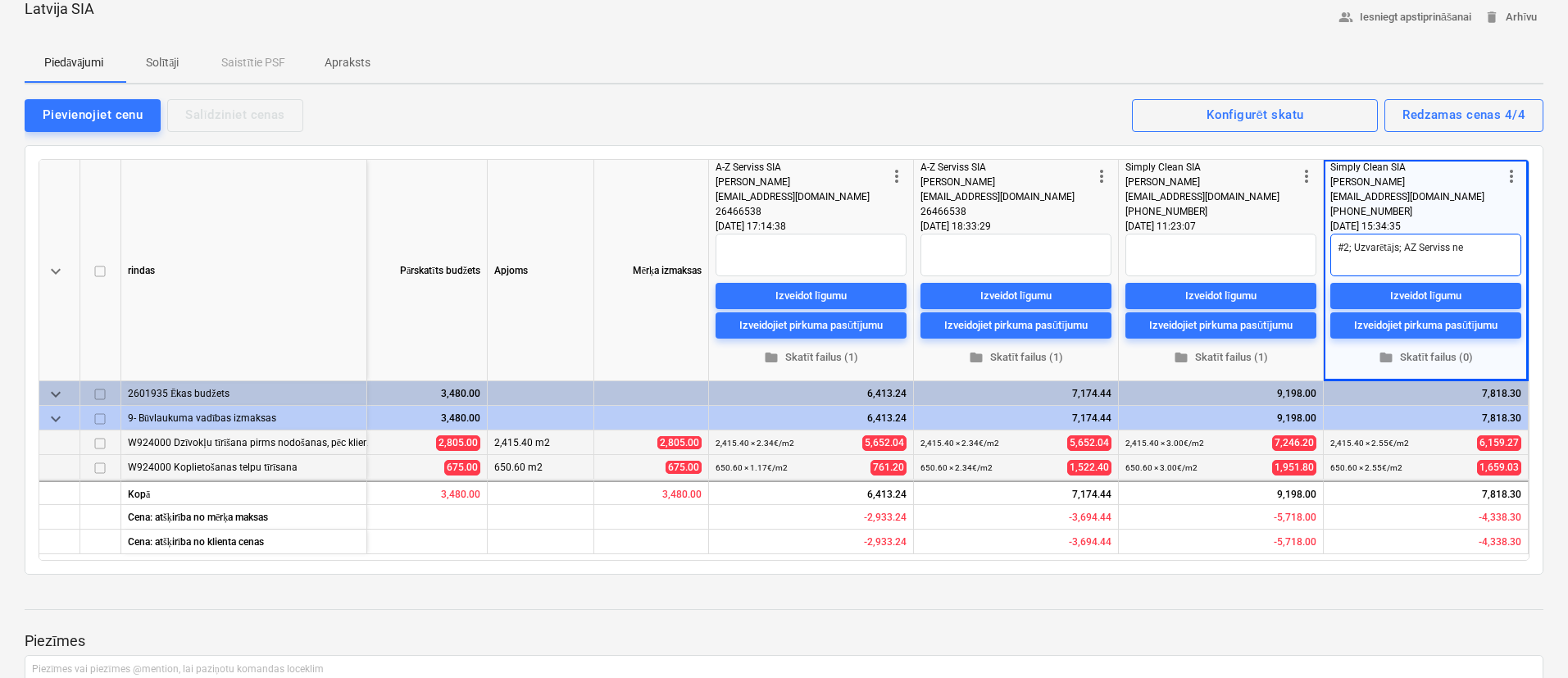 type on "x" 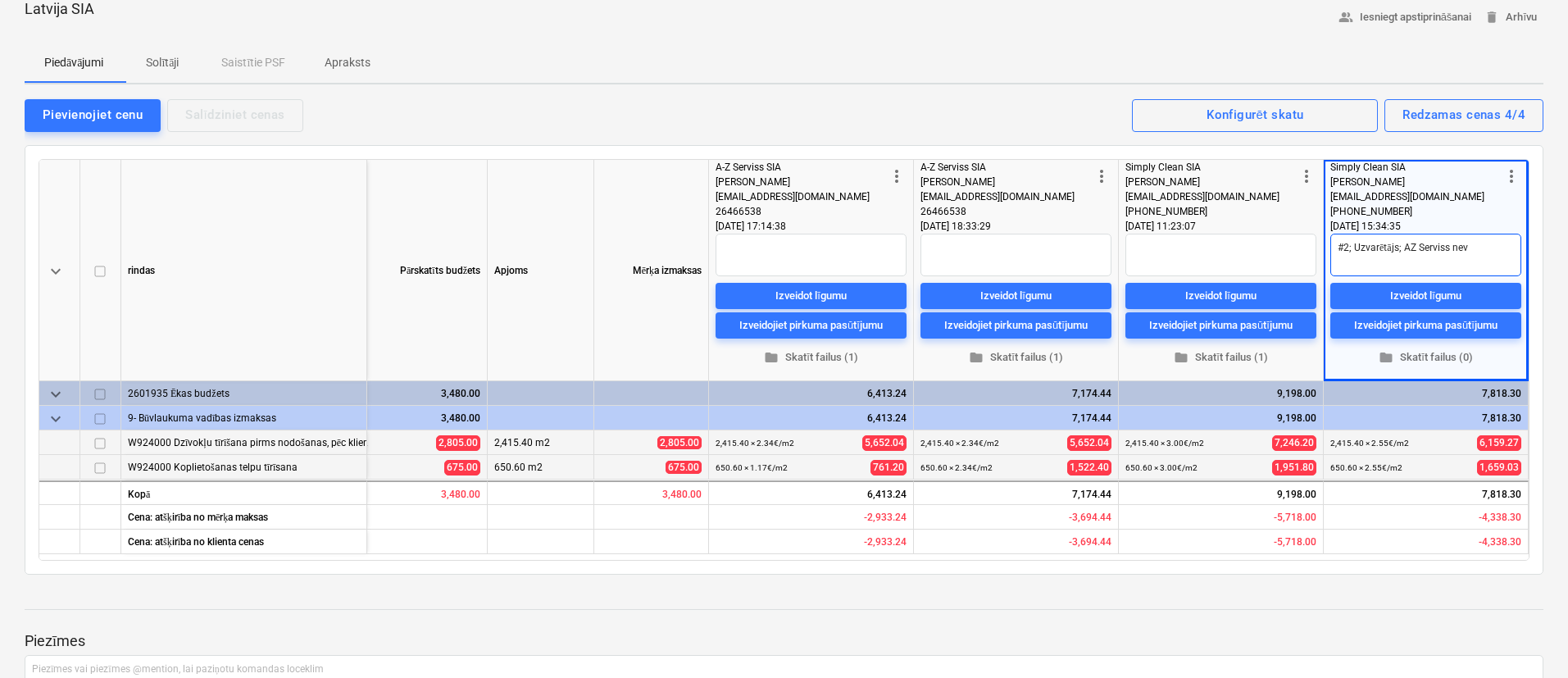 type on "#2; Uzvarētājs; AZ Serviss neva" 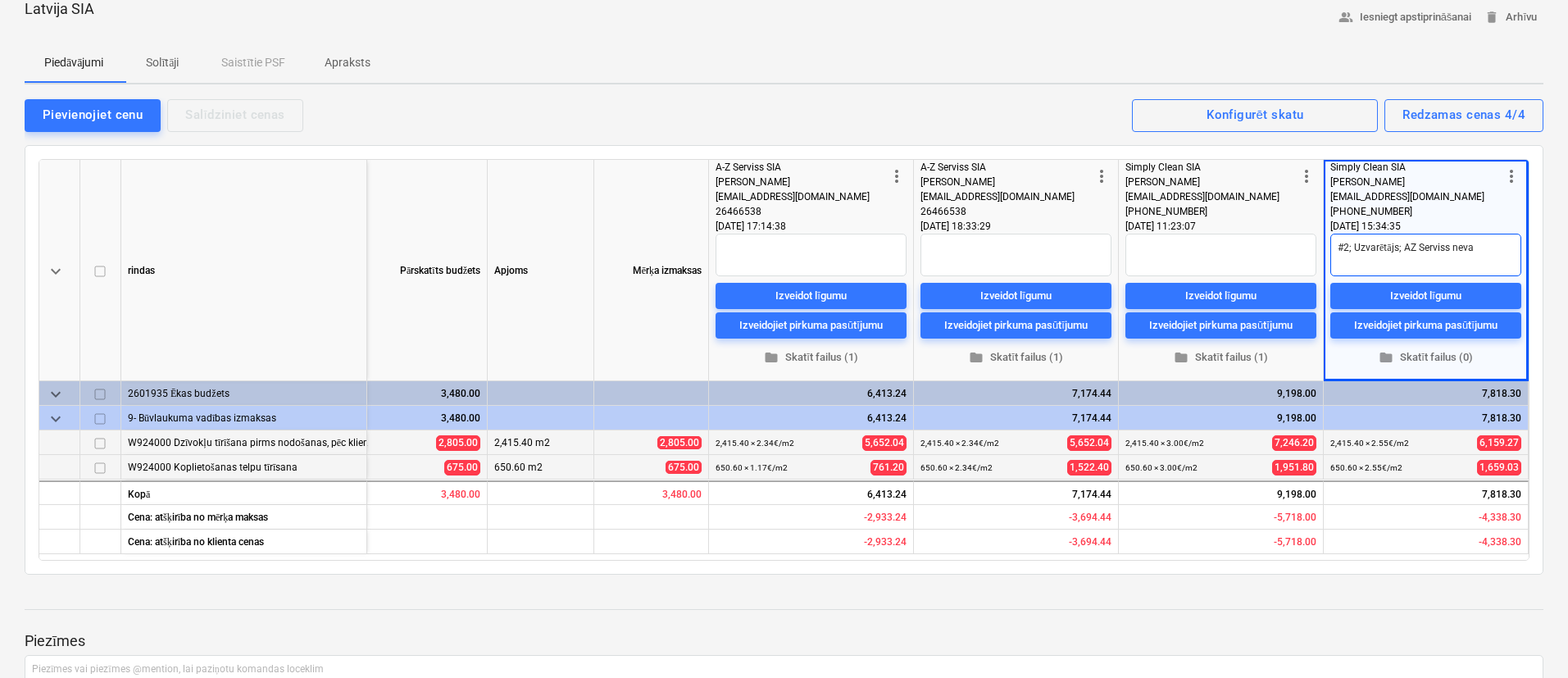 type on "x" 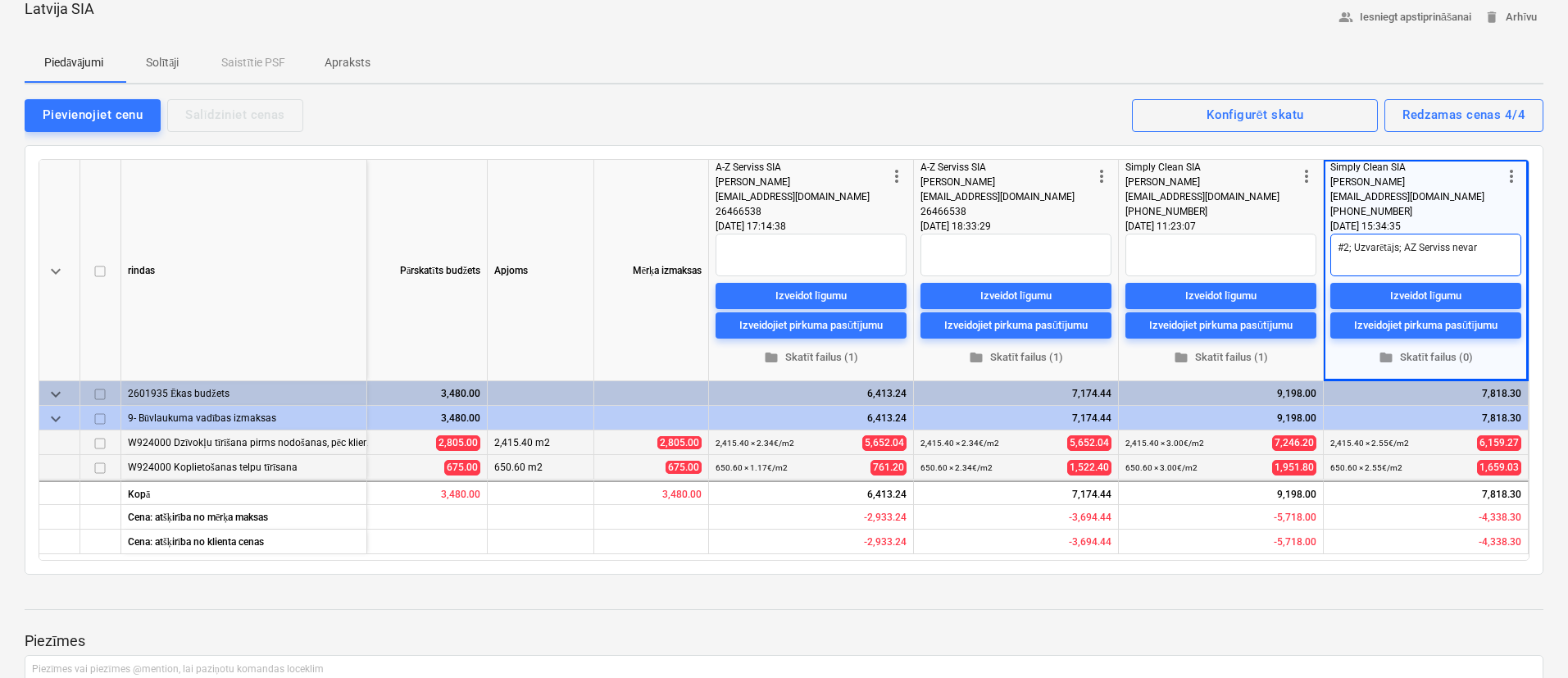 type on "#2; Uzvarētājs; AZ Serviss nevar" 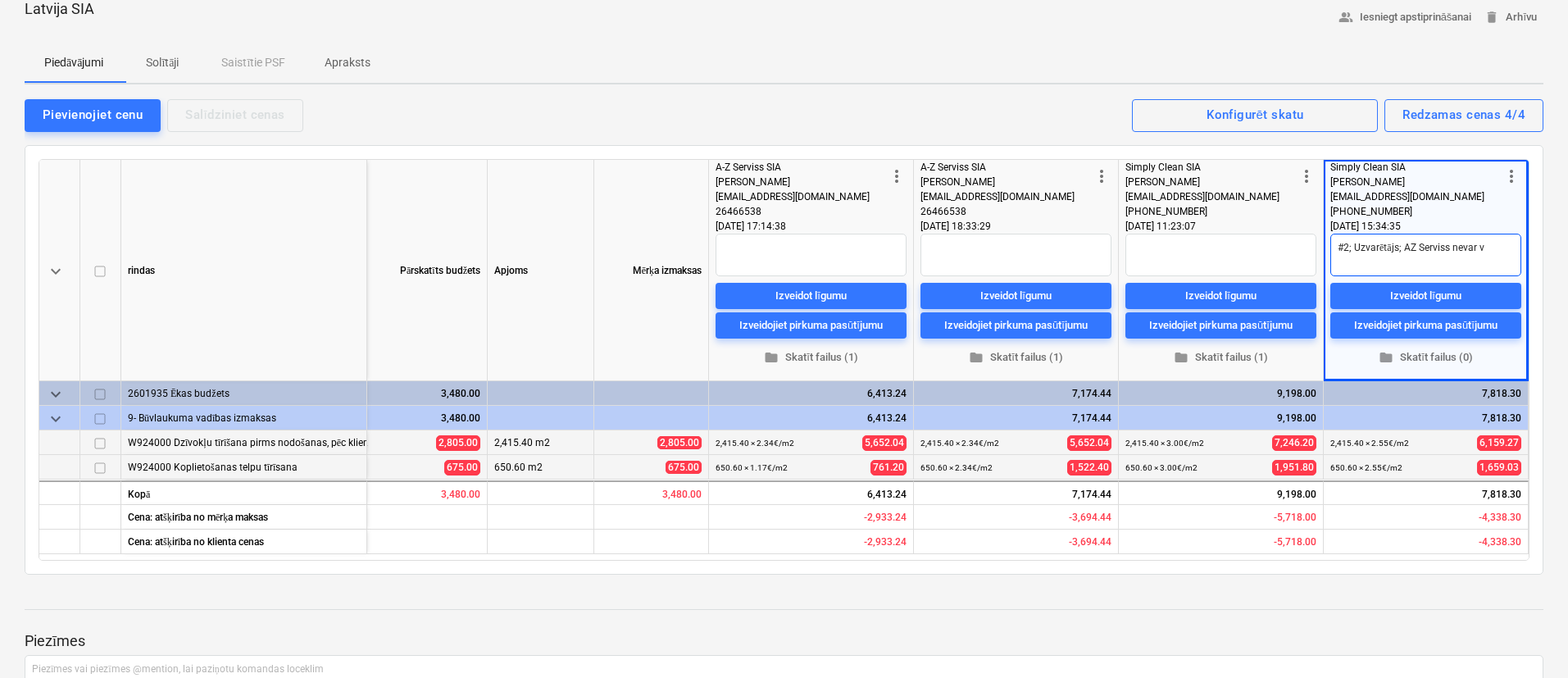 type on "x" 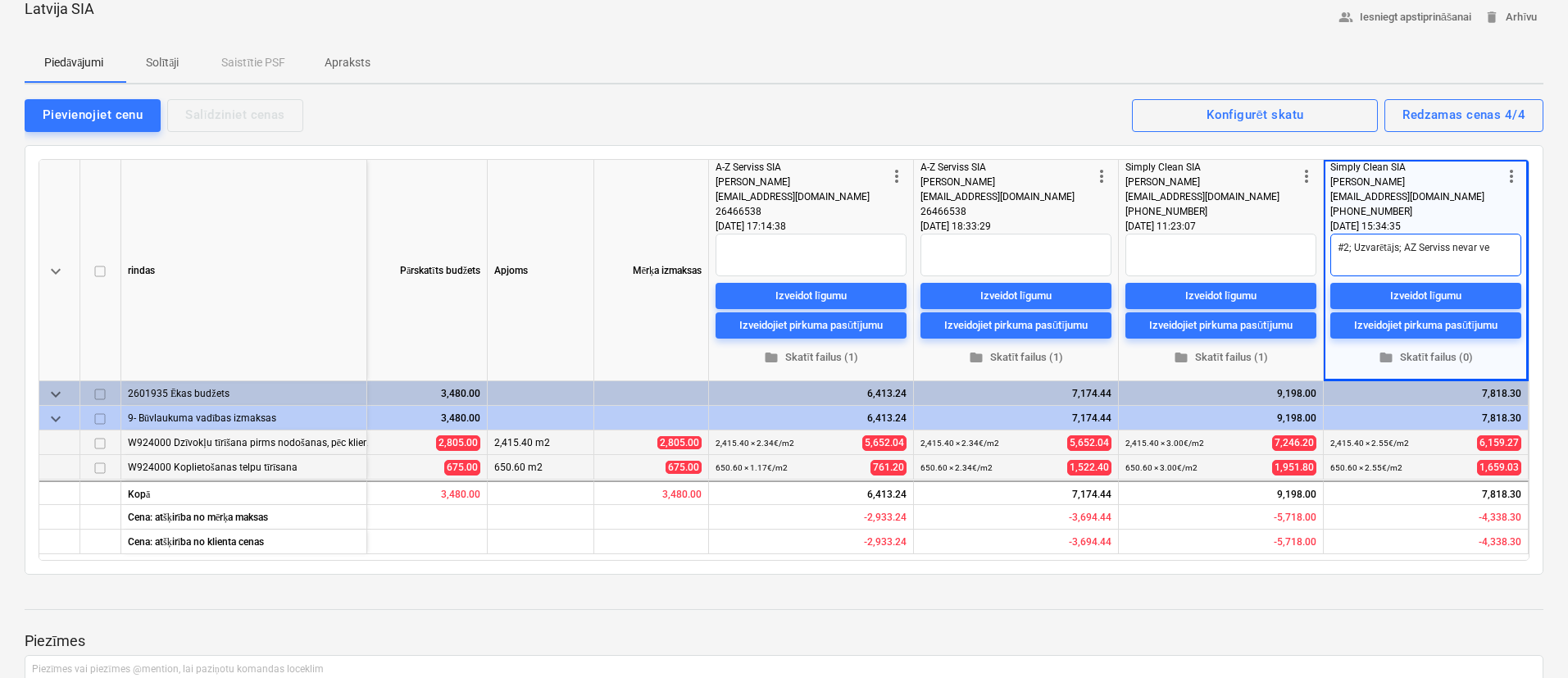type on "x" 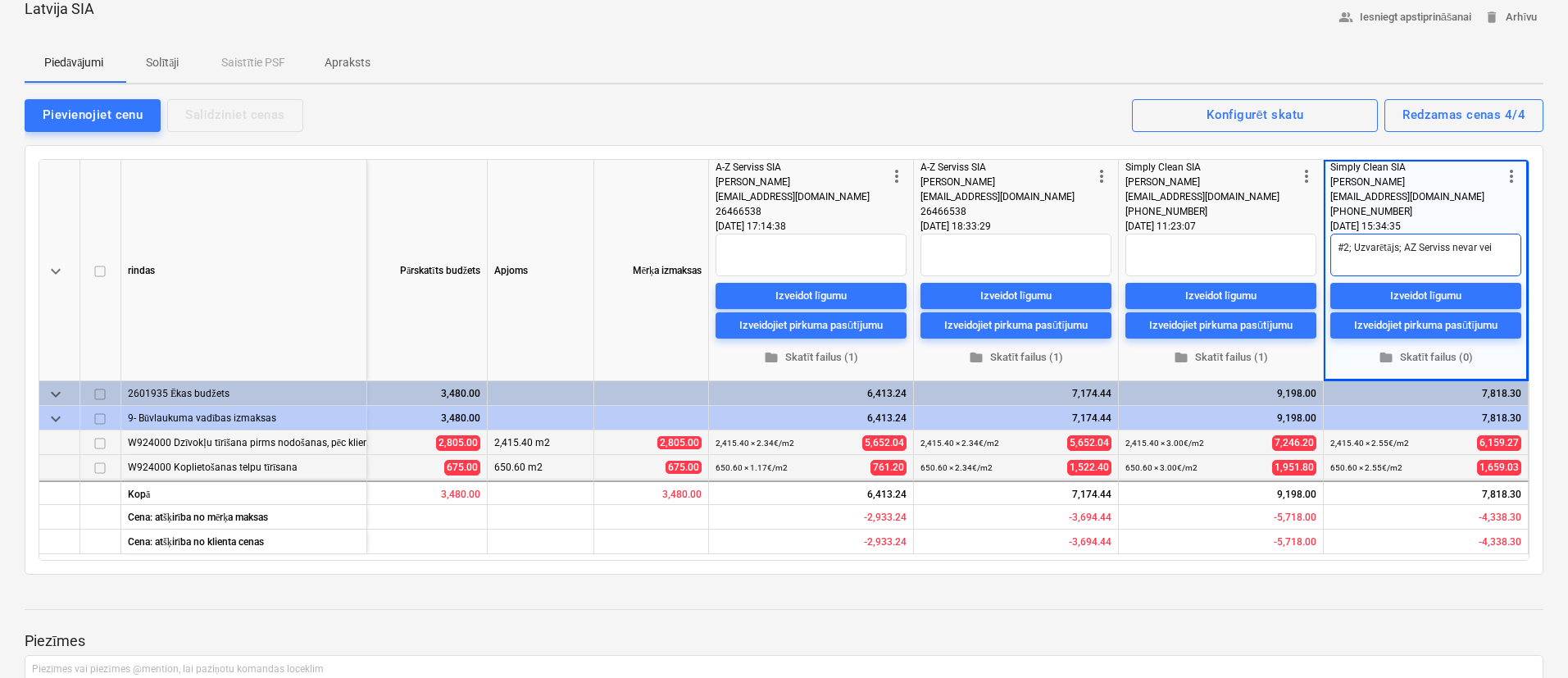 type on "x" 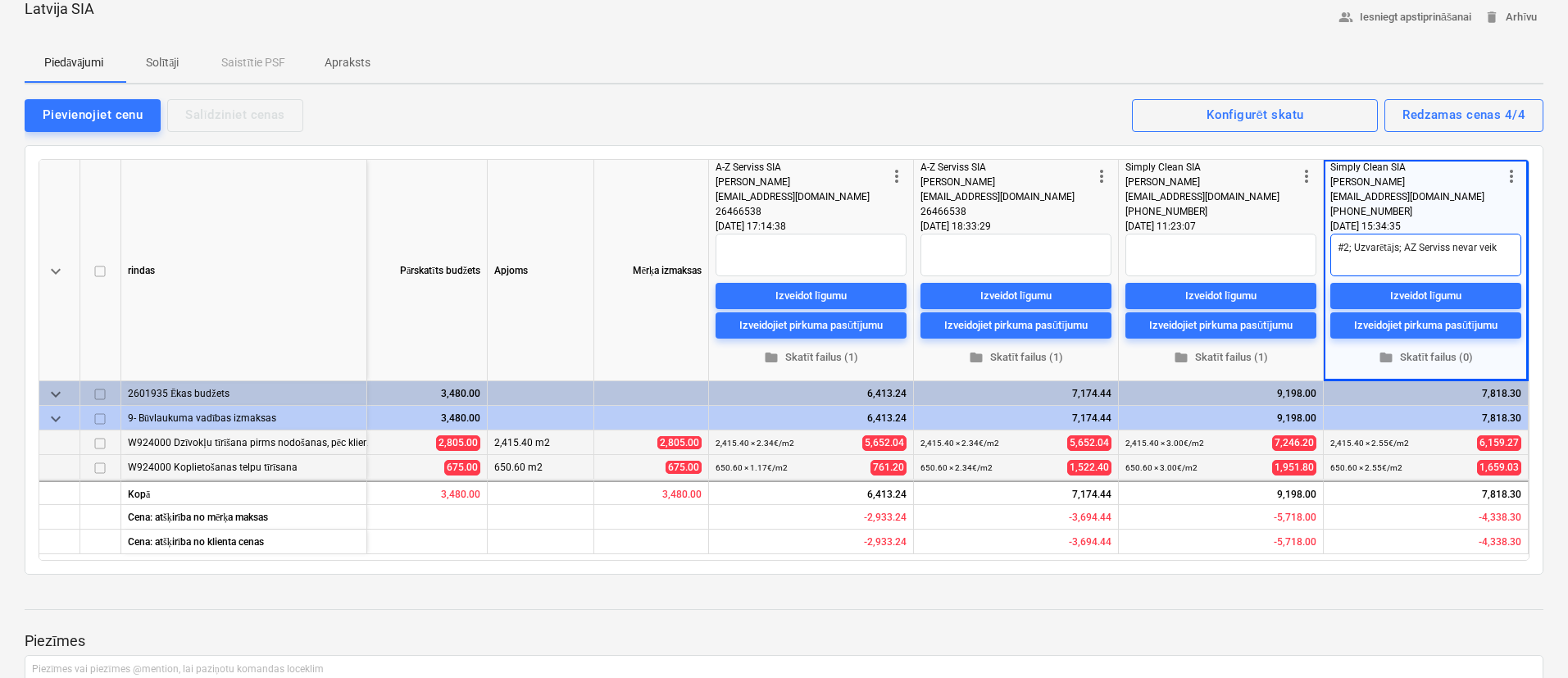 type on "x" 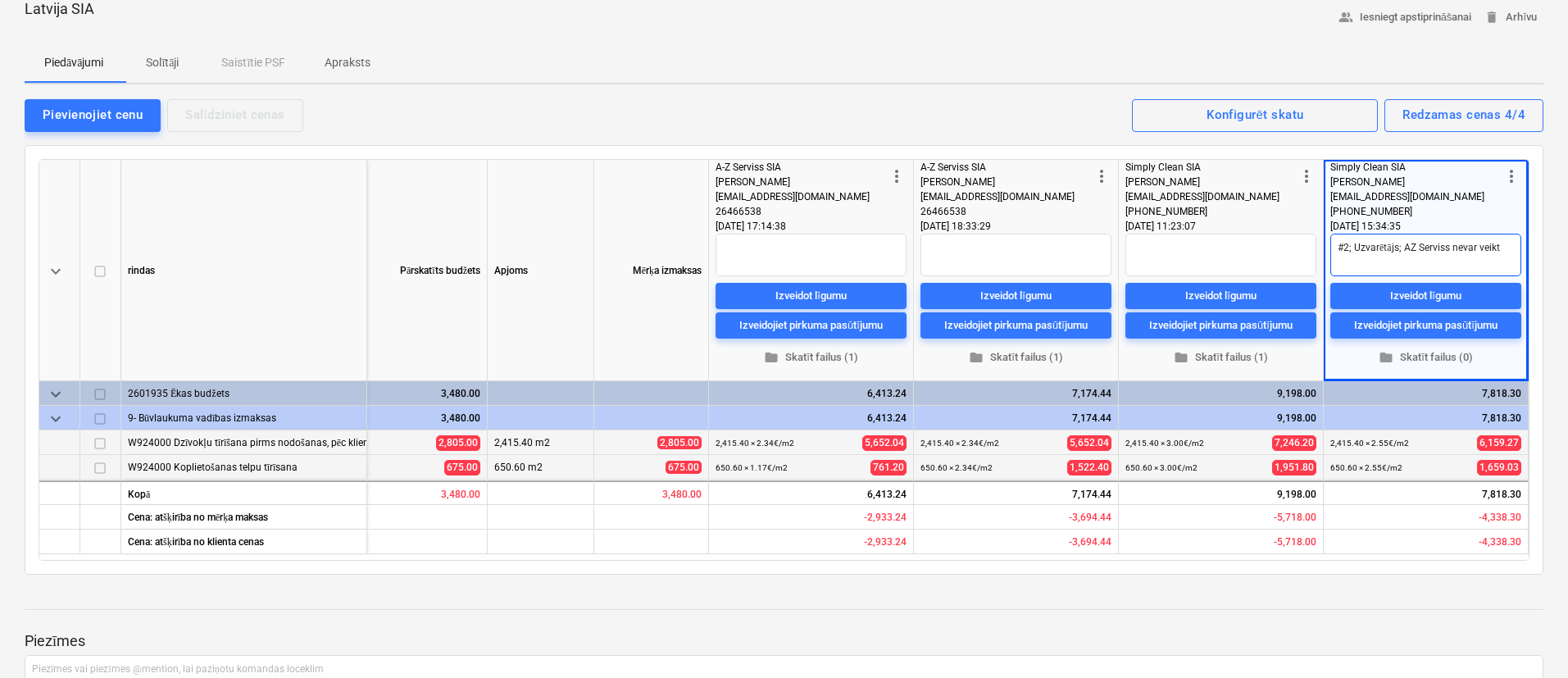 type on "x" 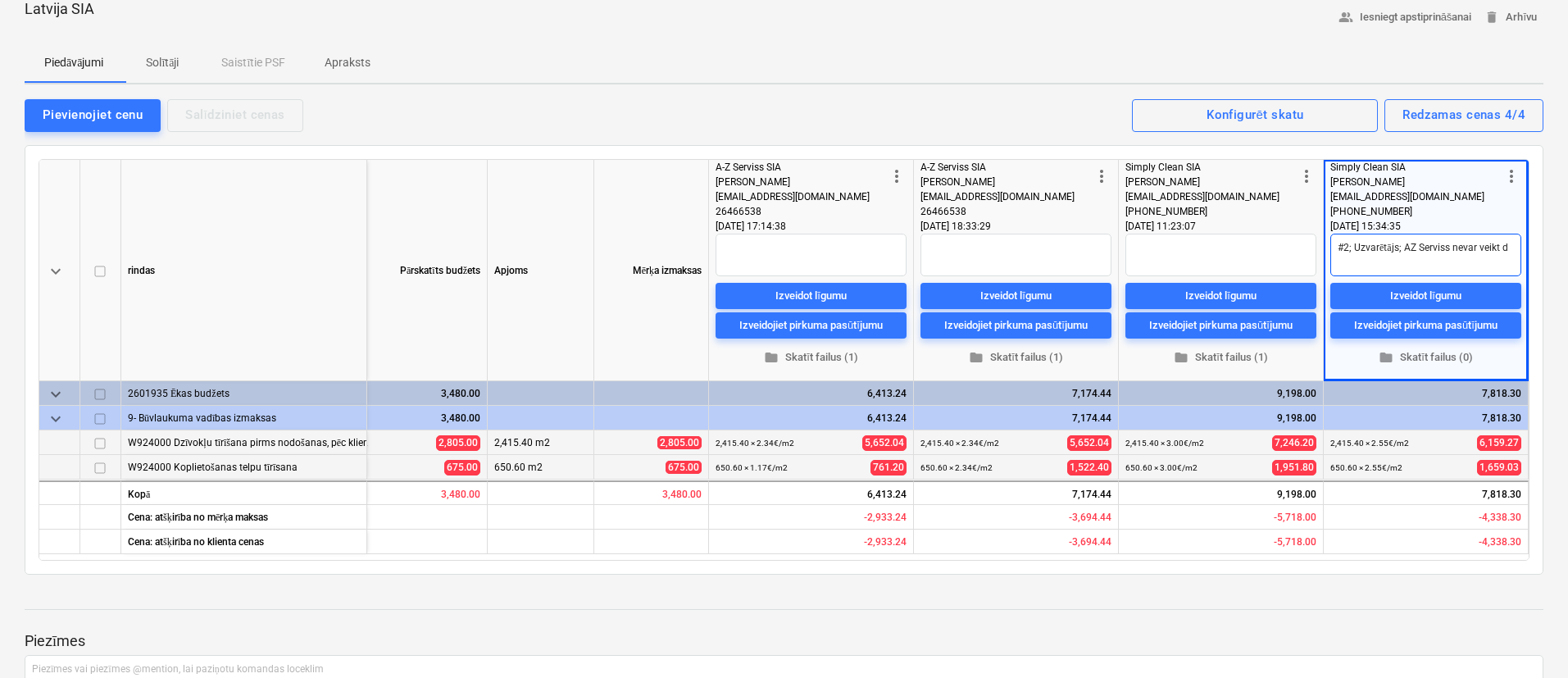 type on "x" 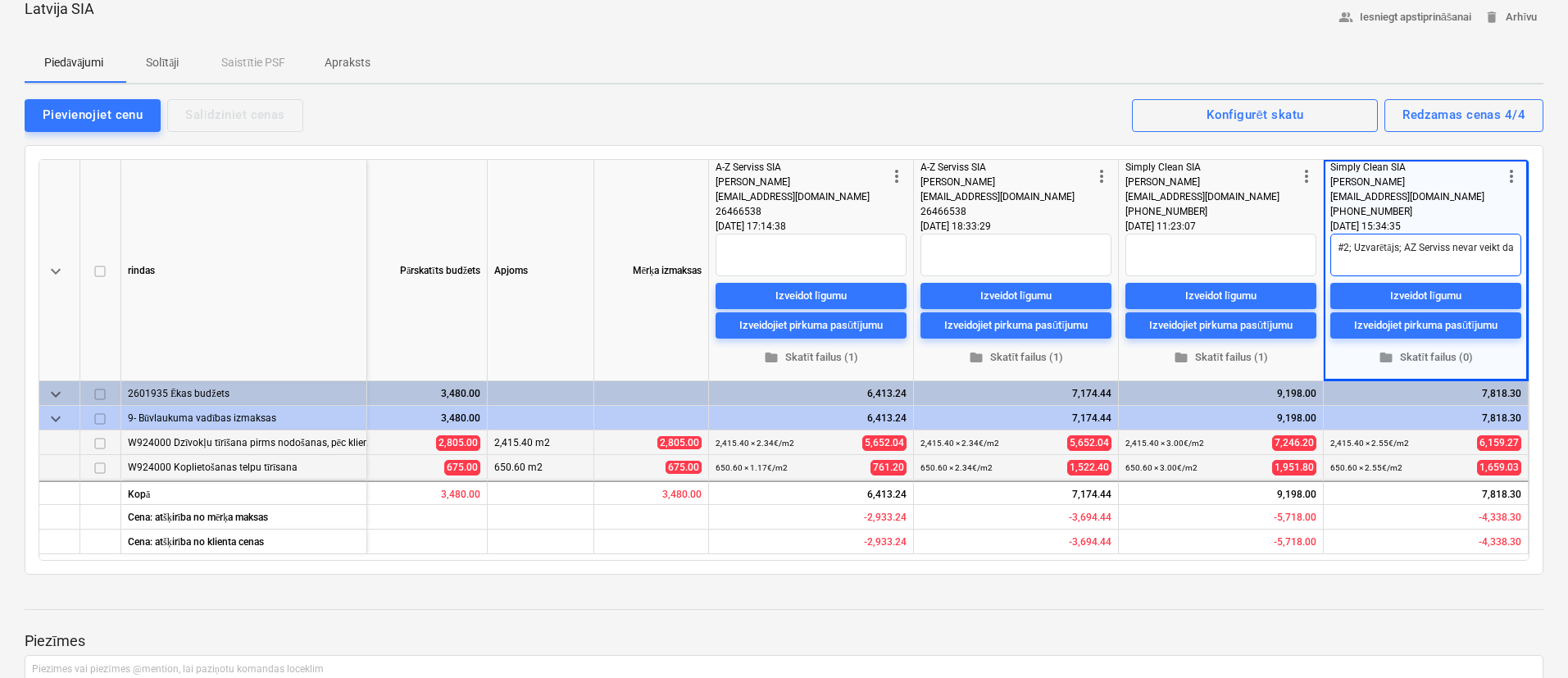 type on "x" 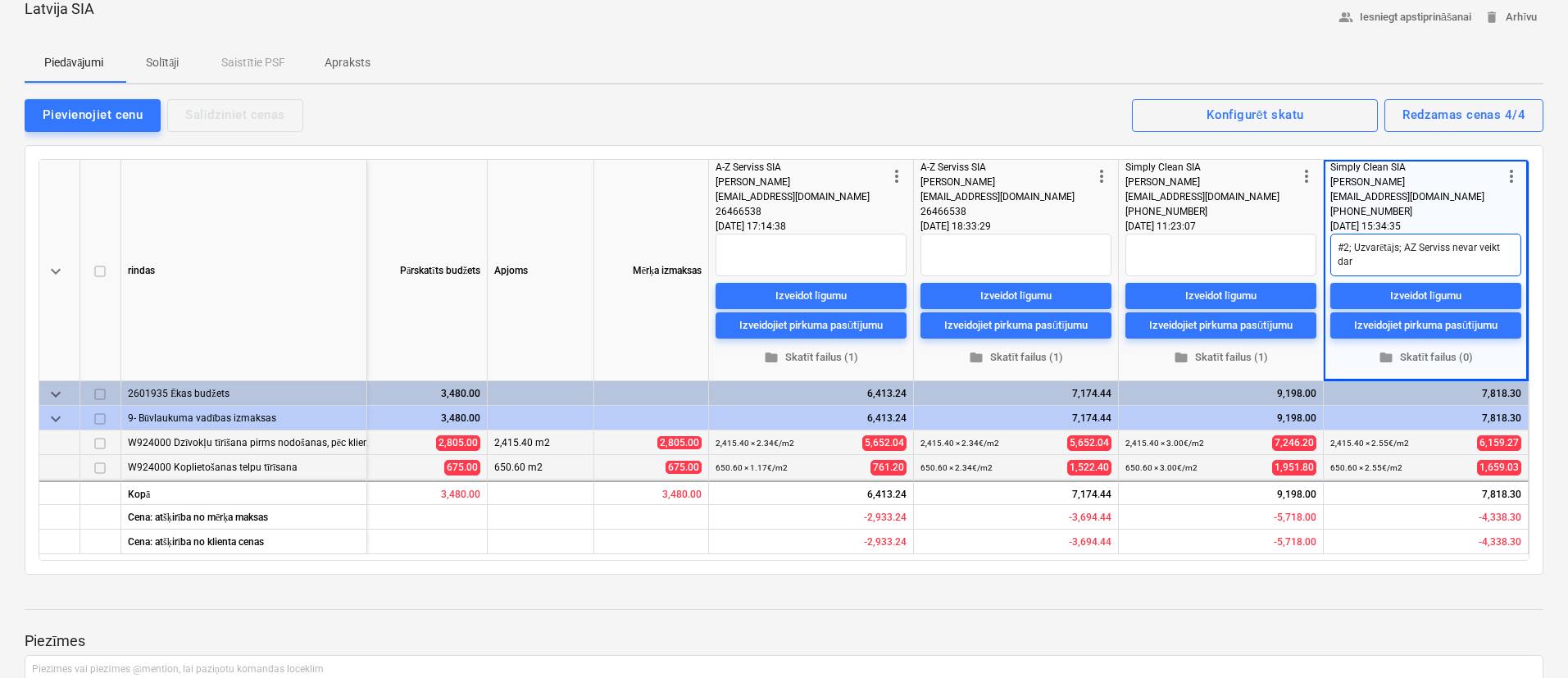 type on "x" 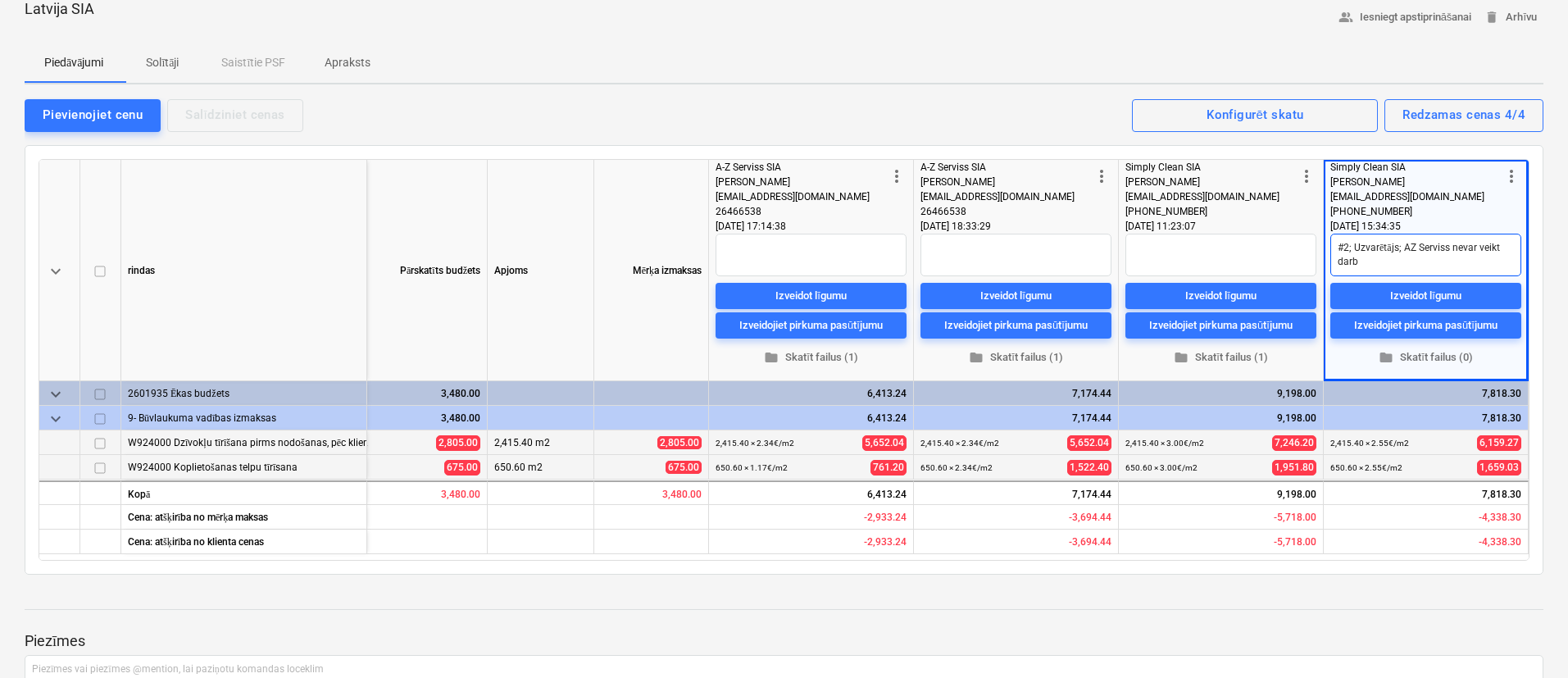 type on "x" 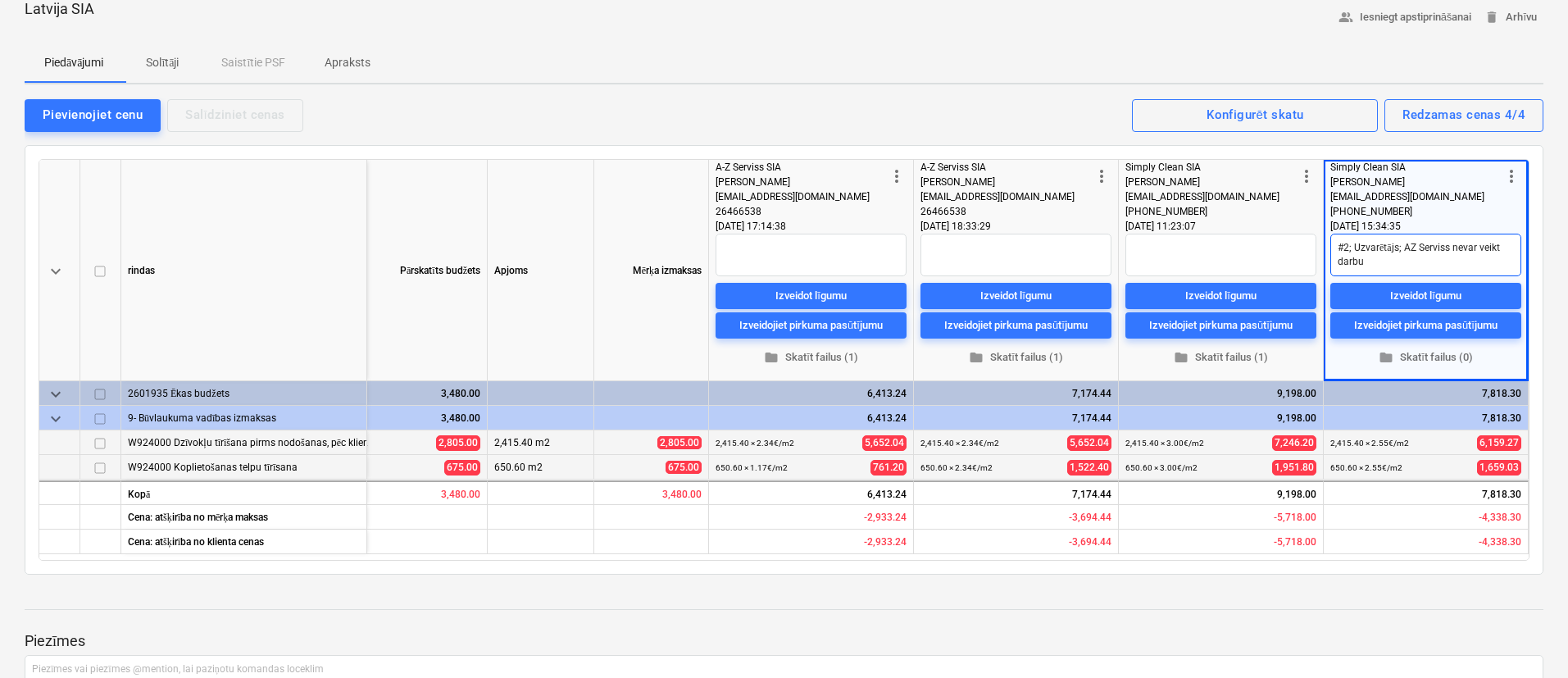 type on "x" 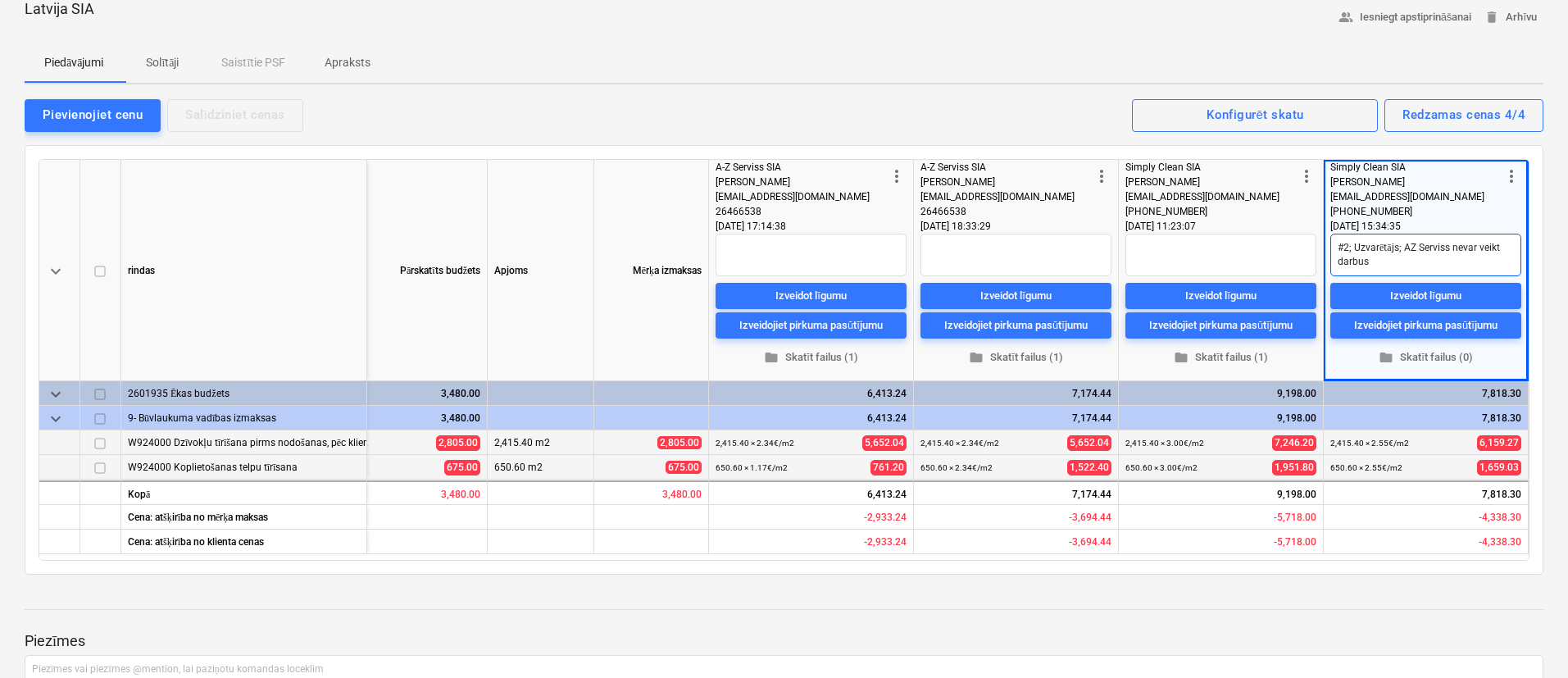 type on "x" 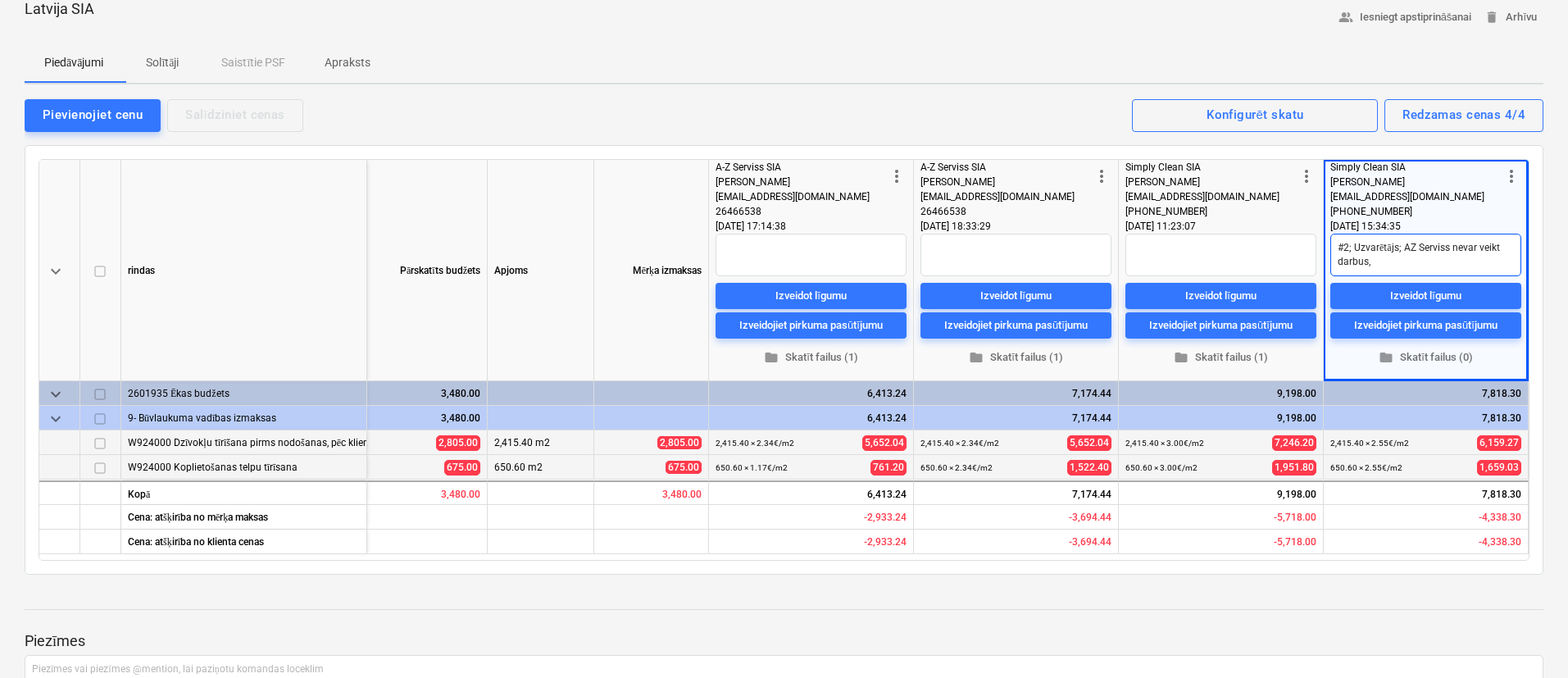 type on "x" 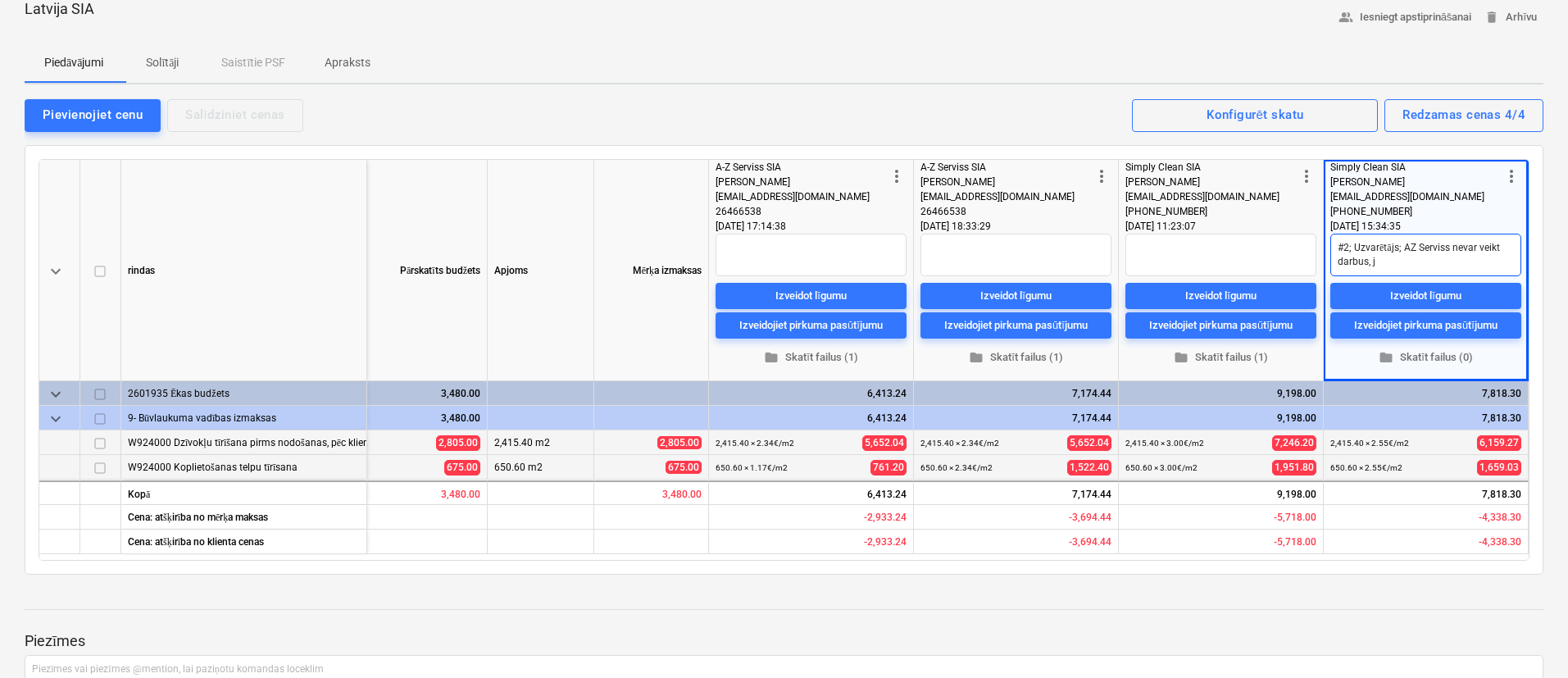 type on "x" 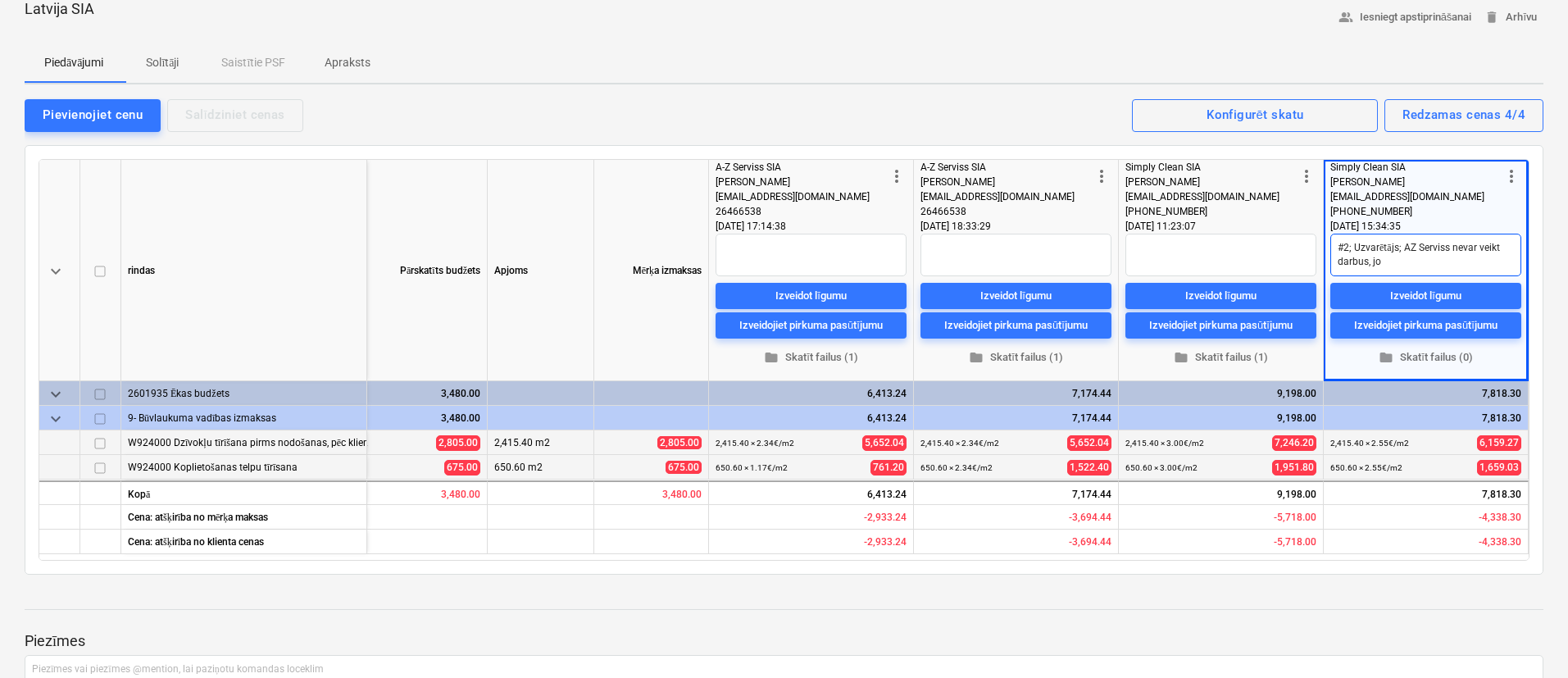 type on "x" 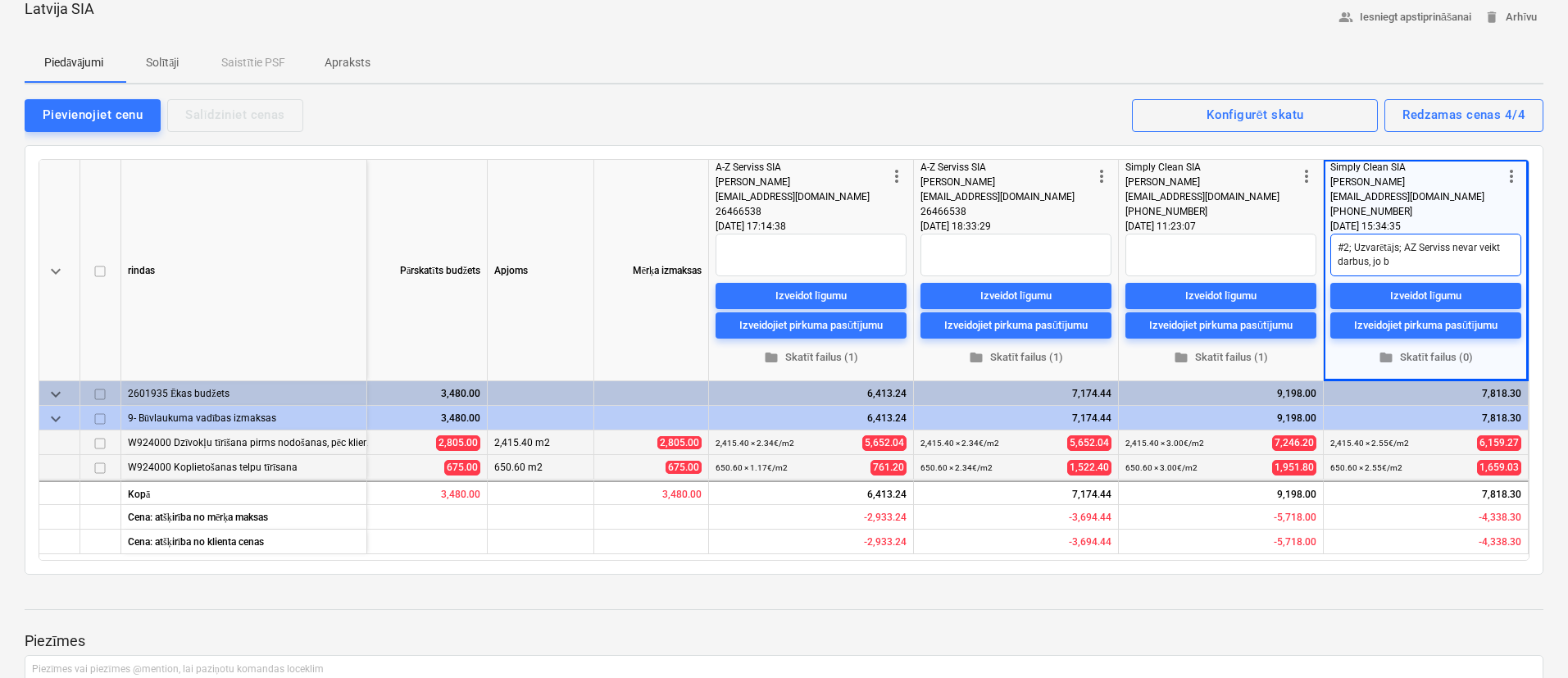 type on "x" 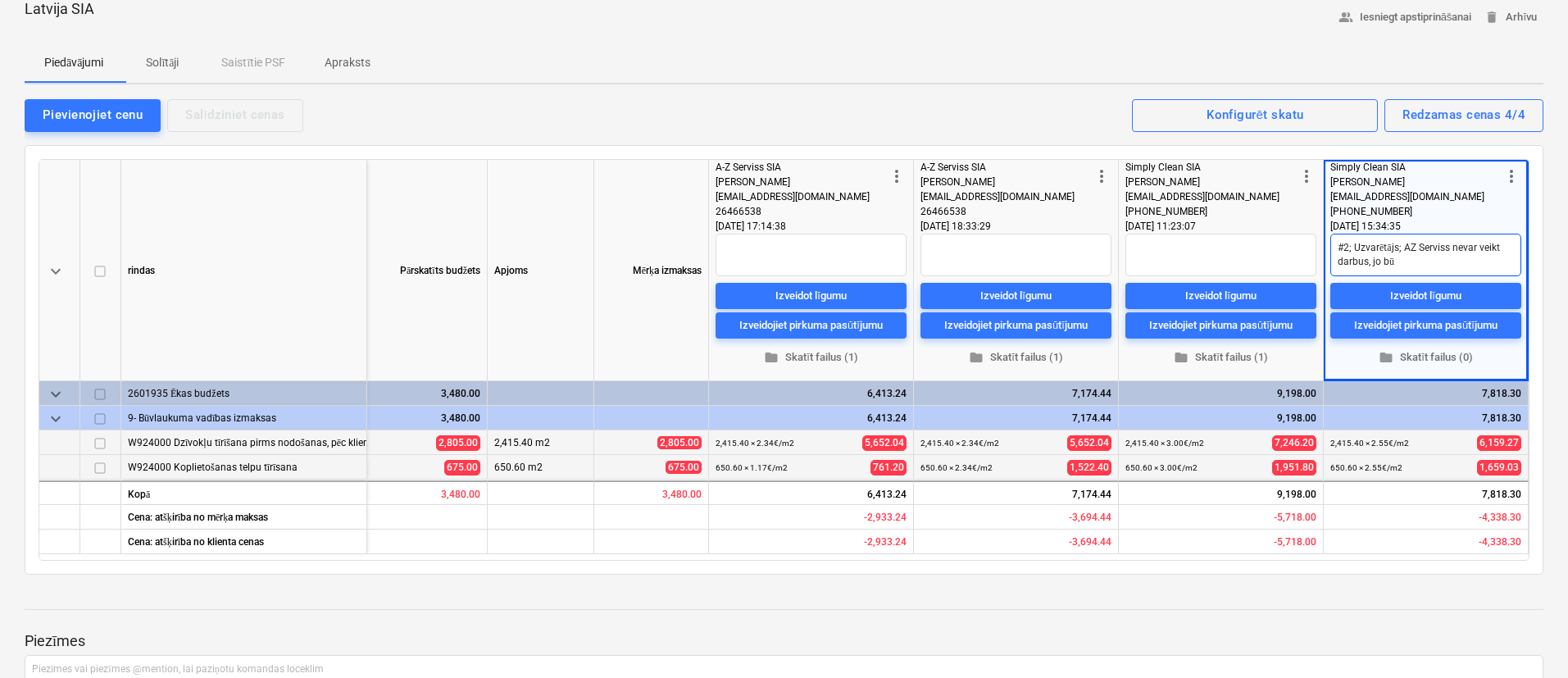 type on "x" 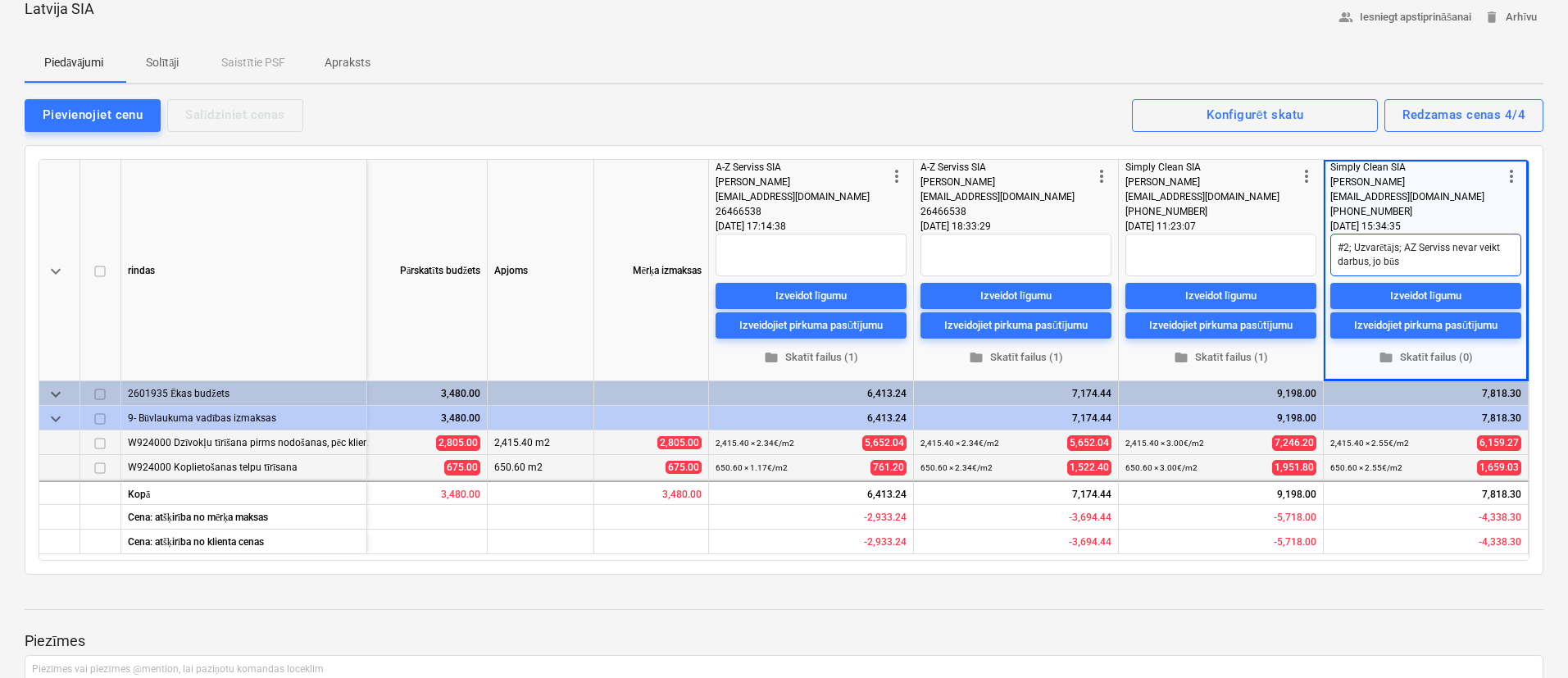 type on "x" 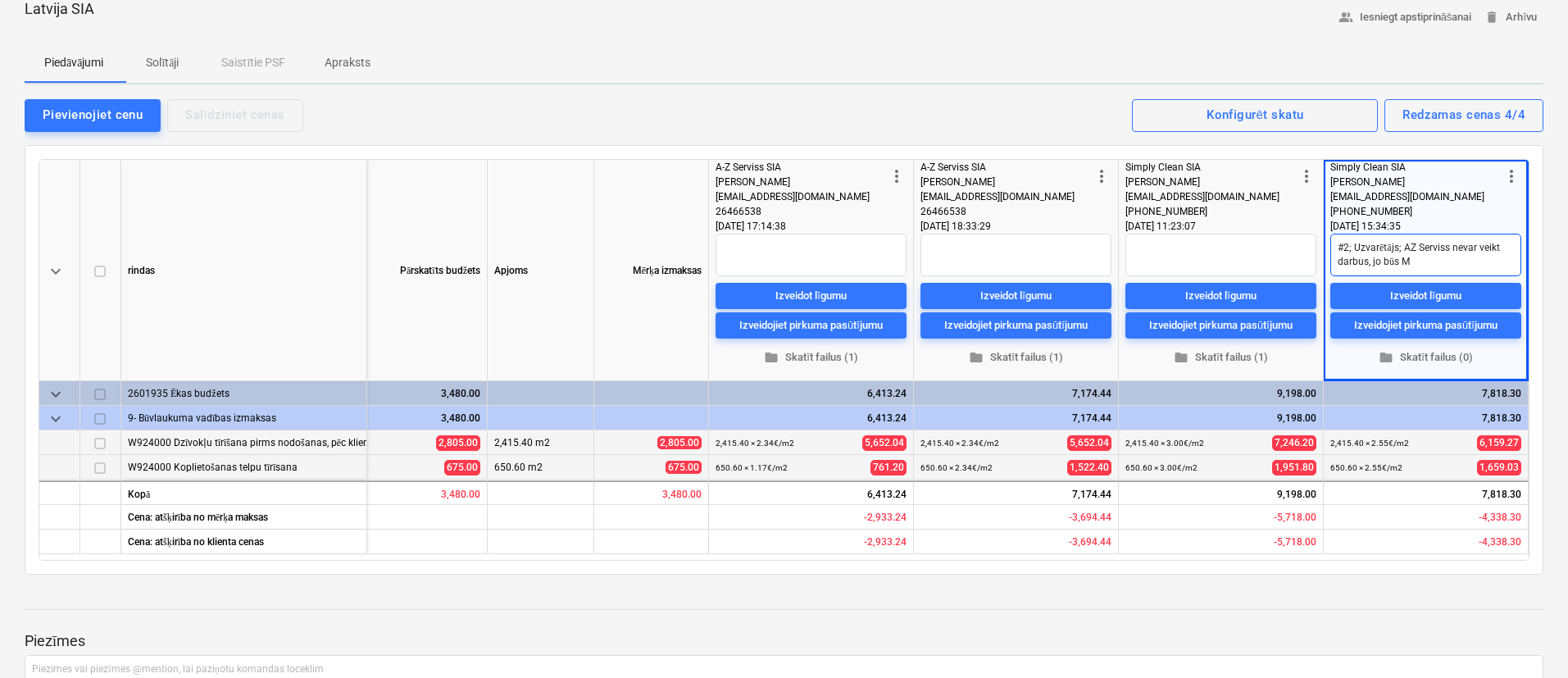 type on "x" 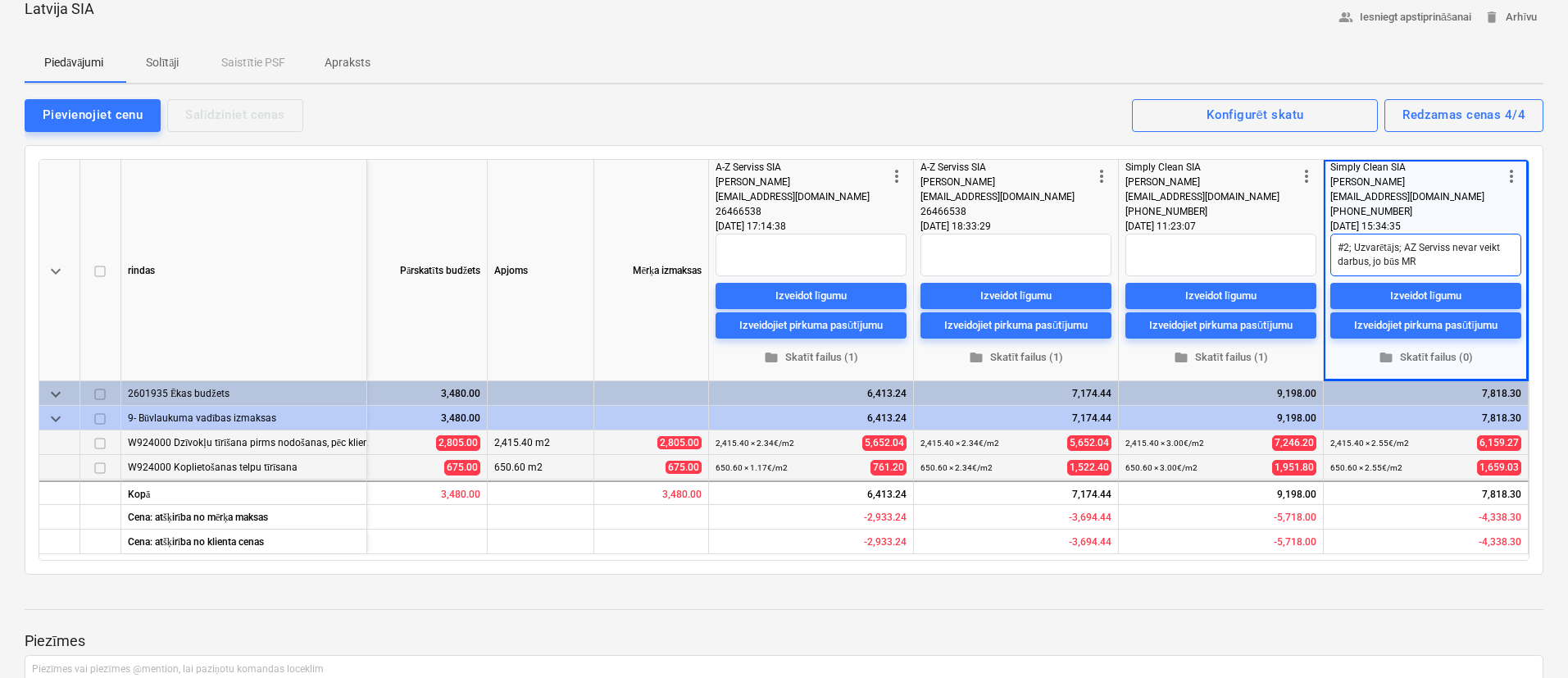 type on "x" 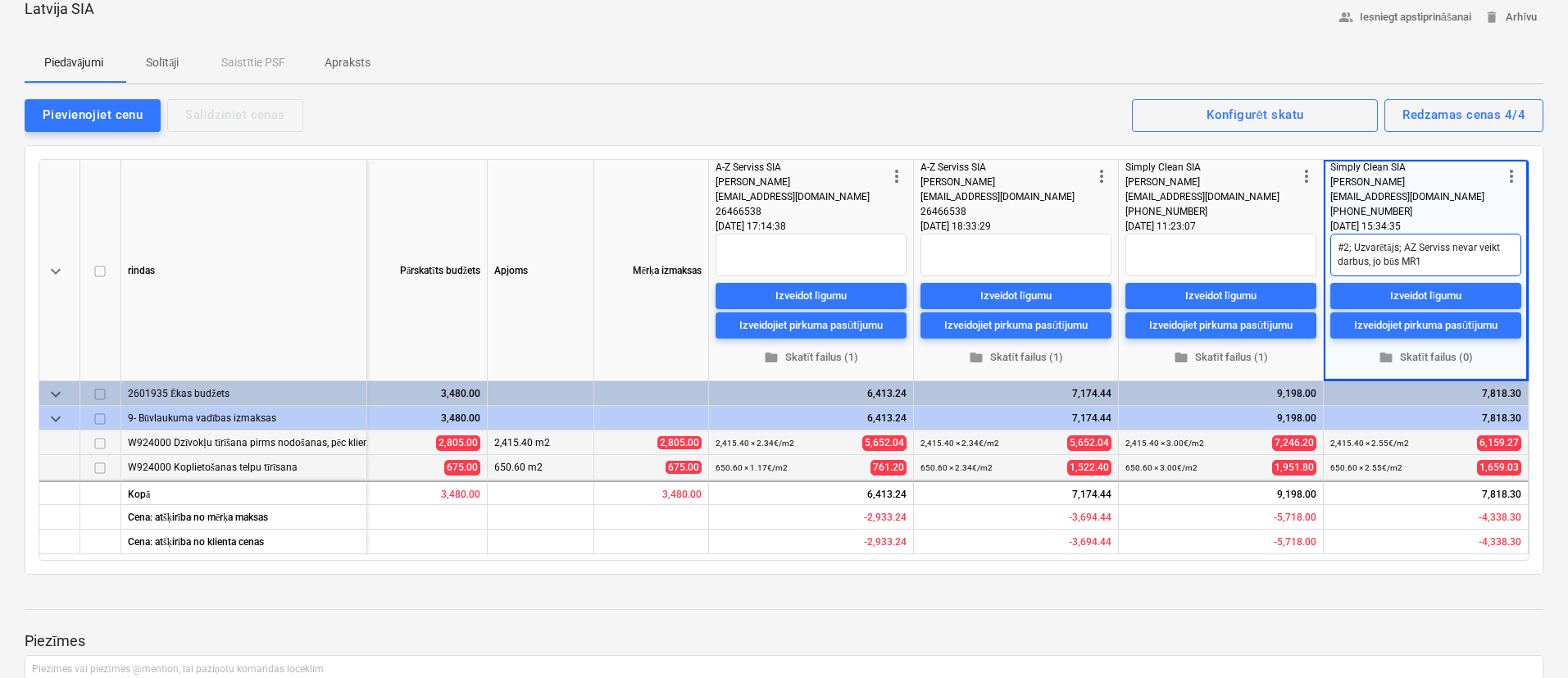 type on "x" 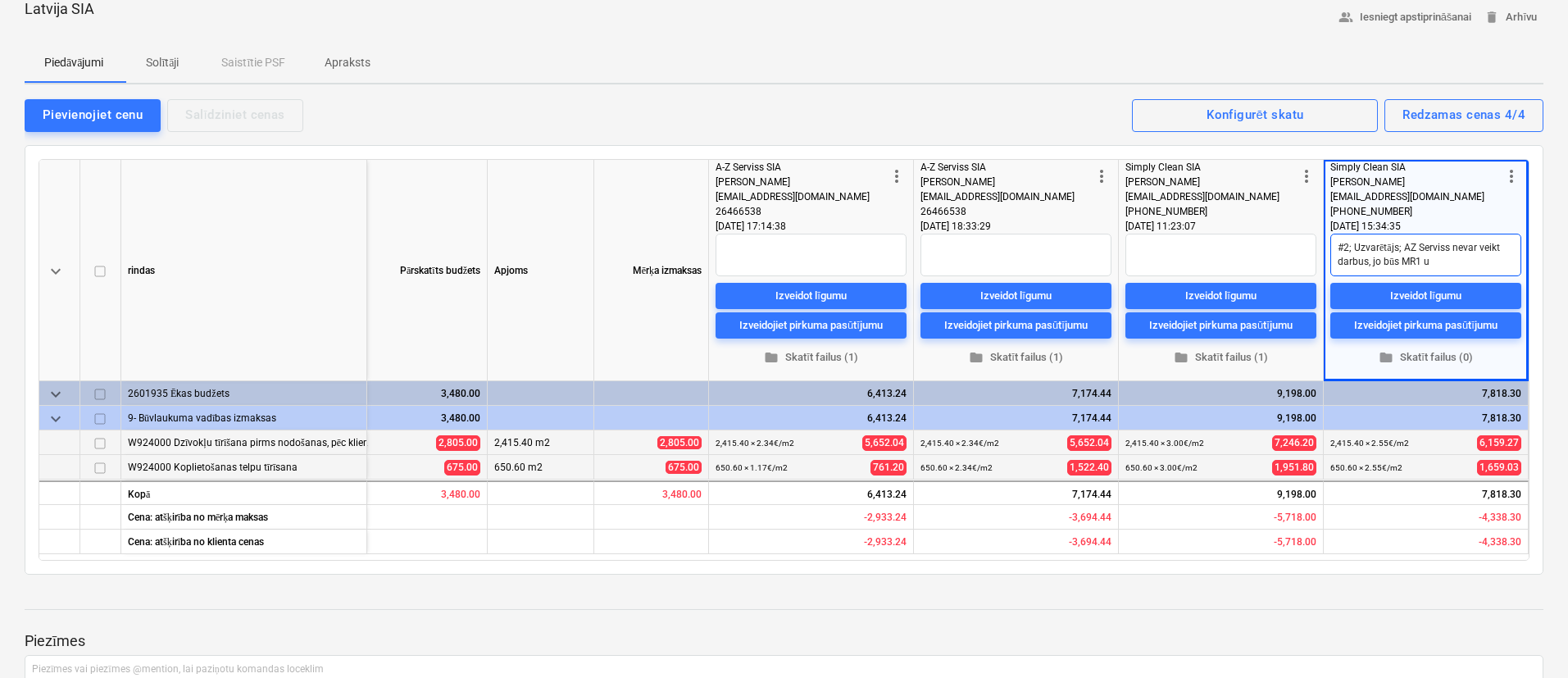 type on "x" 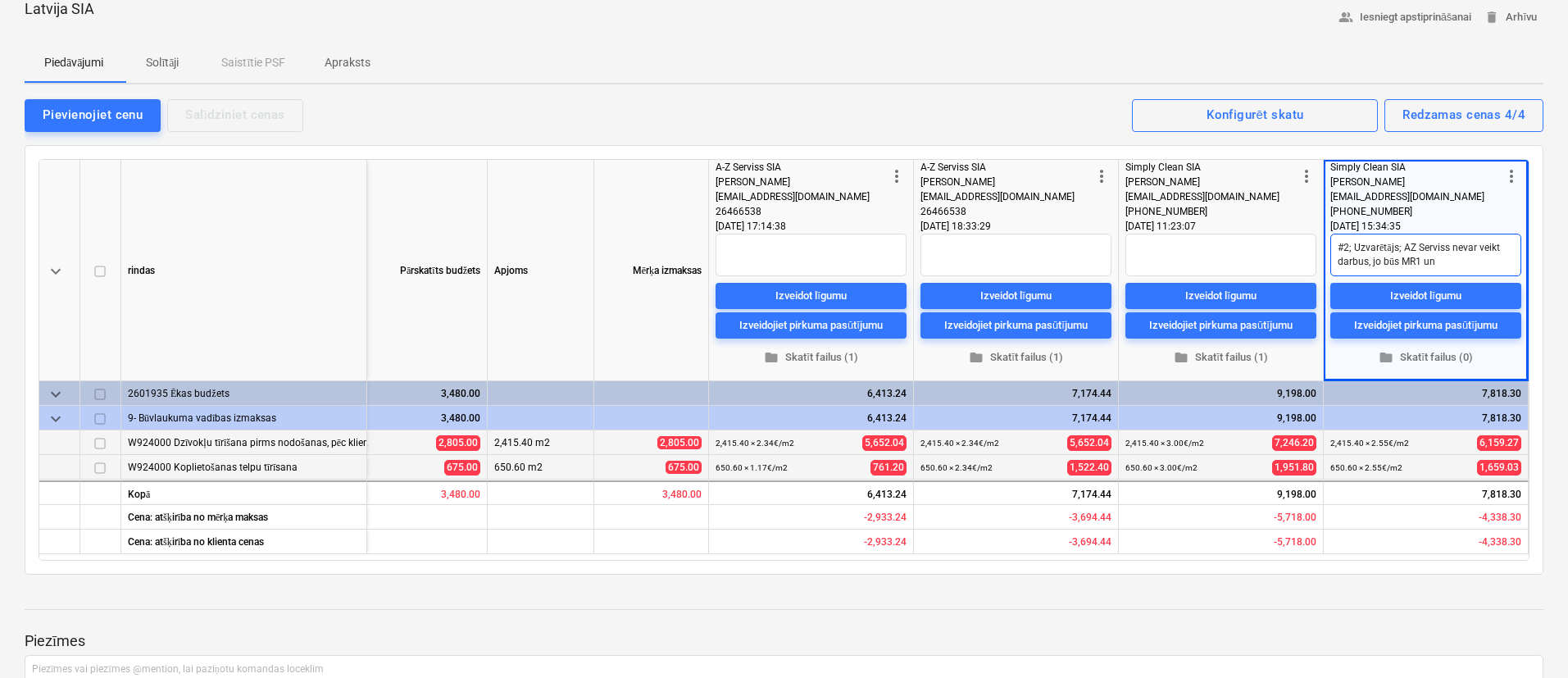 type on "#2; Uzvarētājs; AZ Serviss nevar veikt darbus, jo būs MR1 un" 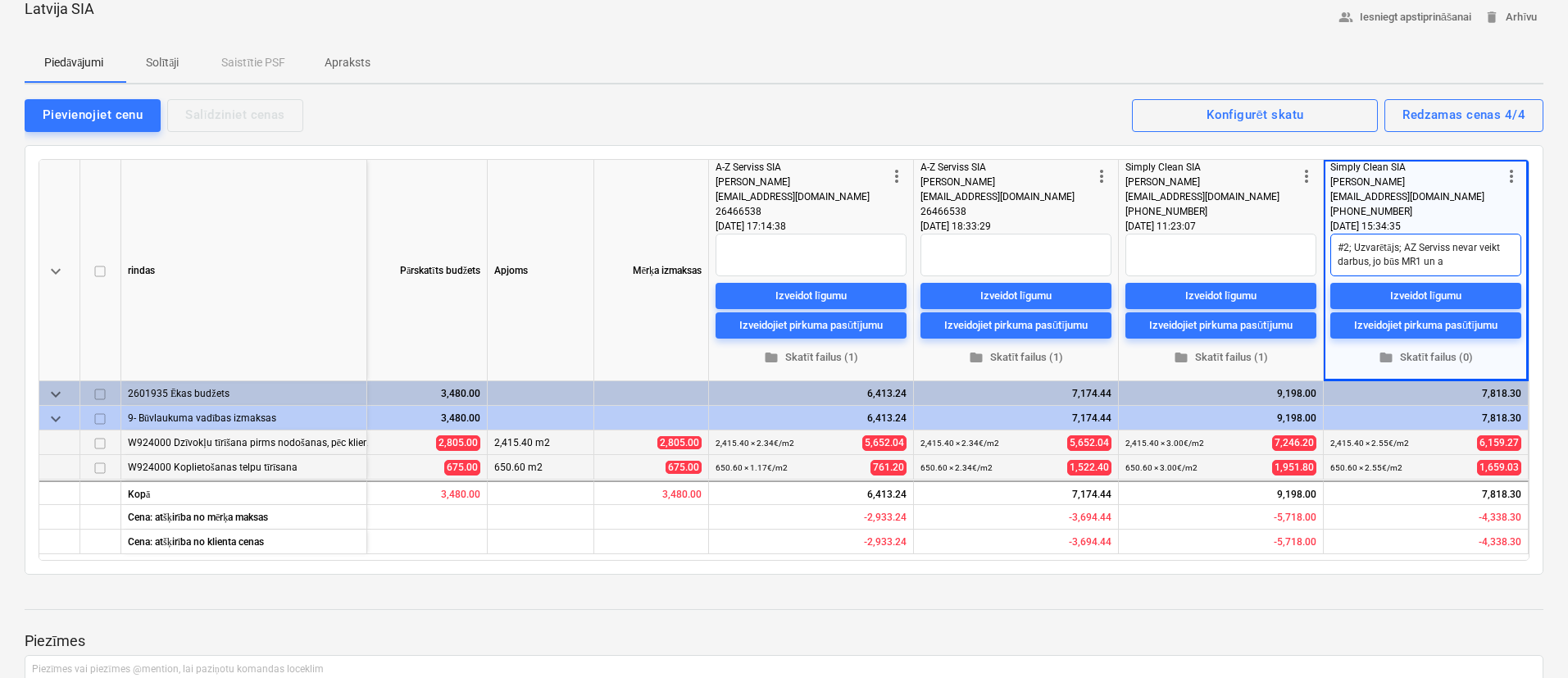 type on "x" 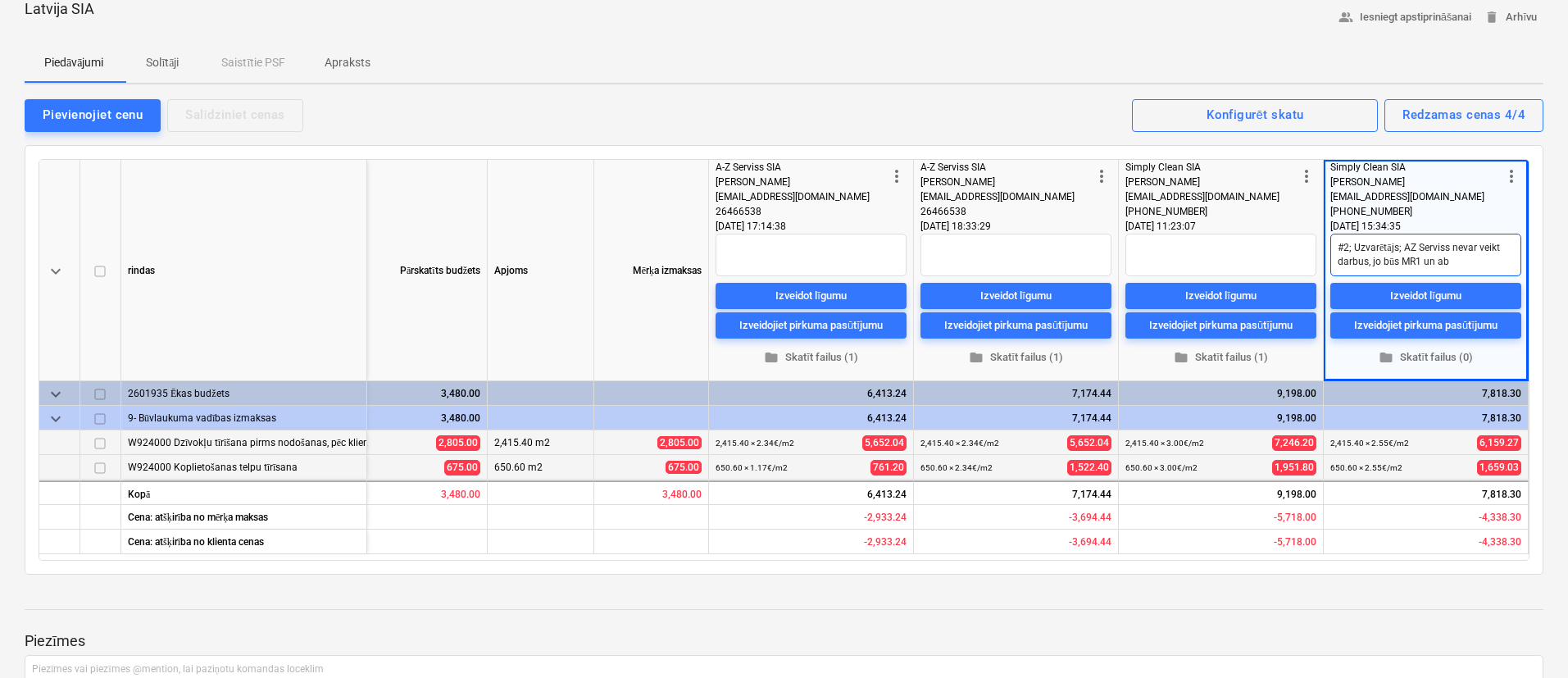 type on "x" 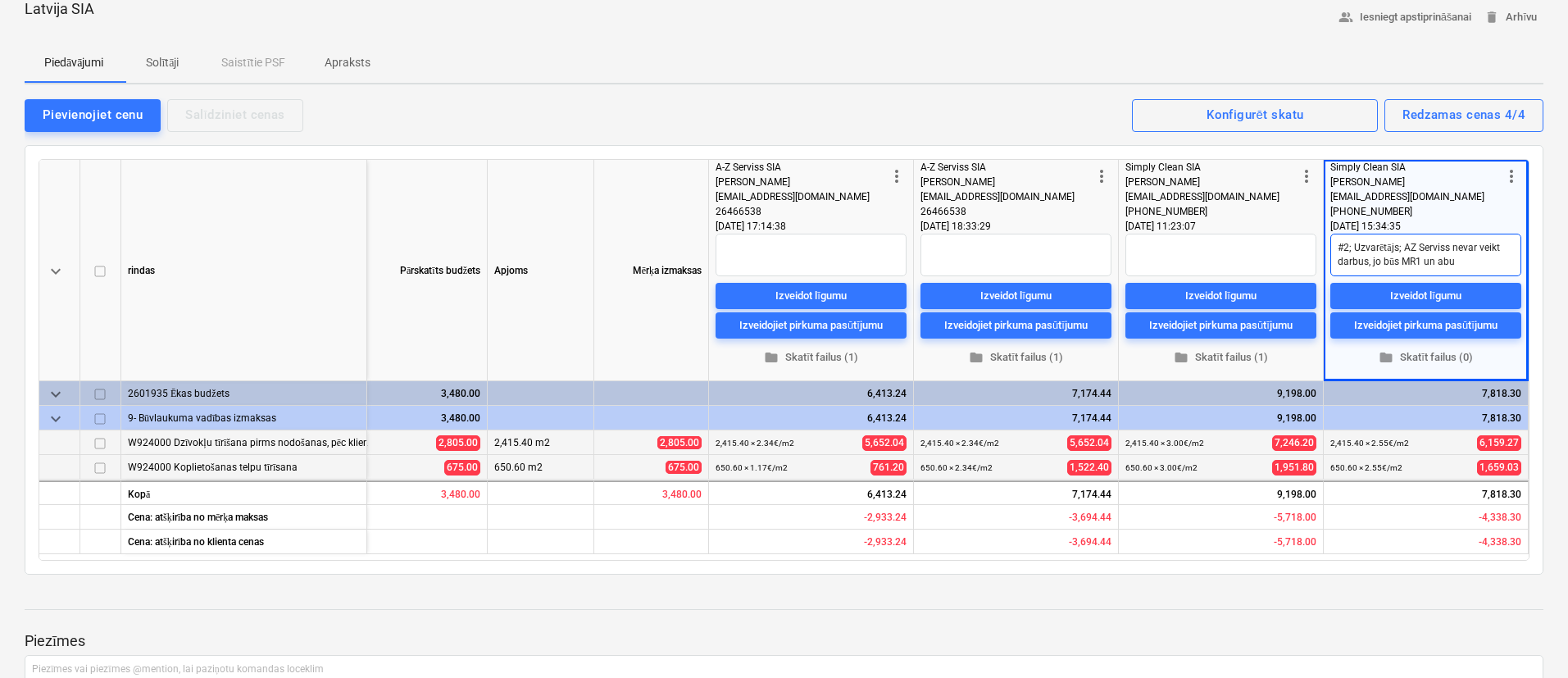 type on "x" 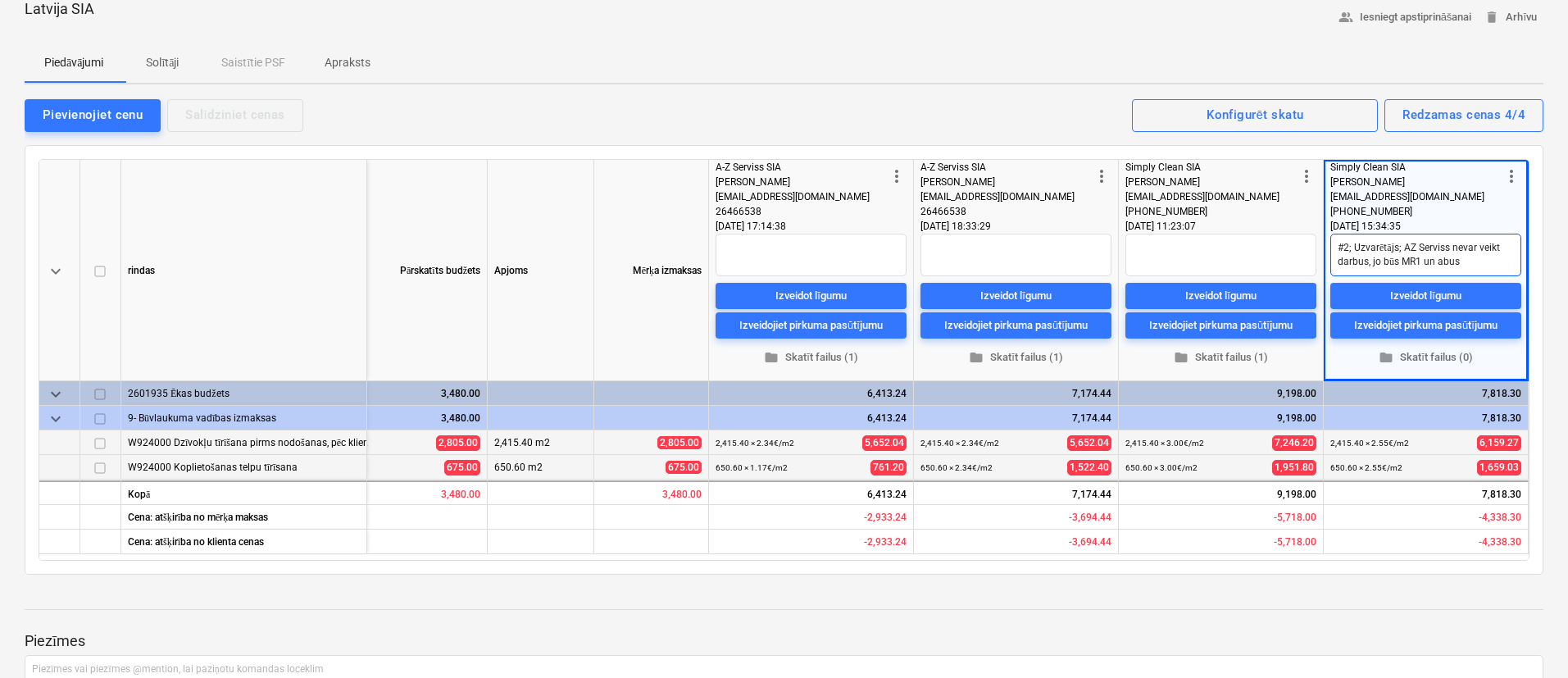 type on "x" 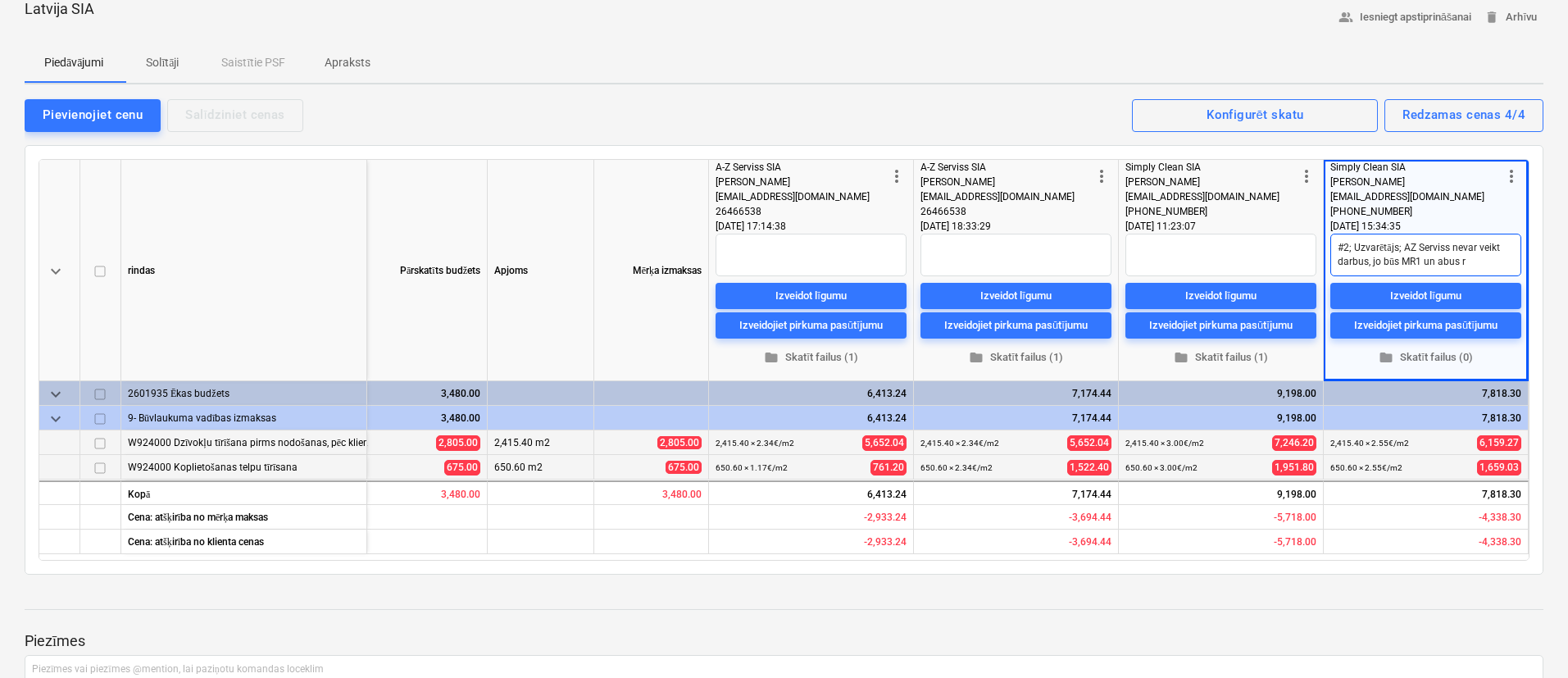 type on "x" 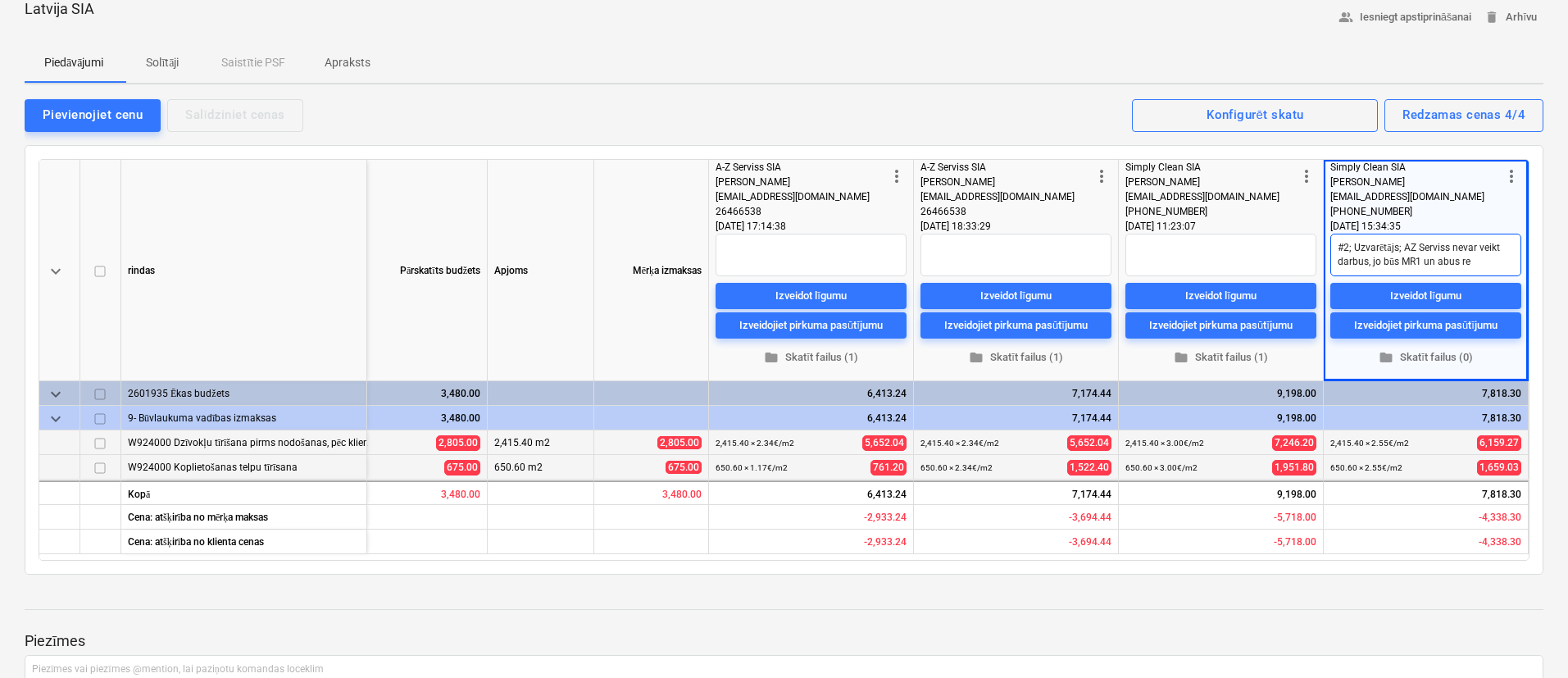 type on "x" 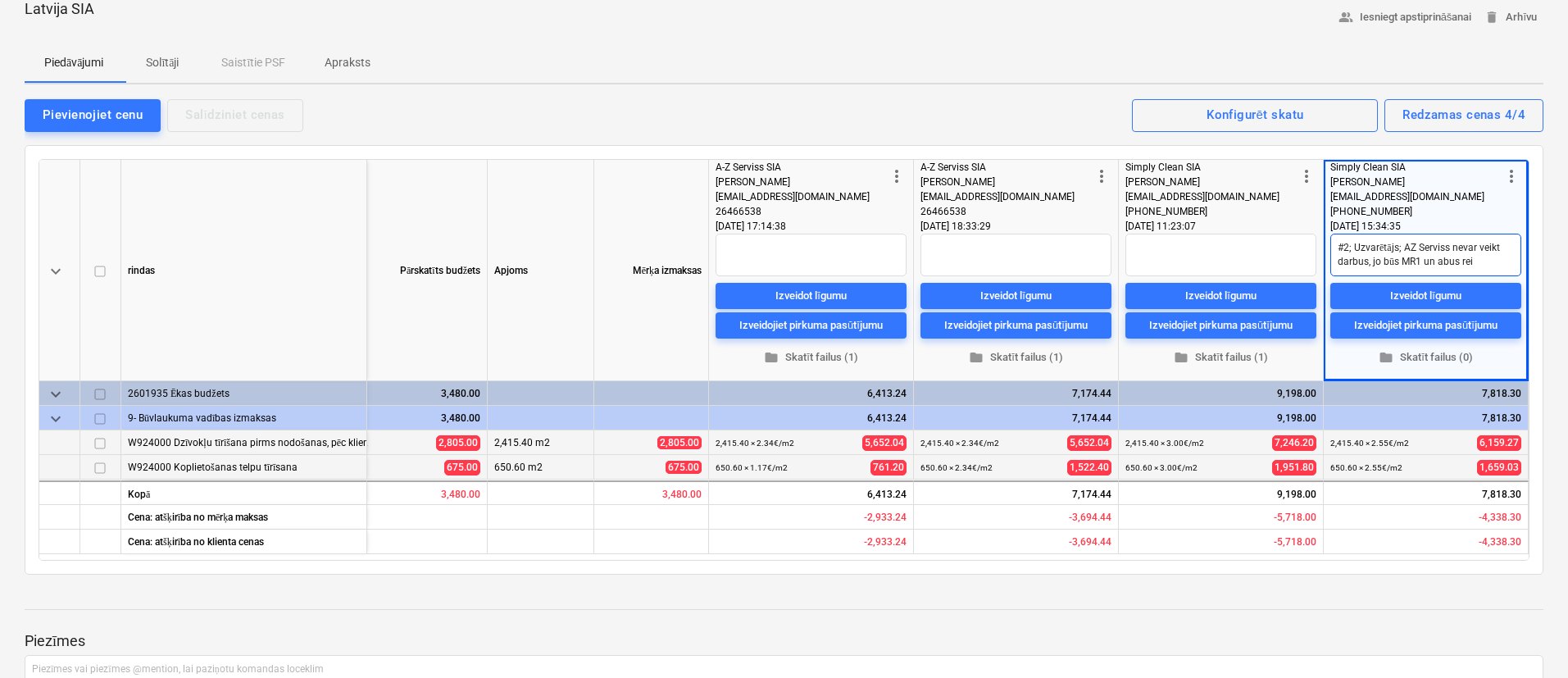 type on "x" 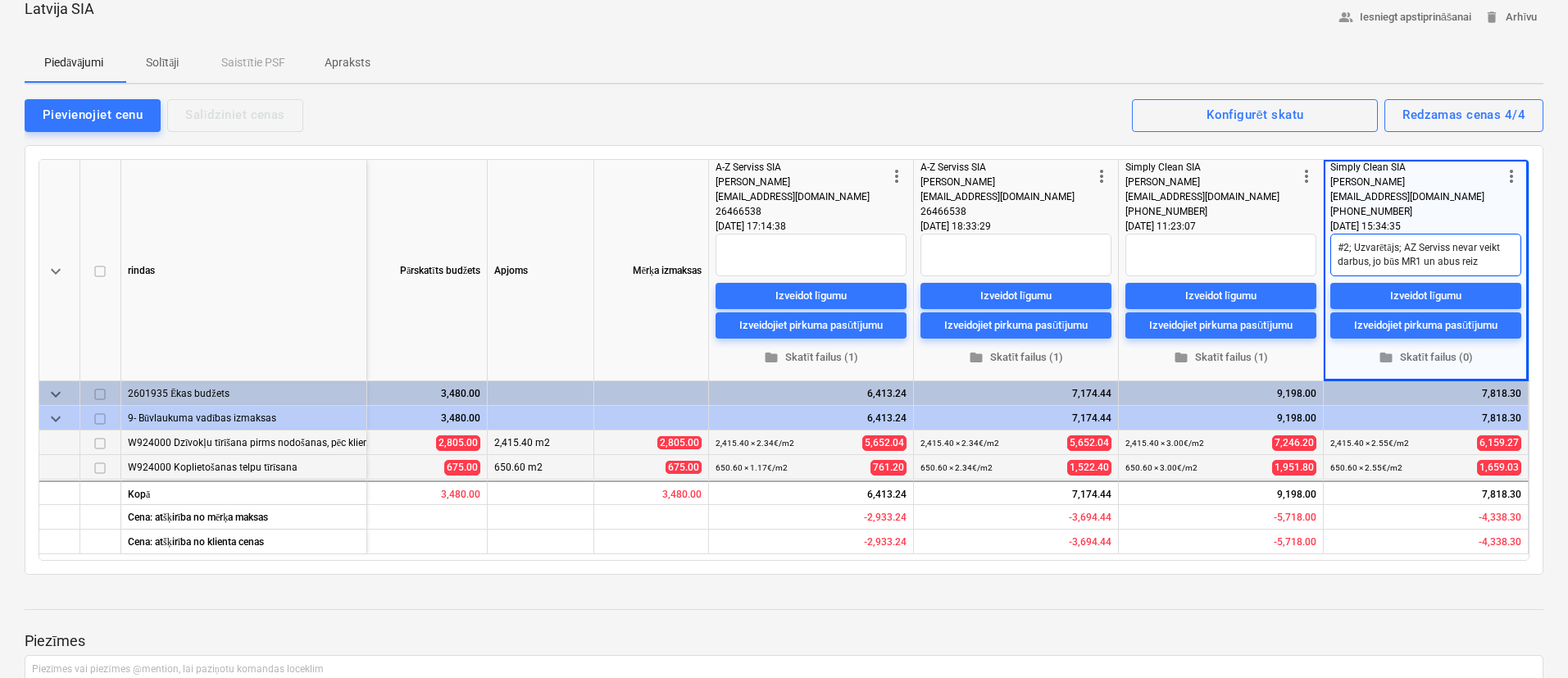 type on "#2; Uzvarētājs; AZ Serviss nevar veikt darbus, jo būs MR1 un abus reizē" 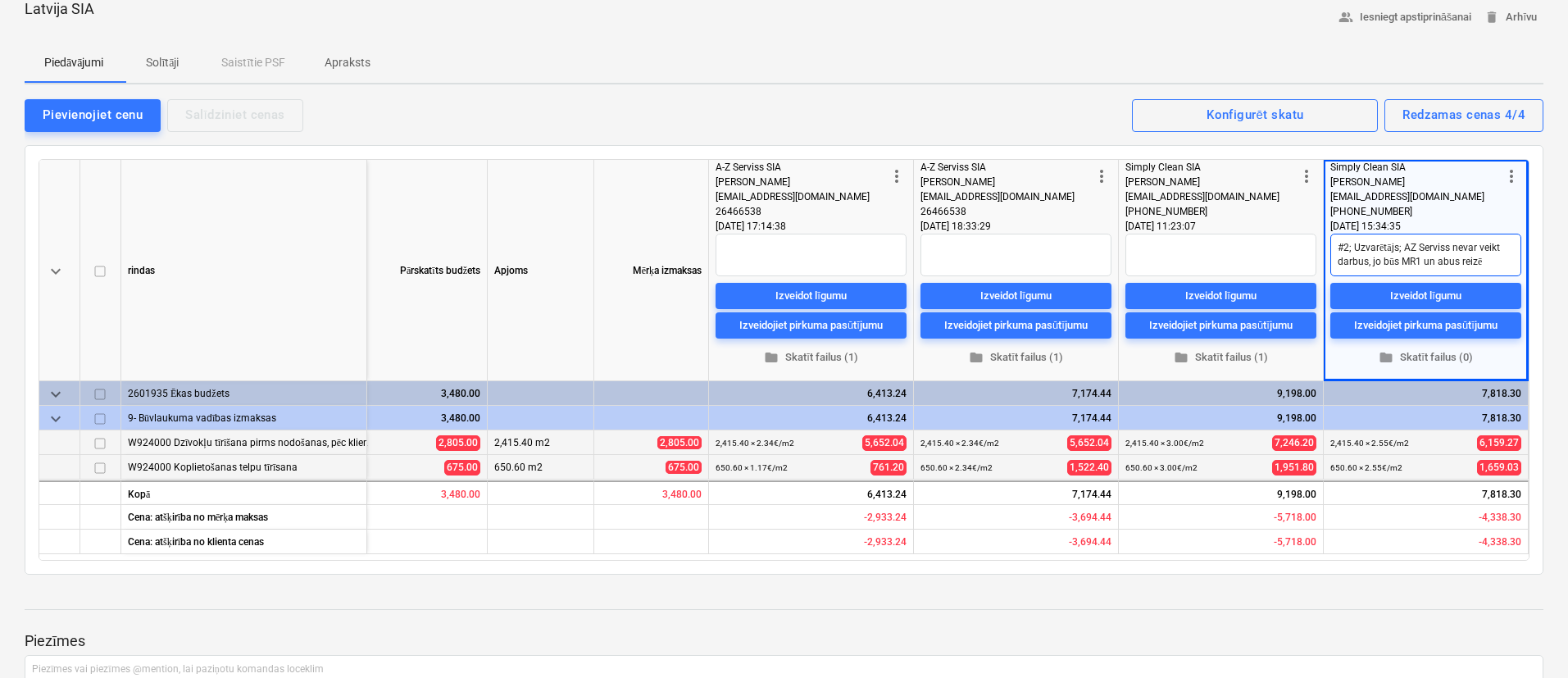 type on "x" 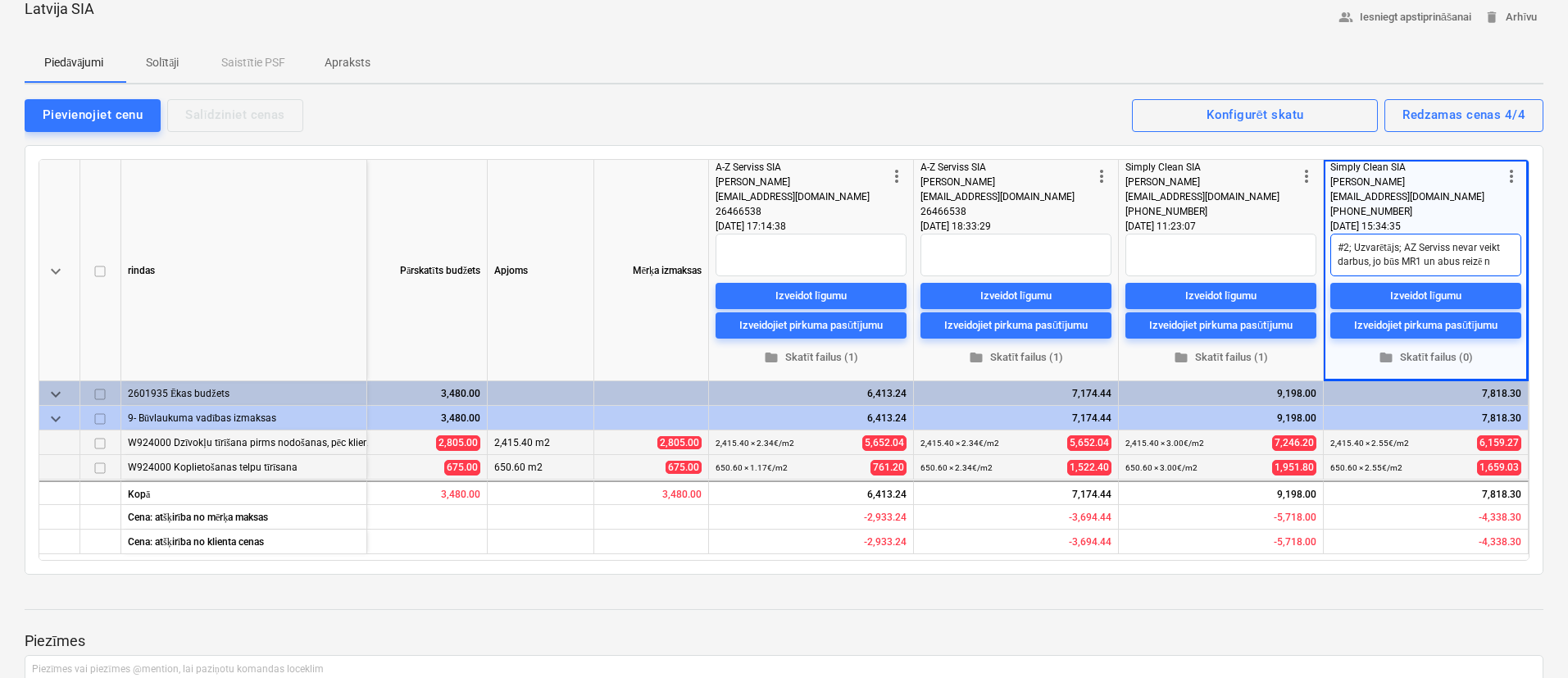 type on "x" 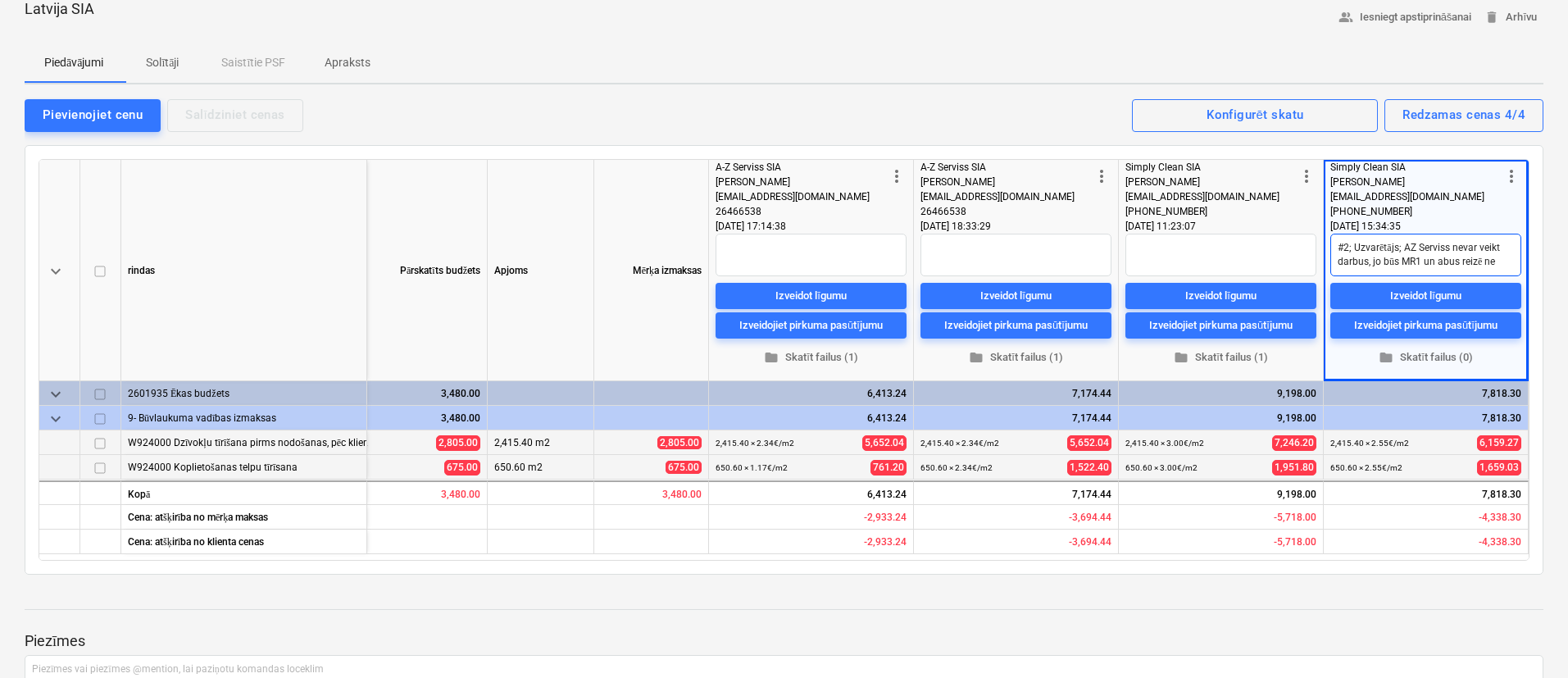 type on "x" 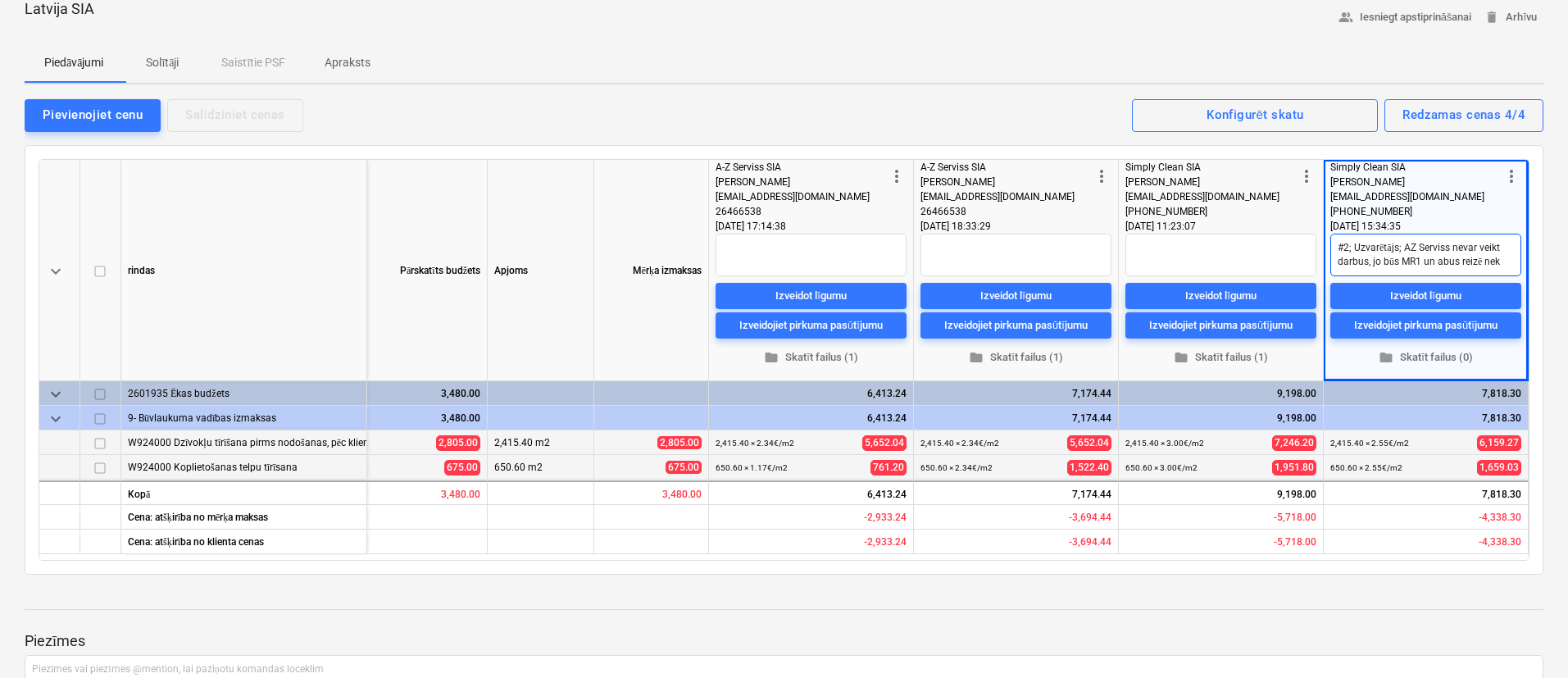 type on "#2; Uzvarētājs; AZ Serviss nevar veikt darbus, jo būs MR1 un abus reizē nekā" 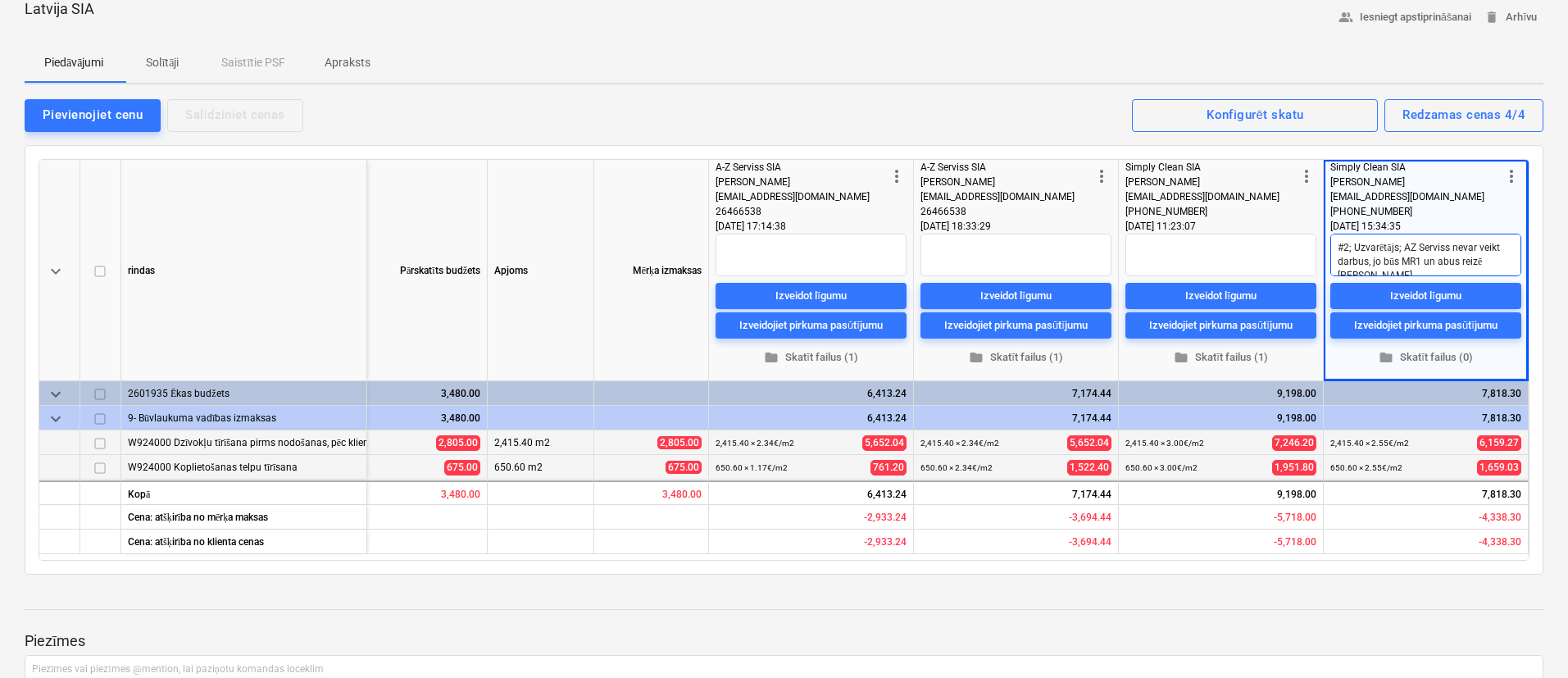 type on "x" 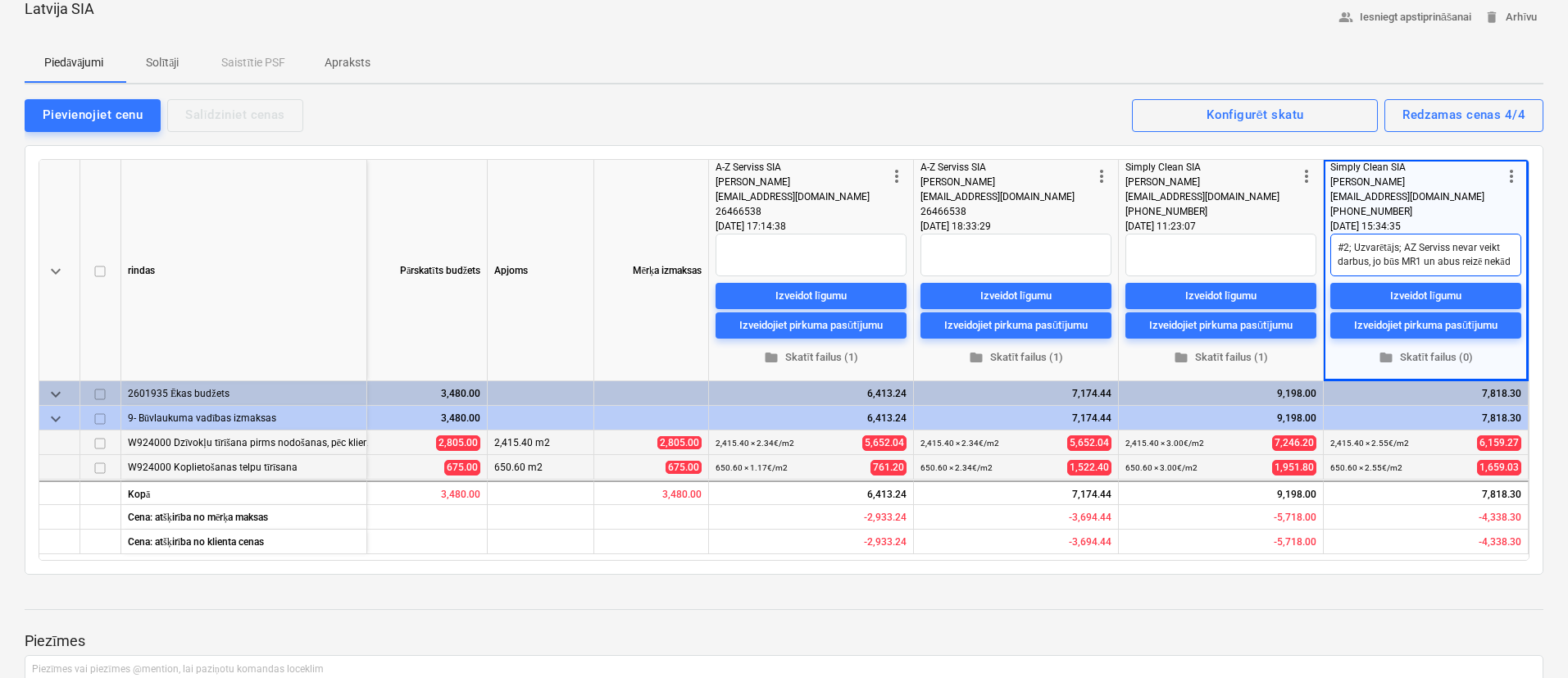 type on "x" 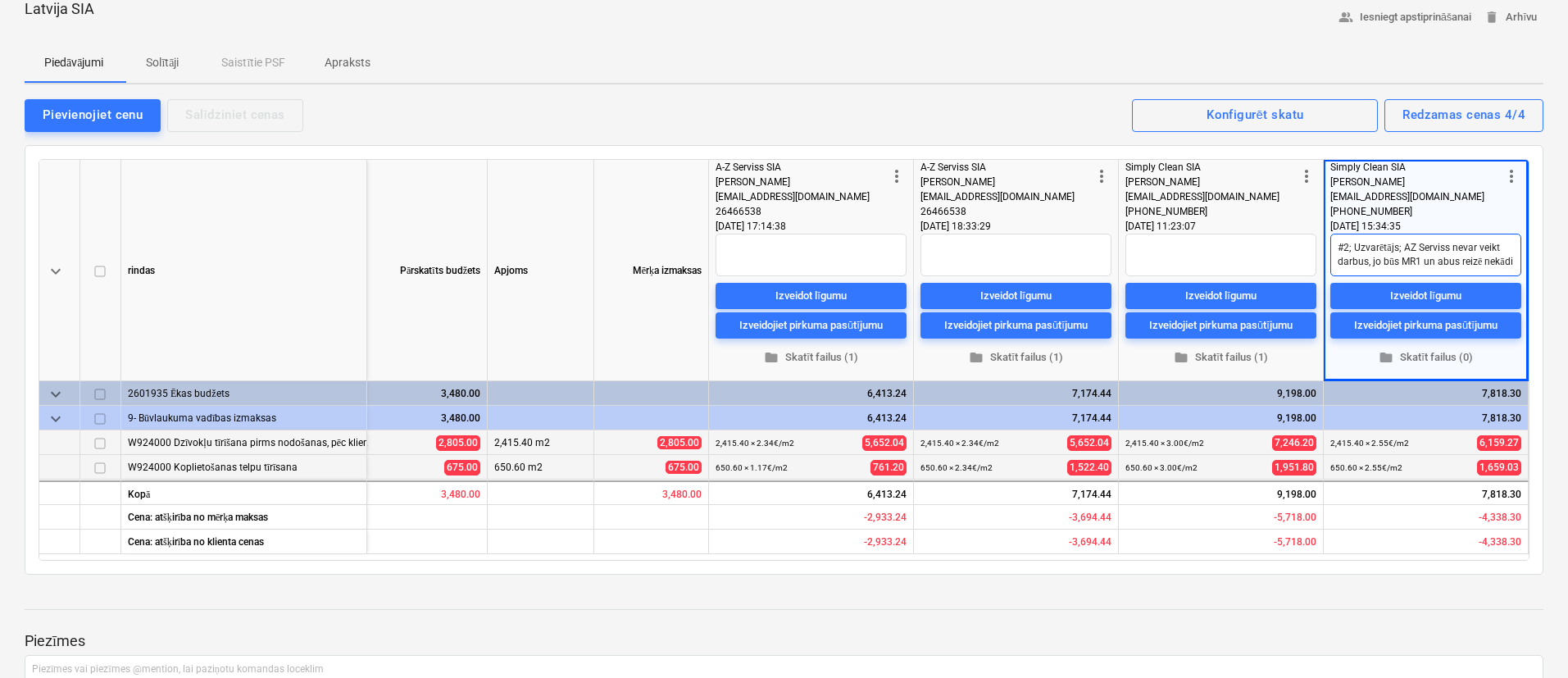 type on "x" 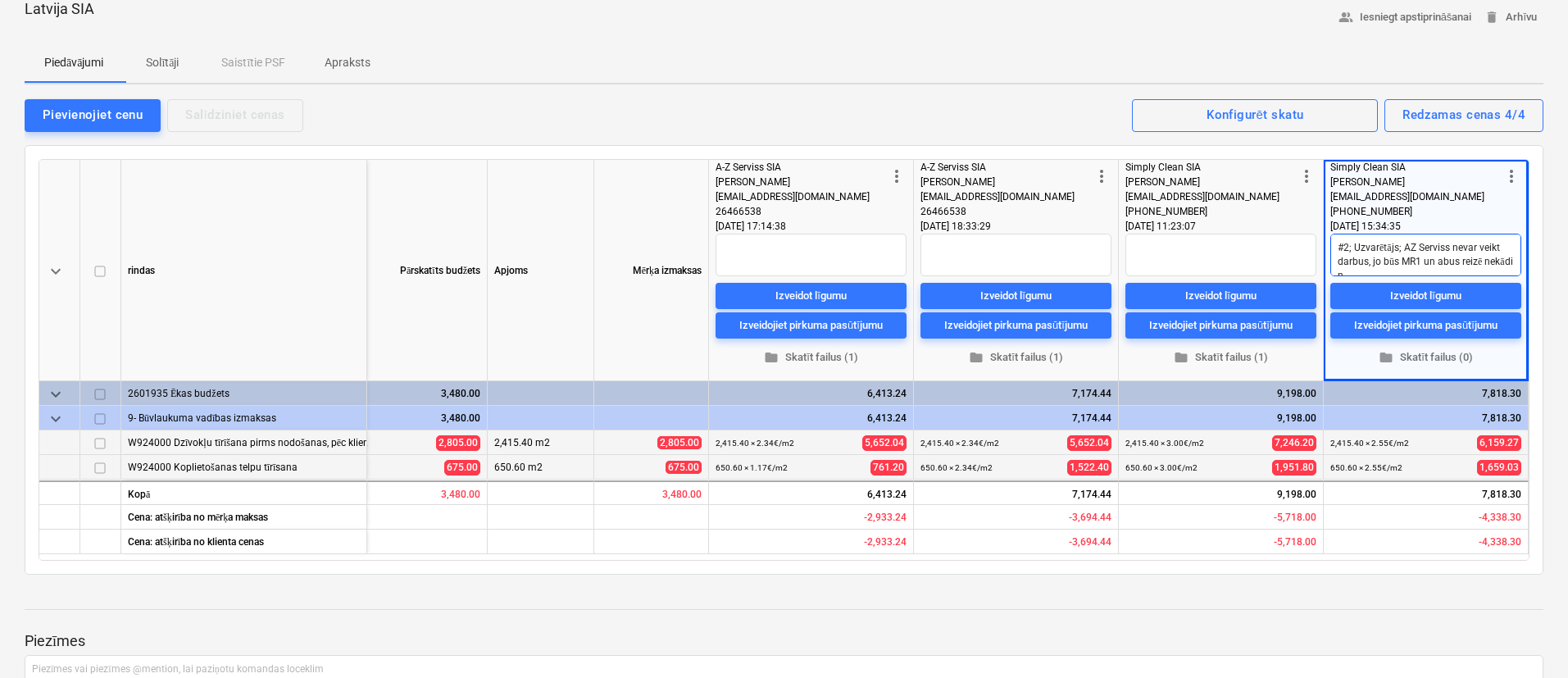 type on "#2; Uzvarētājs; AZ Serviss nevar veikt darbus, jo būs MR1 un abus reizē nekādi ne" 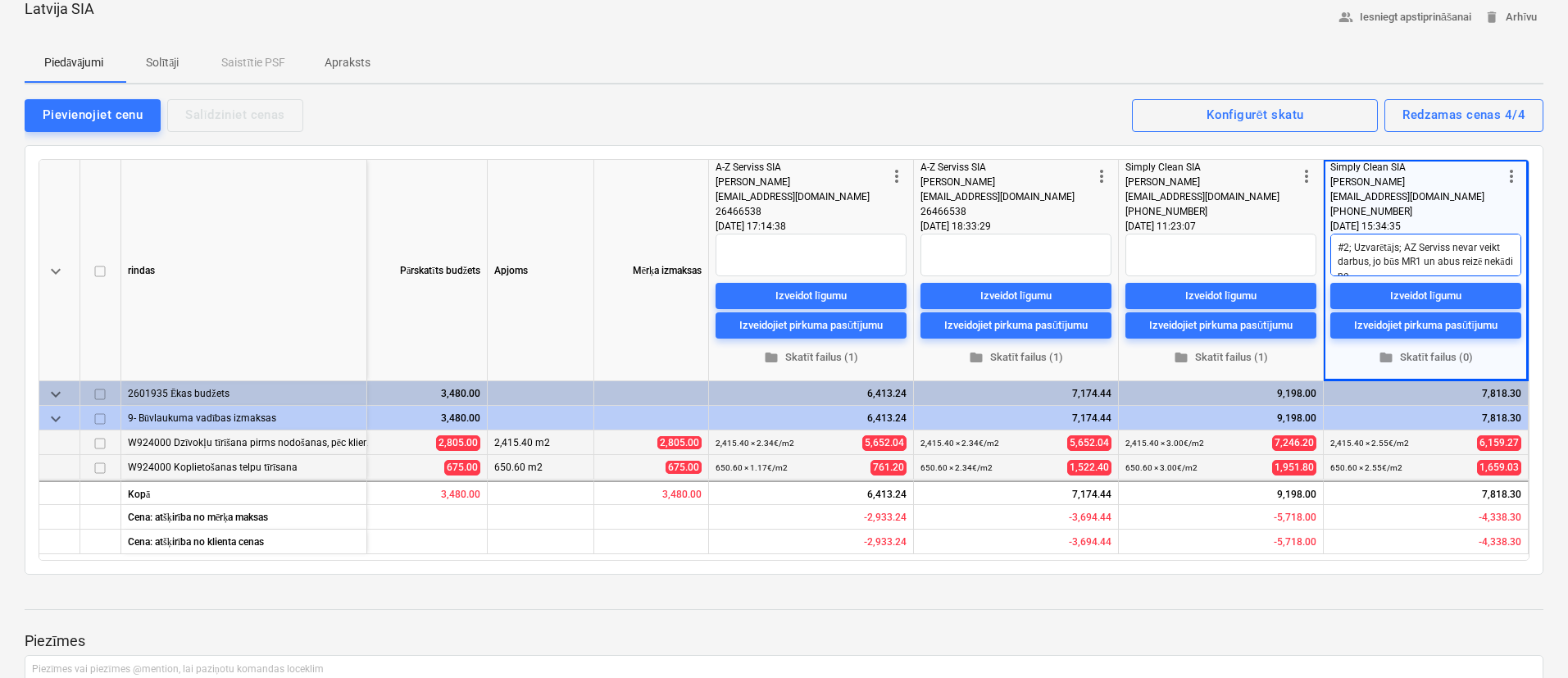 scroll, scrollTop: 7, scrollLeft: 0, axis: vertical 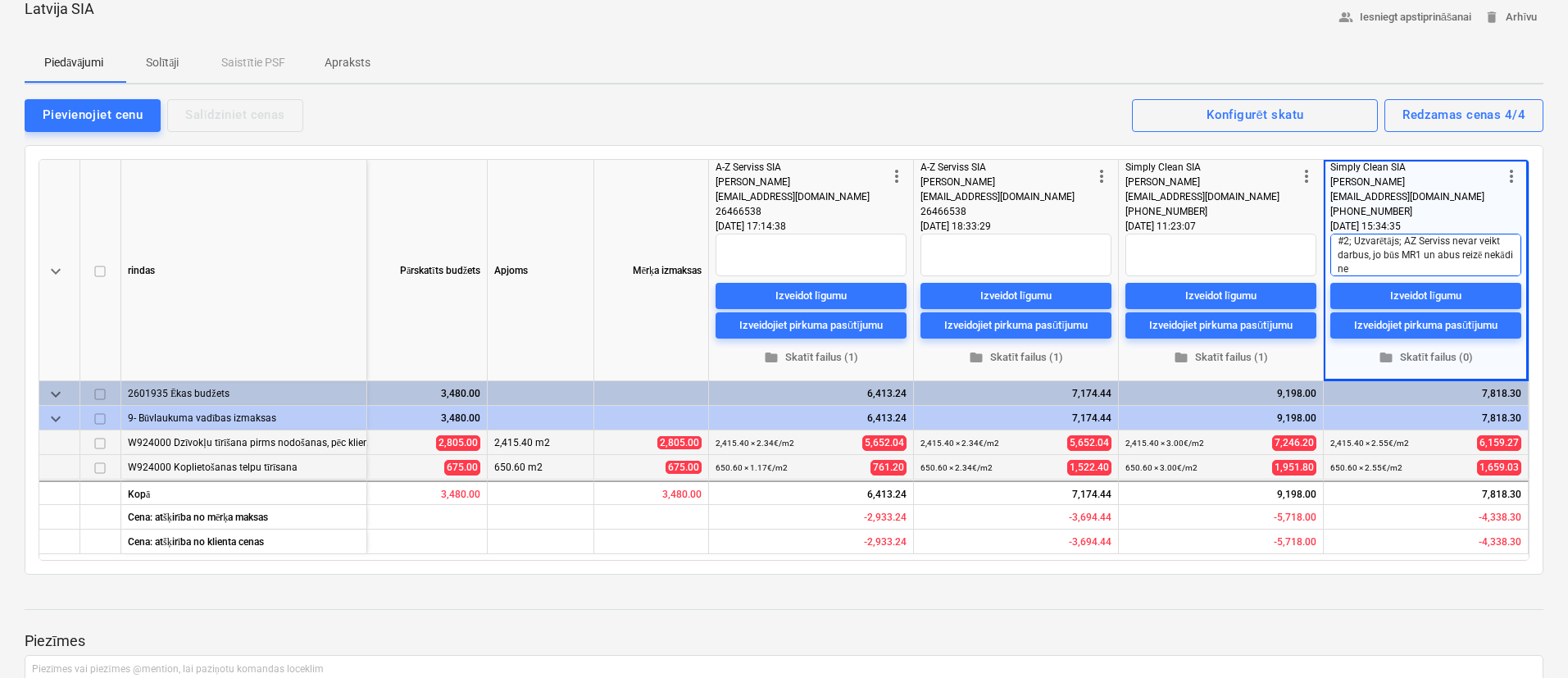 type on "x" 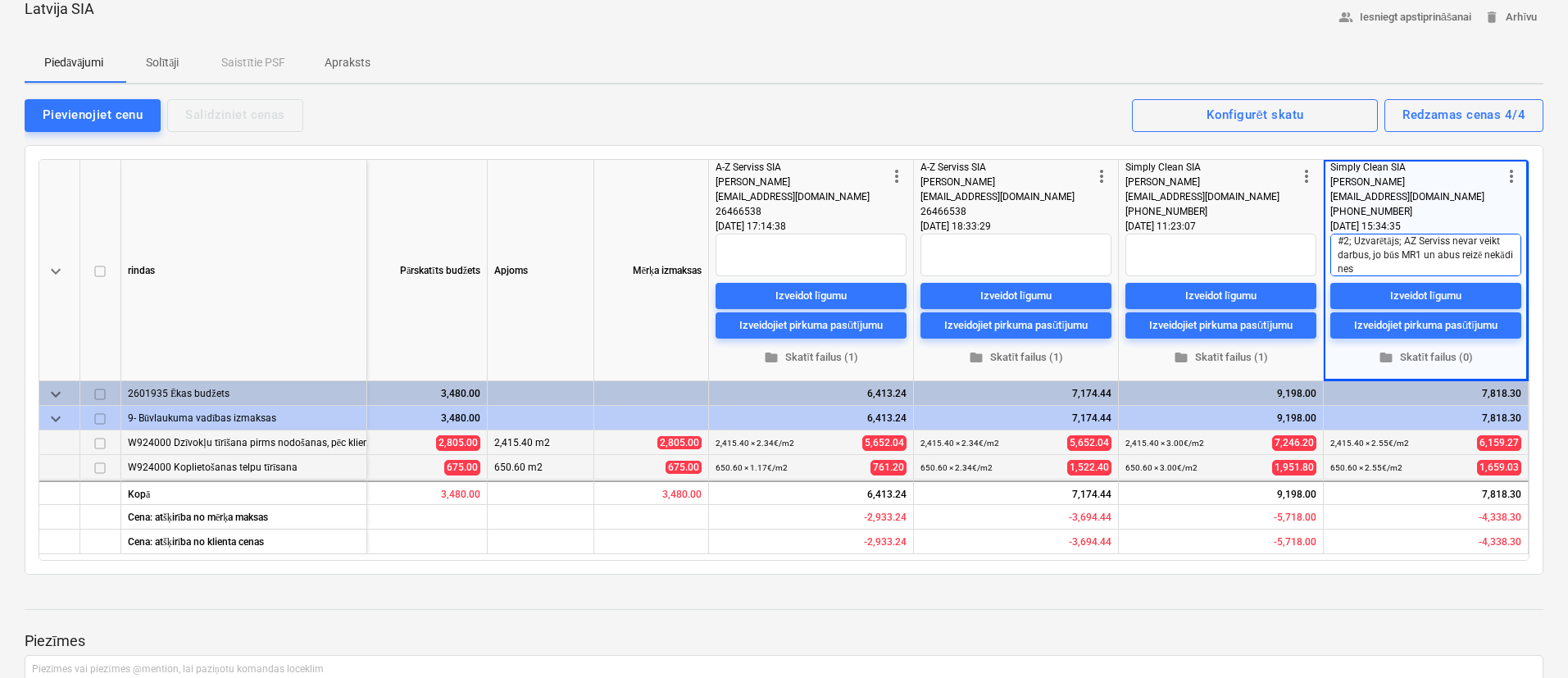 type on "x" 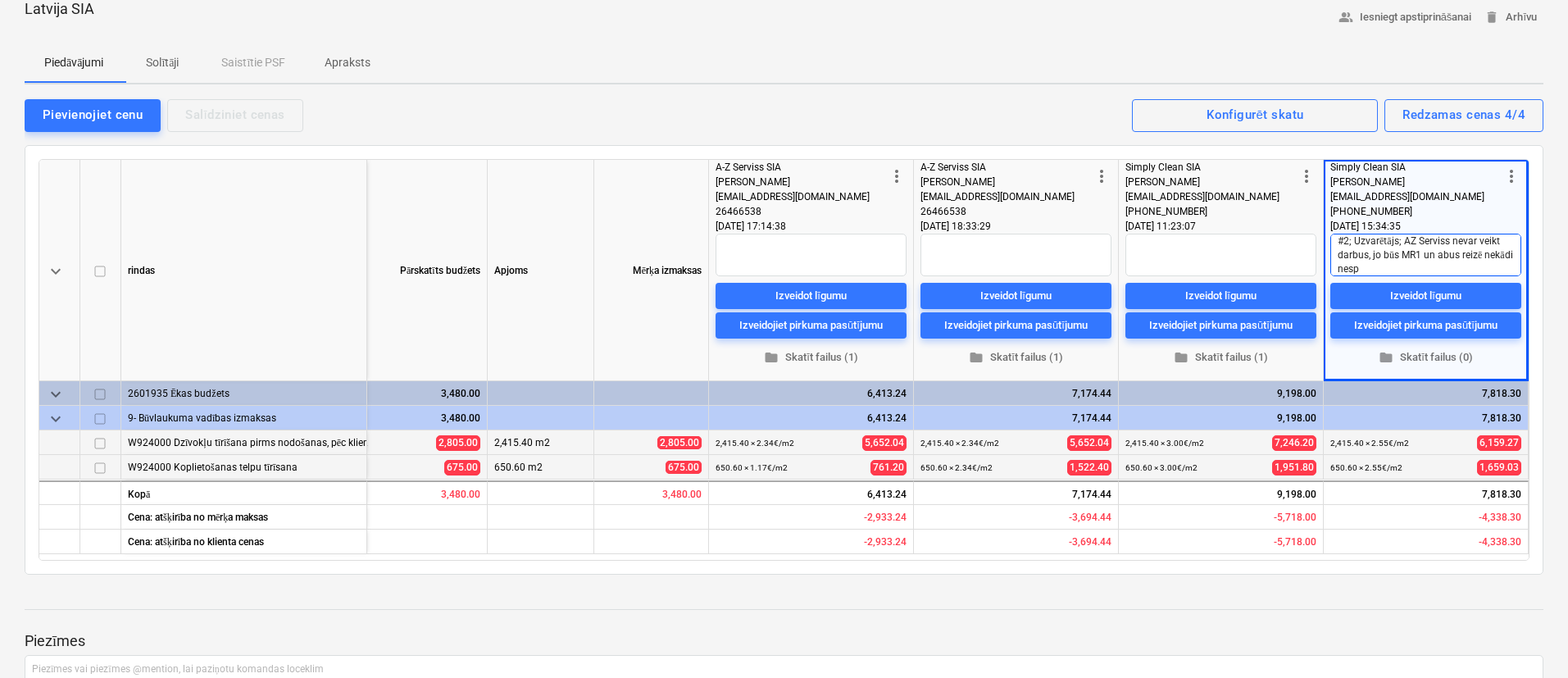 type on "x" 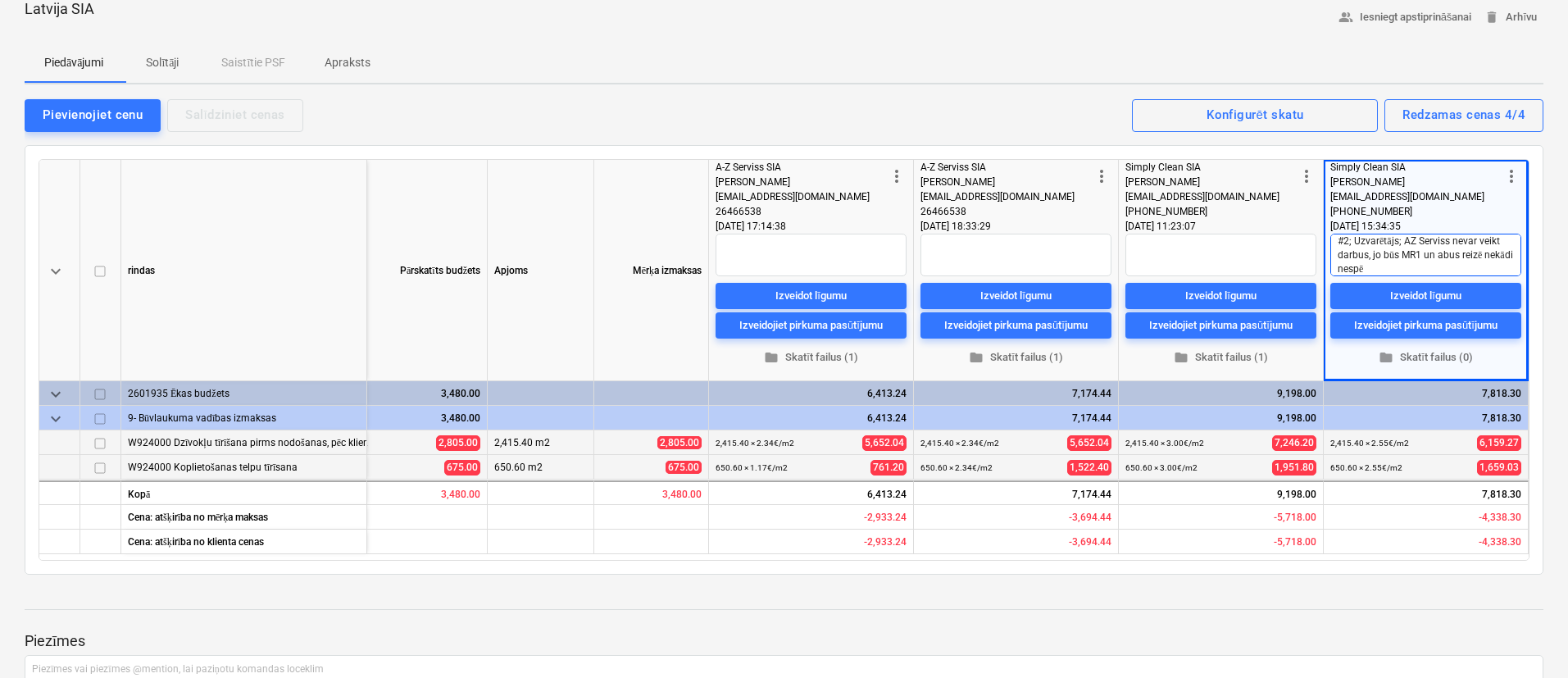 type on "x" 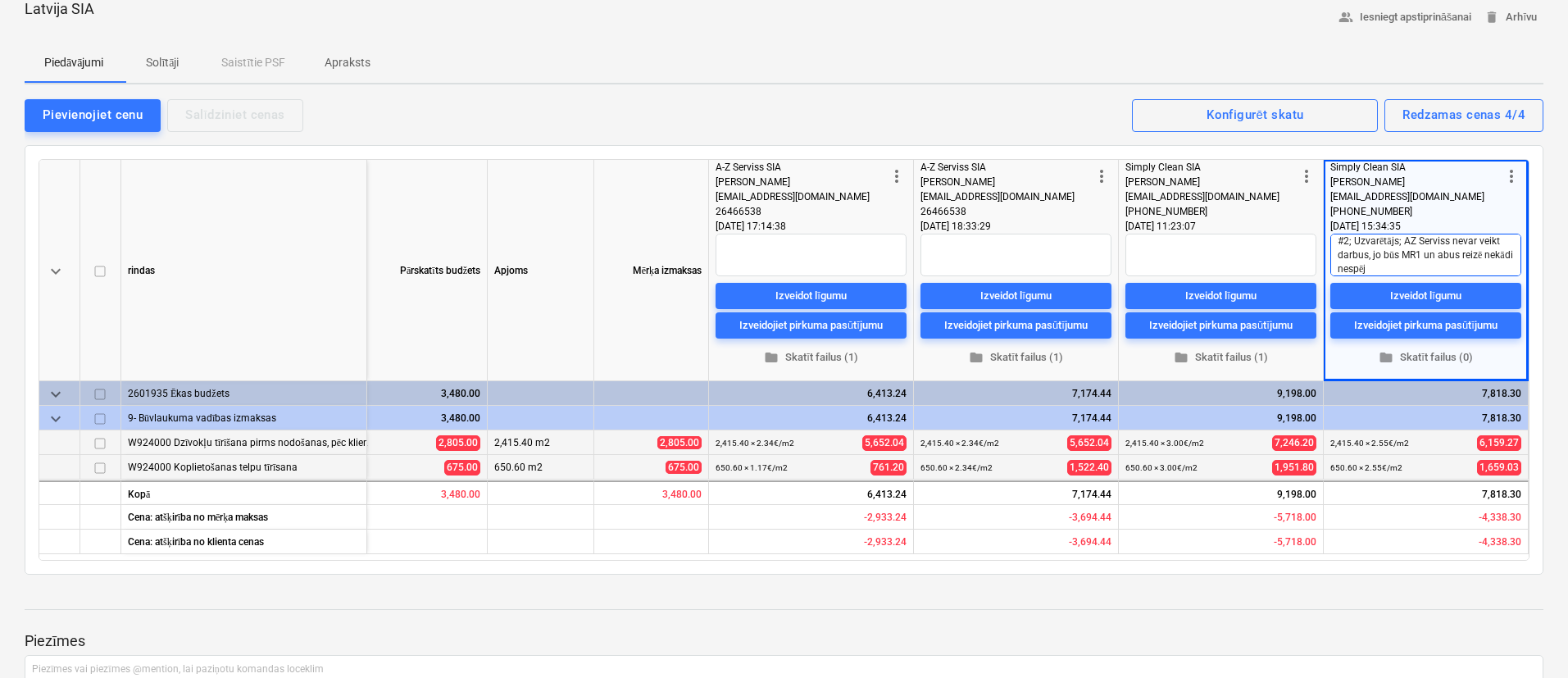 type on "x" 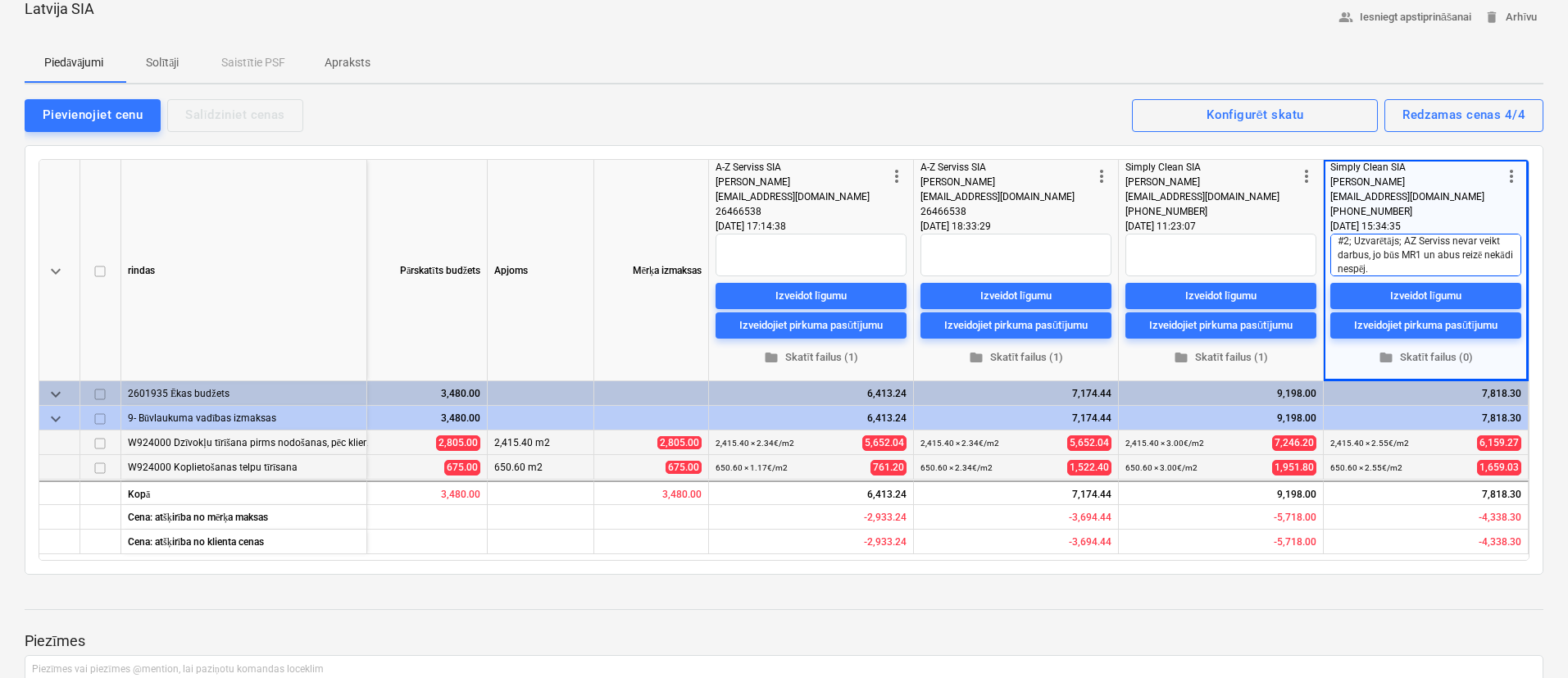 click on "#2; Uzvarētājs; AZ Serviss nevar veikt darbus, jo būs MR1 un abus reizē nekādi nespēj." at bounding box center [1425, 255] 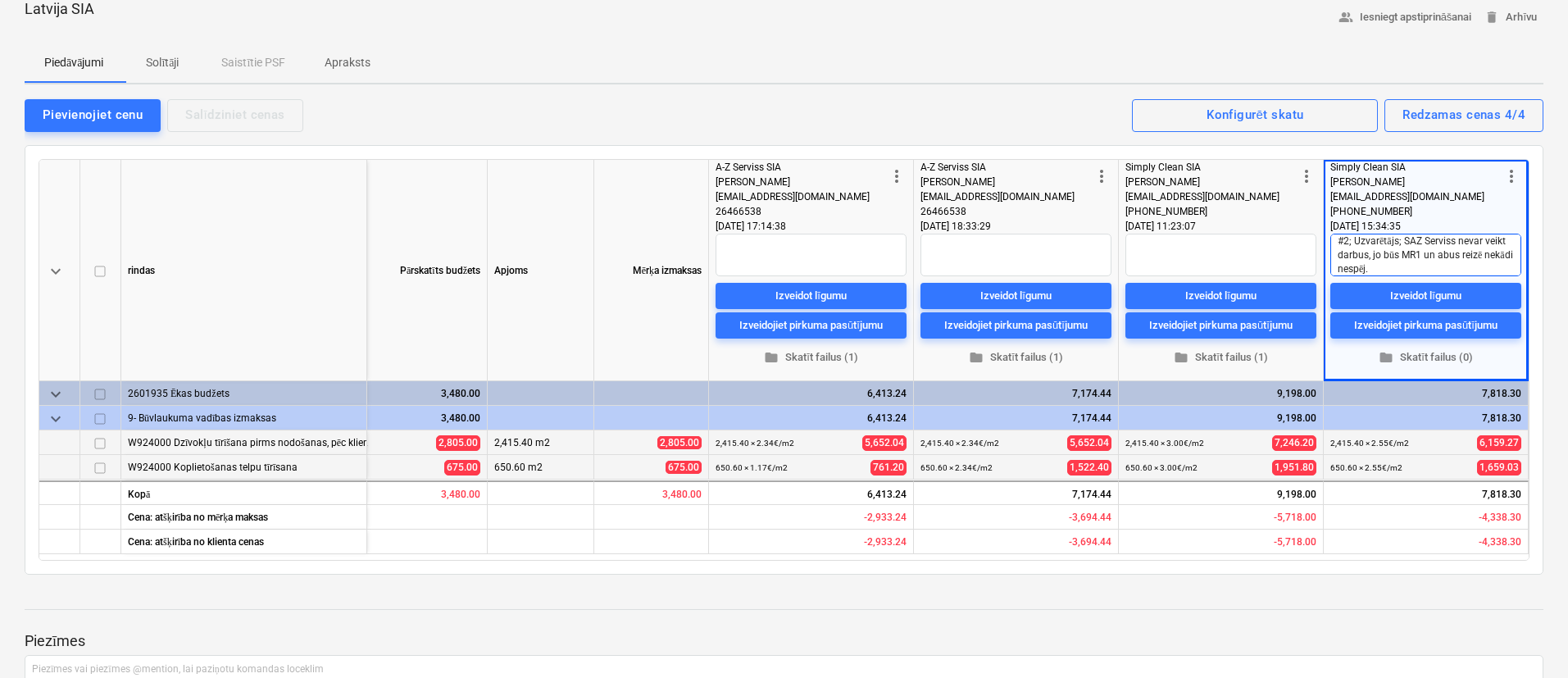 type on "x" 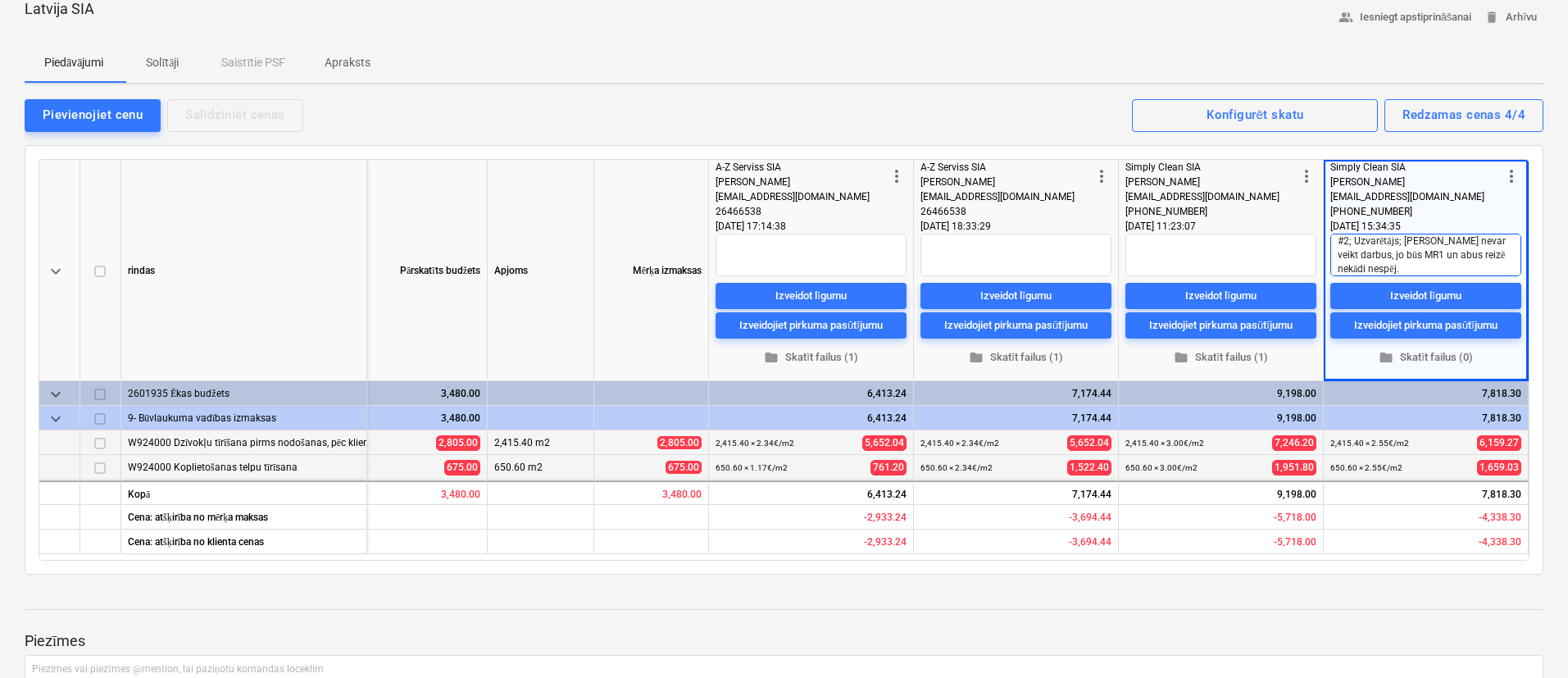 type on "x" 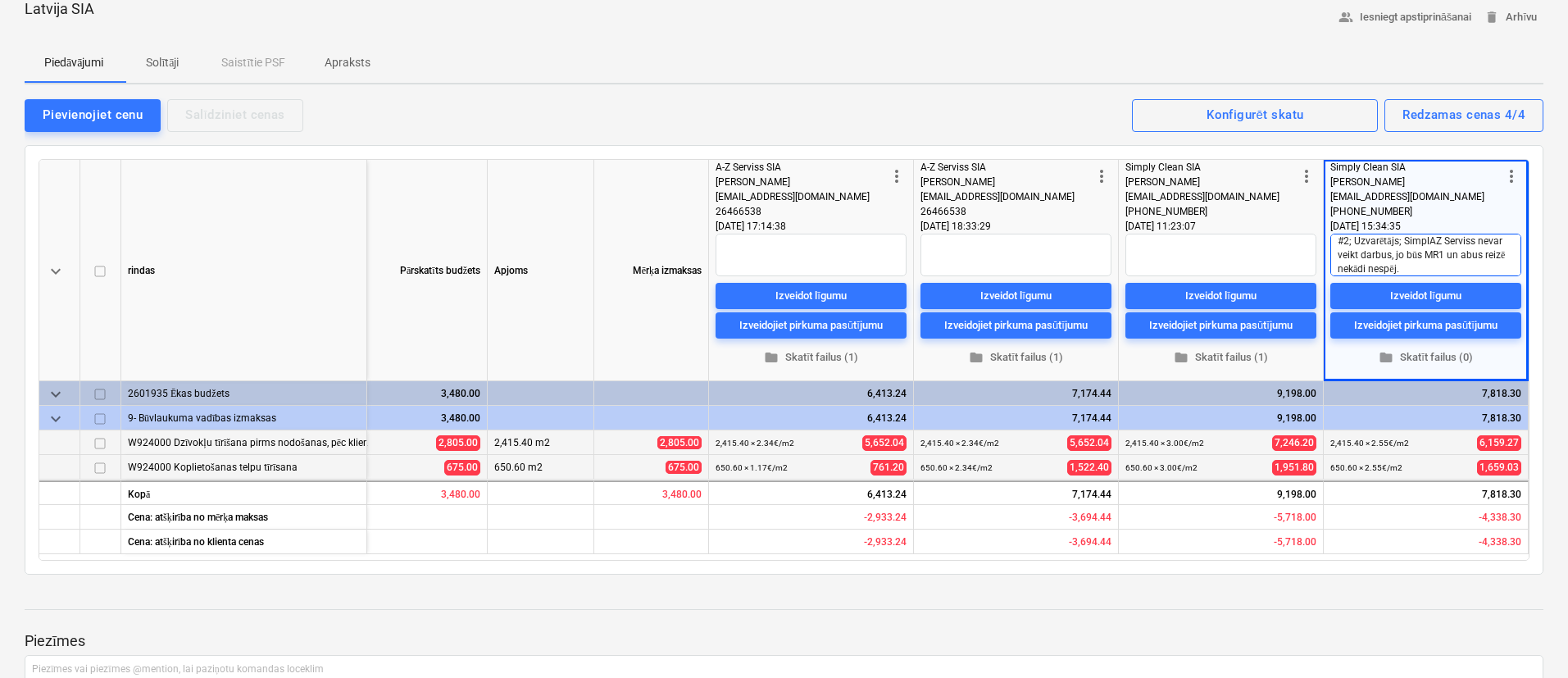 type on "x" 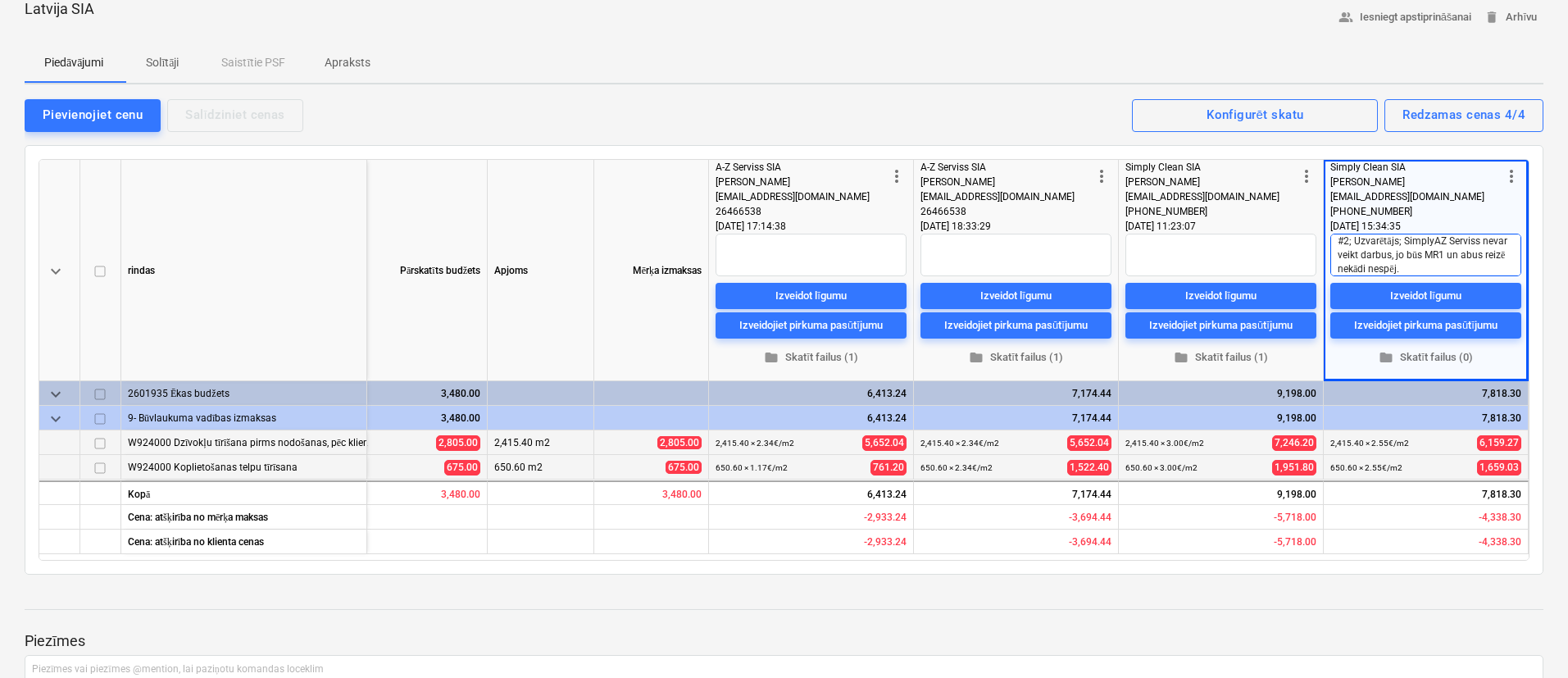 type on "x" 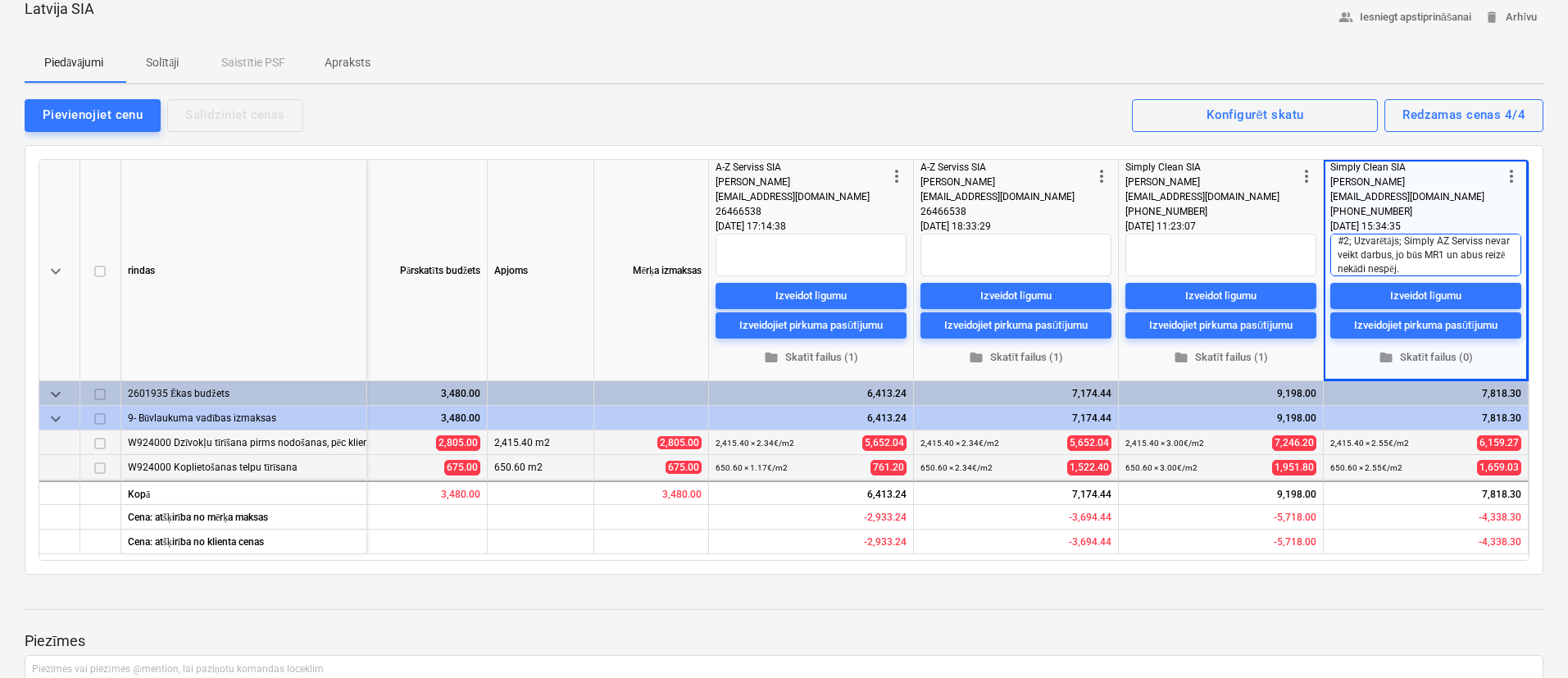 type on "x" 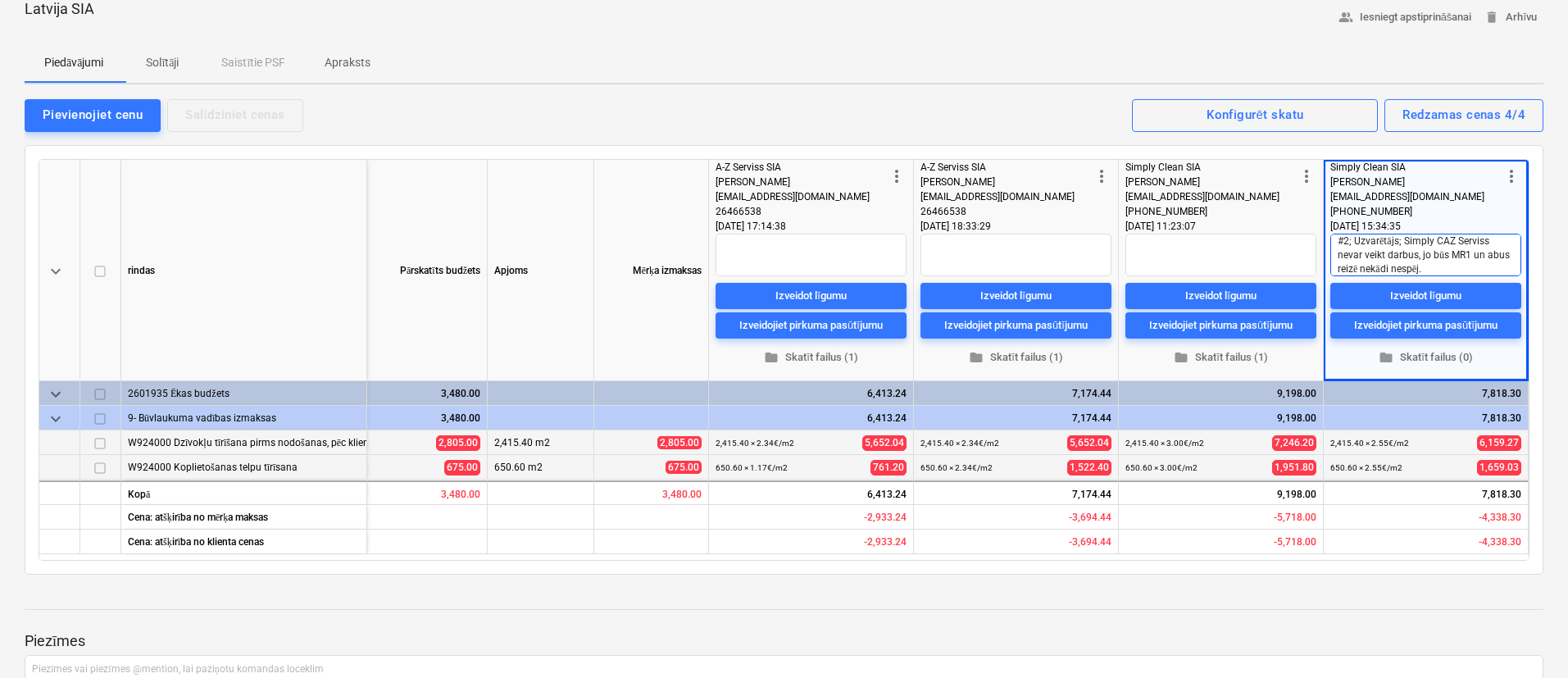 type on "x" 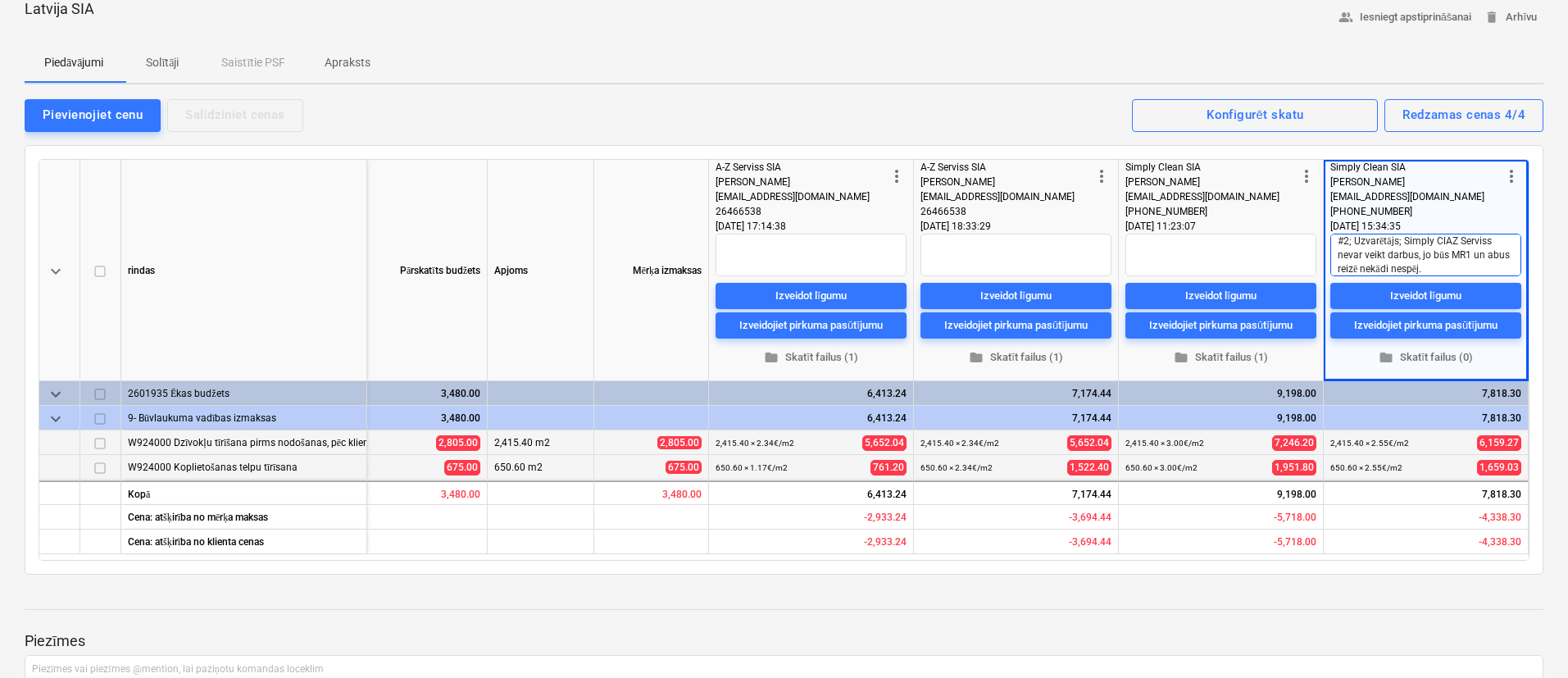 type on "x" 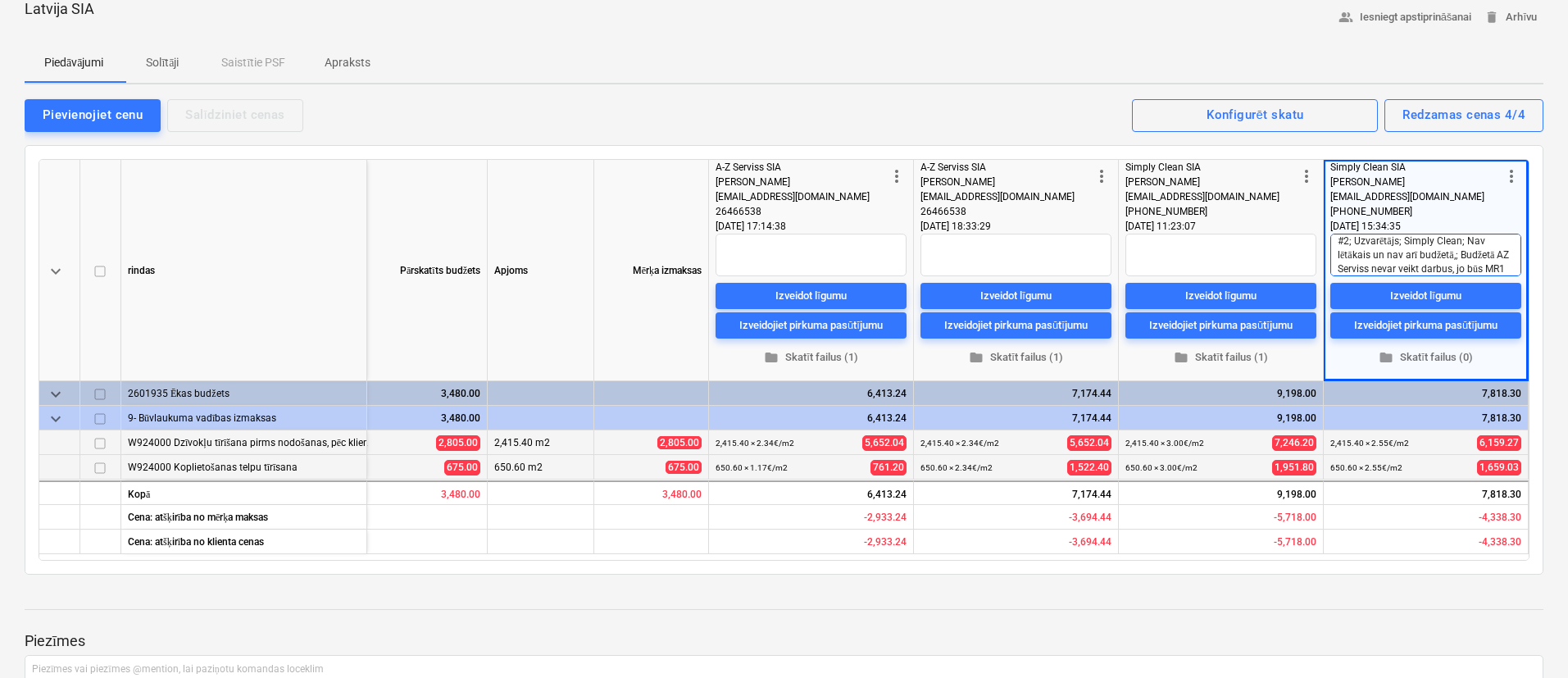 click on "#2; Uzvarētājs; Simply Clean; Nav lētākais un nav arī budžetā,; Budžetā AZ Serviss nevar veikt darbus, jo būs MR1 un abus reizē nekādi nespēj." at bounding box center [1425, 255] 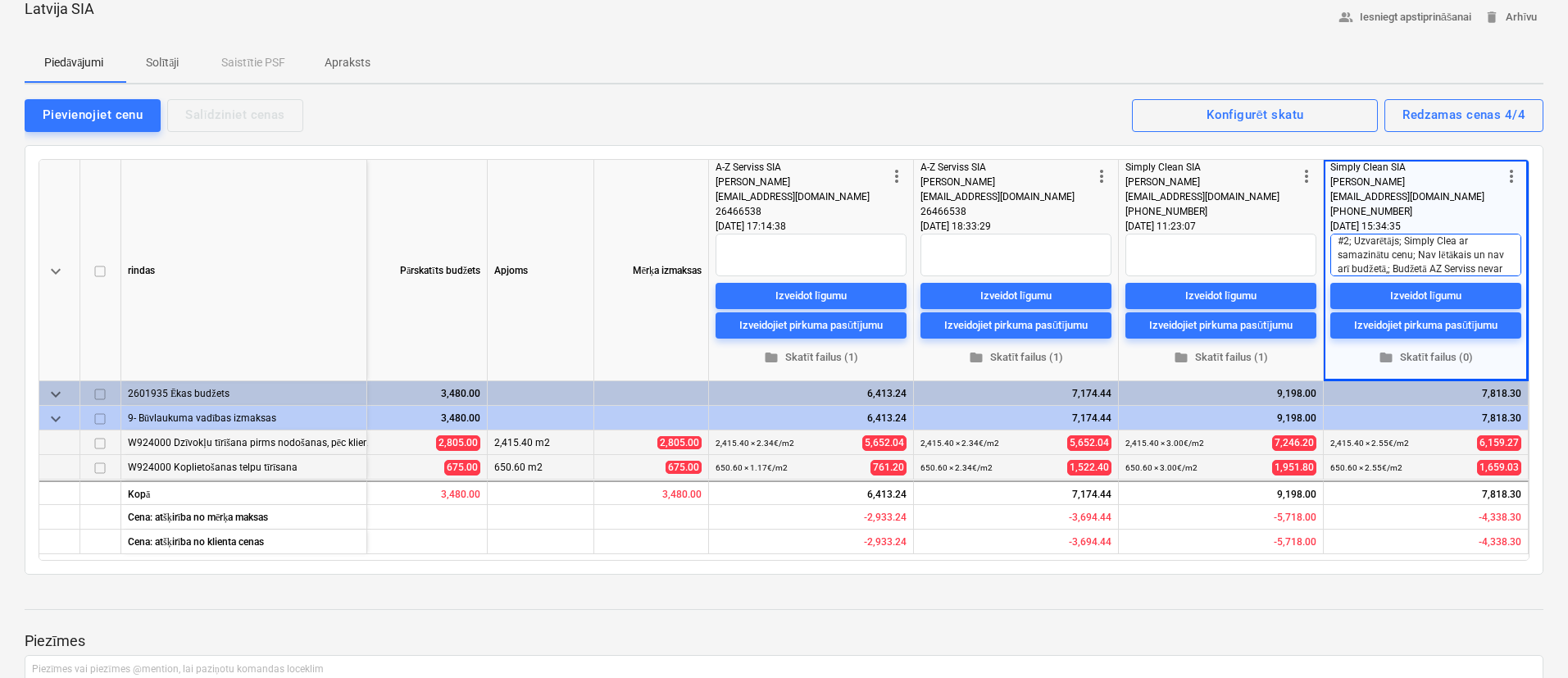 click on "#2; Uzvarētājs; Simply Clea ar samazinātu cenu; Nav lētākais un nav arī budžetā,; Budžetā AZ Serviss nevar veikt darbus, jo būs MR1 un abus reizē nekādi nespēj." at bounding box center (1425, 255) 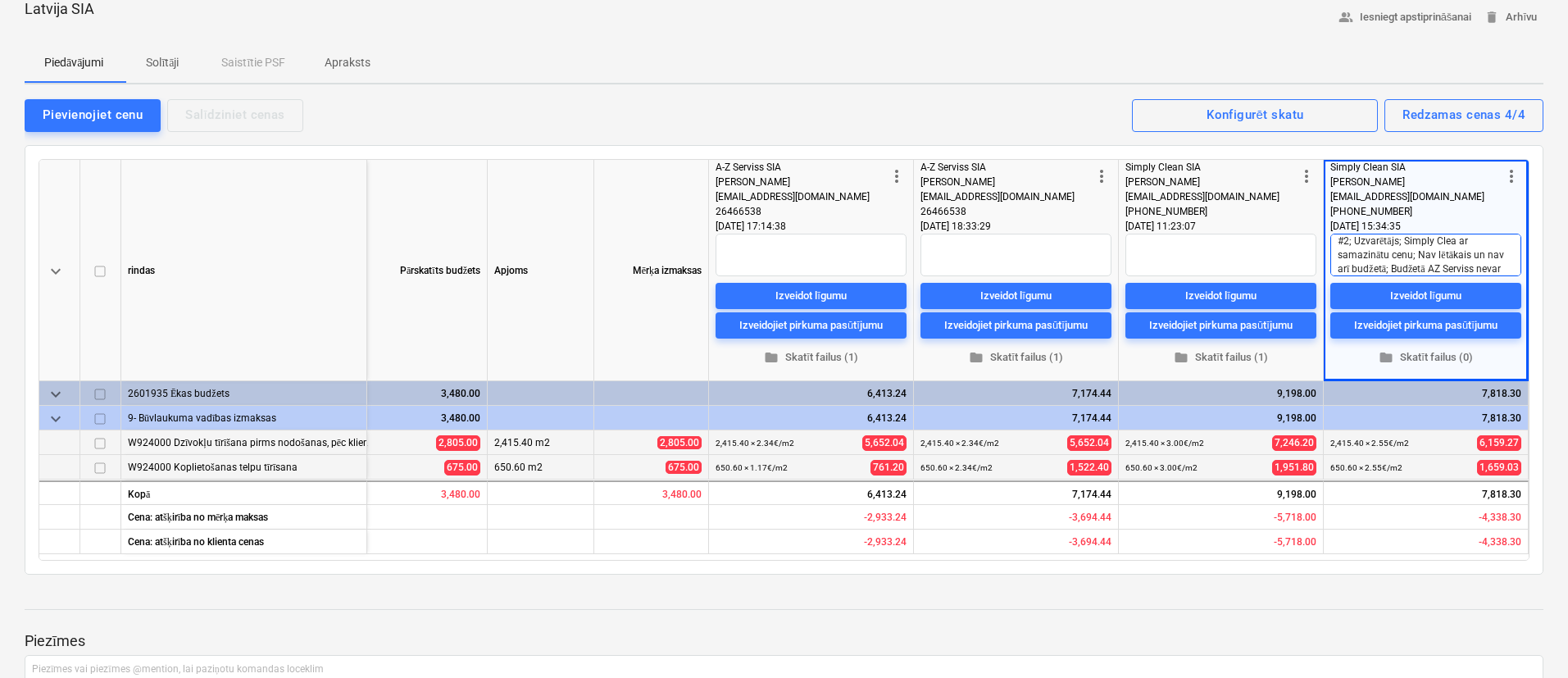 click on "#2; Uzvarētājs; Simply Clea ar samazinātu cenu; Nav lētākais un nav arī budžetā; Budžetā AZ Serviss nevar veikt darbus, jo būs MR1 un abus reizē nekādi nespēj." at bounding box center (1425, 255) 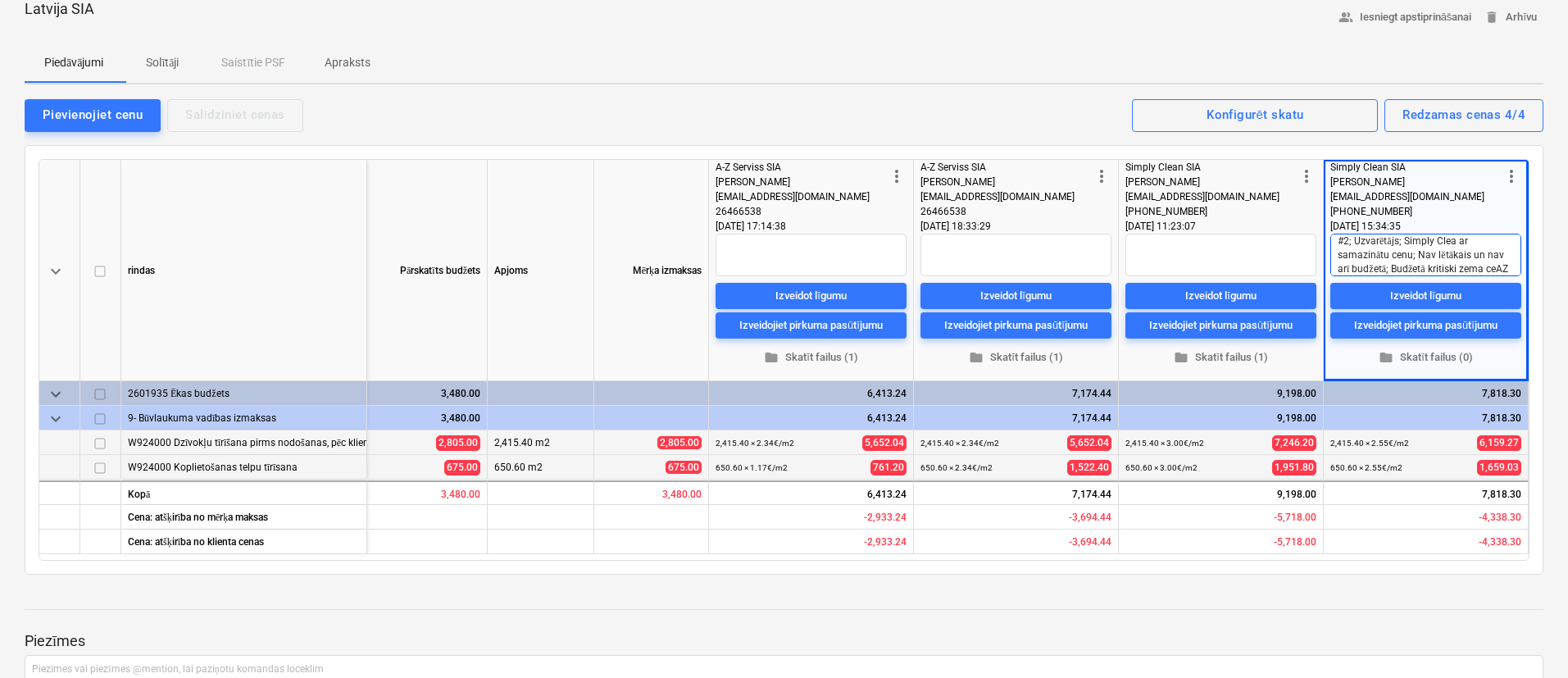 scroll, scrollTop: 20, scrollLeft: 0, axis: vertical 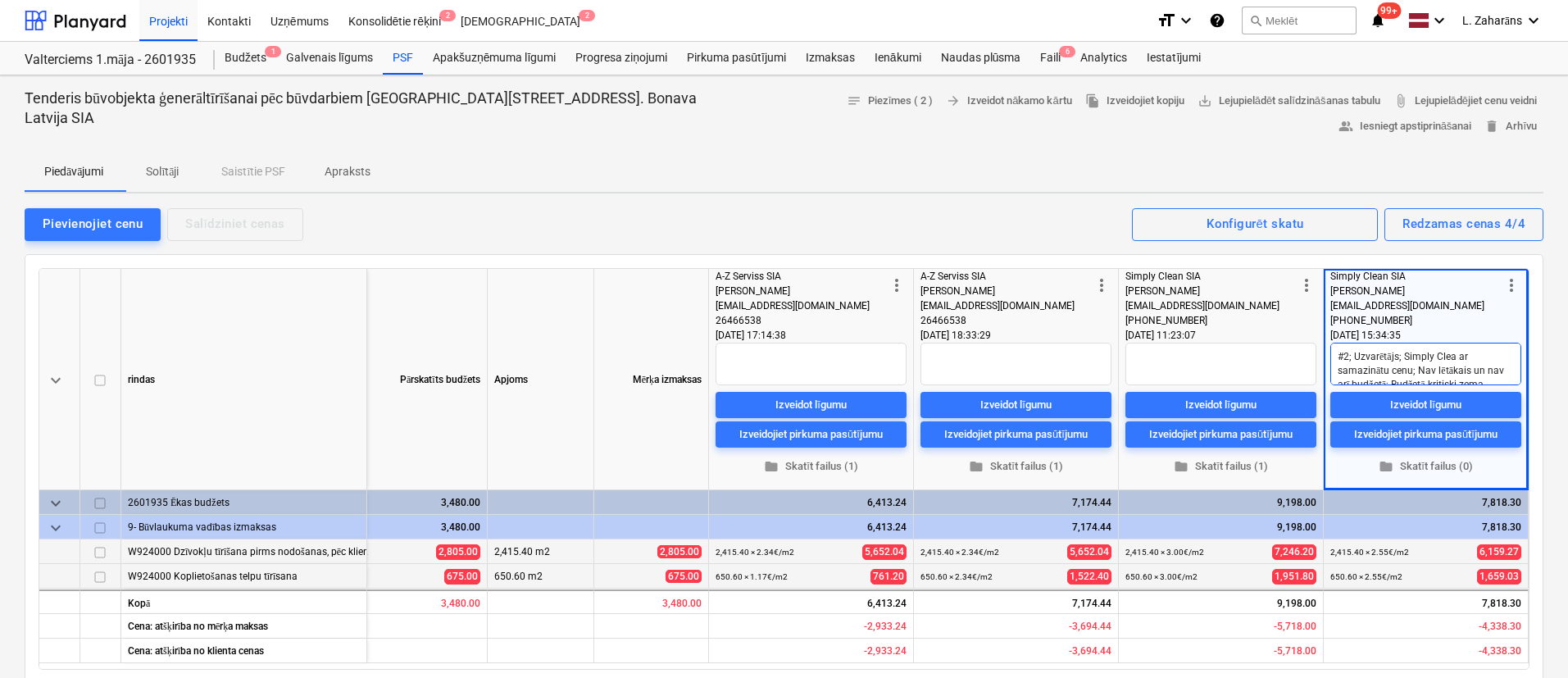 drag, startPoint x: 1476, startPoint y: 371, endPoint x: 1230, endPoint y: 282, distance: 261.60466 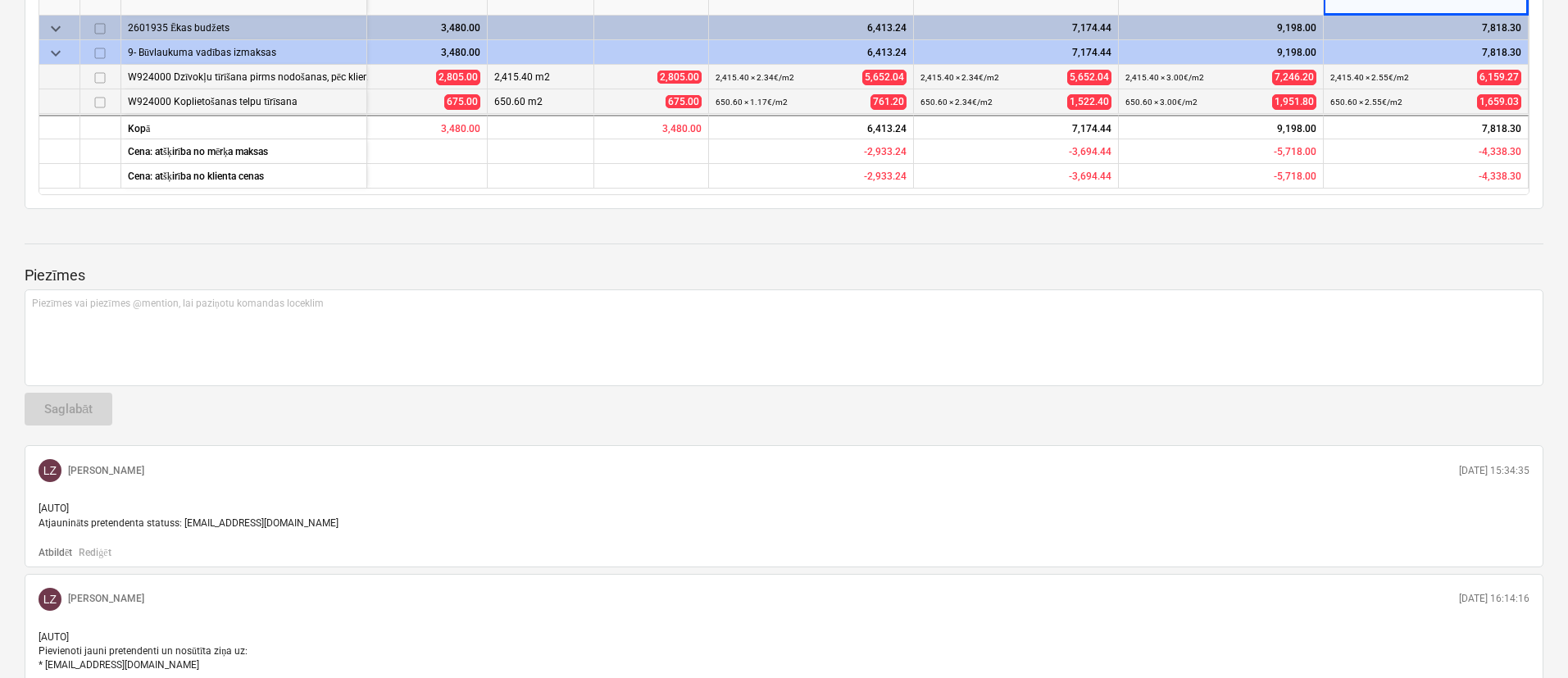 scroll, scrollTop: 492, scrollLeft: 0, axis: vertical 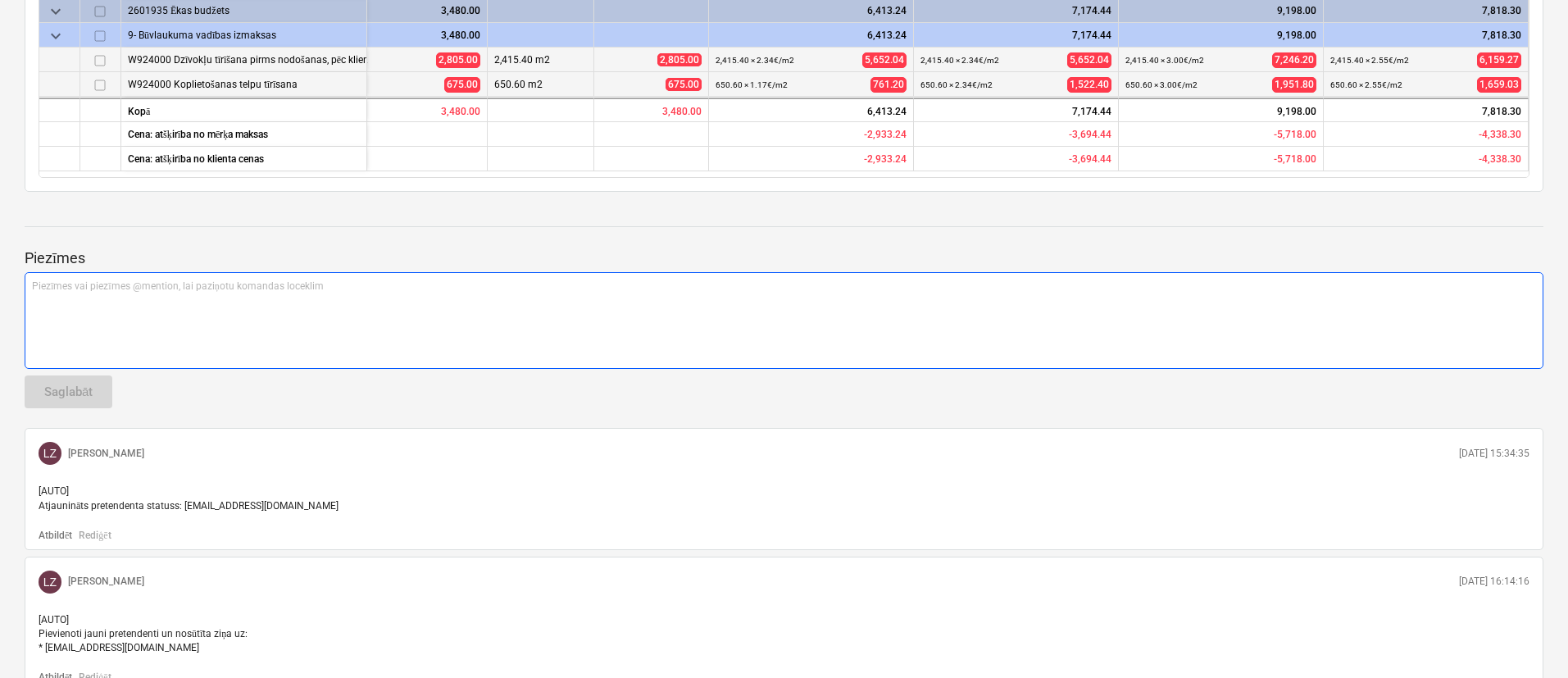 click on "Piezīmes vai piezīmes @mention, lai paziņotu komandas loceklim ﻿" at bounding box center [784, 321] 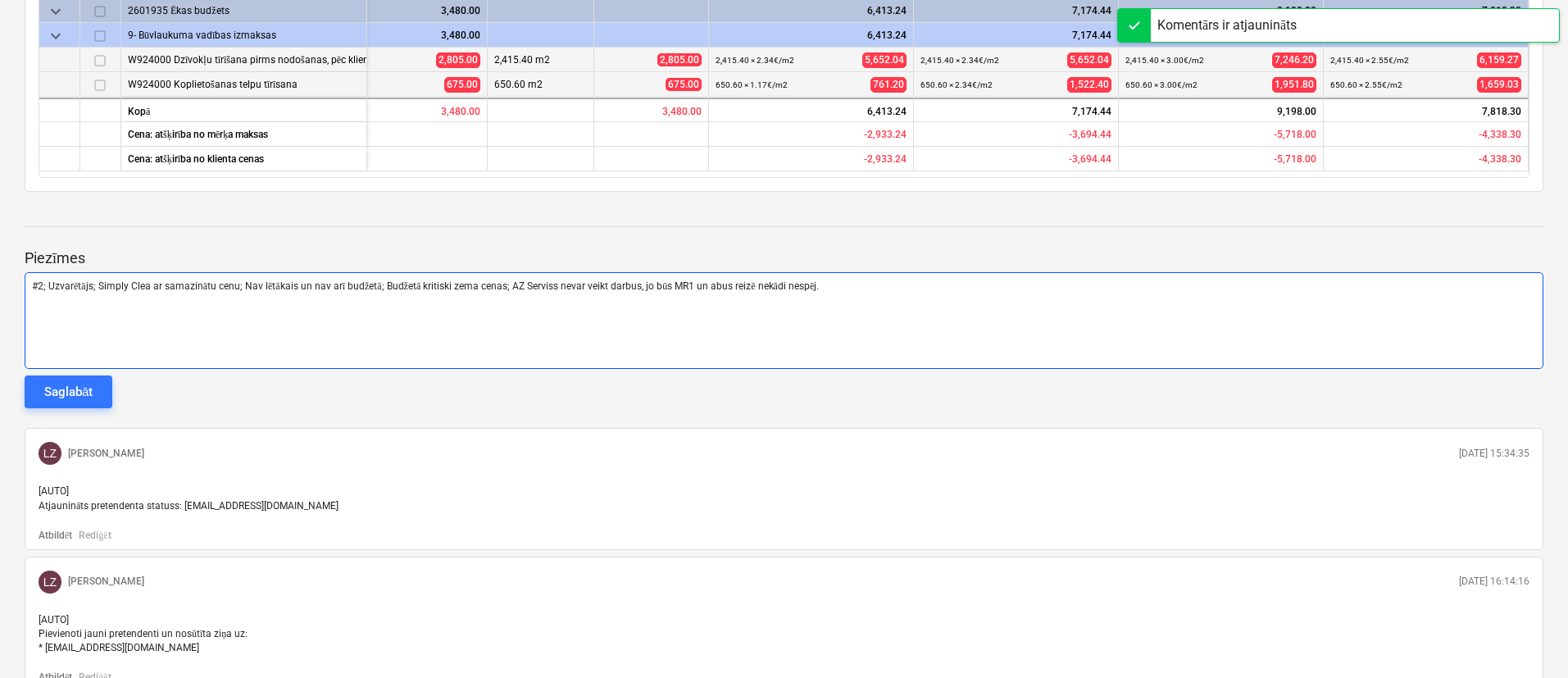 scroll, scrollTop: 439, scrollLeft: 0, axis: vertical 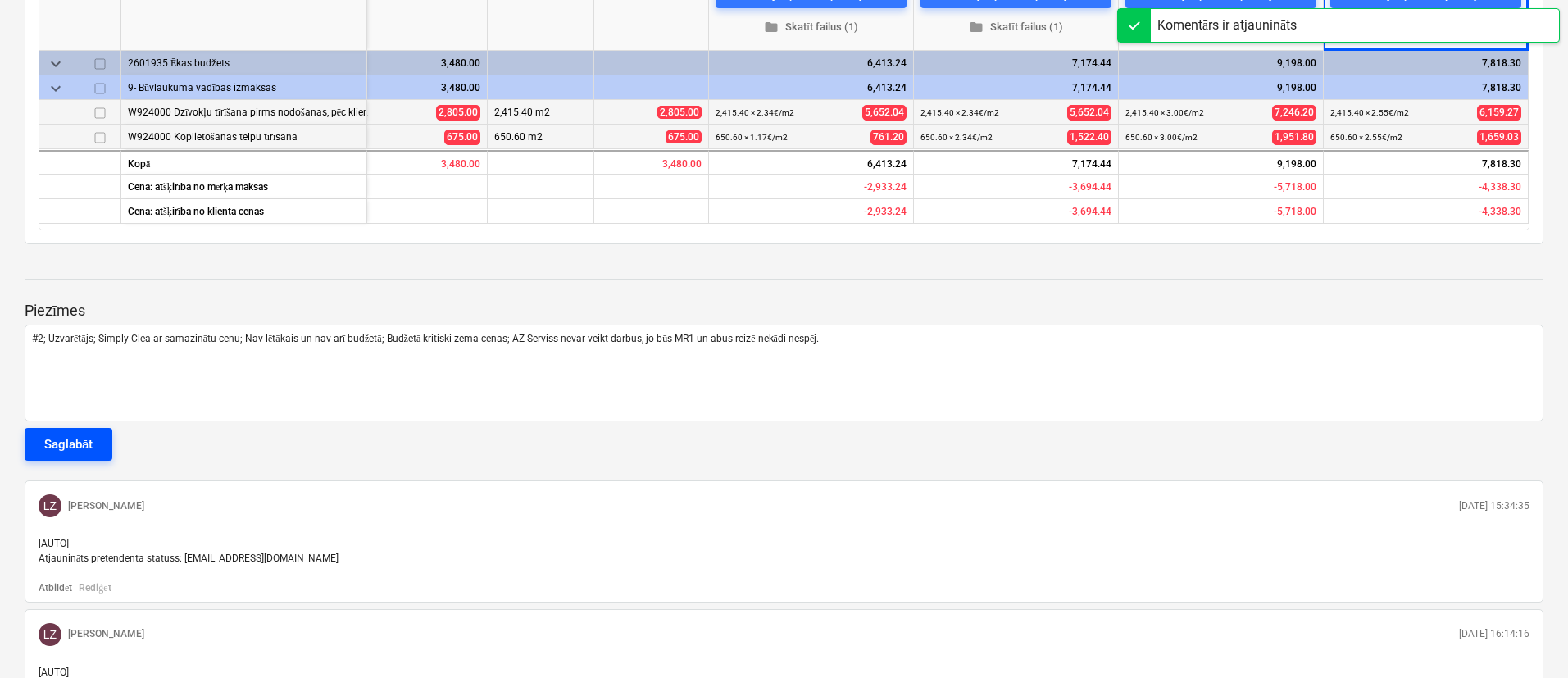 click on "Saglabāt" at bounding box center [68, 444] 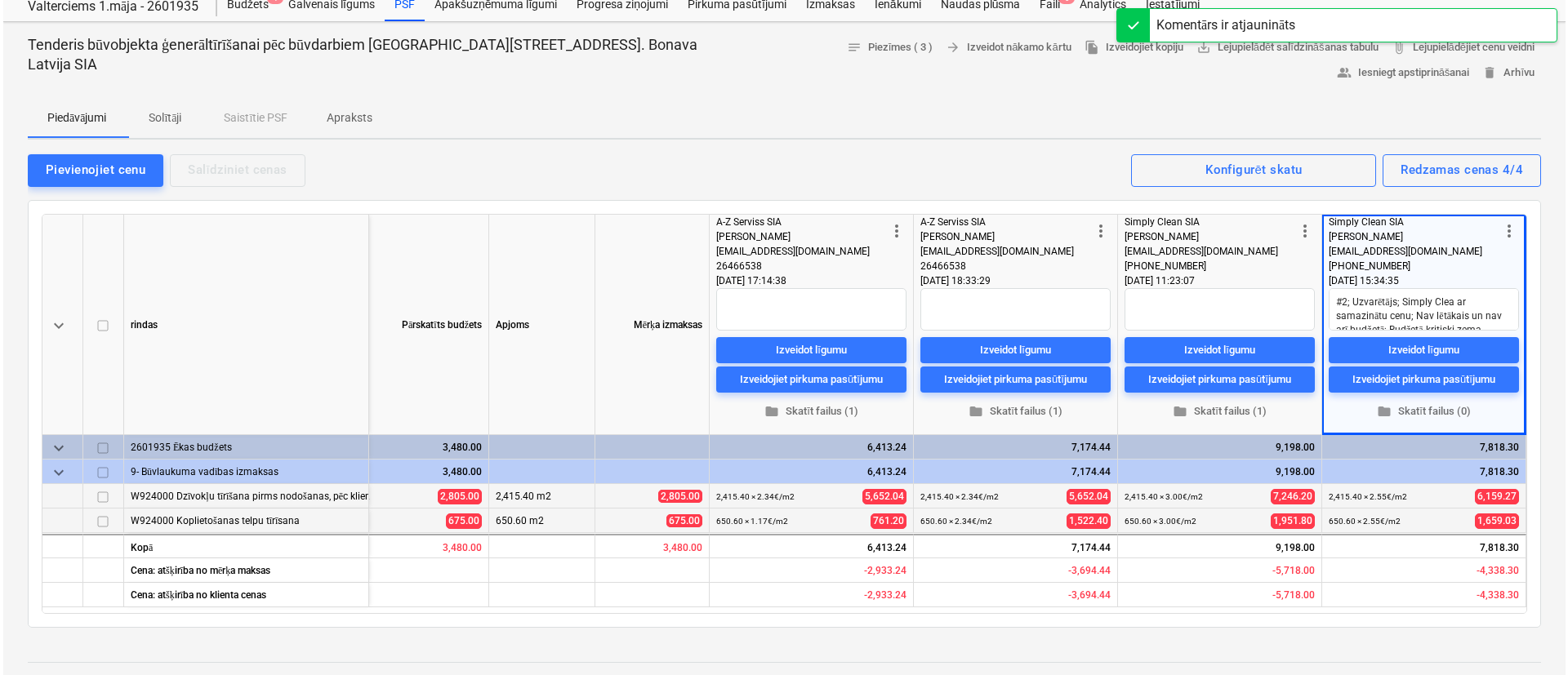 scroll, scrollTop: 0, scrollLeft: 0, axis: both 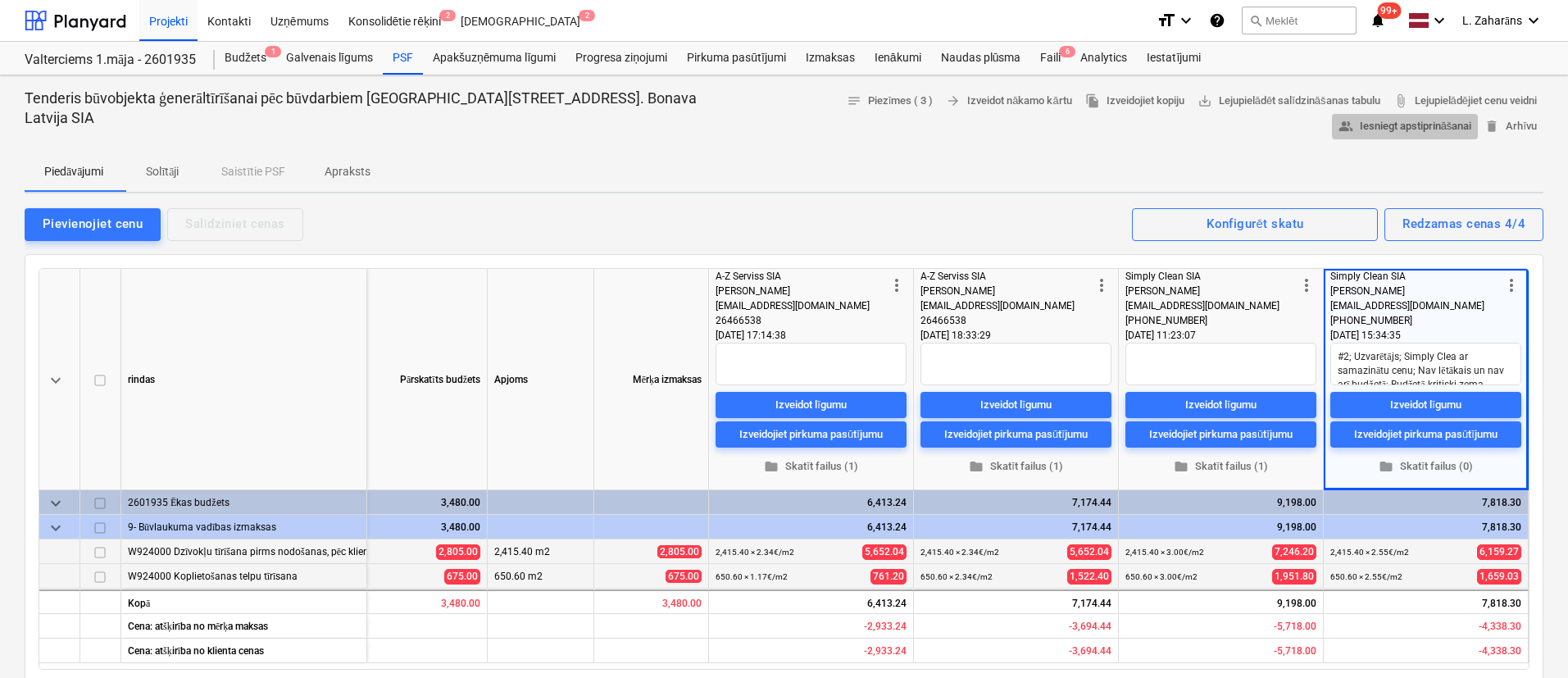 click on "people_alt Iesniegt apstiprināšanai" at bounding box center [1405, 126] 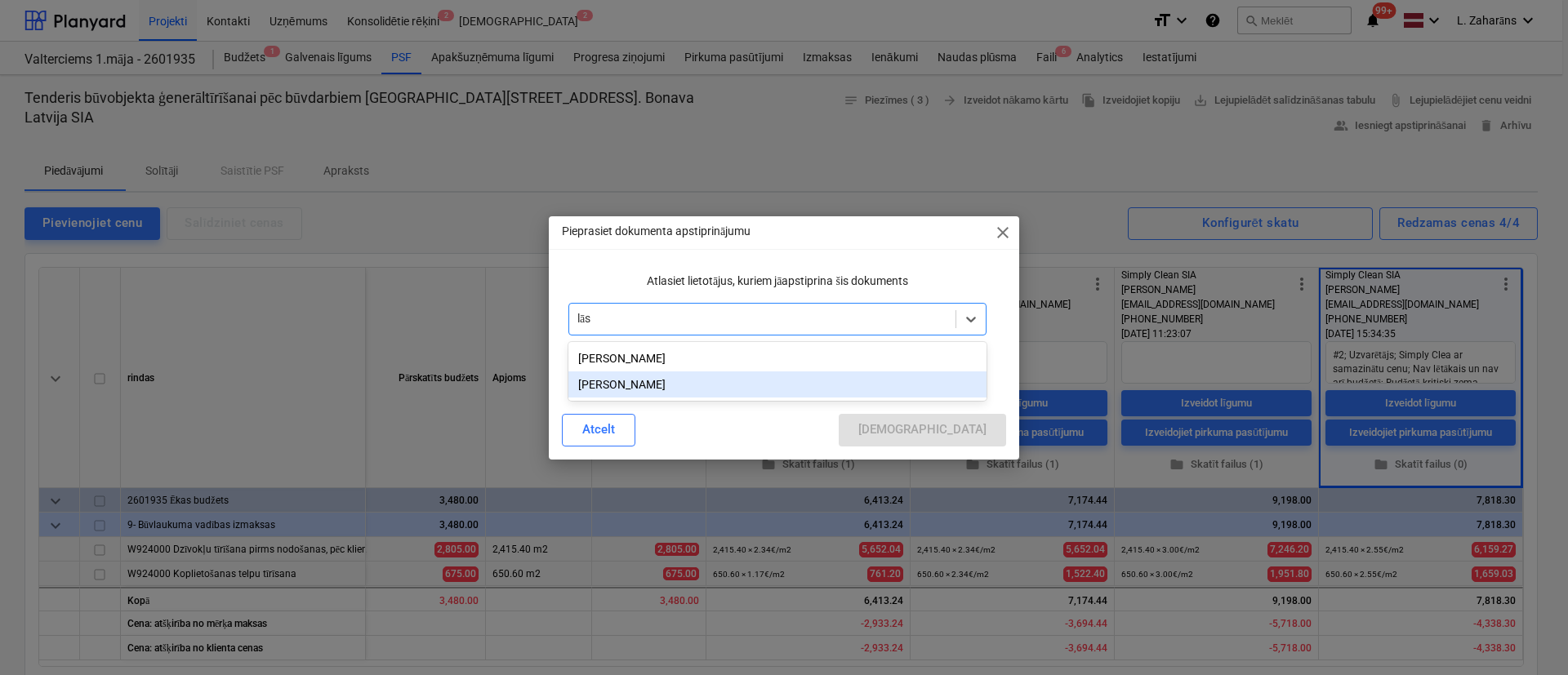 click on "Lāsma Erharde" at bounding box center [777, 384] 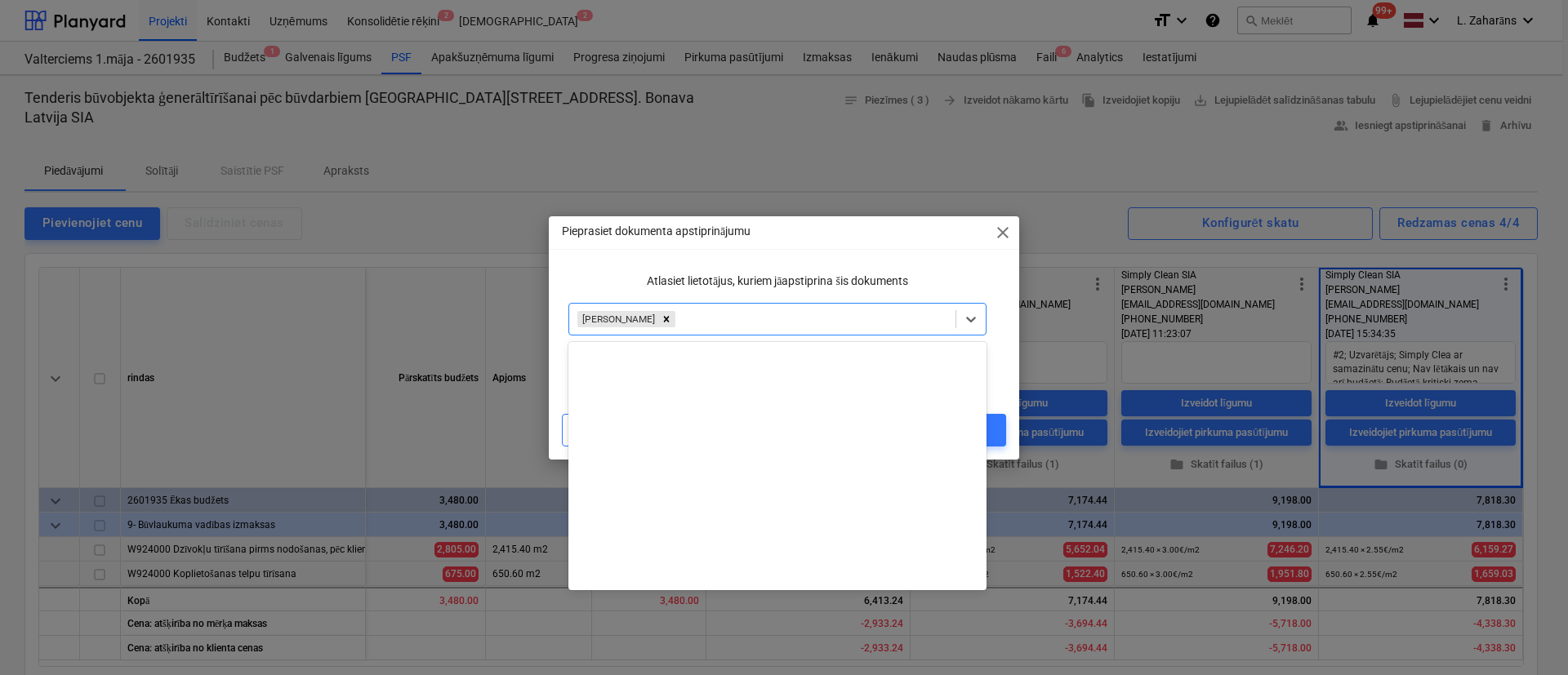scroll, scrollTop: 726, scrollLeft: 0, axis: vertical 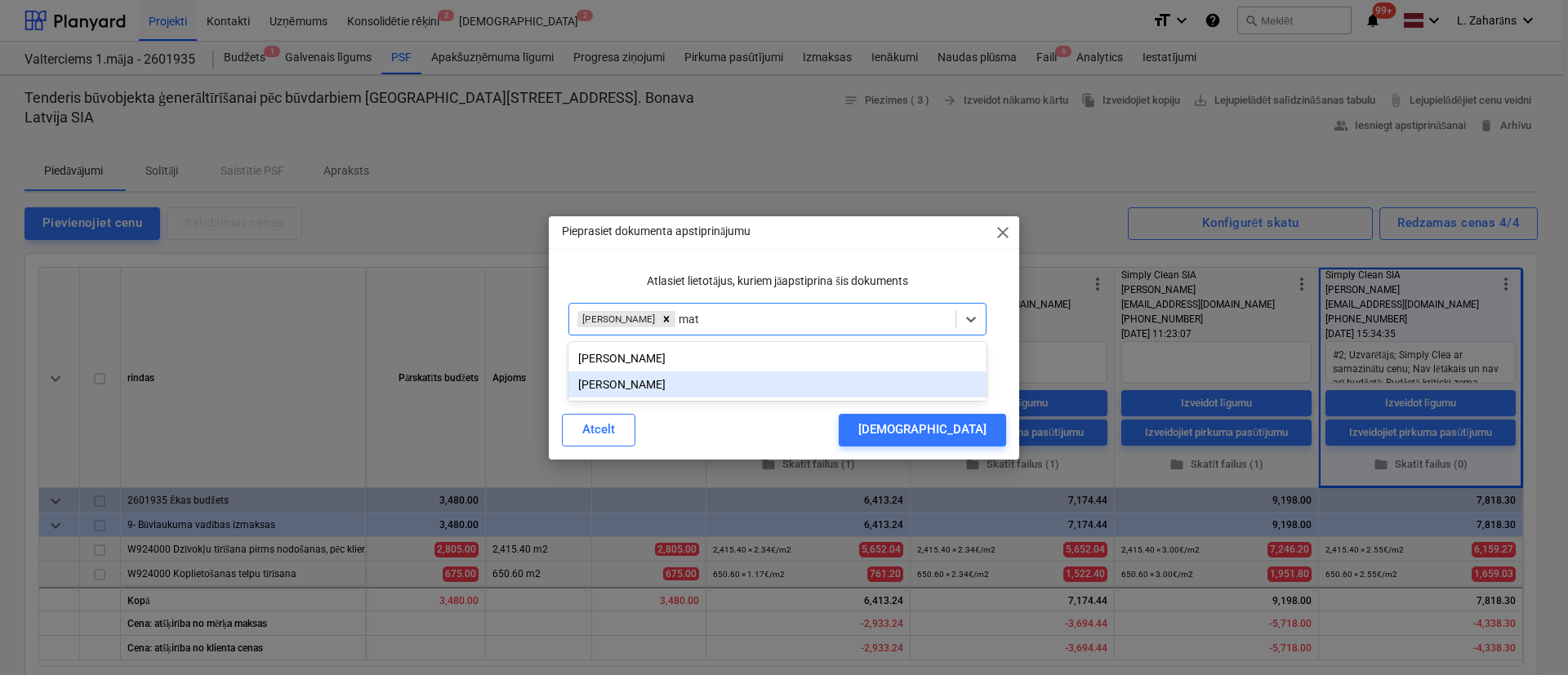 click on "Matīss Žunda-Rimšāns" at bounding box center [777, 384] 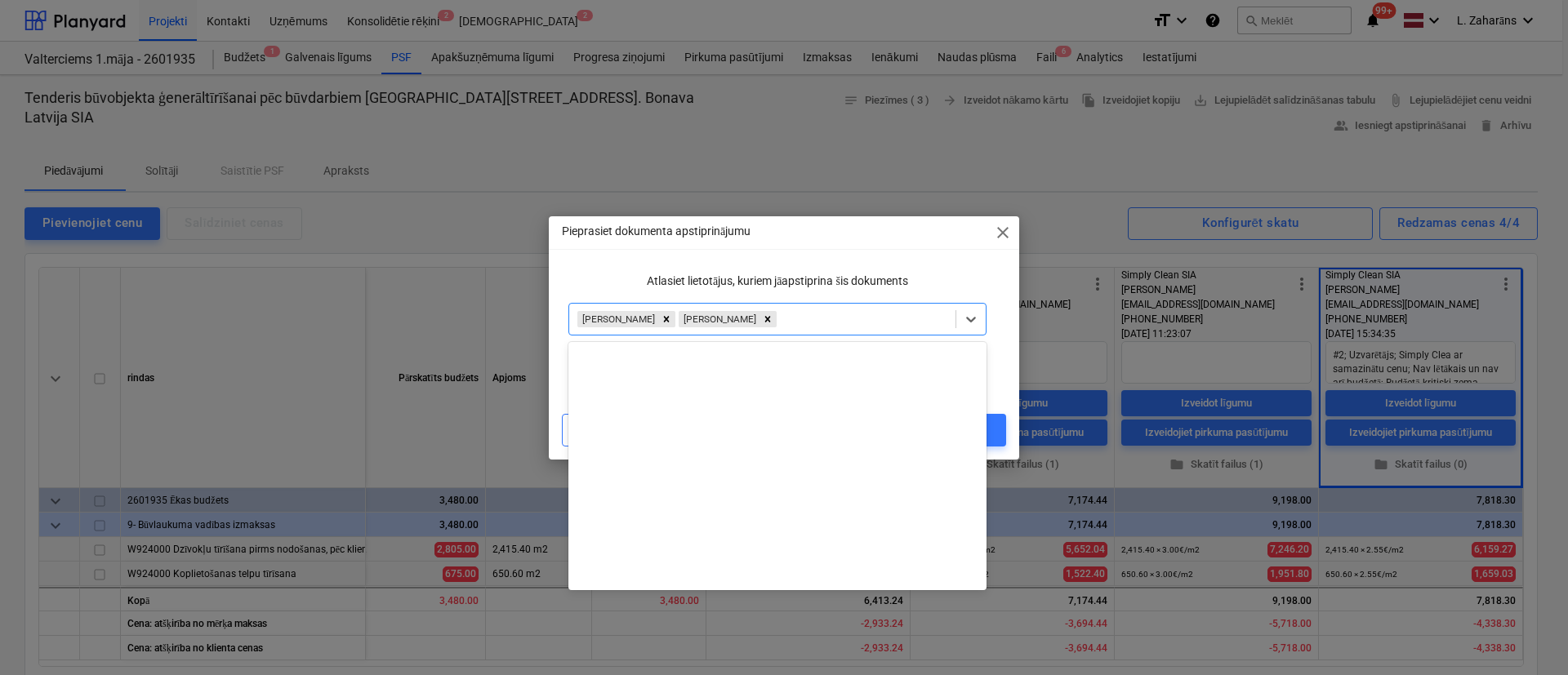 scroll, scrollTop: 698, scrollLeft: 0, axis: vertical 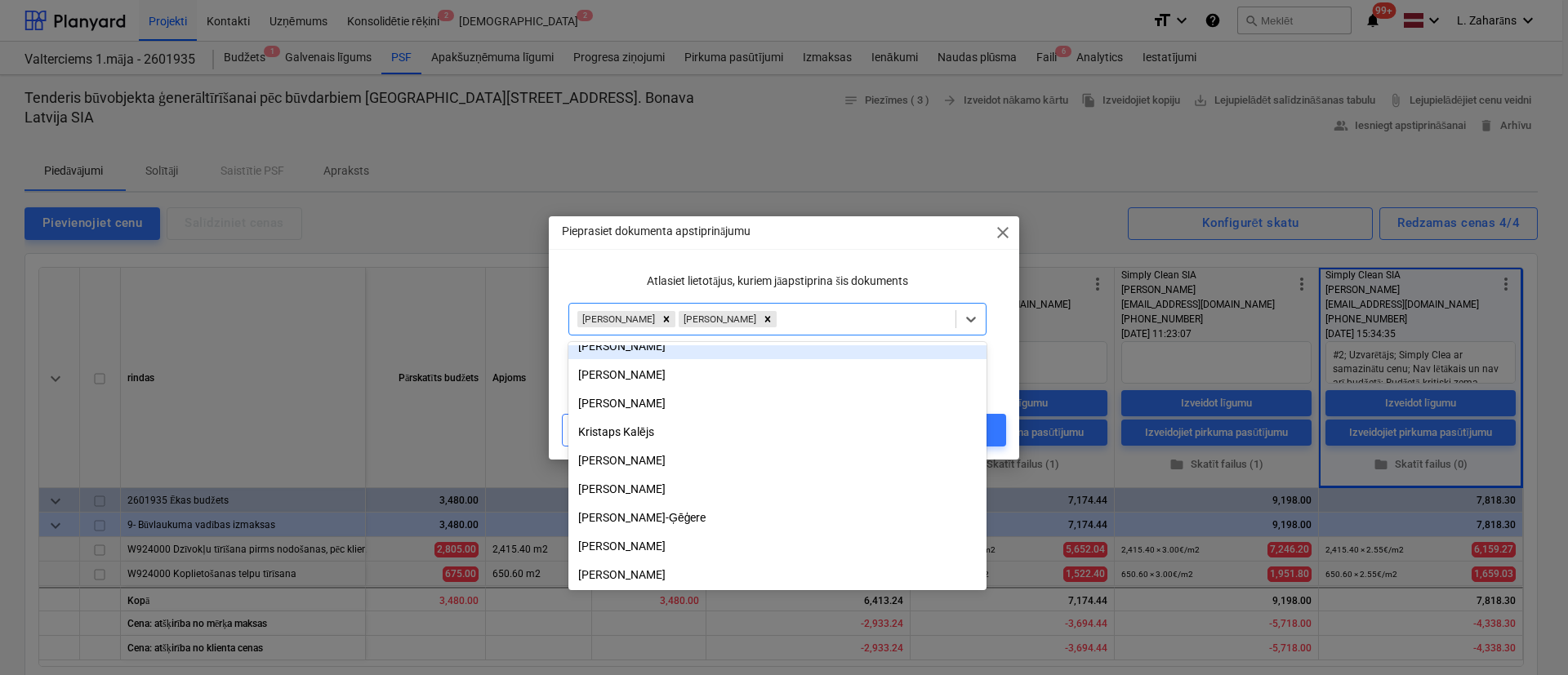 click on "Pieprasiet dokumenta apstiprinājumu close Atlasiet lietotājus, kuriem jāapstiprina šis dokuments option Matīss Žunda-Rimšāns, selected. option Gļebs Draganovs focused, 25 of 33. 33 results available. Use Up and Down to choose options, press Enter to select the currently focused option, press Escape to exit the menu, press Tab to select the option and exit the menu. Lāsma Erharde Matīss Žunda-Rimšāns Atcelt Nosūtīt" at bounding box center [784, 338] 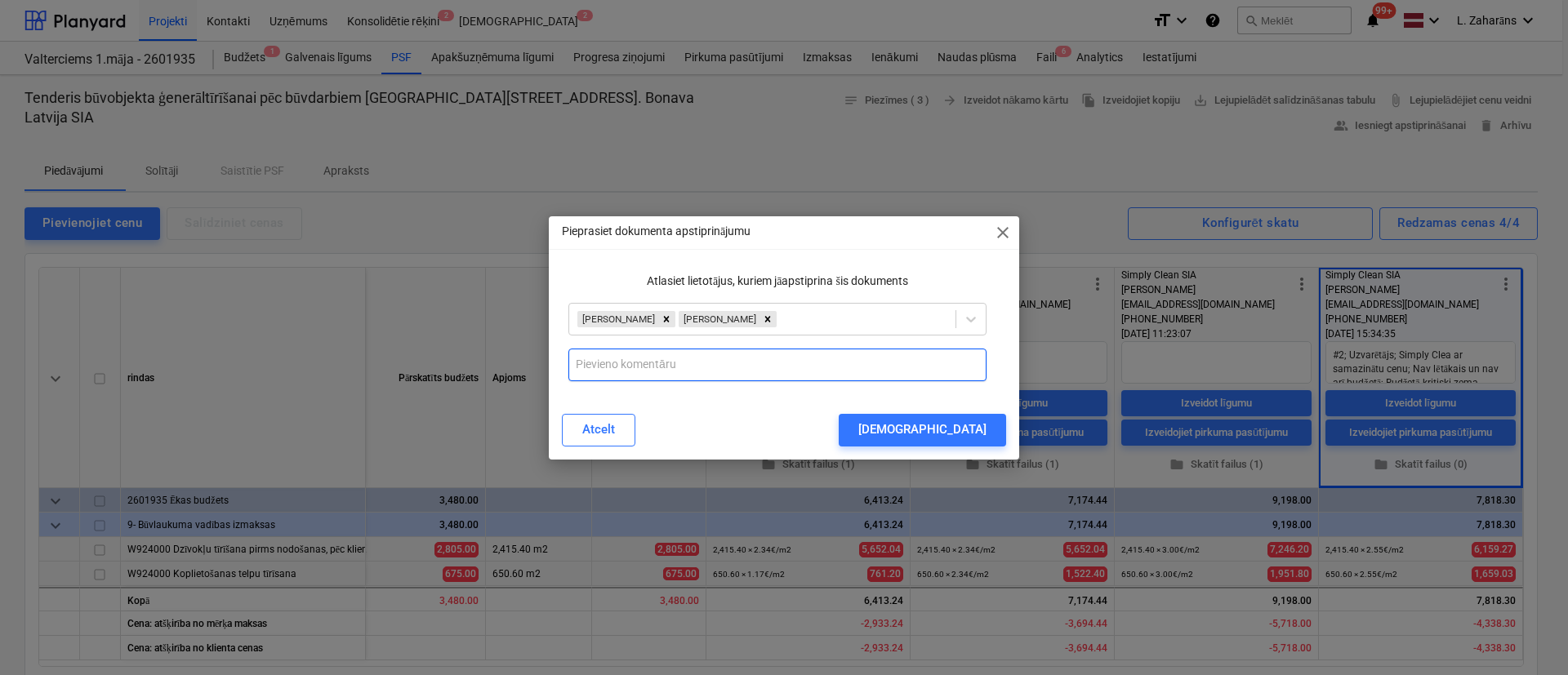 click at bounding box center [777, 365] 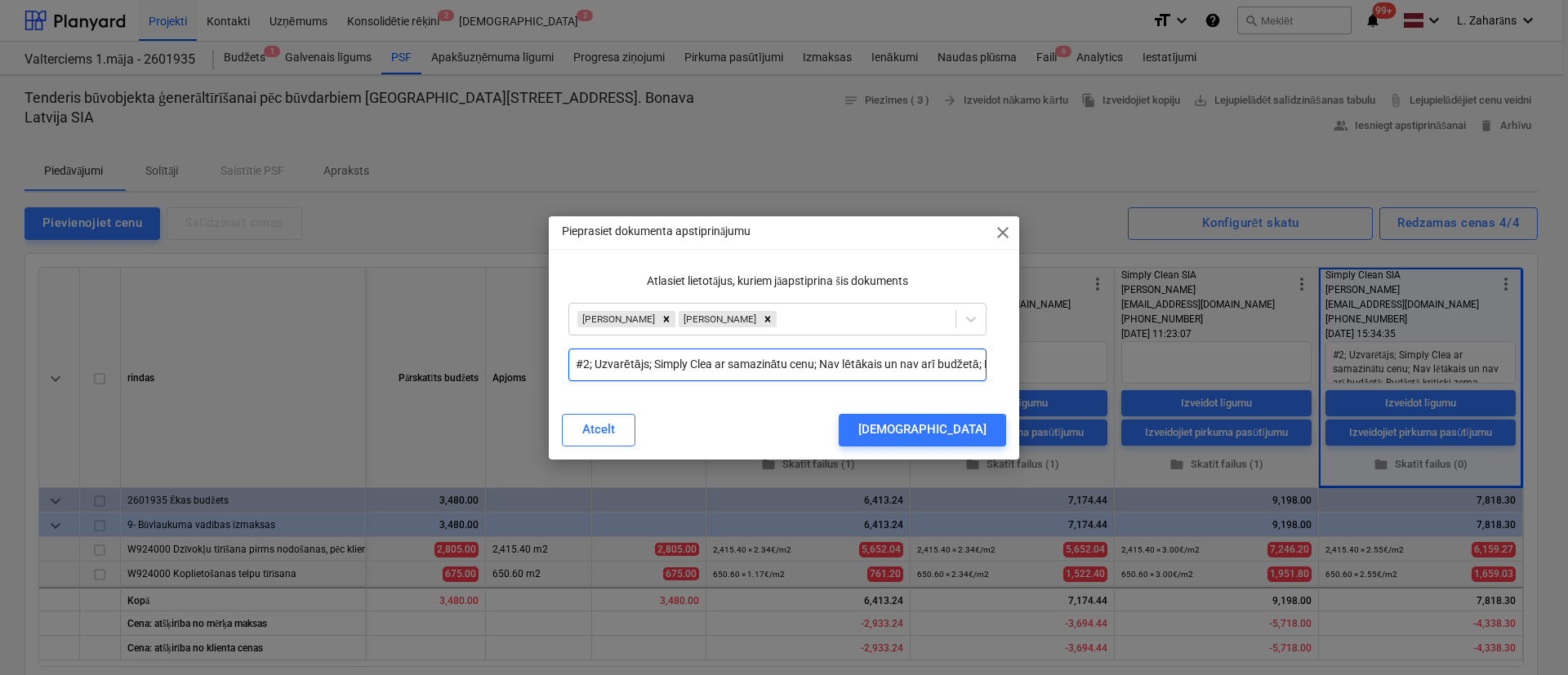 scroll, scrollTop: 0, scrollLeft: 503, axis: horizontal 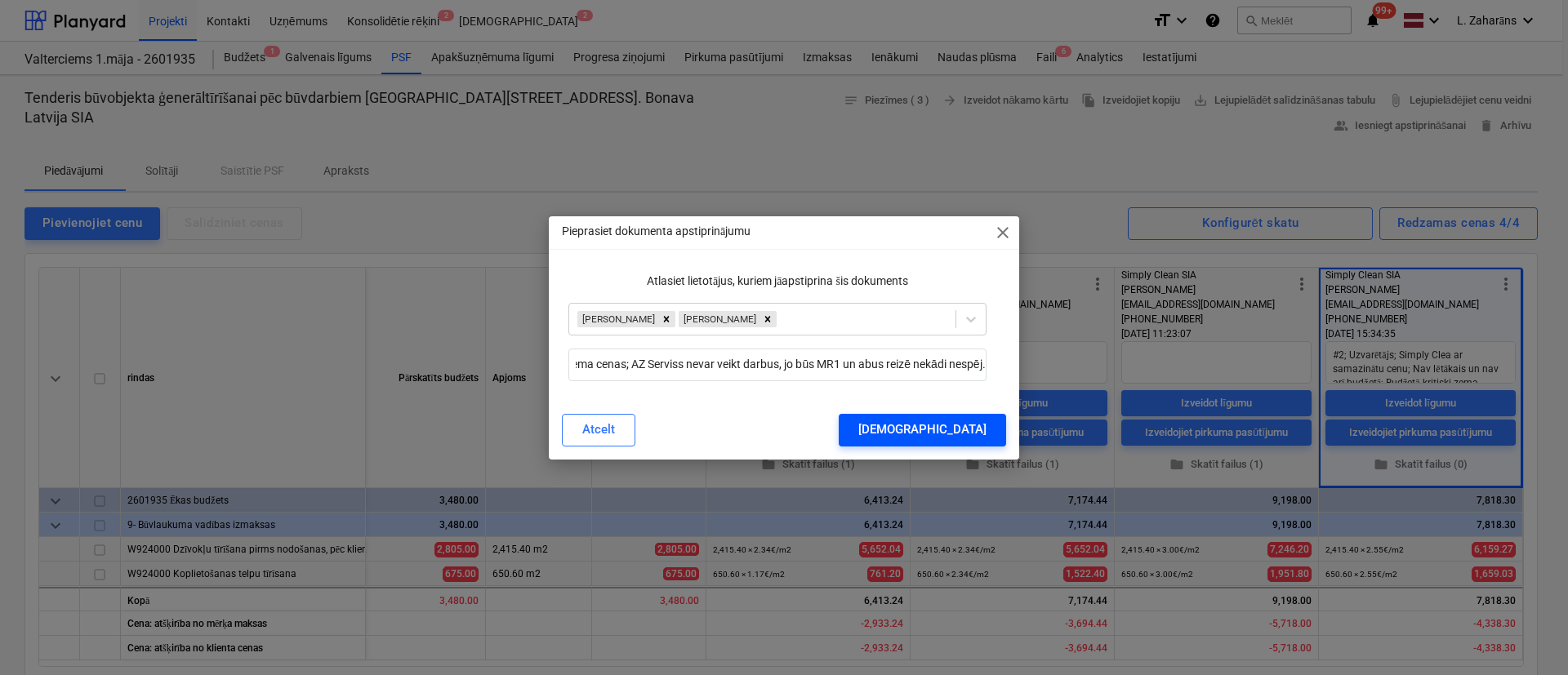 click on "Nosūtīt" at bounding box center [922, 429] 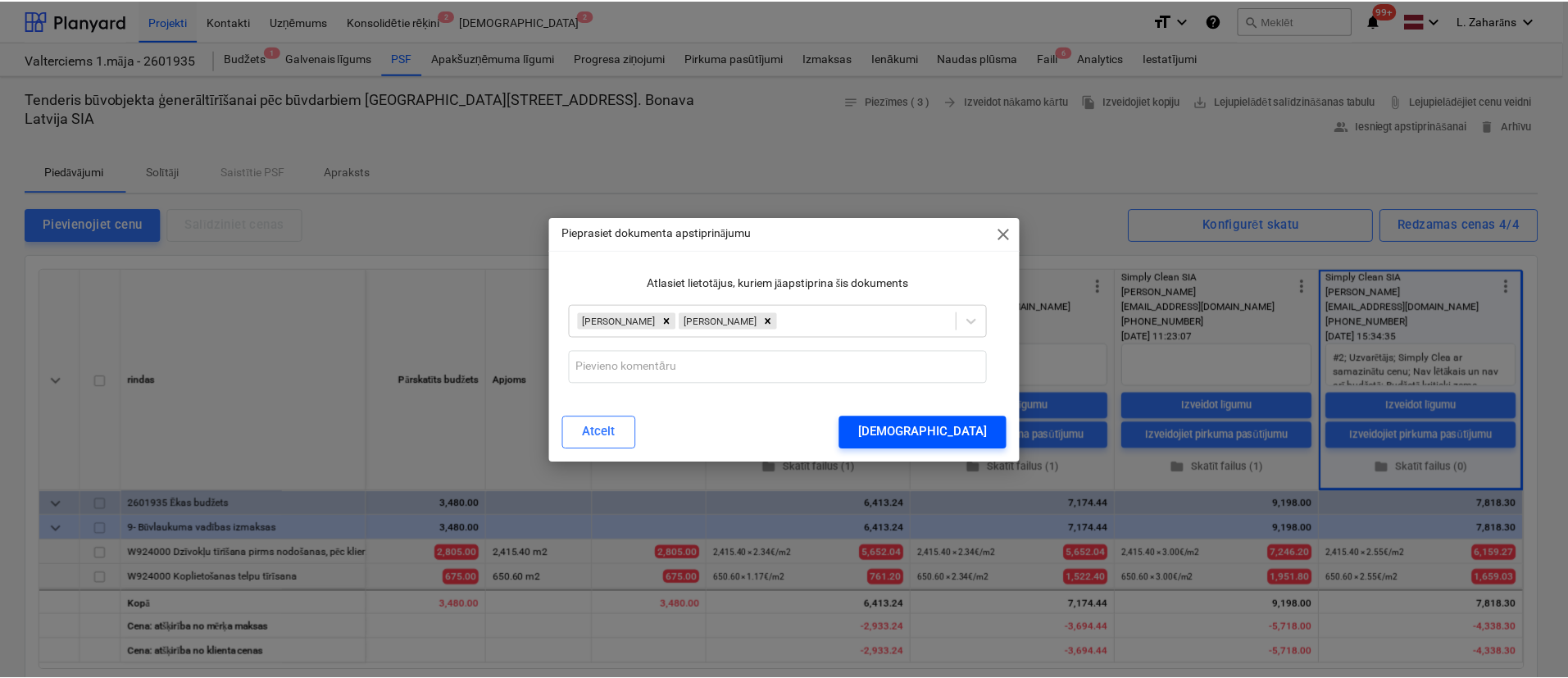 scroll, scrollTop: 0, scrollLeft: 0, axis: both 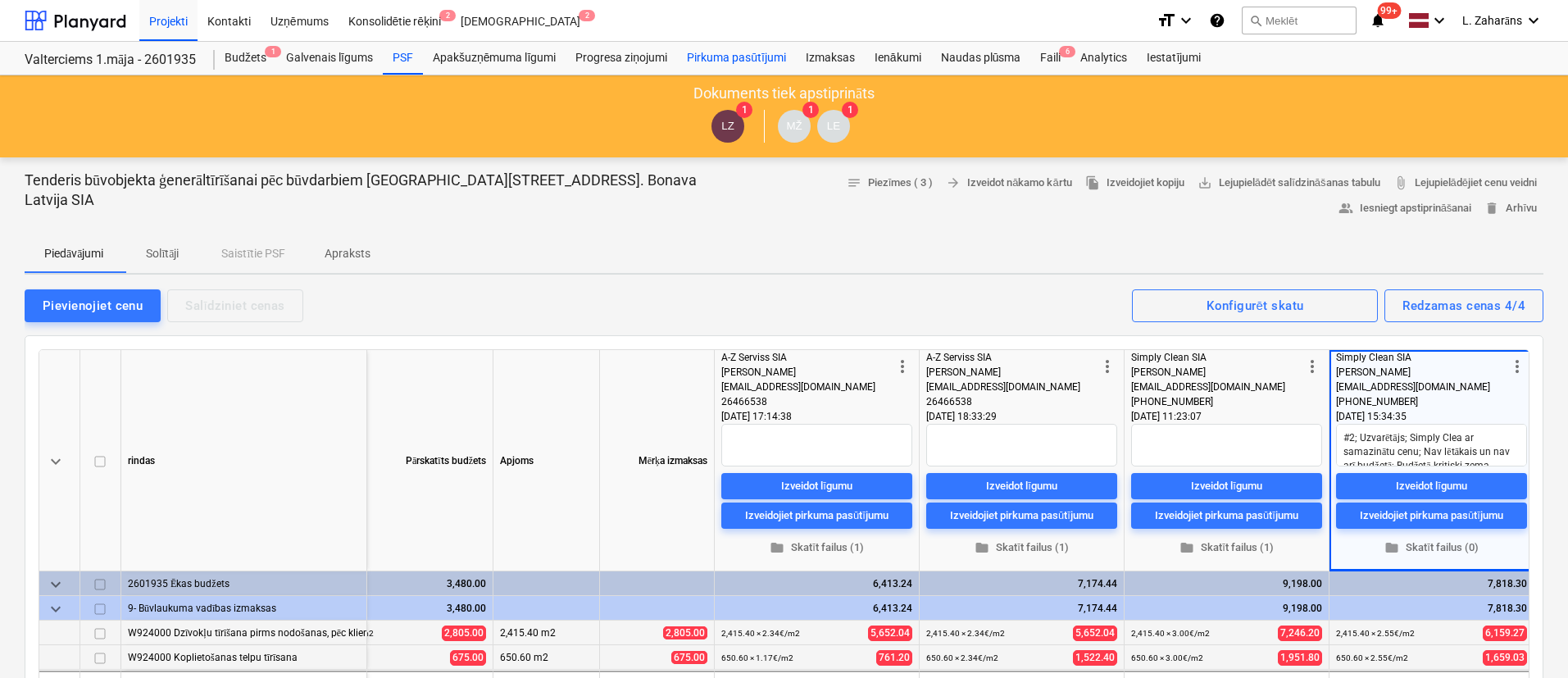 click on "Pirkuma pasūtījumi" at bounding box center [736, 58] 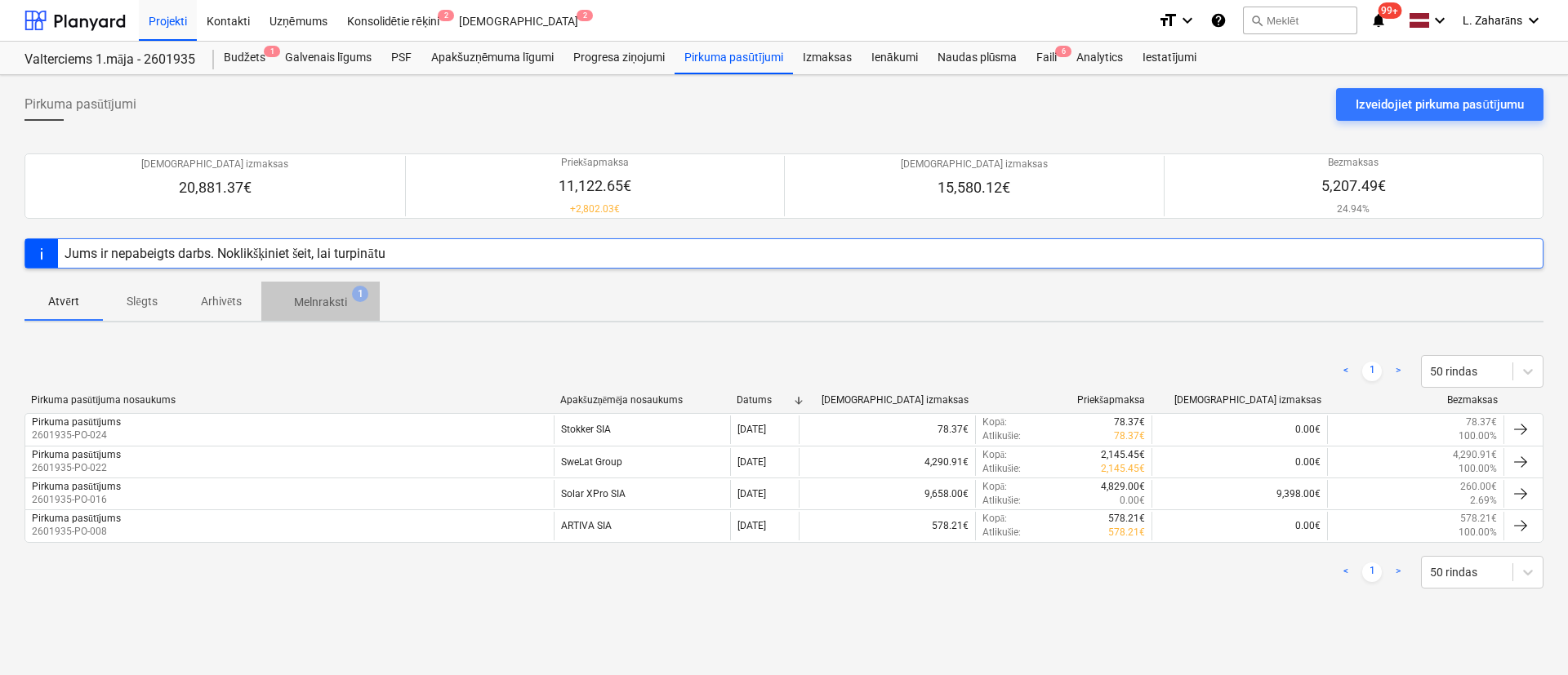 click on "Melnraksti" at bounding box center (320, 302) 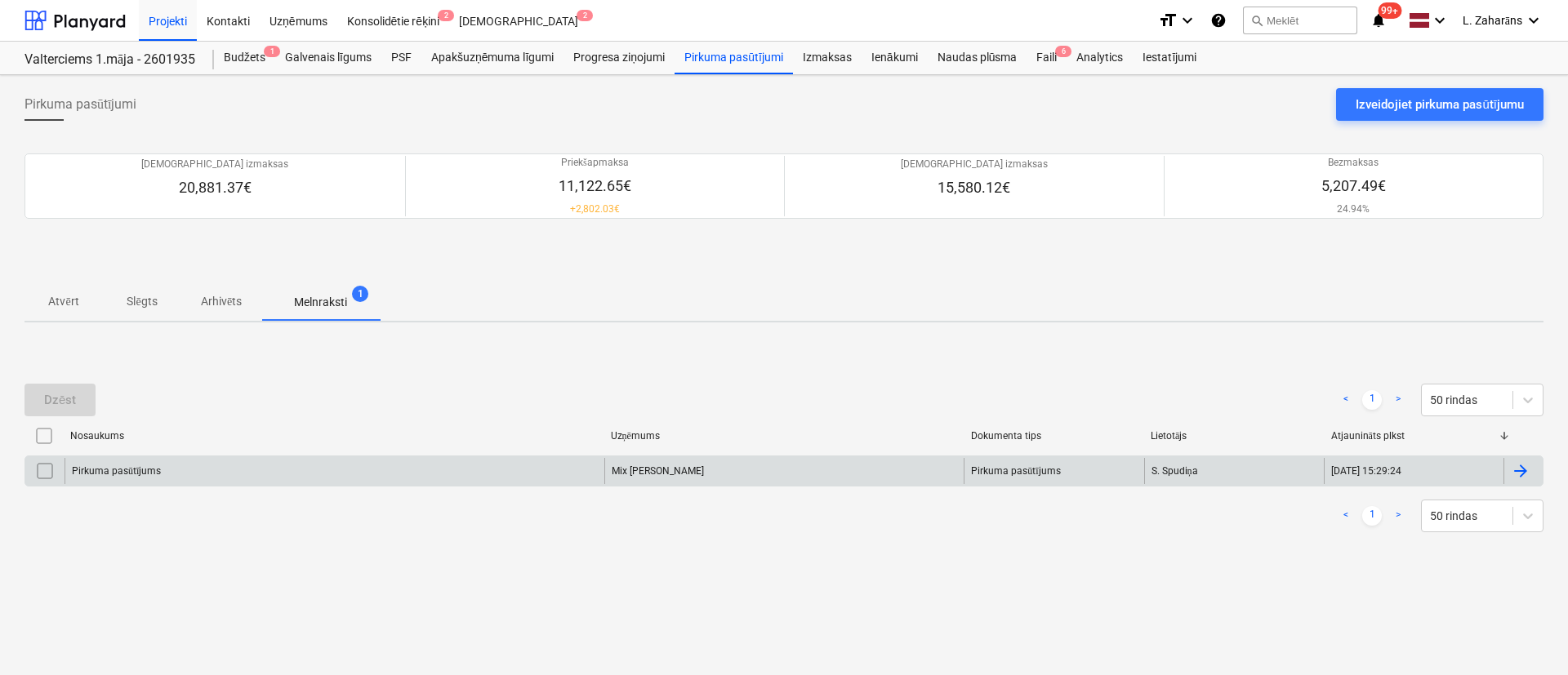 click on "Pirkuma pasūtījums" at bounding box center (334, 471) 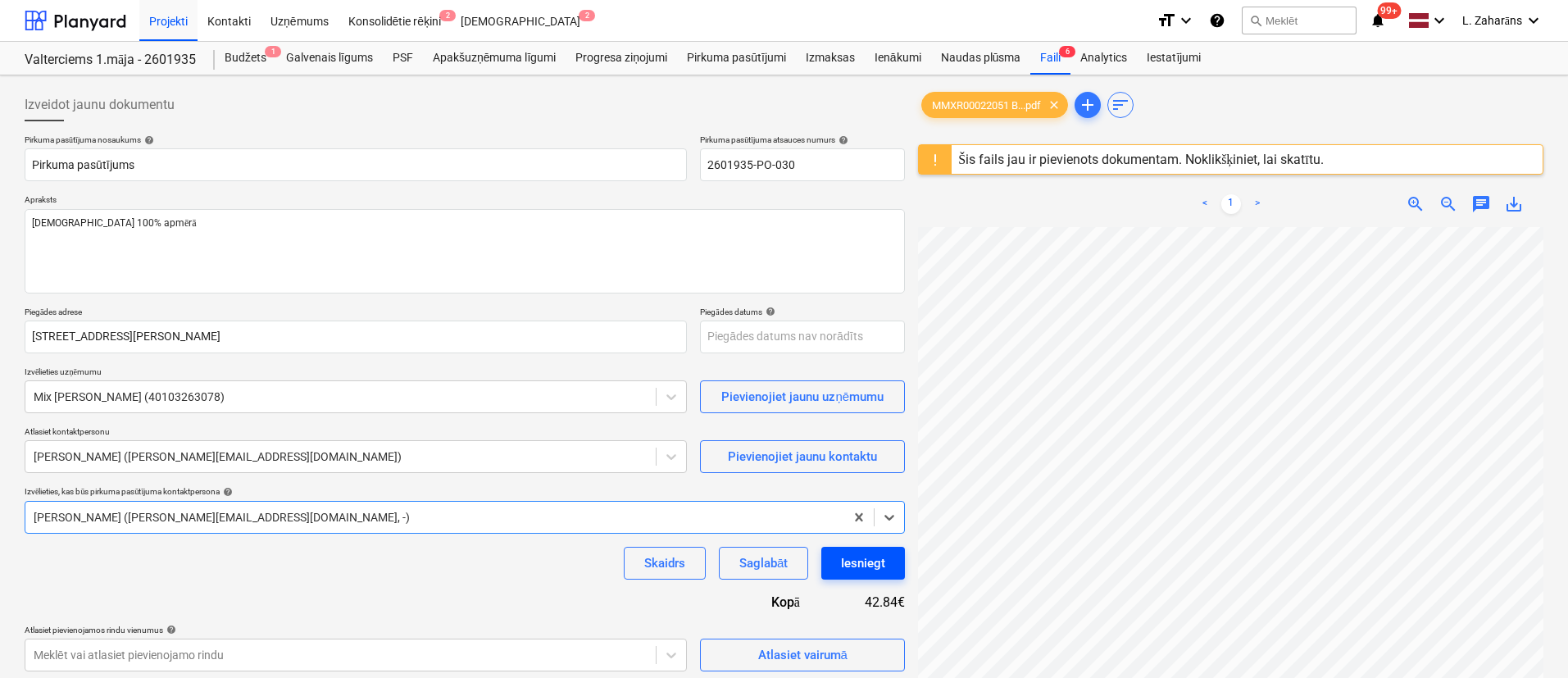 click on "Iesniegt" at bounding box center [863, 563] 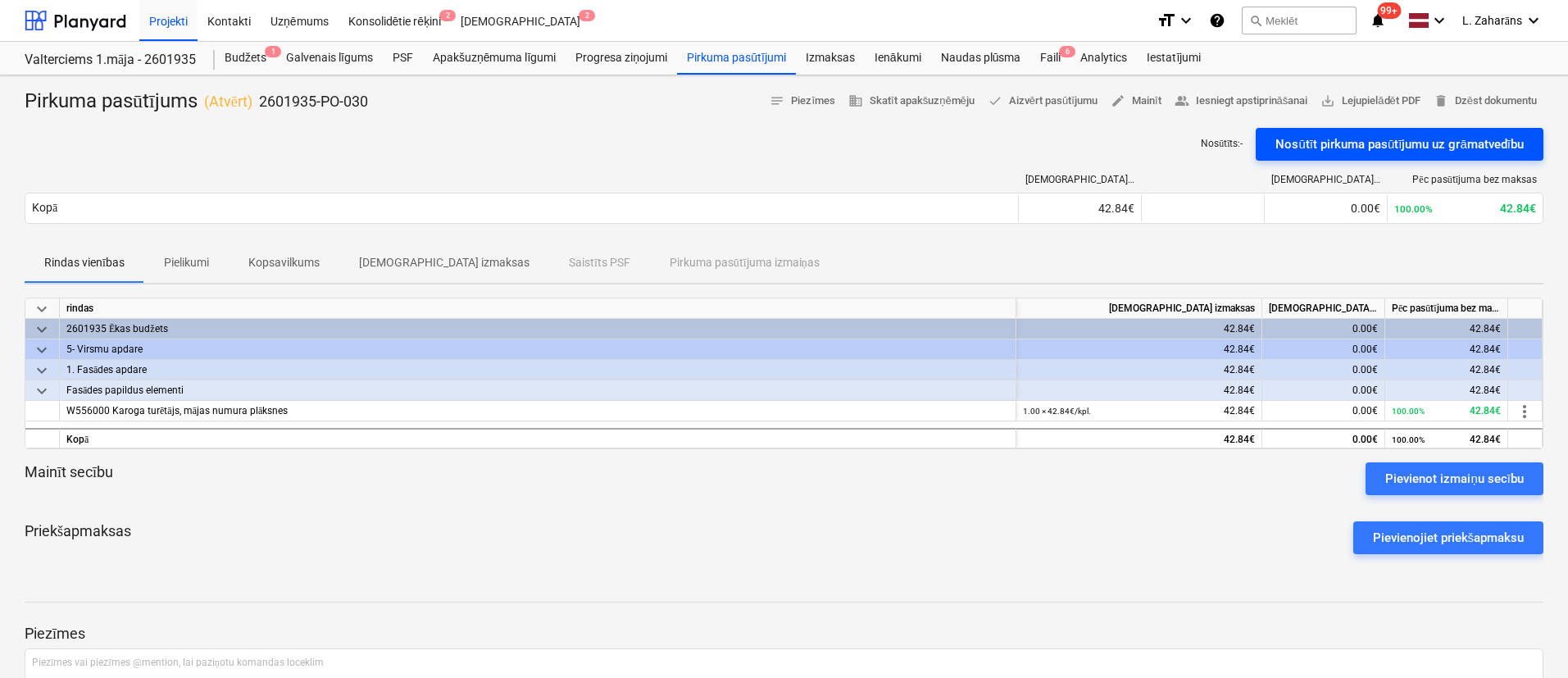 click on "Nosūtīt pirkuma pasūtījumu uz grāmatvedību" at bounding box center [1399, 144] 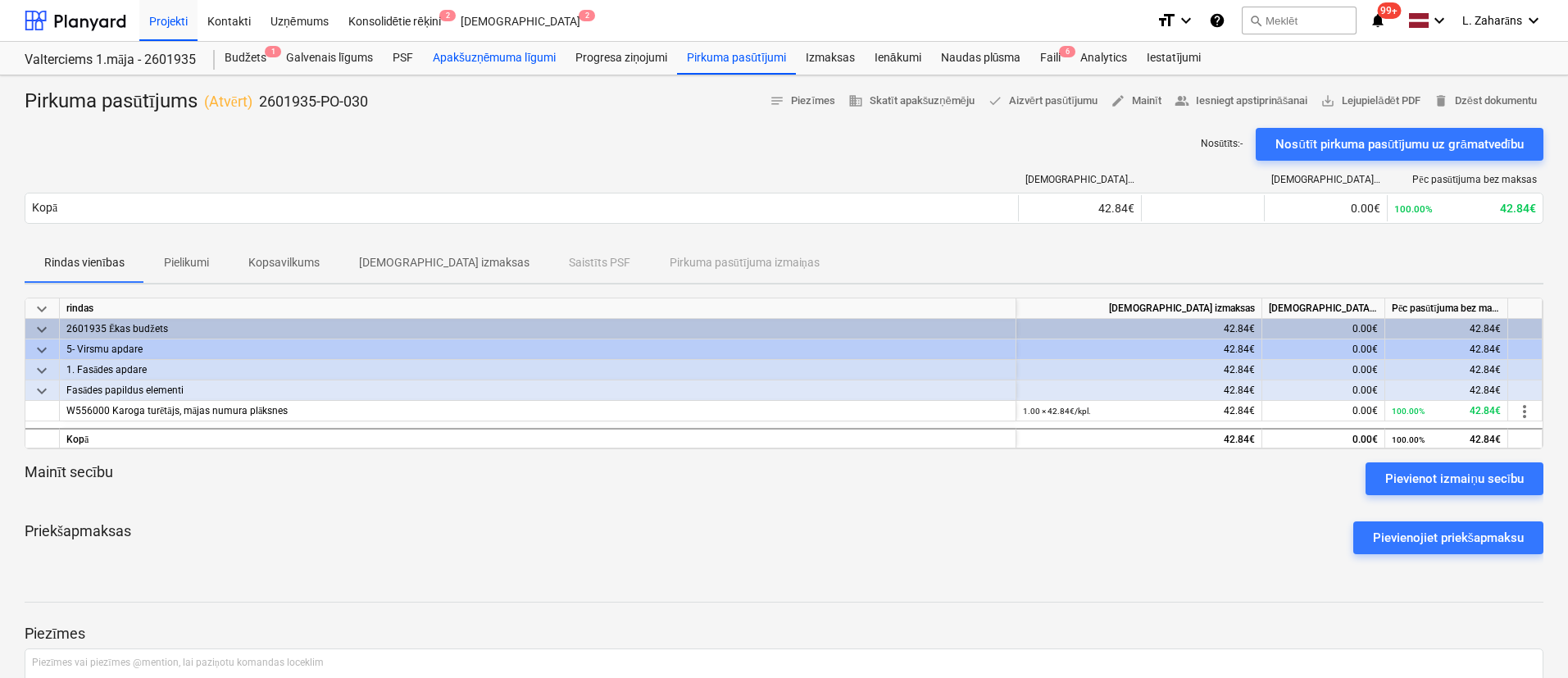 click on "Apakšuzņēmuma līgumi" at bounding box center (494, 58) 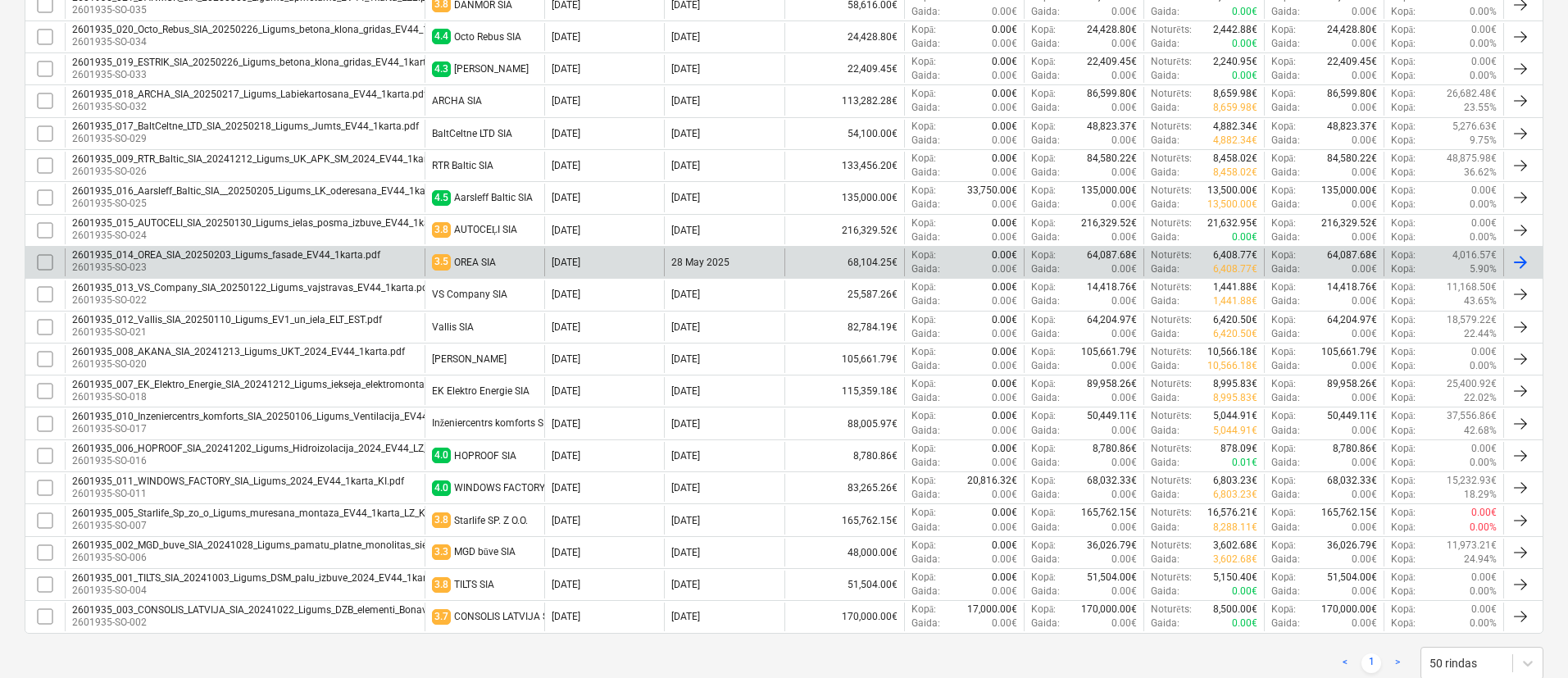 scroll, scrollTop: 767, scrollLeft: 0, axis: vertical 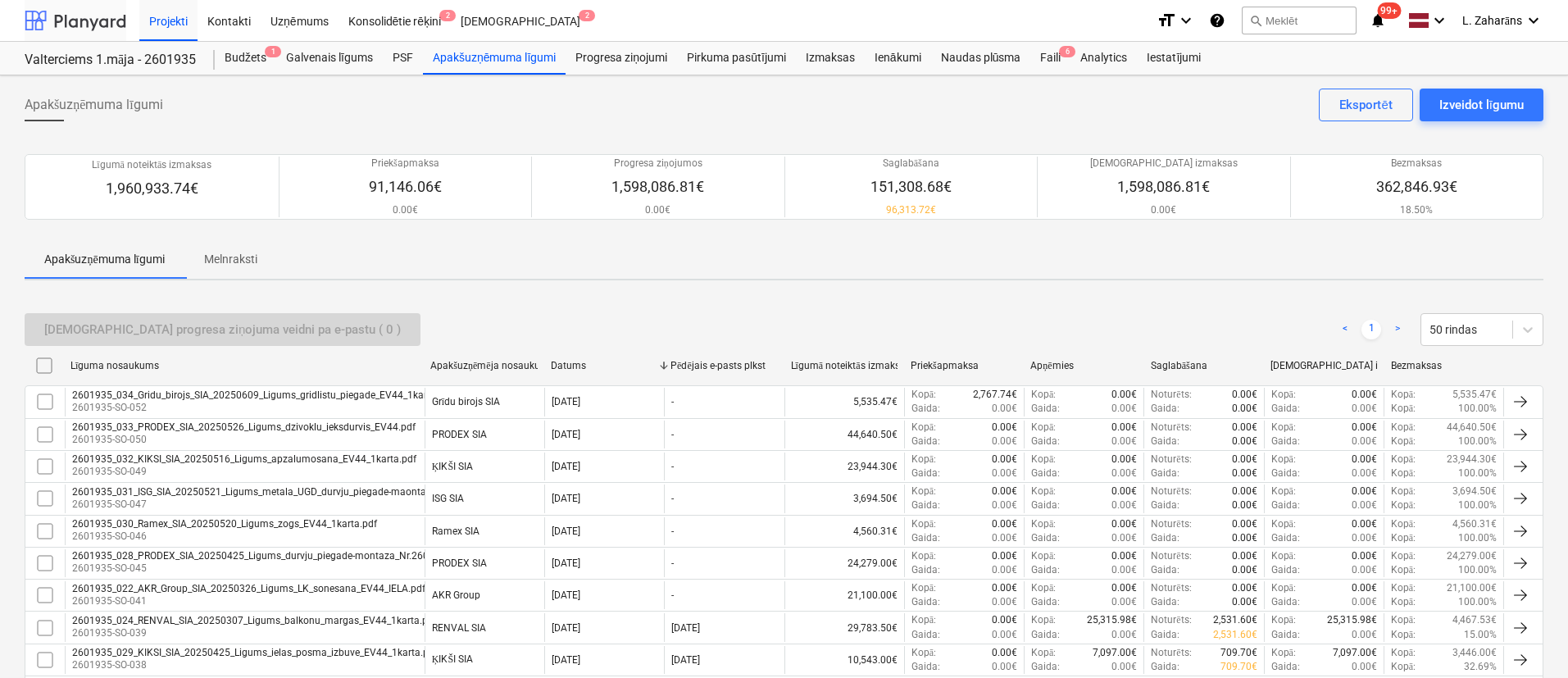 click at bounding box center [75, 20] 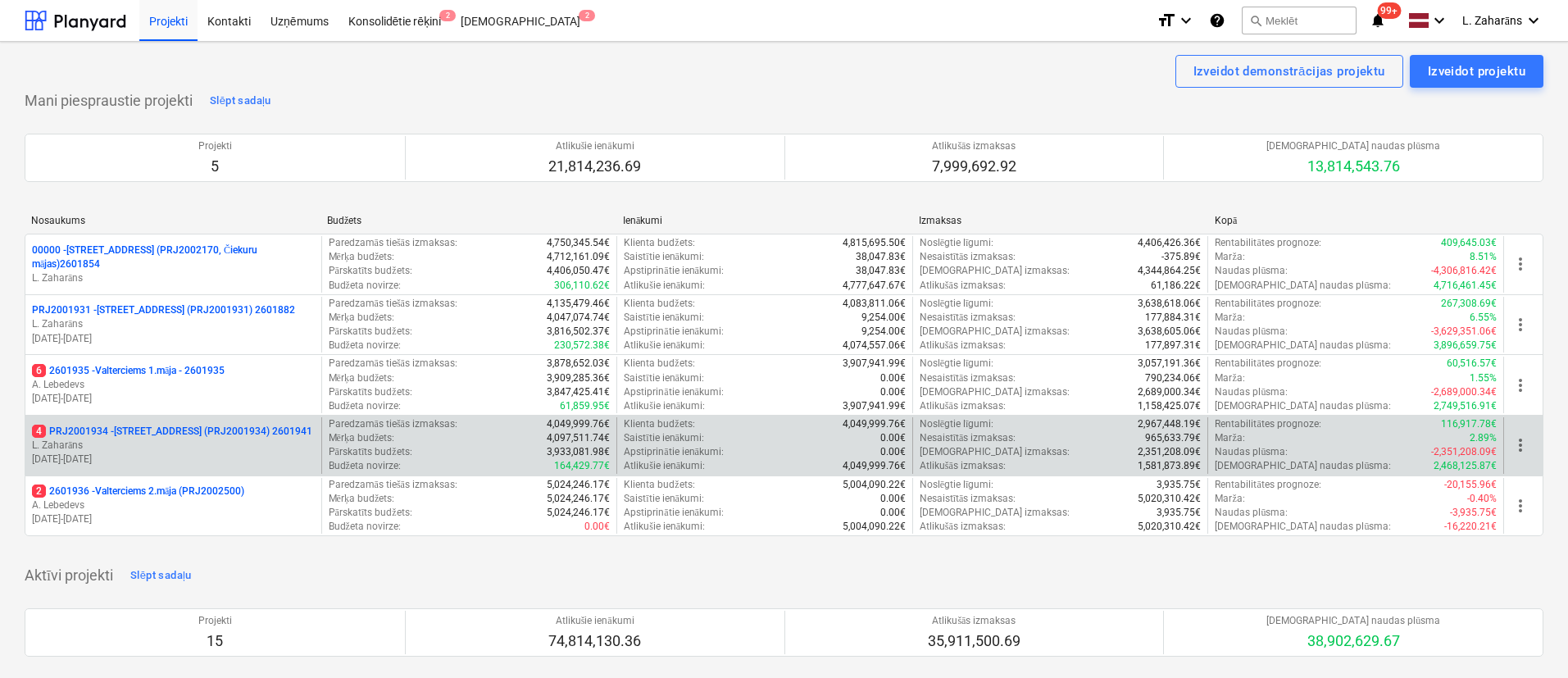 click on "4  PRJ2001934 -  [STREET_ADDRESS] (PRJ2001934)  2601941" at bounding box center (172, 431) 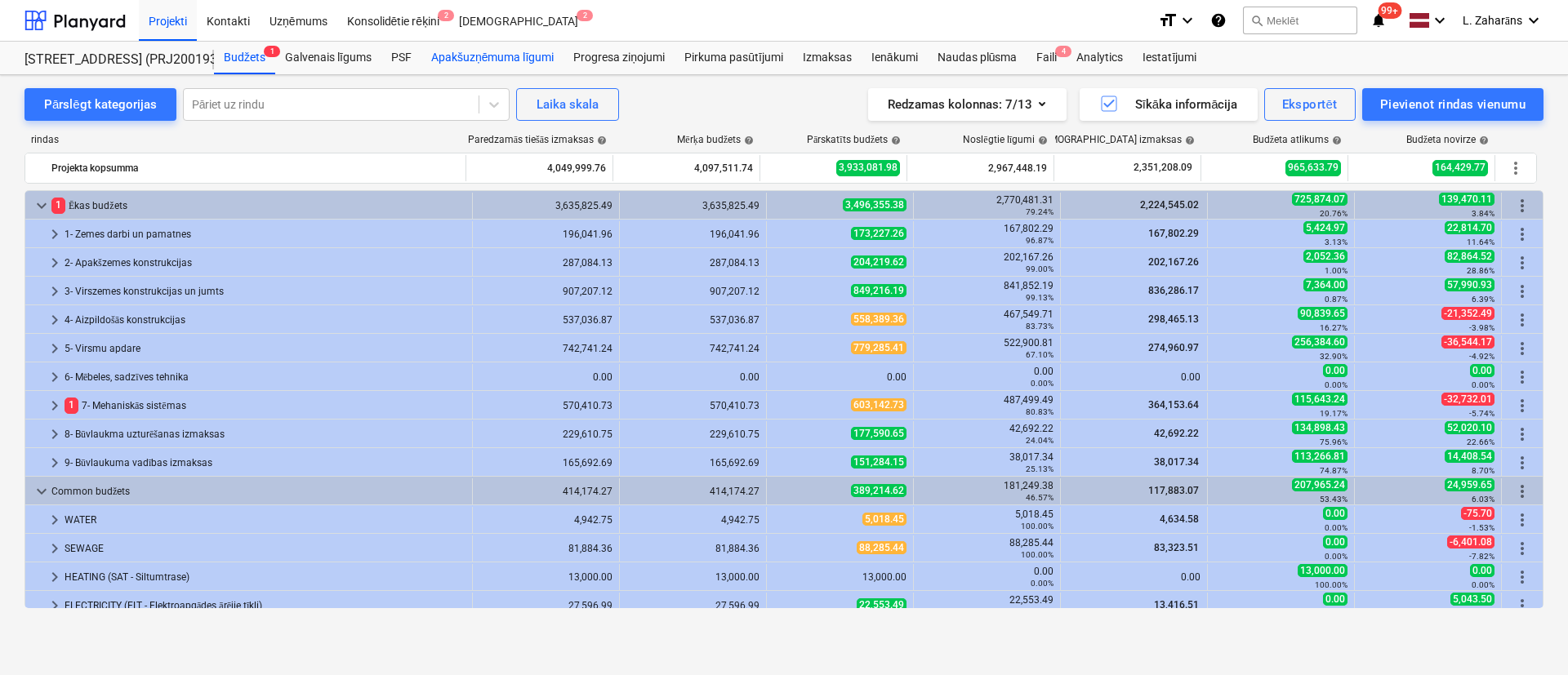 click on "Apakšuzņēmuma līgumi" at bounding box center [492, 58] 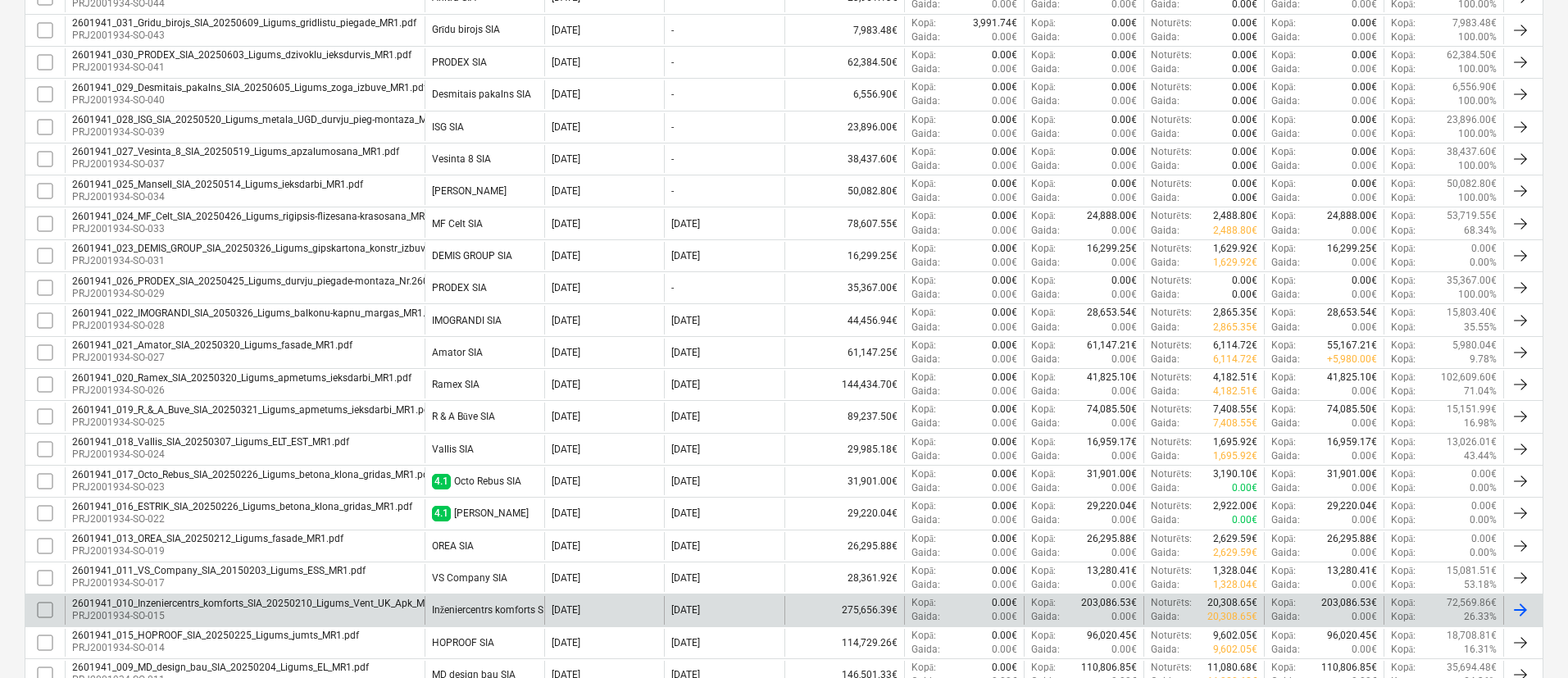 scroll, scrollTop: 366, scrollLeft: 0, axis: vertical 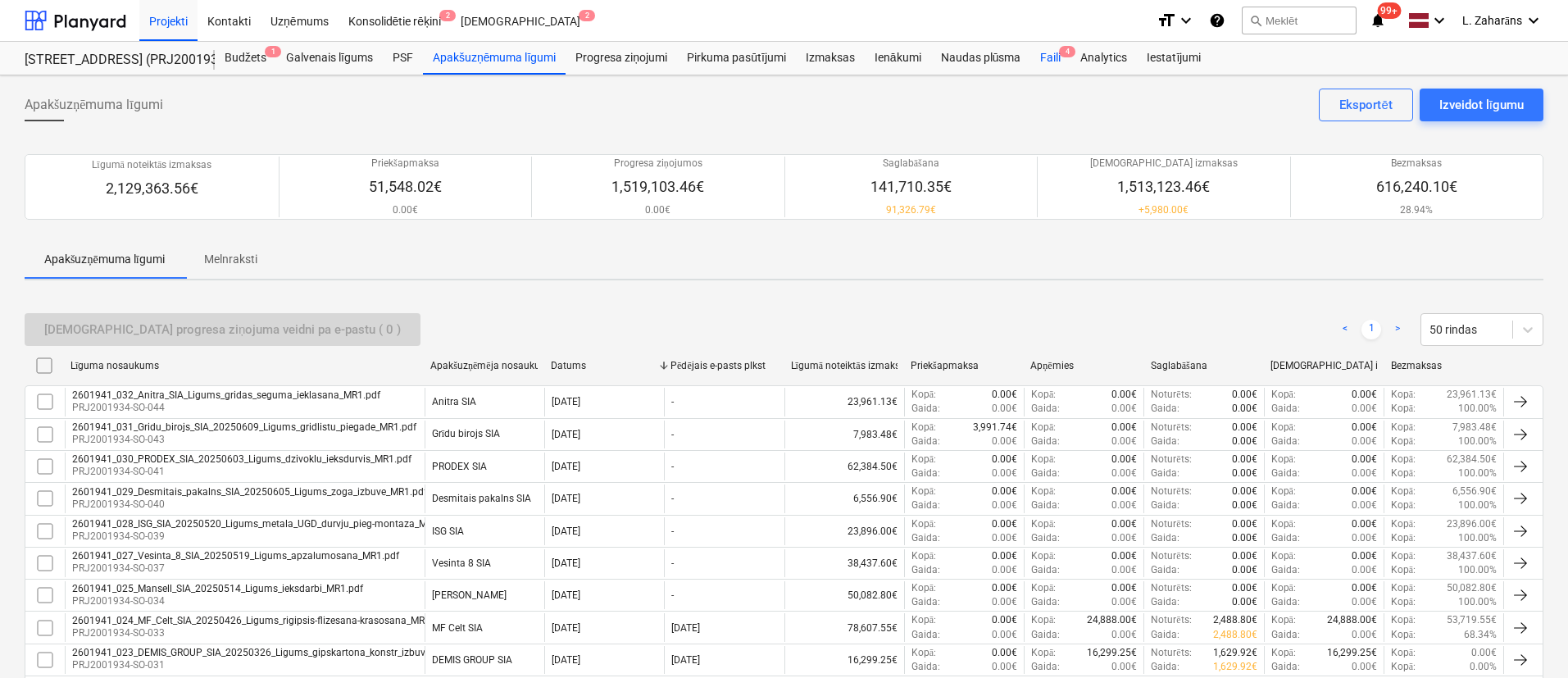 click on "Faili 4" at bounding box center [1050, 58] 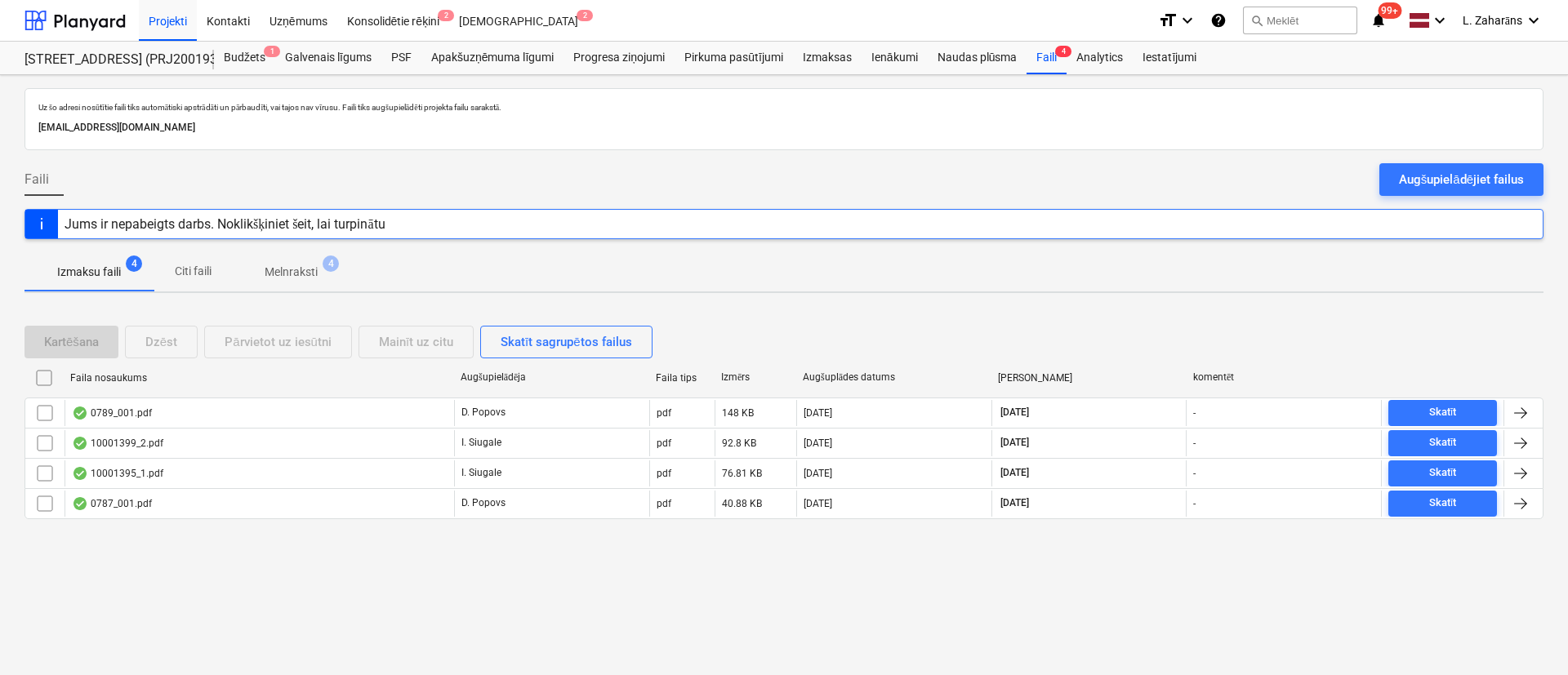 click on "Melnraksti" at bounding box center [291, 272] 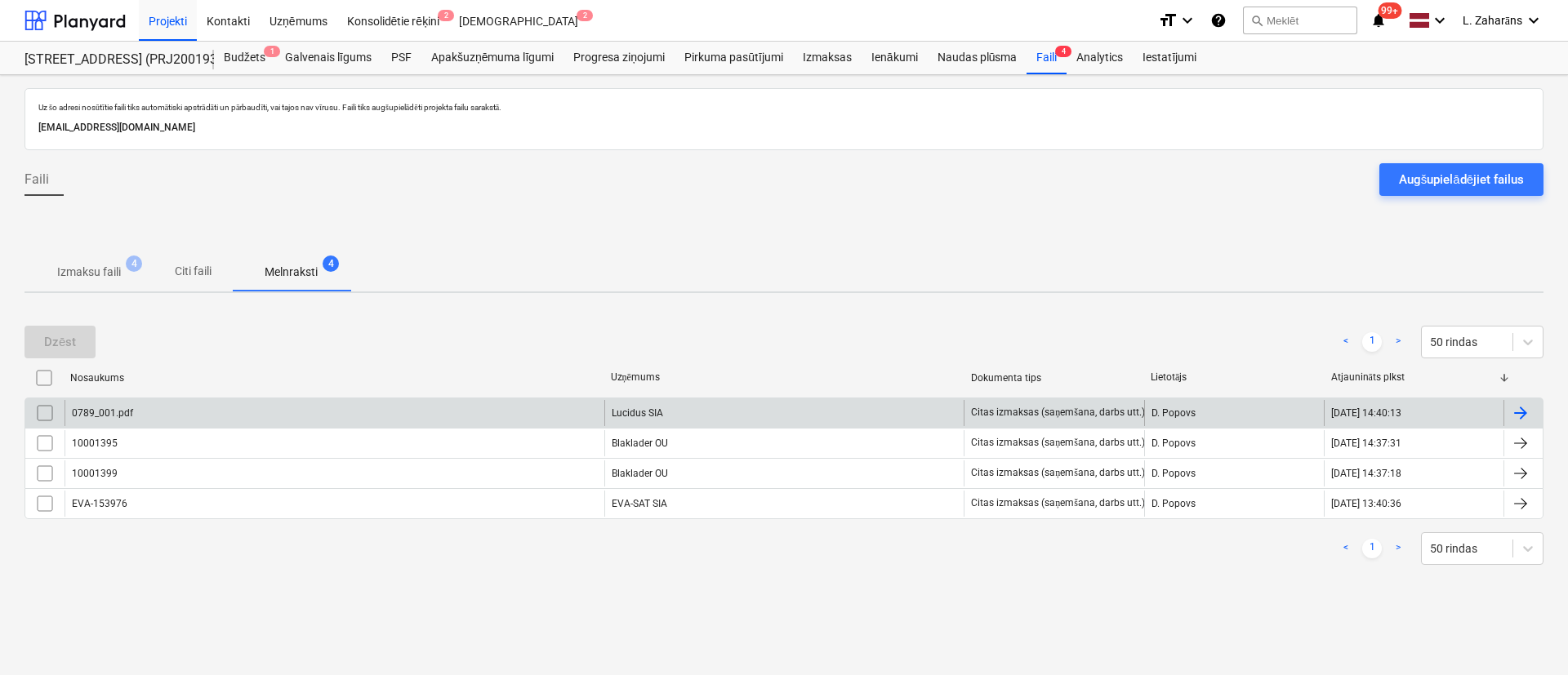 click on "0789_001.pdf" at bounding box center (334, 413) 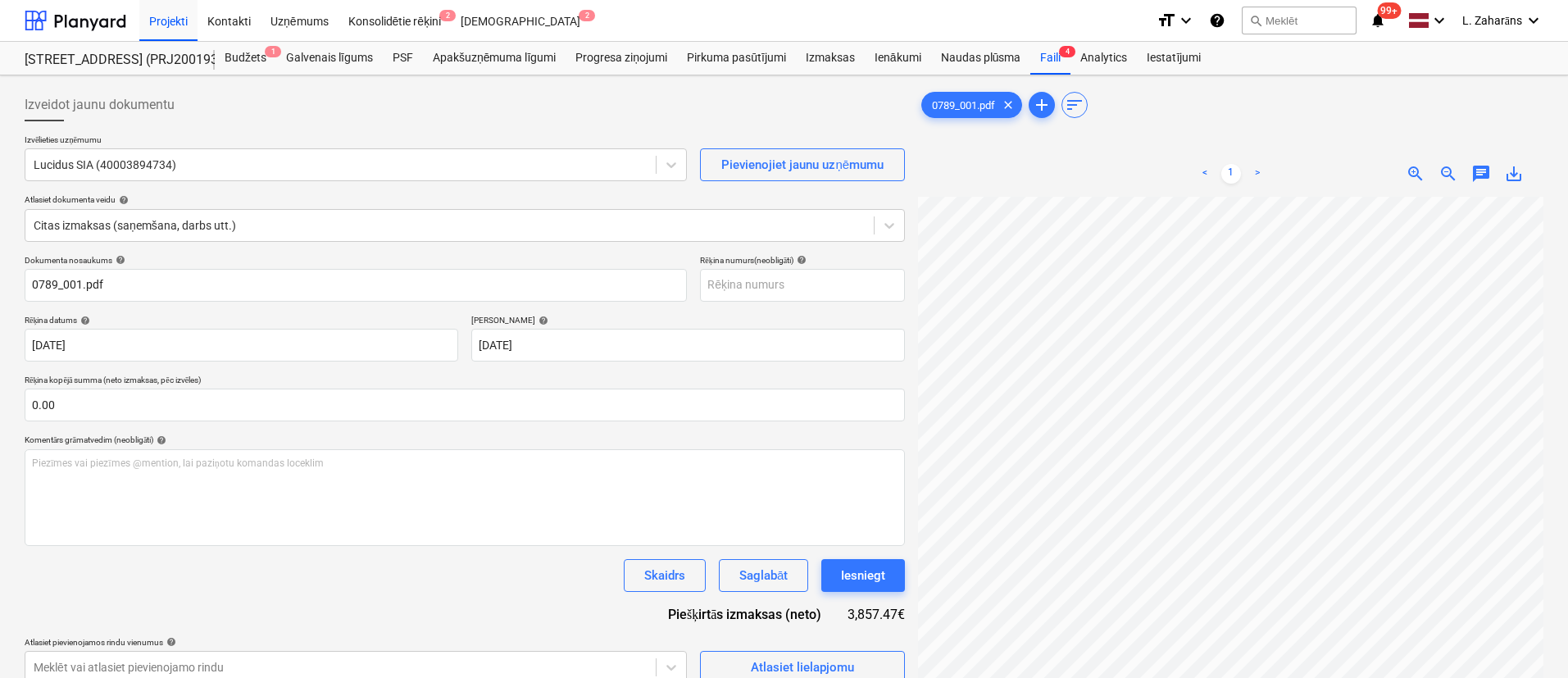 scroll, scrollTop: 492, scrollLeft: 0, axis: vertical 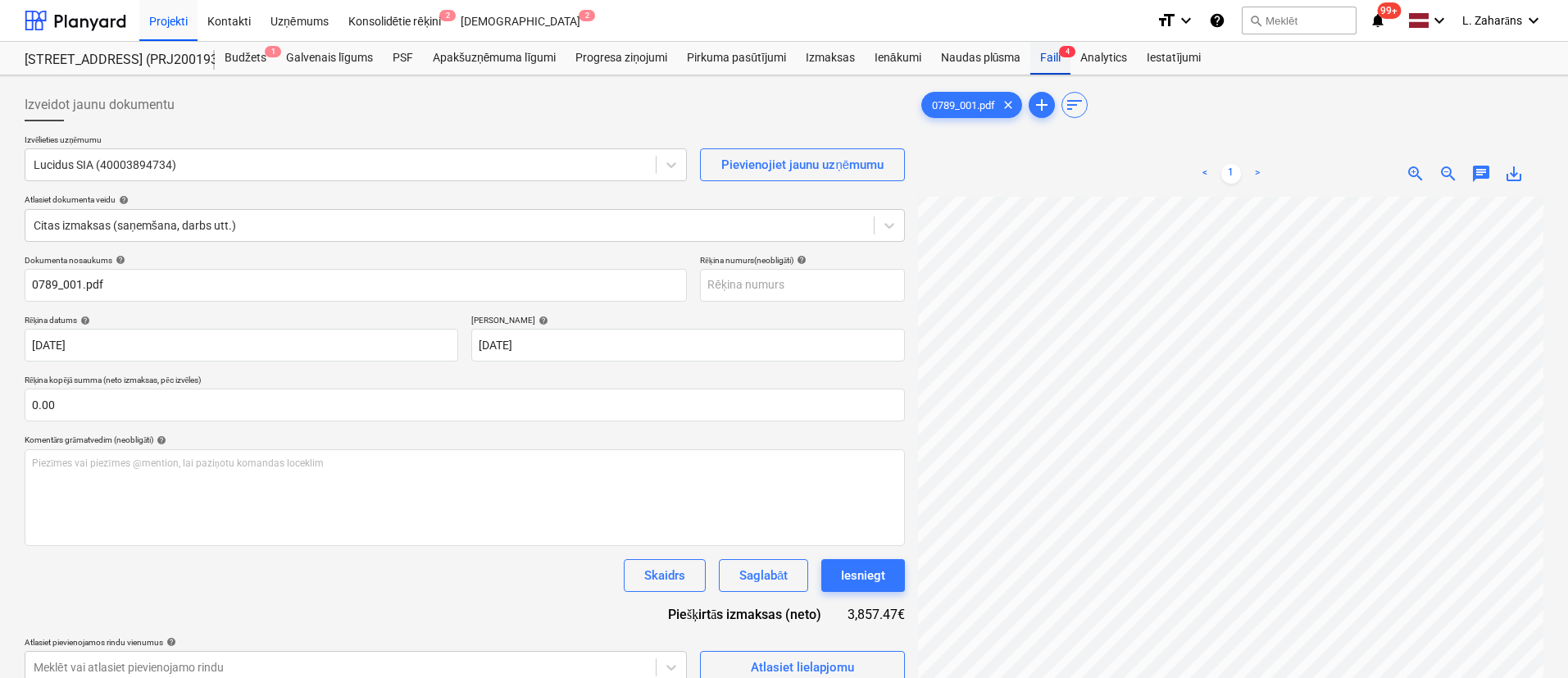 drag, startPoint x: 1059, startPoint y: 52, endPoint x: 1041, endPoint y: 68, distance: 24.083189 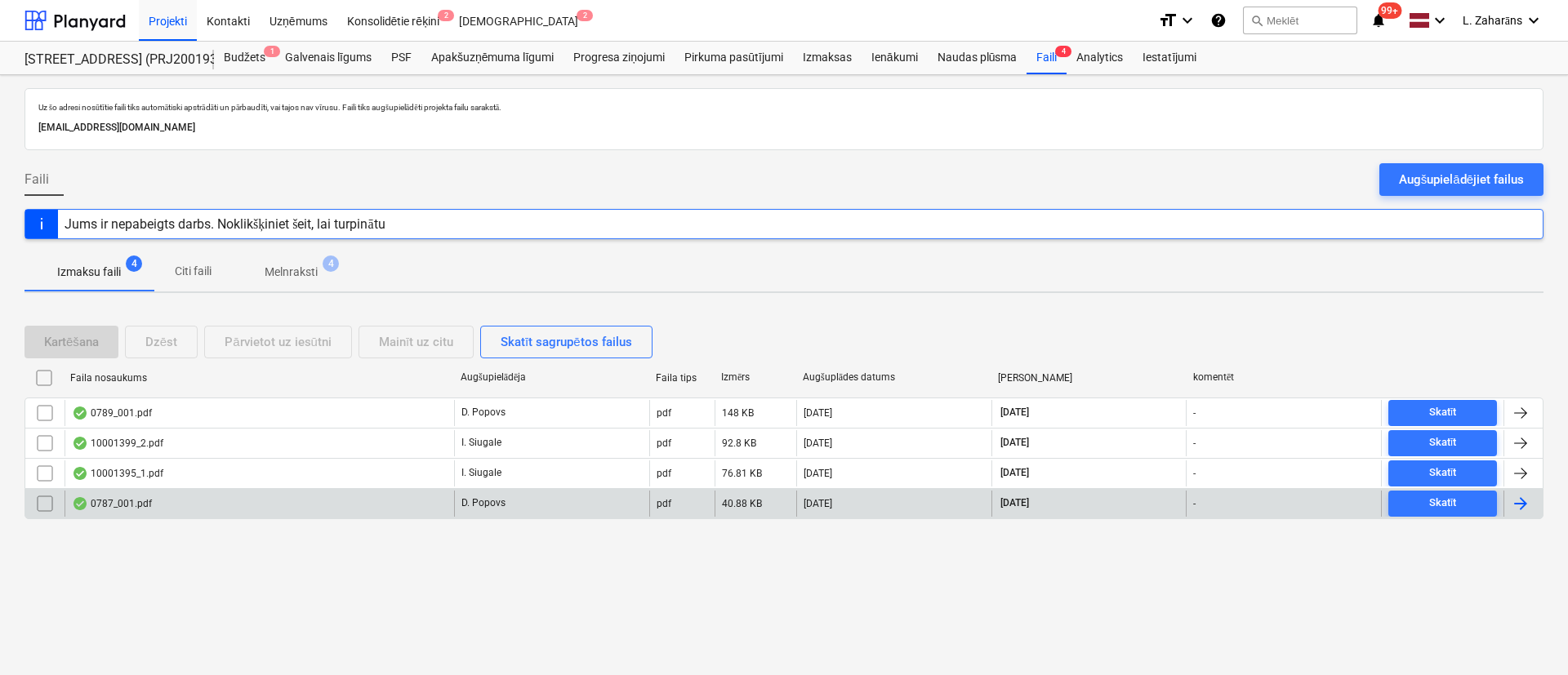 click on "0787_001.pdf" at bounding box center [112, 504] 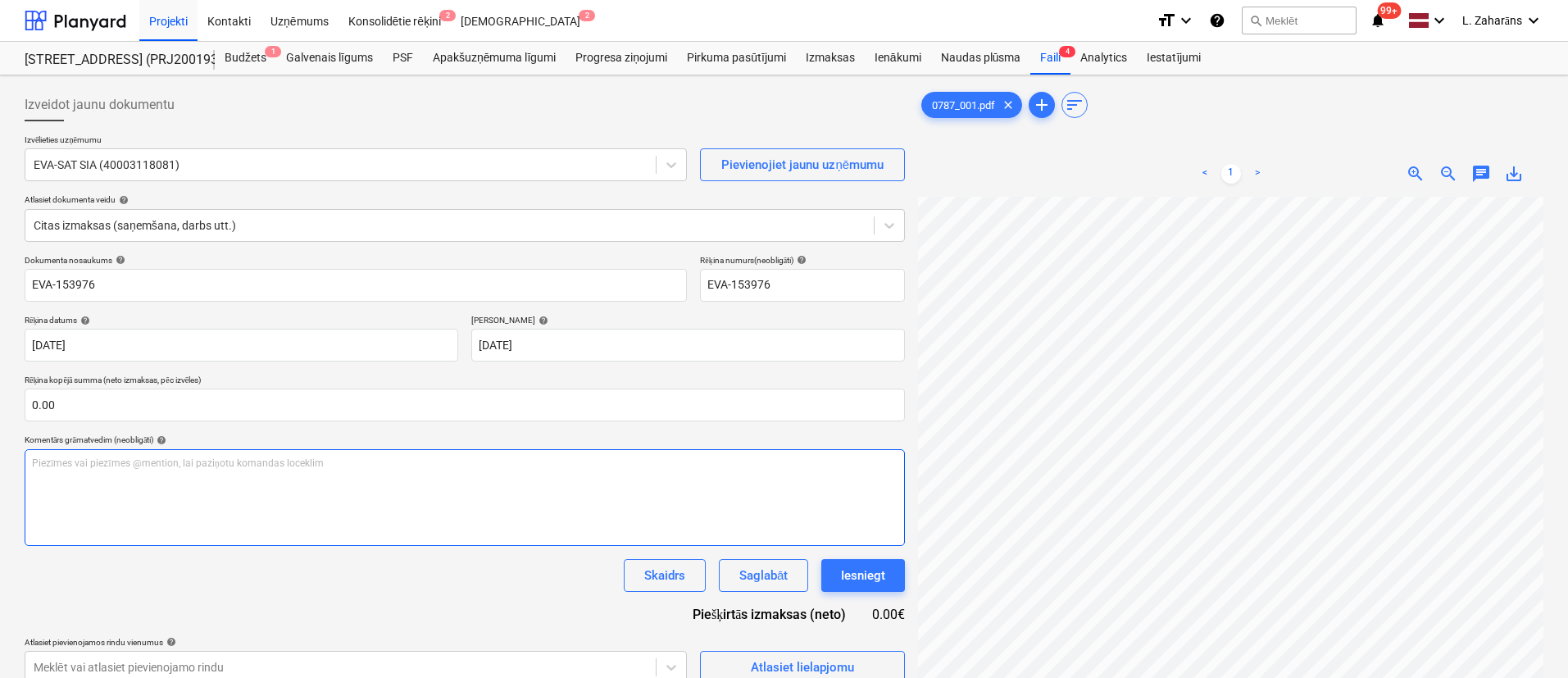scroll, scrollTop: 465, scrollLeft: 603, axis: both 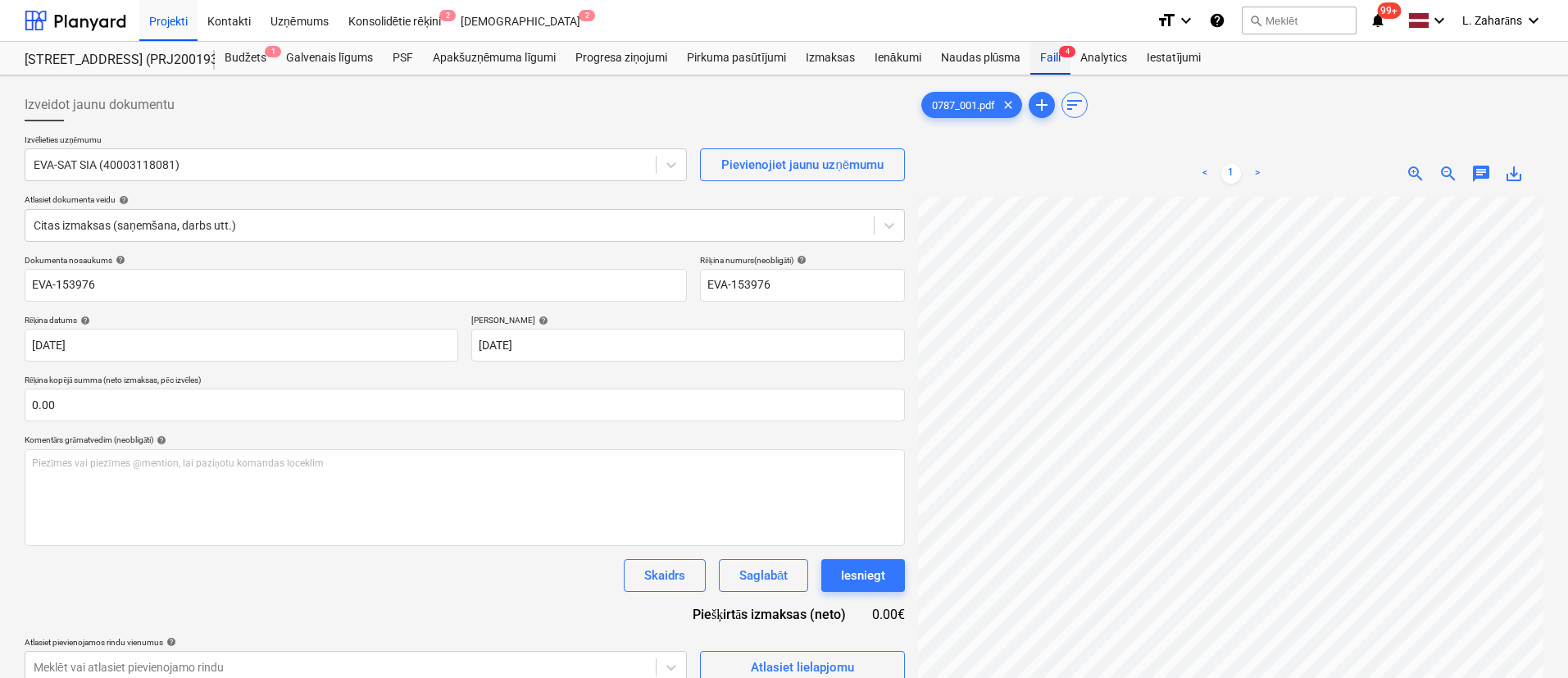 click on "Faili 4" at bounding box center (1050, 58) 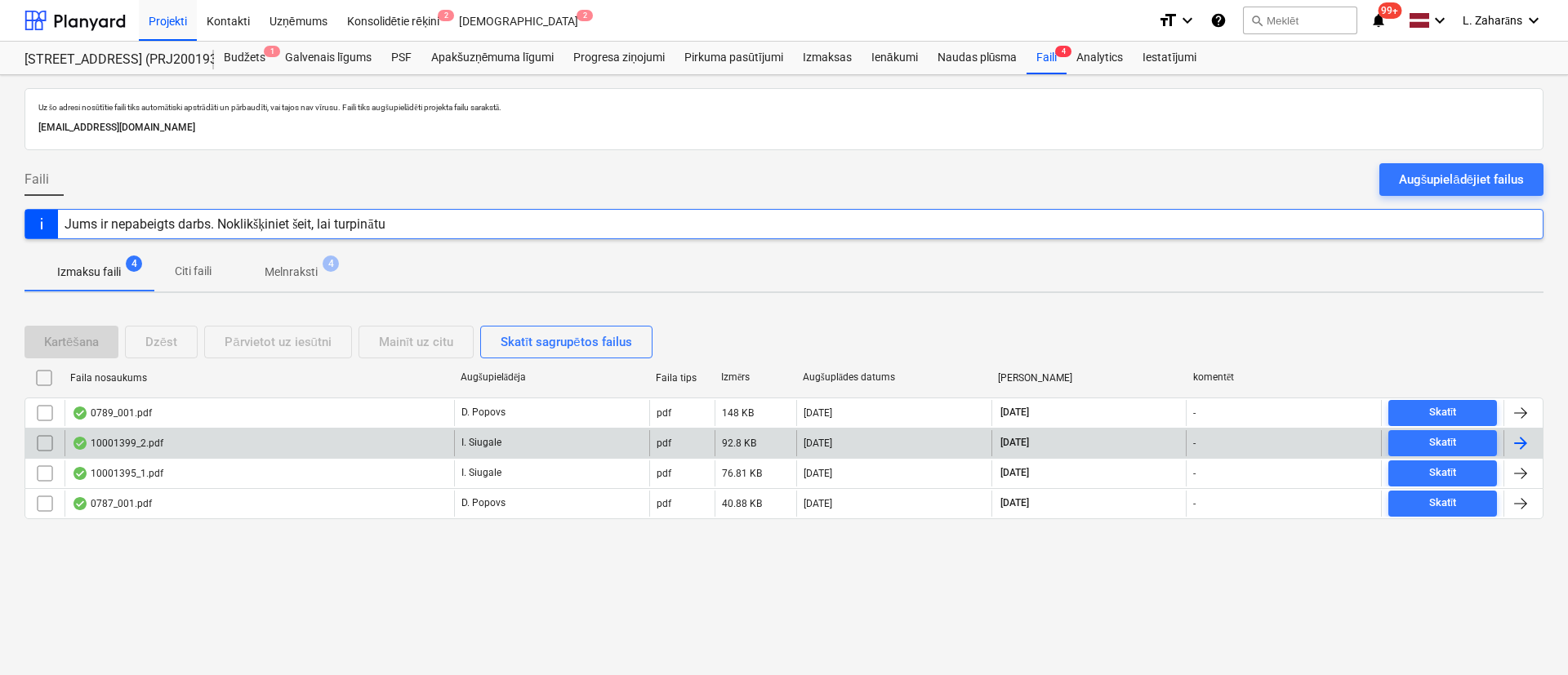 click on "10001399_2.pdf" at bounding box center [259, 443] 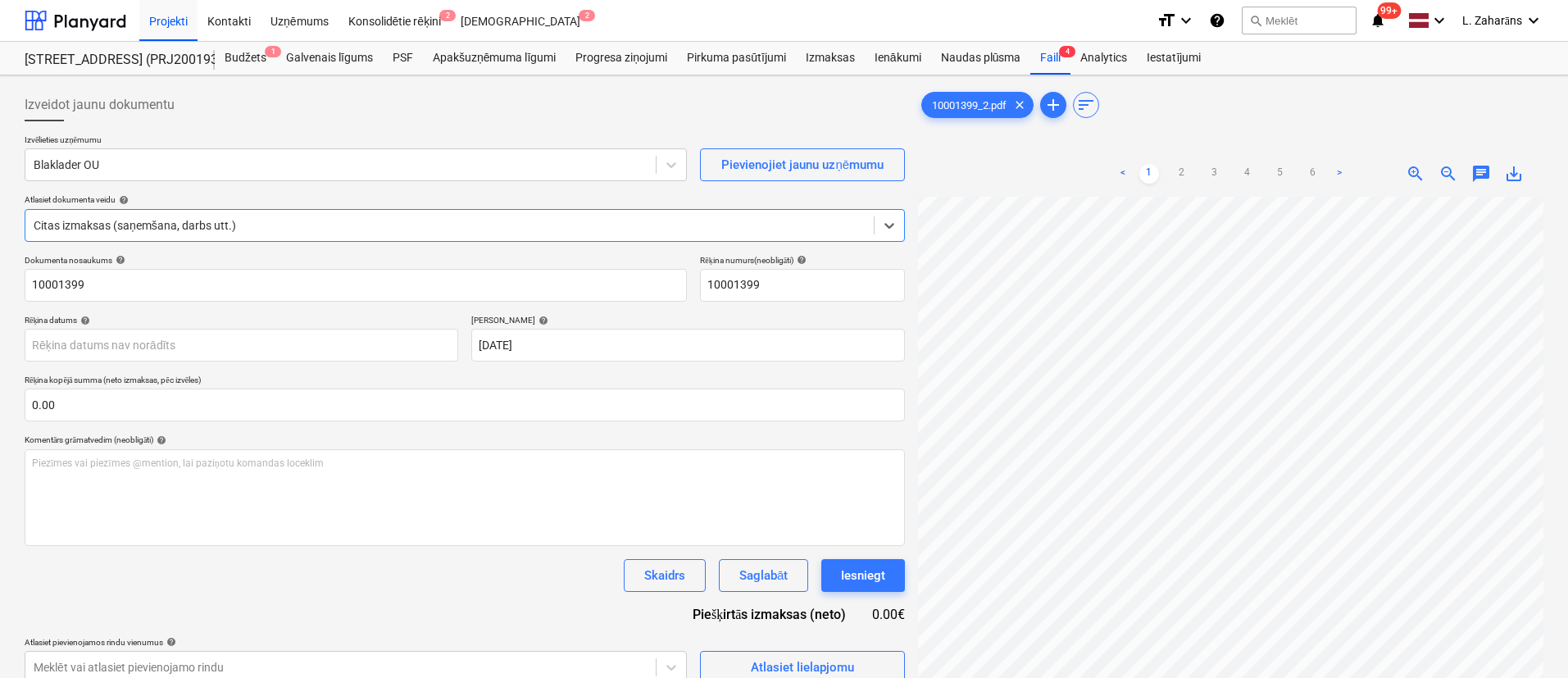 scroll, scrollTop: 1106, scrollLeft: 0, axis: vertical 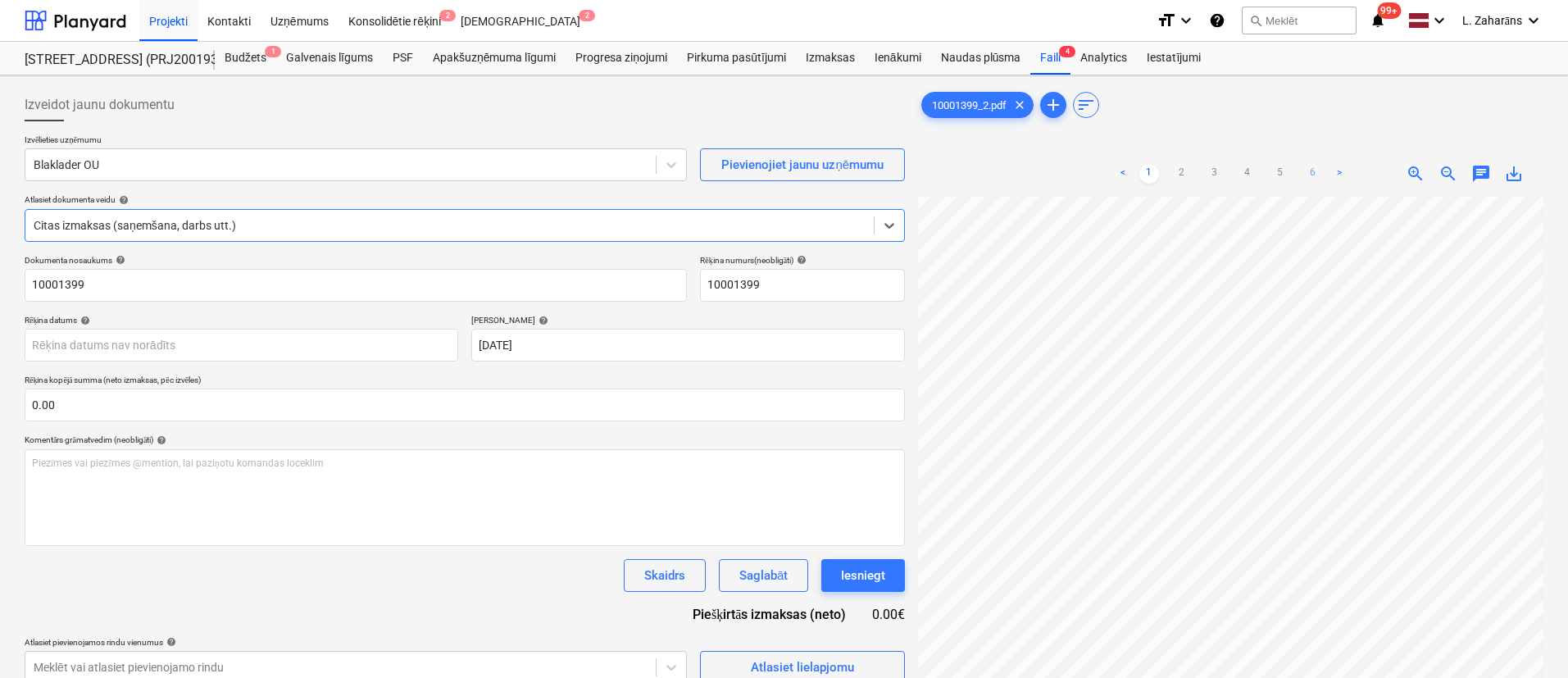 click on "6" at bounding box center [1313, 174] 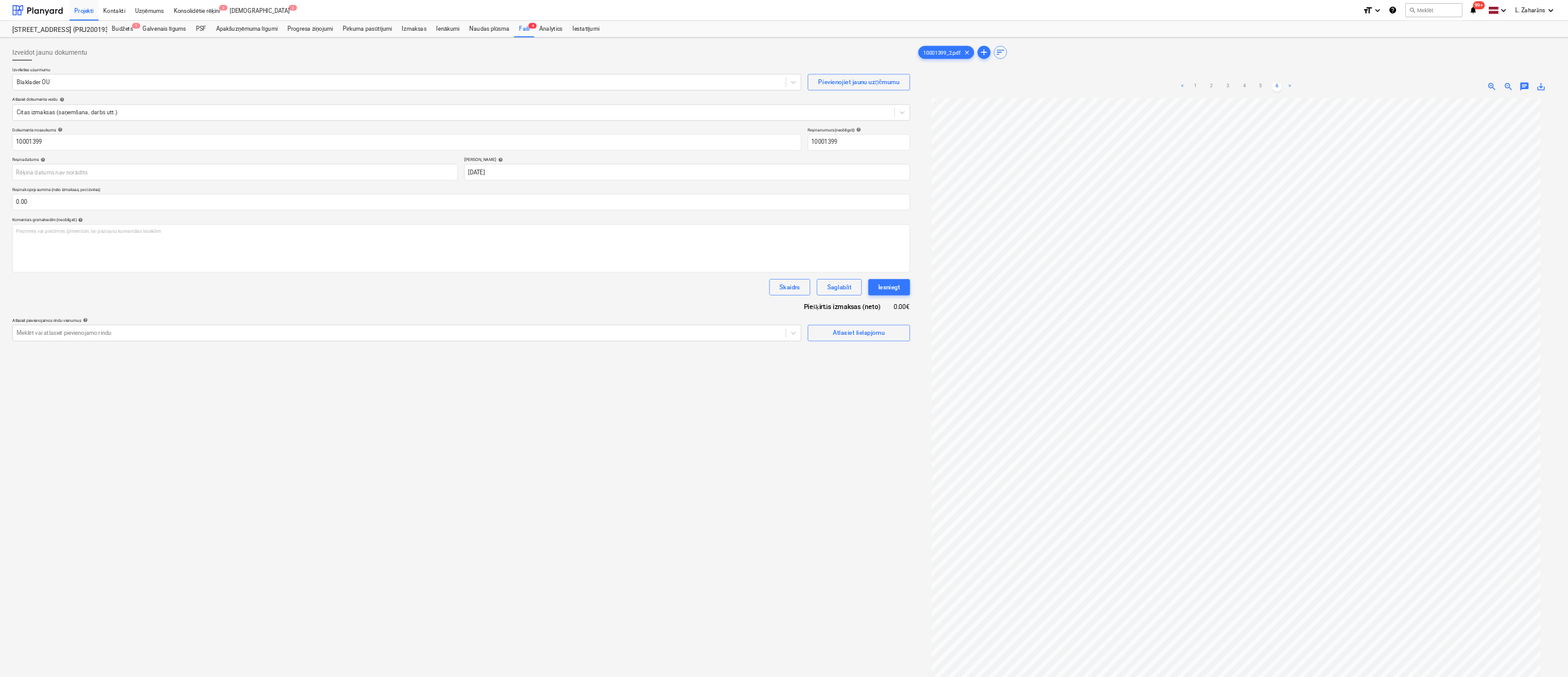 scroll, scrollTop: 0, scrollLeft: 0, axis: both 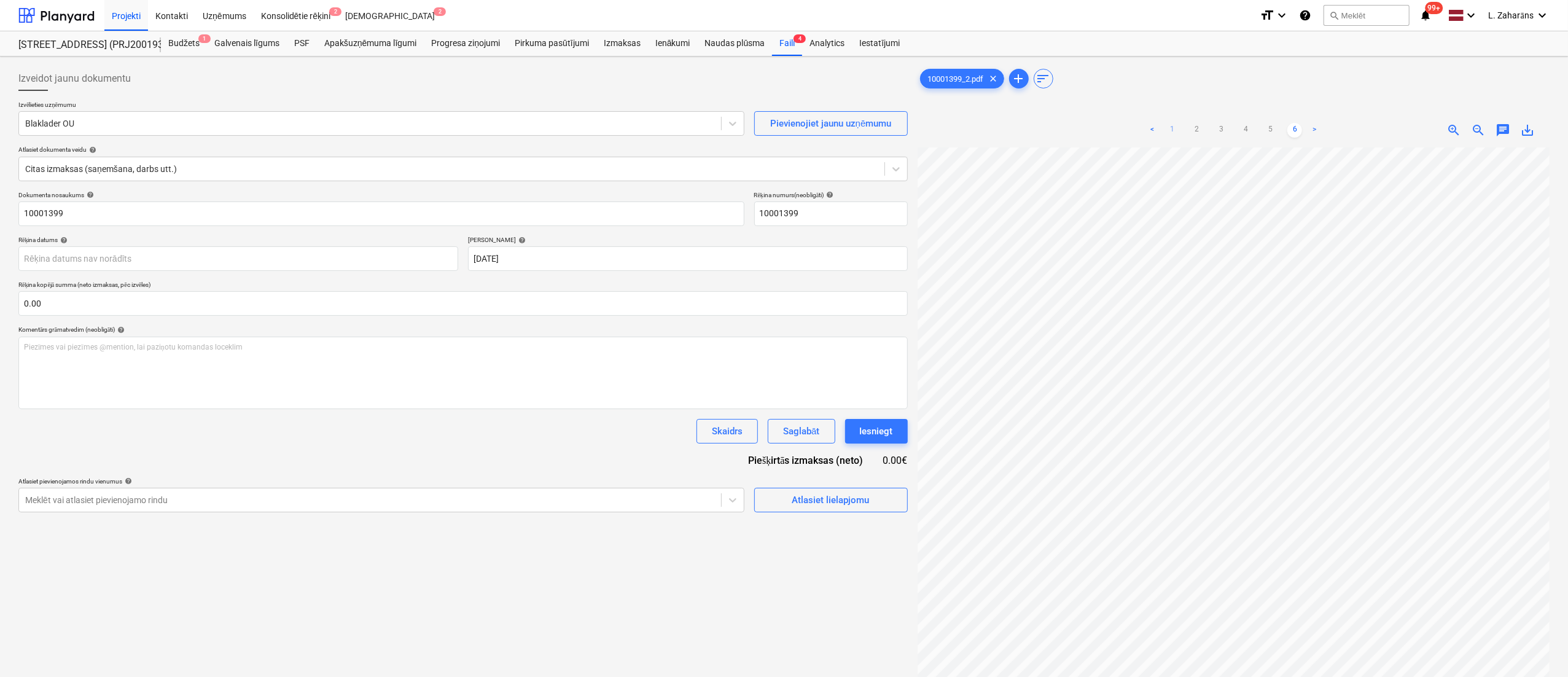 click on "1" at bounding box center [1172, 130] 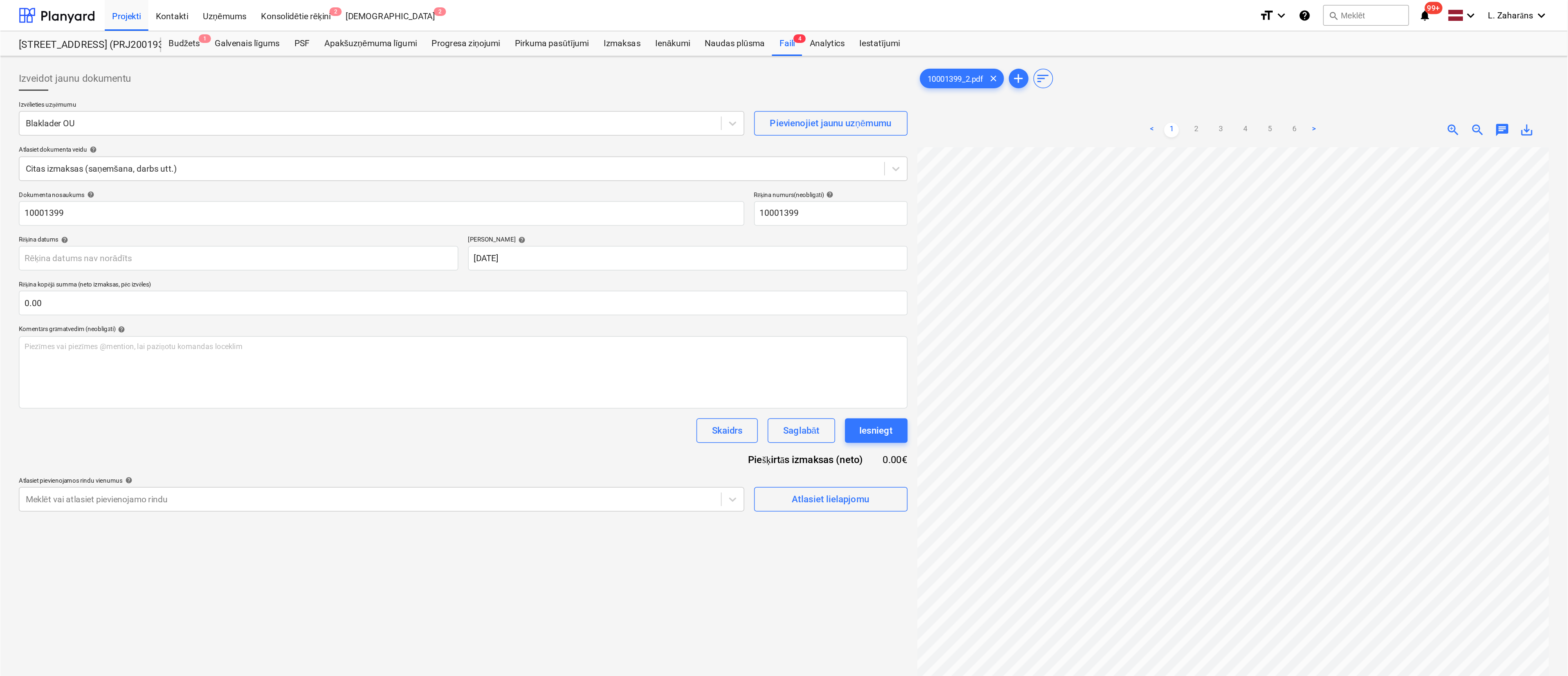 scroll, scrollTop: 30, scrollLeft: 192, axis: both 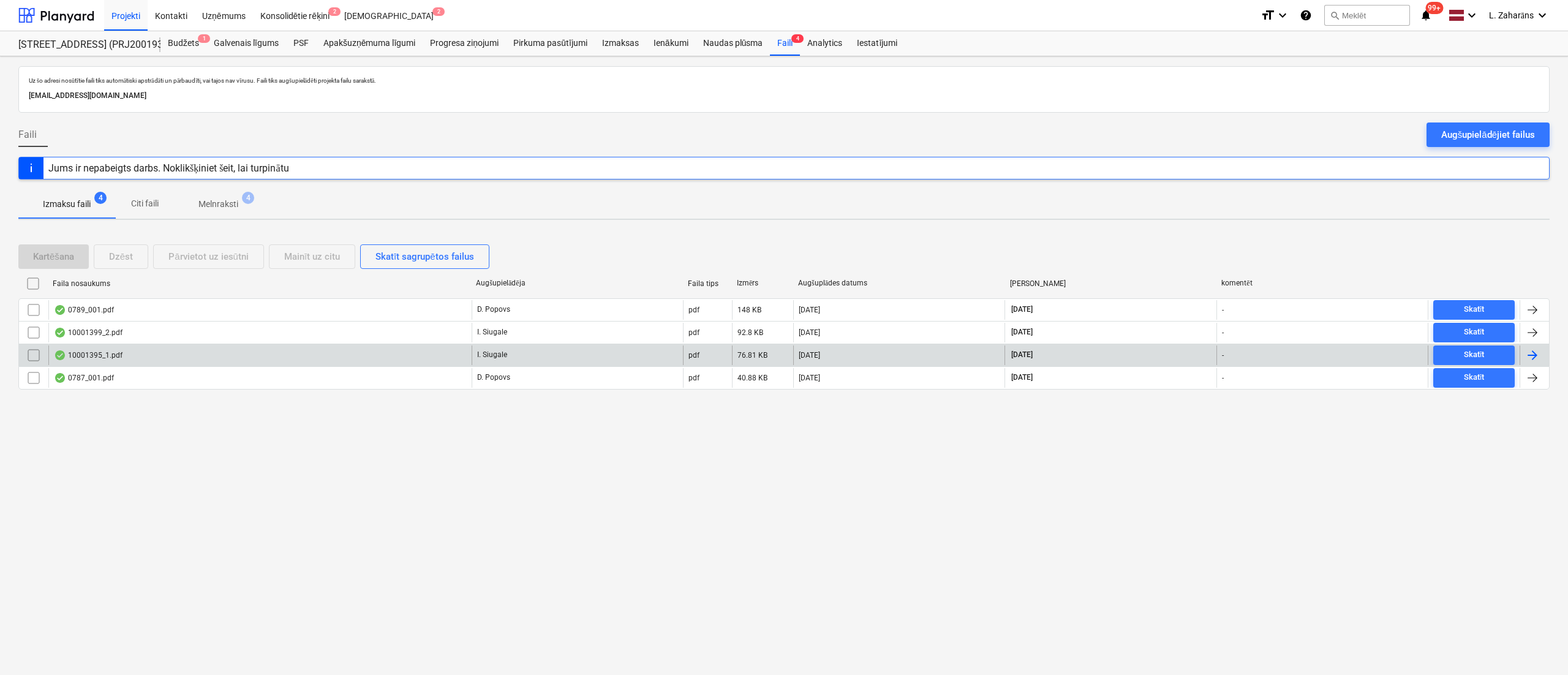 click on "10001395_1.pdf" at bounding box center [88, 355] 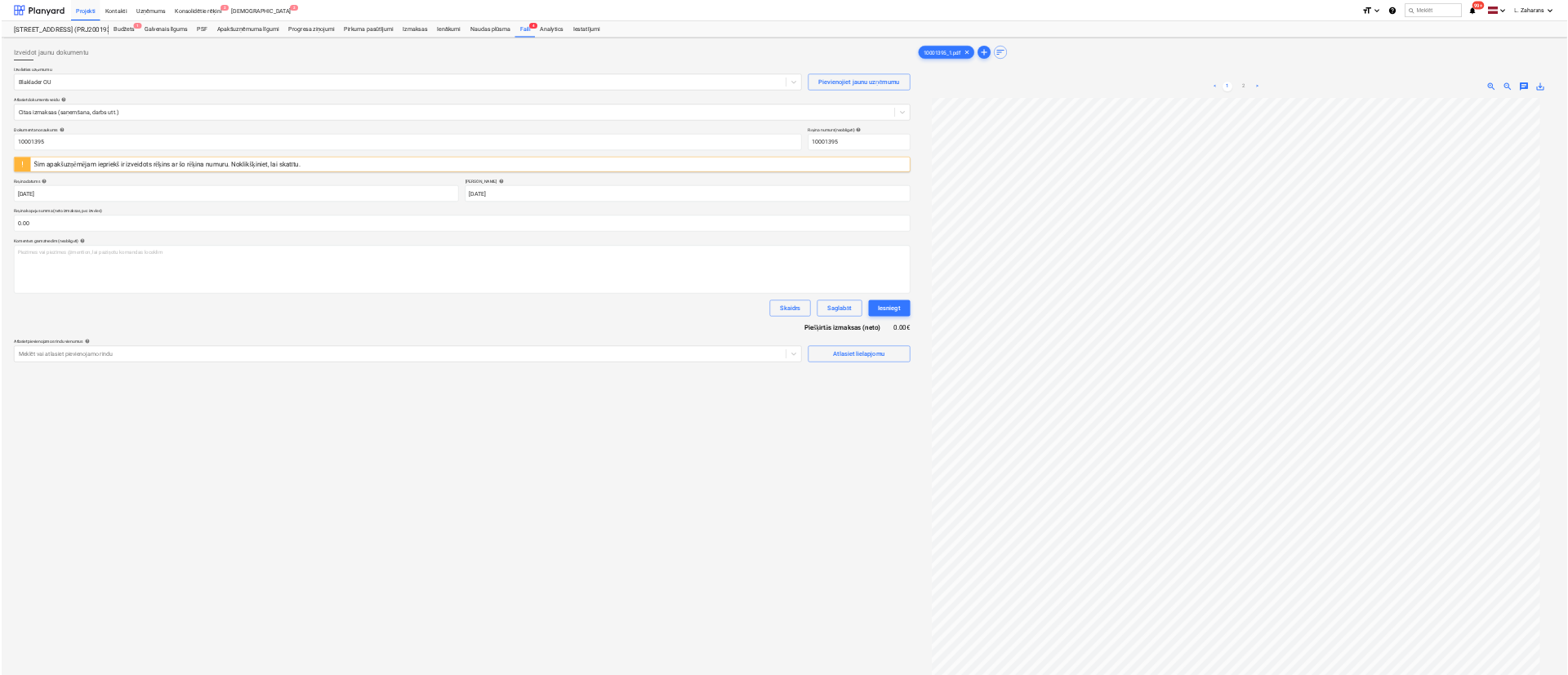 scroll, scrollTop: 189, scrollLeft: 0, axis: vertical 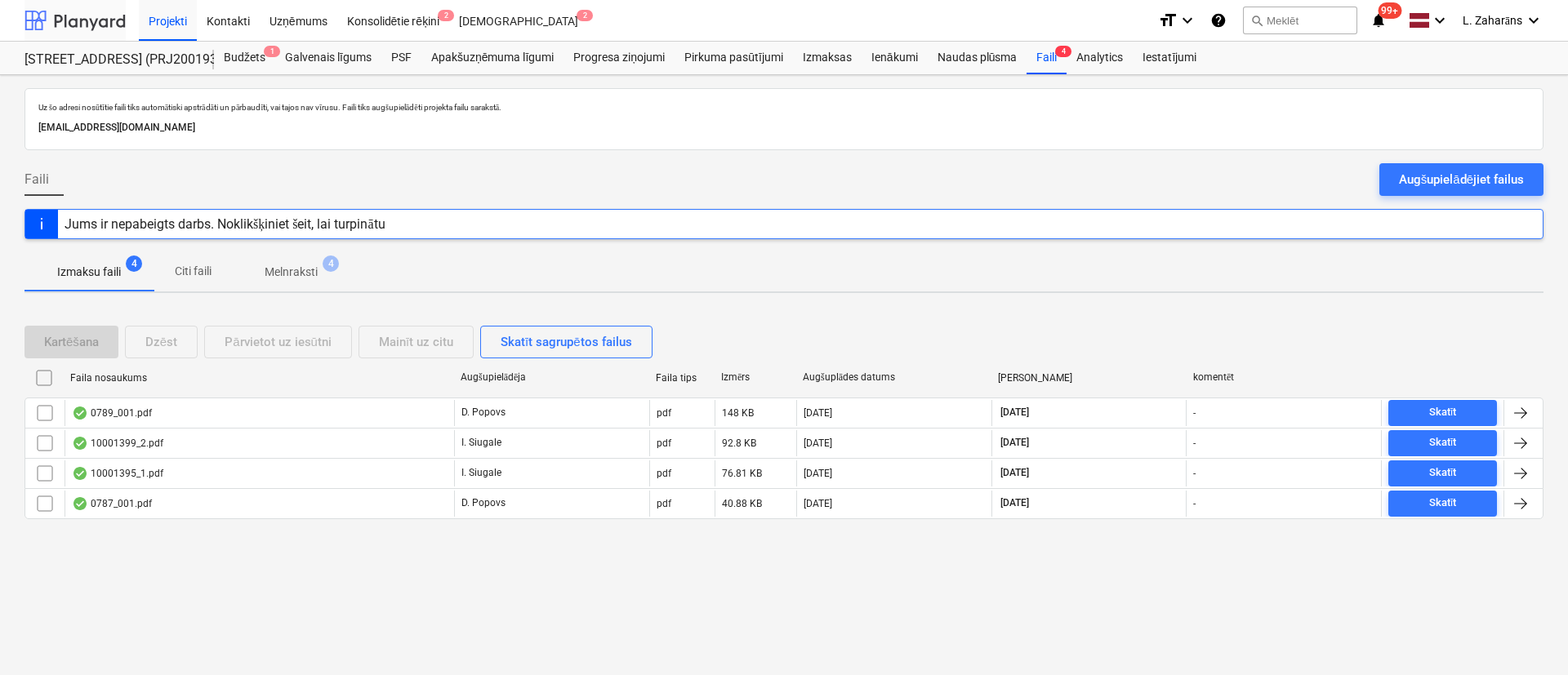 click at bounding box center (75, 20) 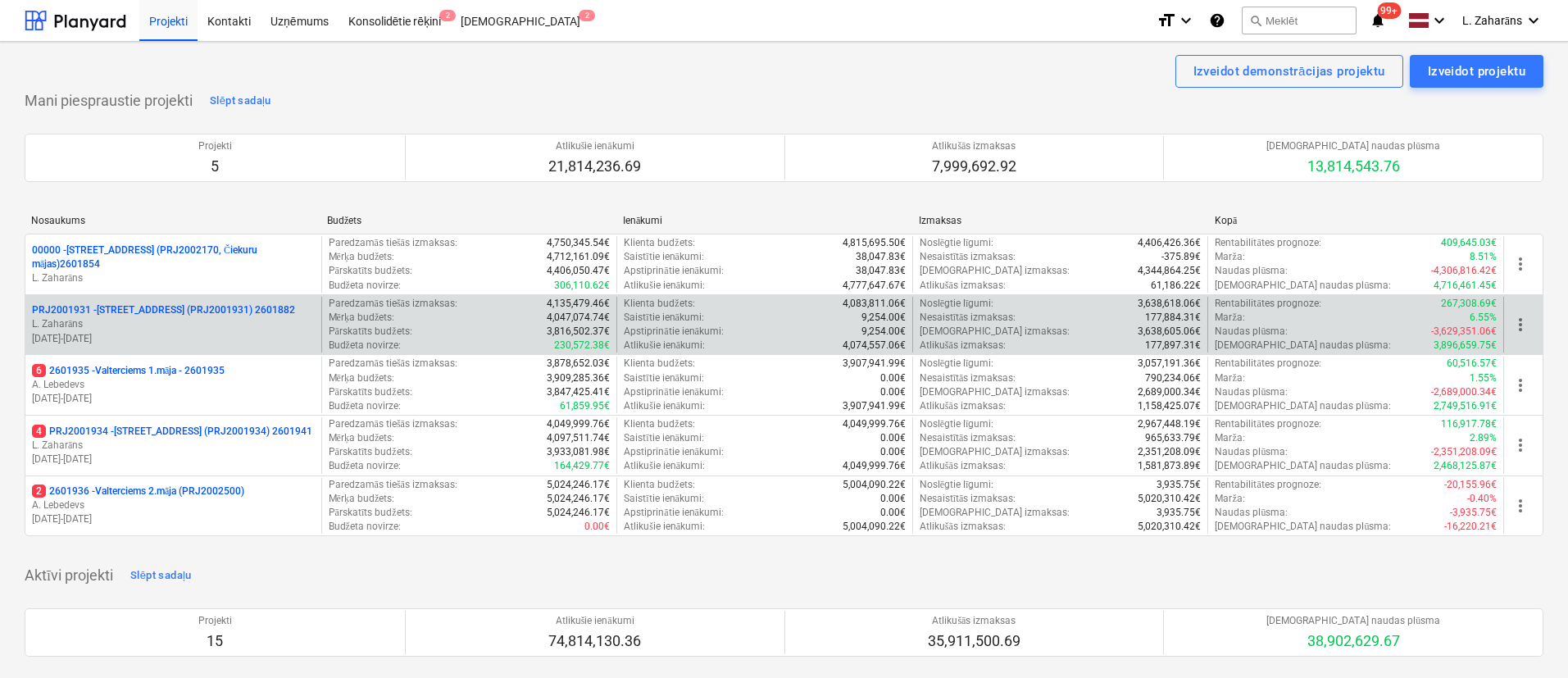 click on "PRJ2001931 -  Mazā Robežu iela 2 (PRJ2001931) 2601882" at bounding box center [163, 310] 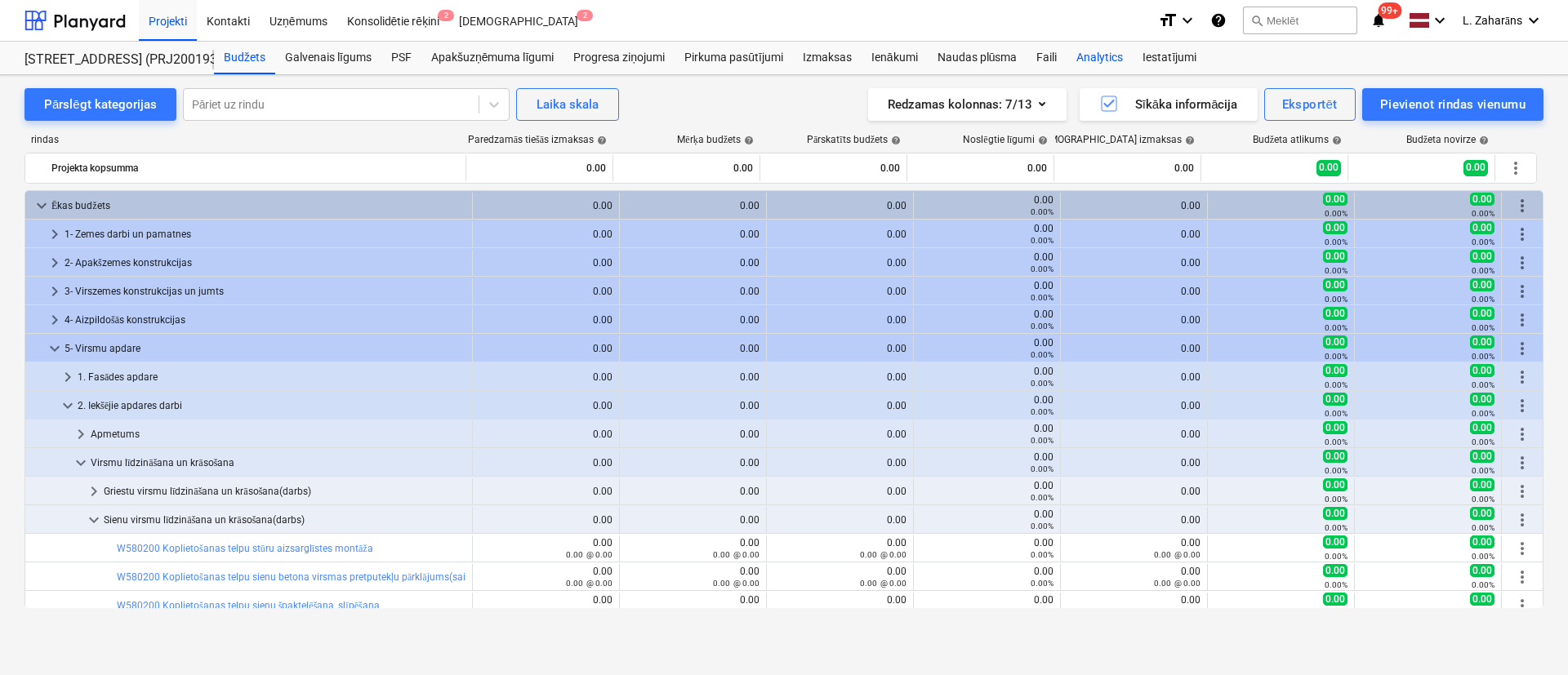 scroll, scrollTop: 163, scrollLeft: 0, axis: vertical 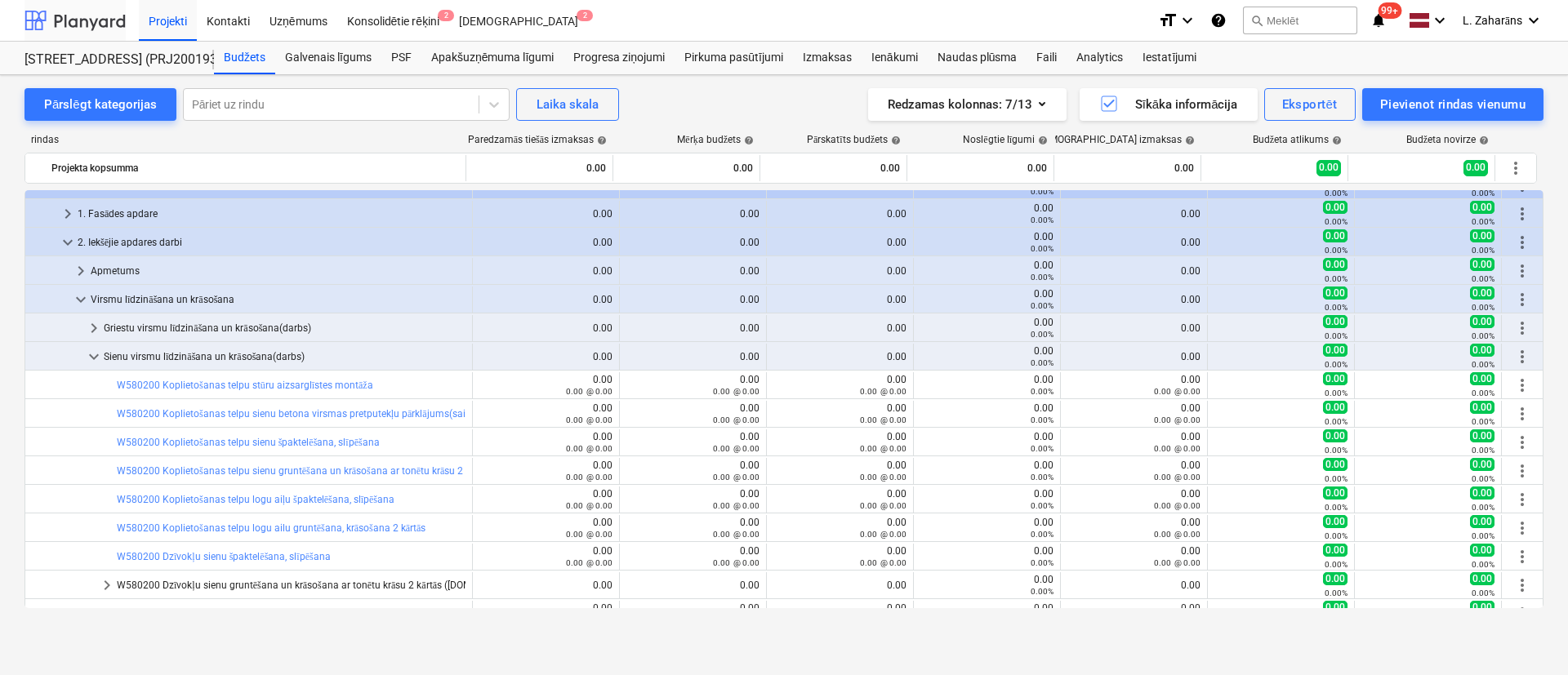 click at bounding box center (75, 20) 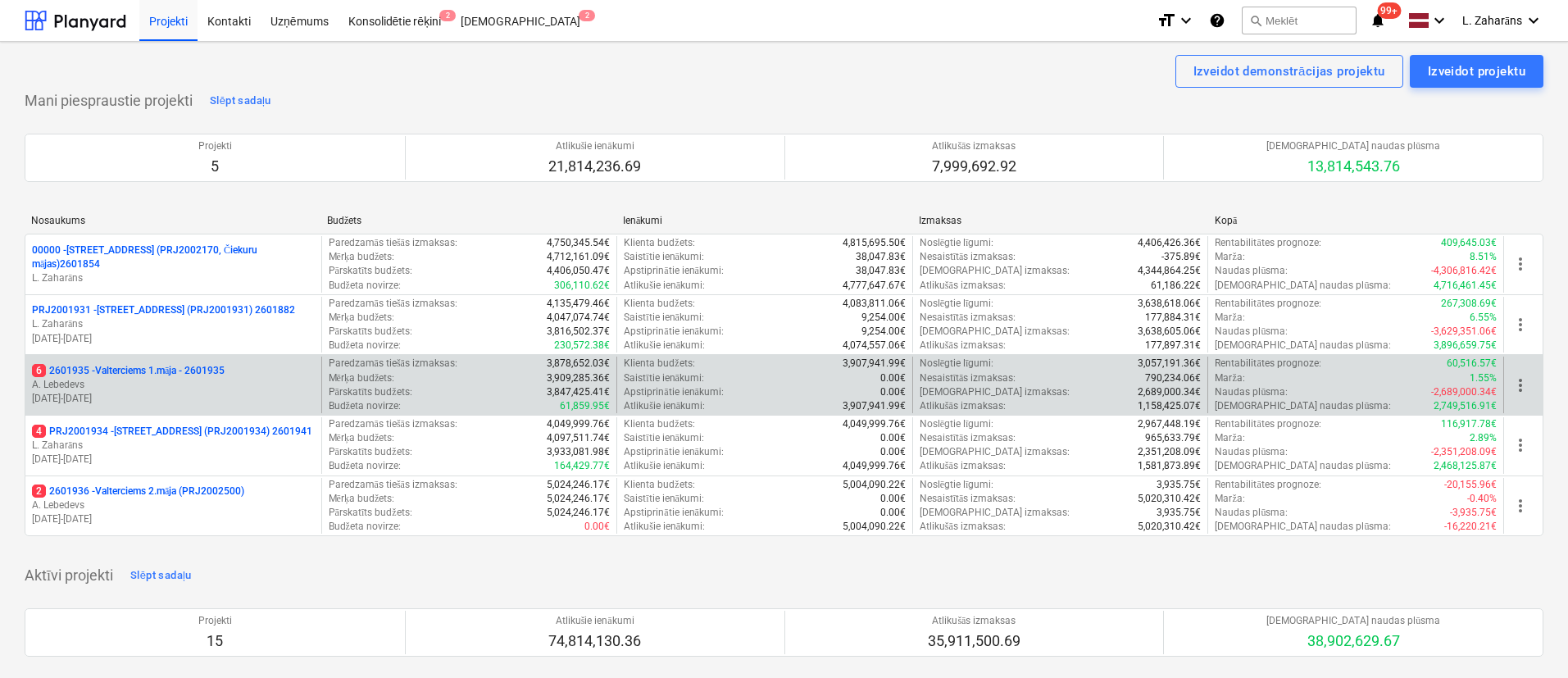 click on "6  2601935 -  Valterciems 1.māja - 2601935" at bounding box center [128, 371] 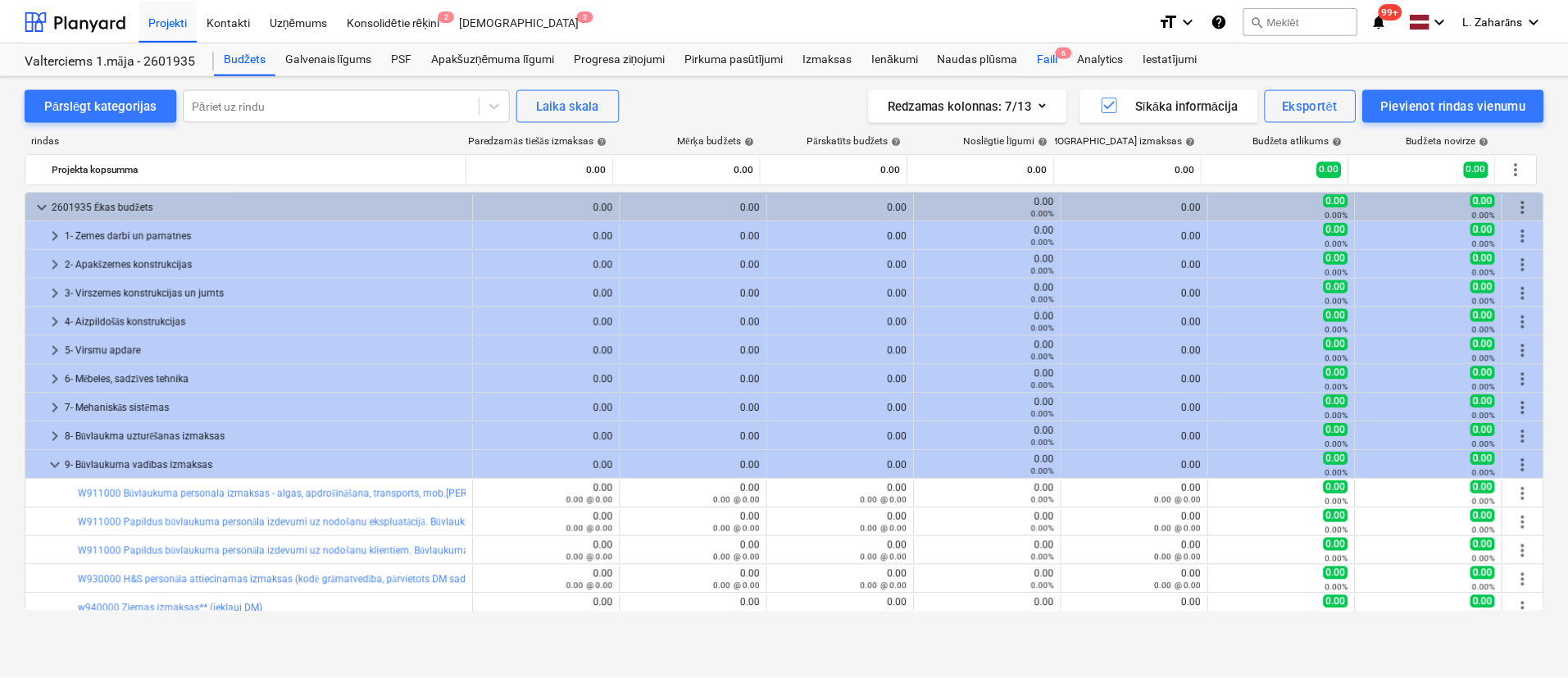 scroll, scrollTop: 331, scrollLeft: 0, axis: vertical 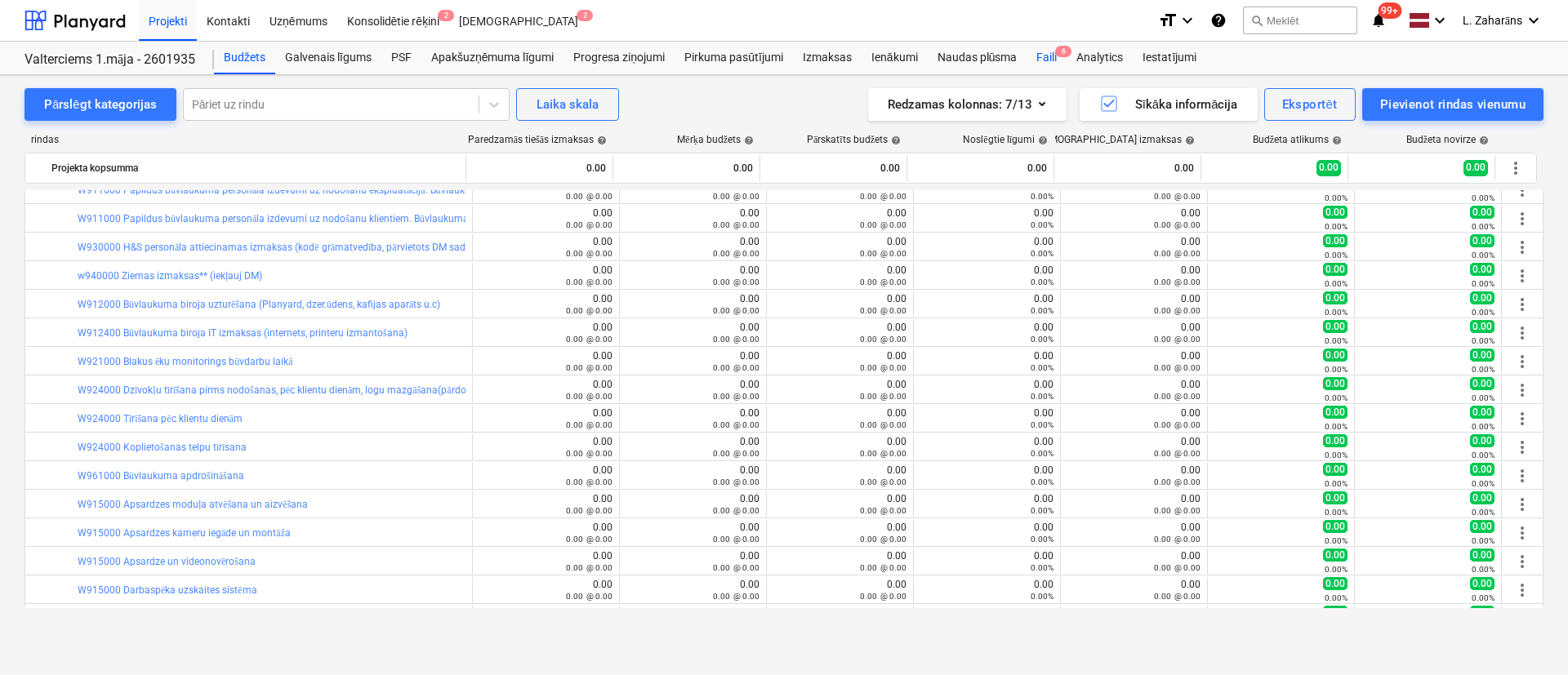 click on "Faili 6" at bounding box center (1046, 58) 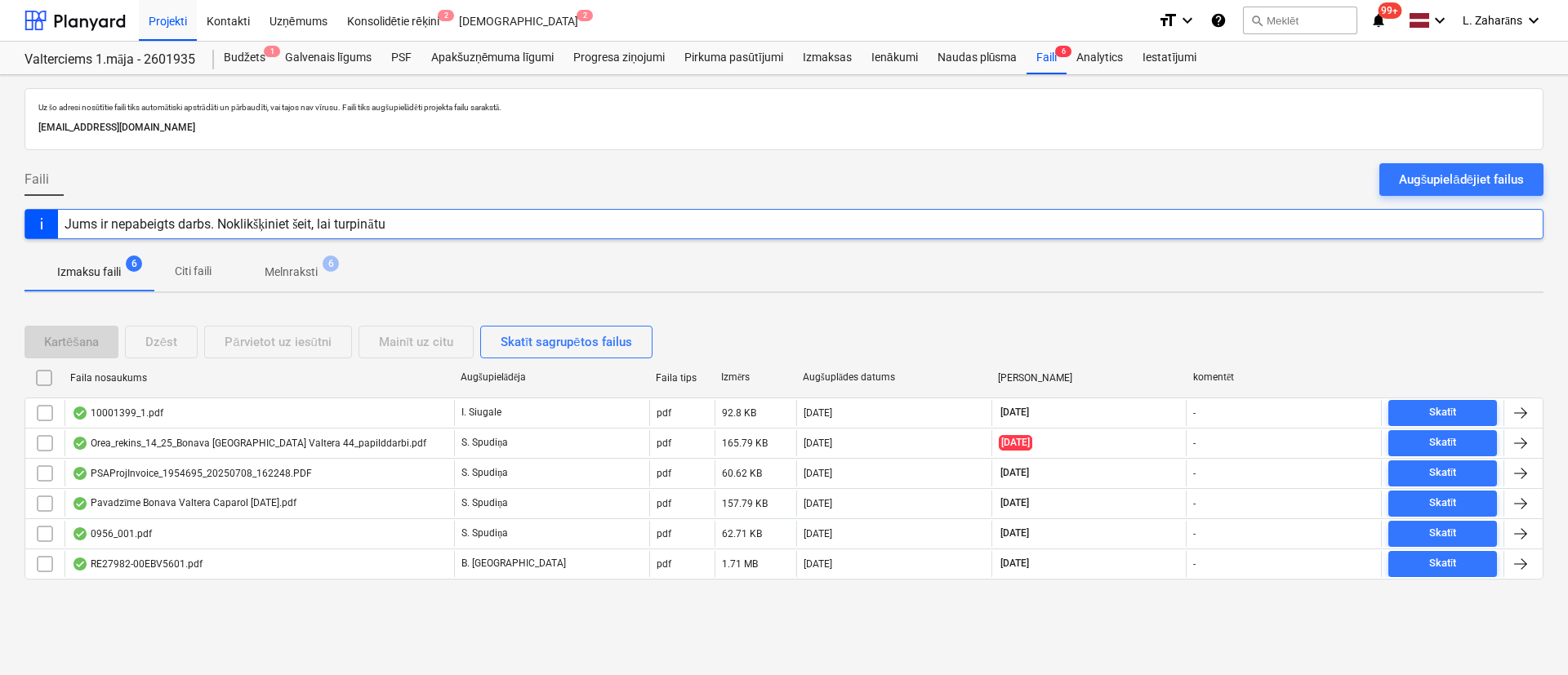 click on "Melnraksti" at bounding box center (291, 272) 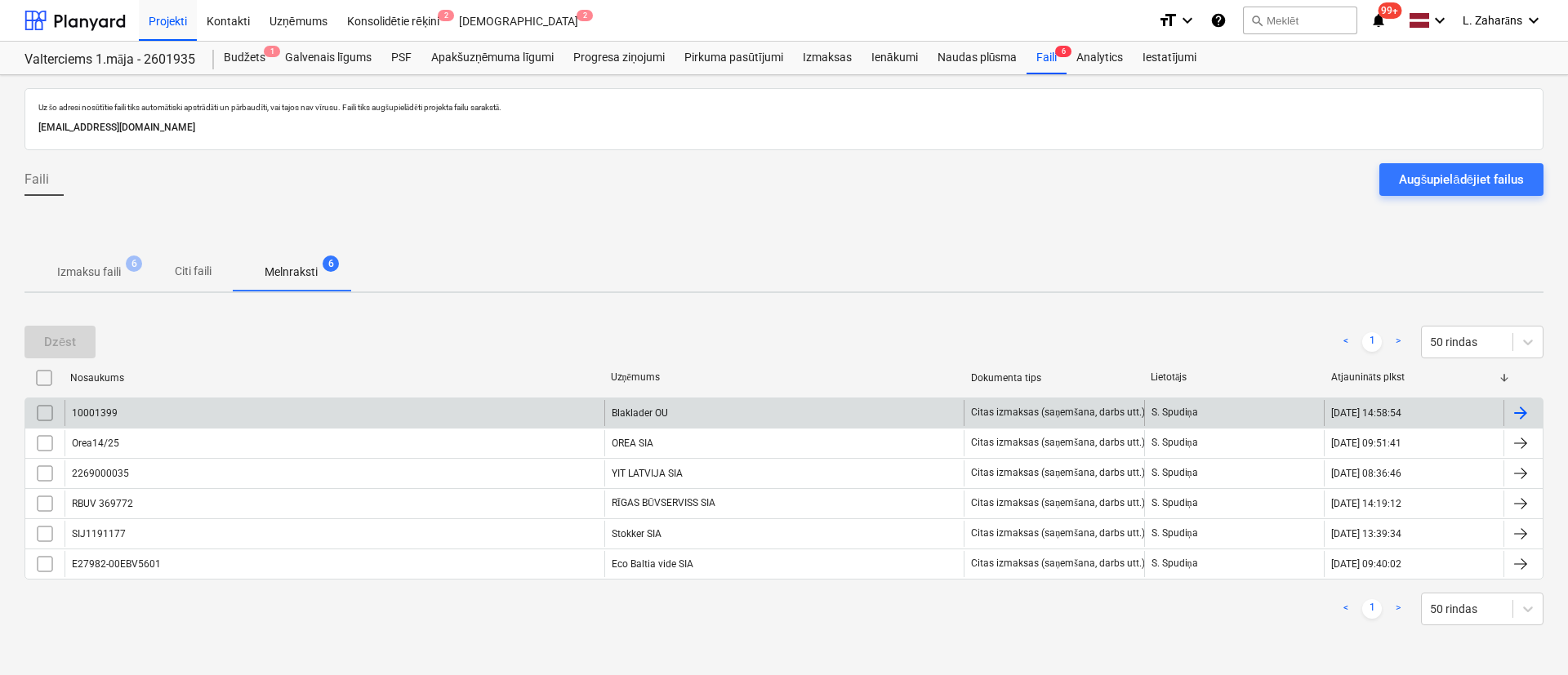 click on "10001399" at bounding box center [334, 413] 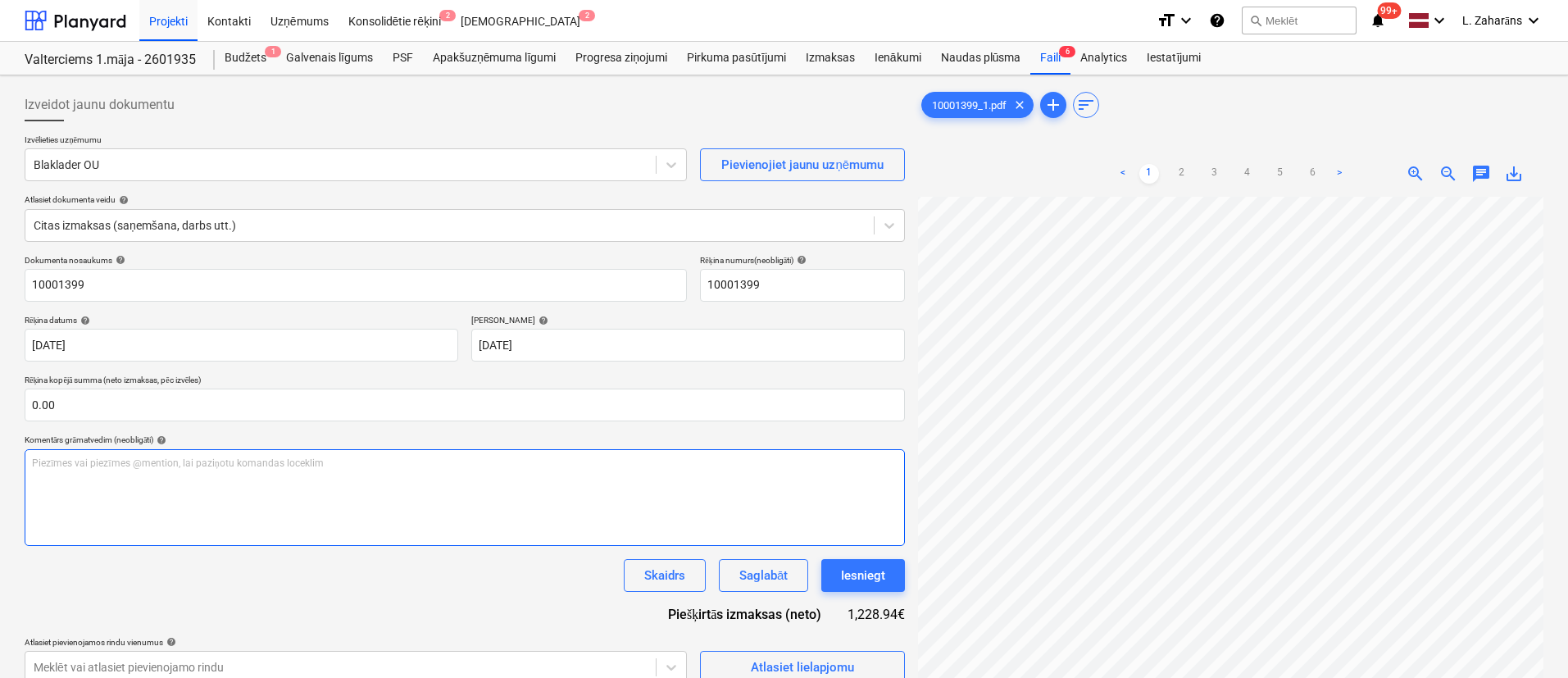 click on "Izveidot jaunu dokumentu Izvēlieties uzņēmumu Blaklader OU   Pievienojiet jaunu uzņēmumu Atlasiet dokumenta veidu help Citas izmaksas (saņemšana, darbs utt.) Dokumenta nosaukums help 10001399 Rēķina numurs  (neobligāti) help 10001399 Rēķina datums help 02 Jul 2025 02.07.2025 Press the down arrow key to interact with the calendar and
select a date. Press the question mark key to get the keyboard shortcuts for changing dates. Termiņš help 16 Aug 2025 16.08.2025 Press the down arrow key to interact with the calendar and
select a date. Press the question mark key to get the keyboard shortcuts for changing dates. Rēķina kopējā summa (neto izmaksas, pēc izvēles) 0.00 Komentārs grāmatvedim (neobligāti) help Piezīmes vai piezīmes @mention, lai paziņotu komandas loceklim ﻿ Skaidrs Saglabāt Iesniegt Piešķirtās izmaksas (neto) 1,228.94€ Atlasiet pievienojamos rindu vienumus help Meklēt vai atlasiet pievienojamo rindu Atlasiet lielapjomu Rindas vienuma nosaukums Vienība Daudzums <" at bounding box center (784, 458) 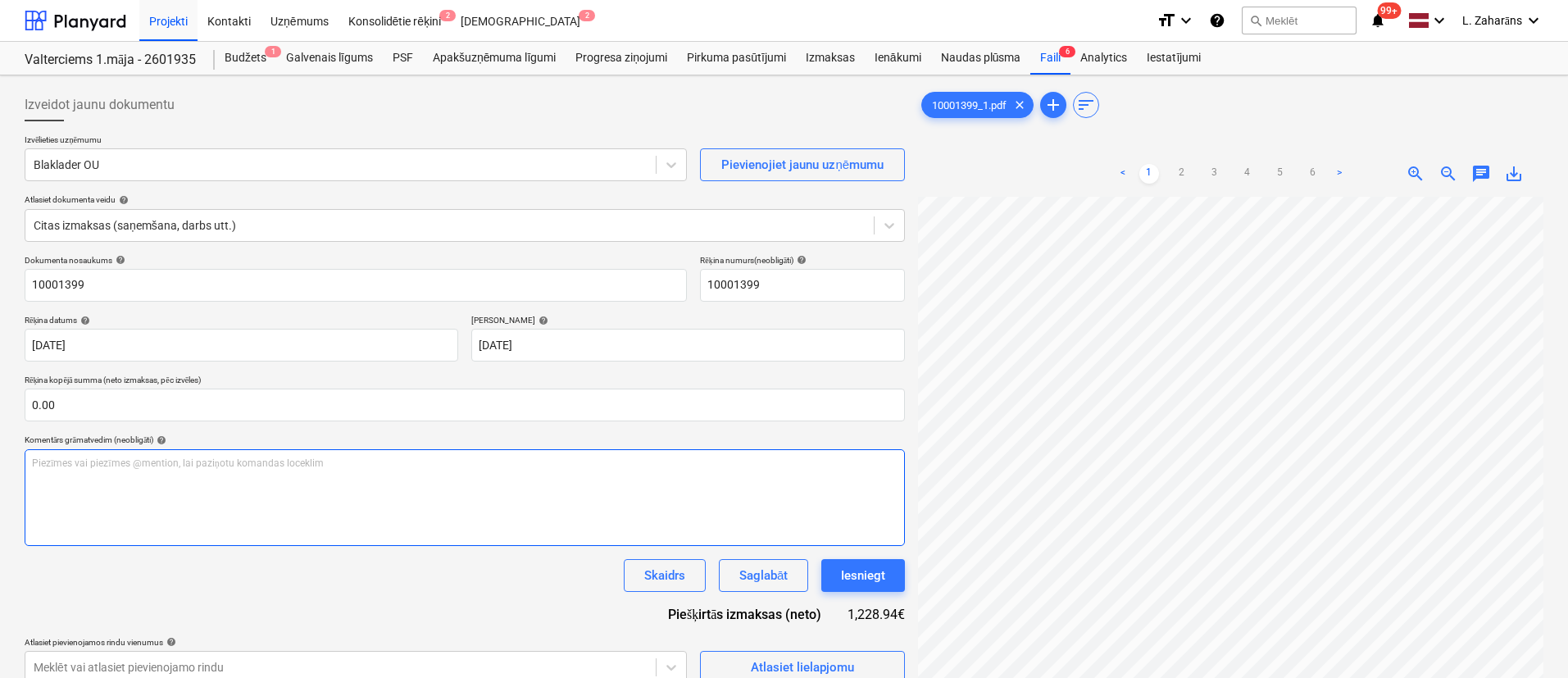 scroll, scrollTop: 87, scrollLeft: 603, axis: both 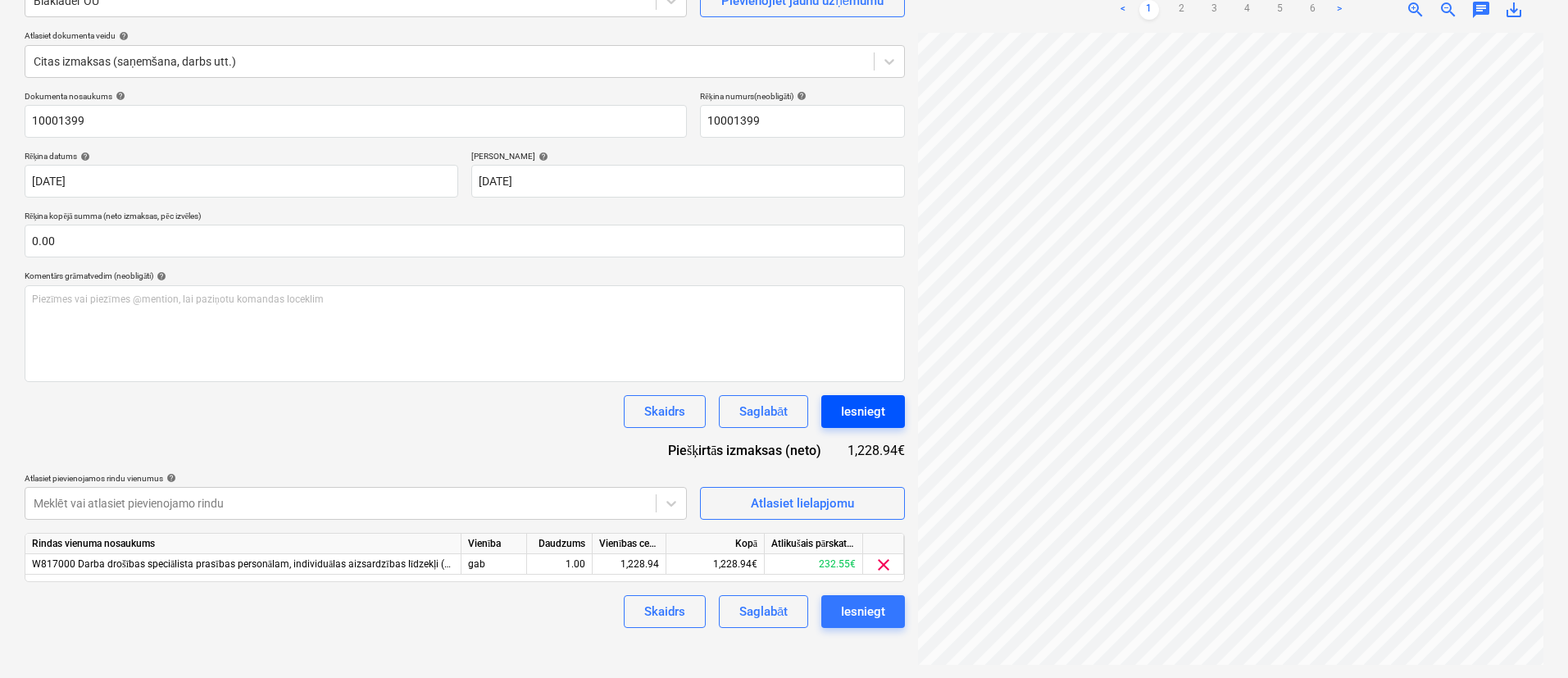 click on "Iesniegt" at bounding box center [863, 412] 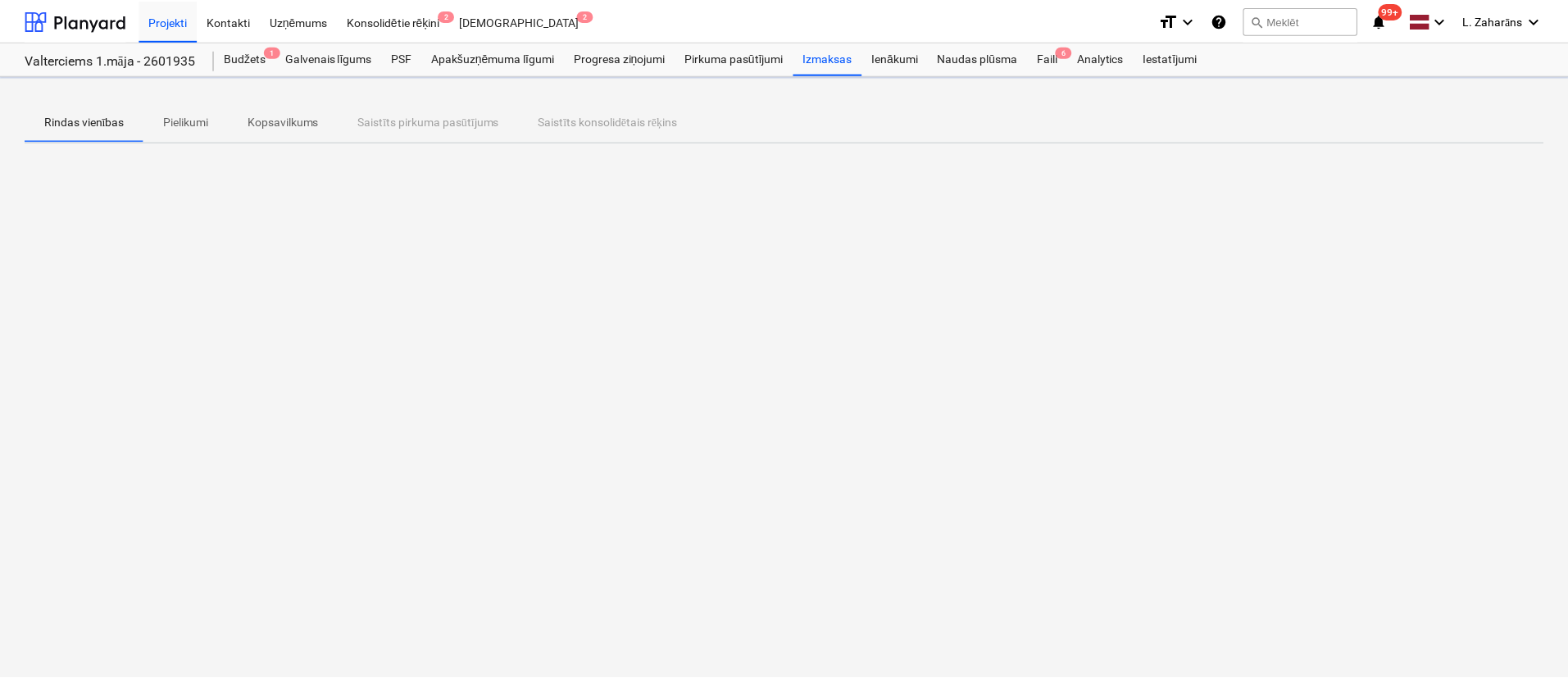 scroll, scrollTop: 0, scrollLeft: 0, axis: both 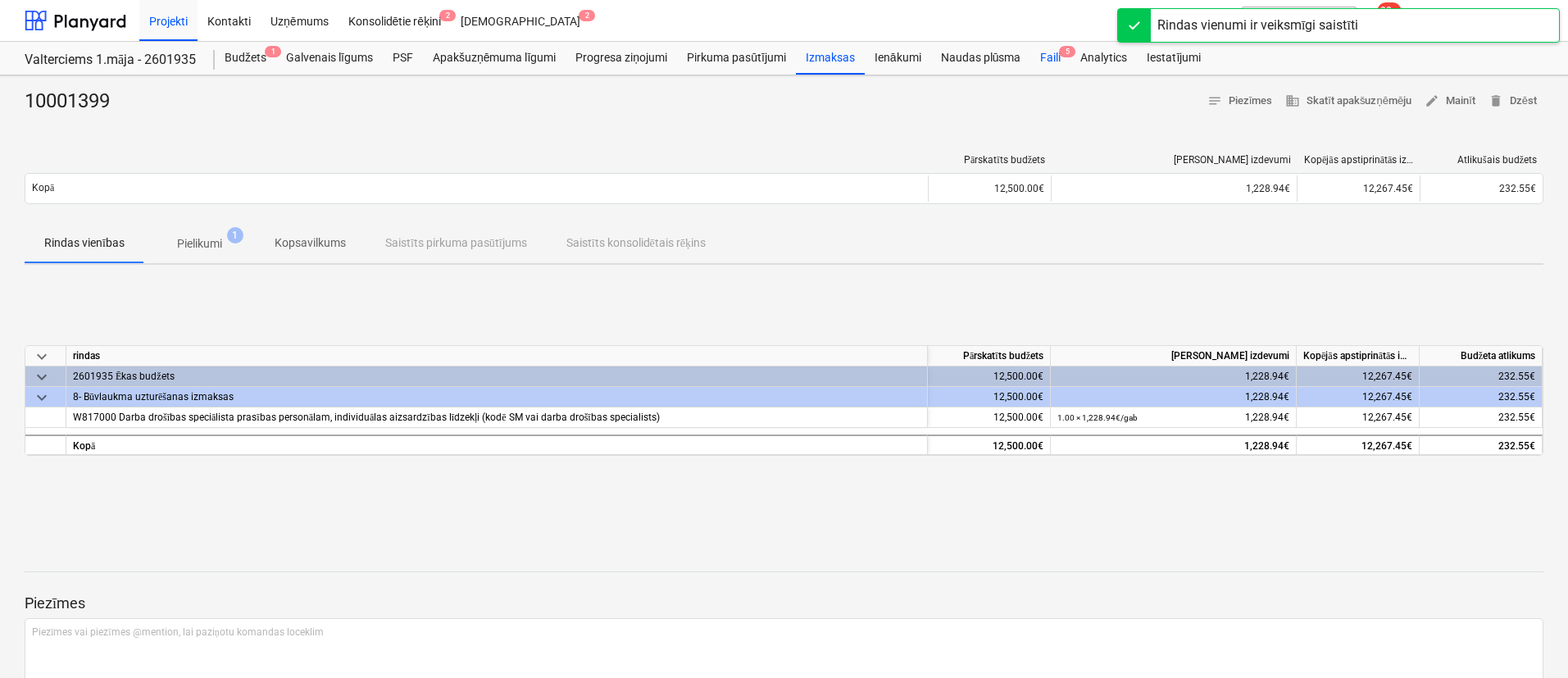 click on "Faili 5" at bounding box center (1050, 58) 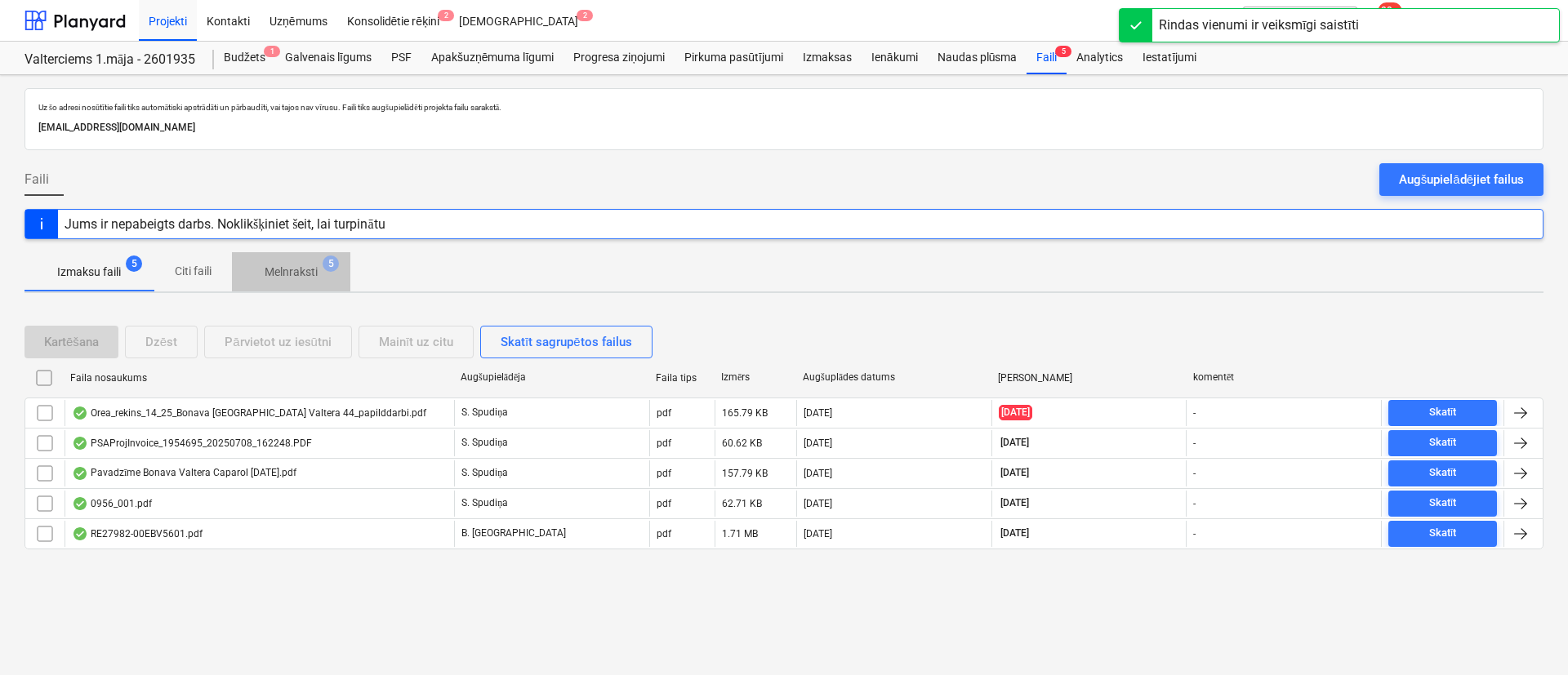 click on "Melnraksti" at bounding box center (291, 272) 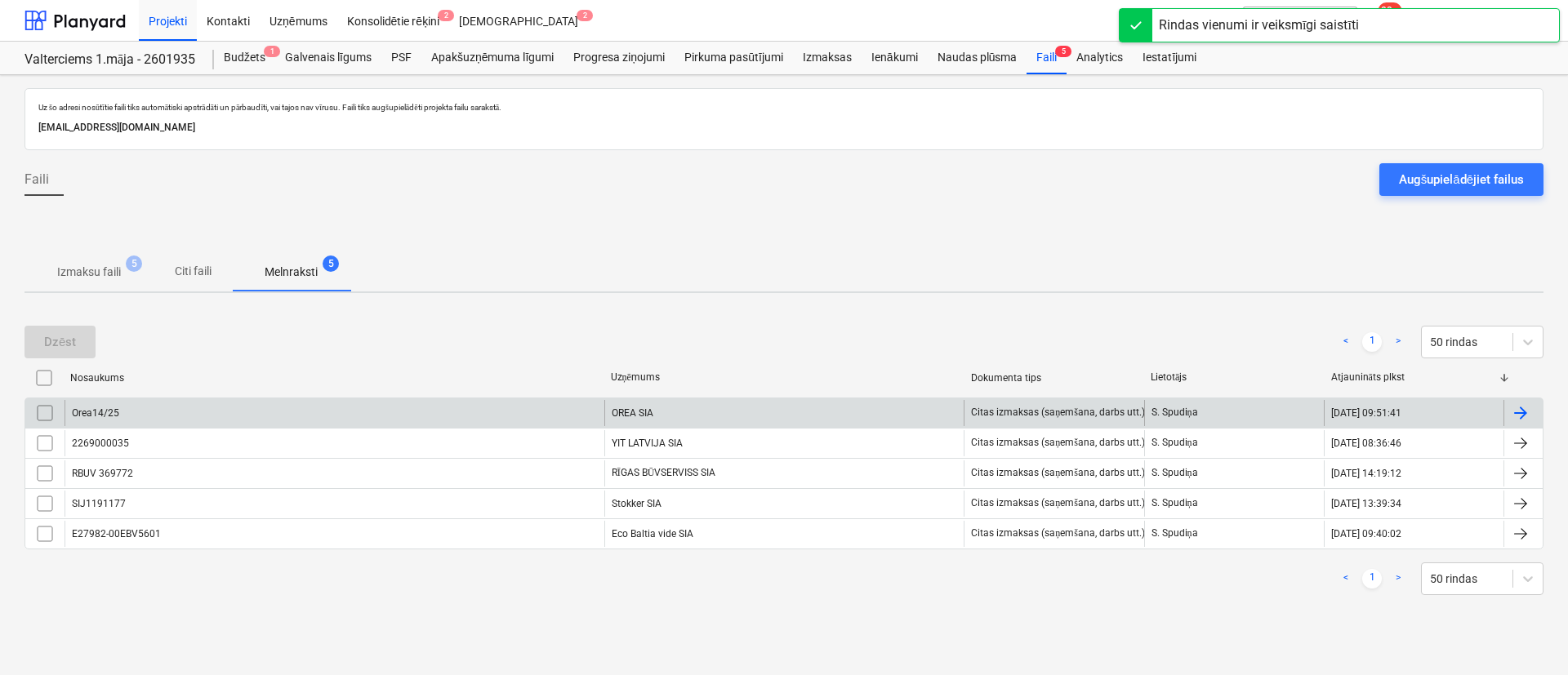 click on "Orea14/25" at bounding box center [334, 413] 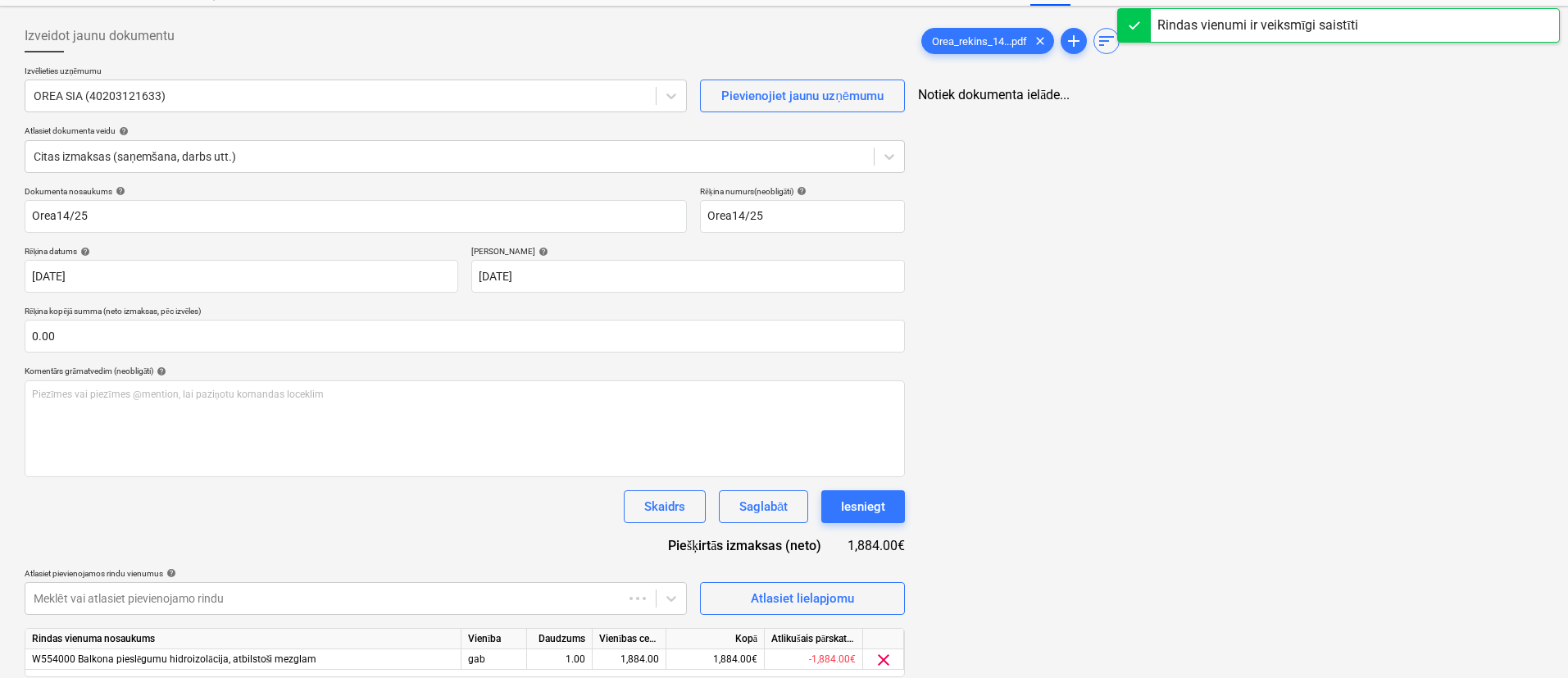 scroll, scrollTop: 127, scrollLeft: 0, axis: vertical 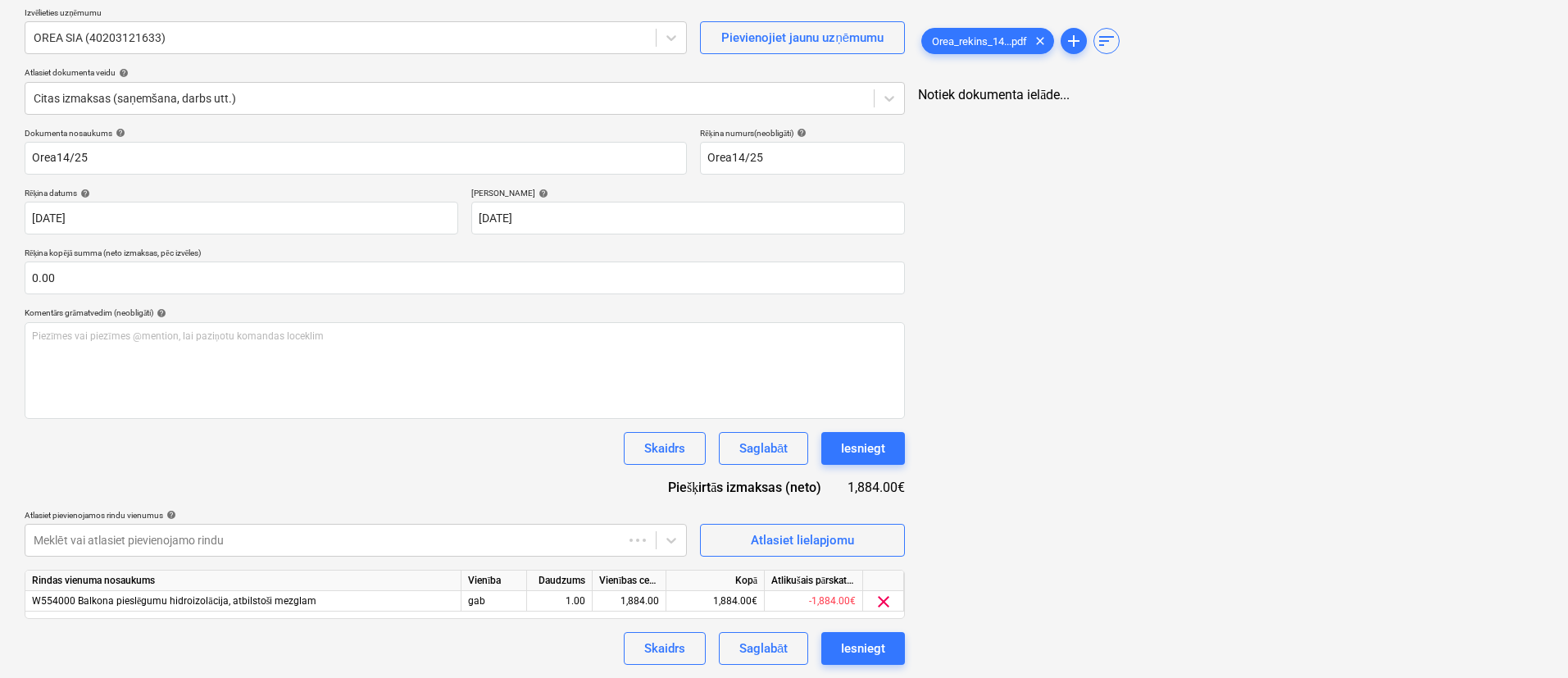 drag, startPoint x: 1204, startPoint y: 480, endPoint x: 1096, endPoint y: 466, distance: 108.90363 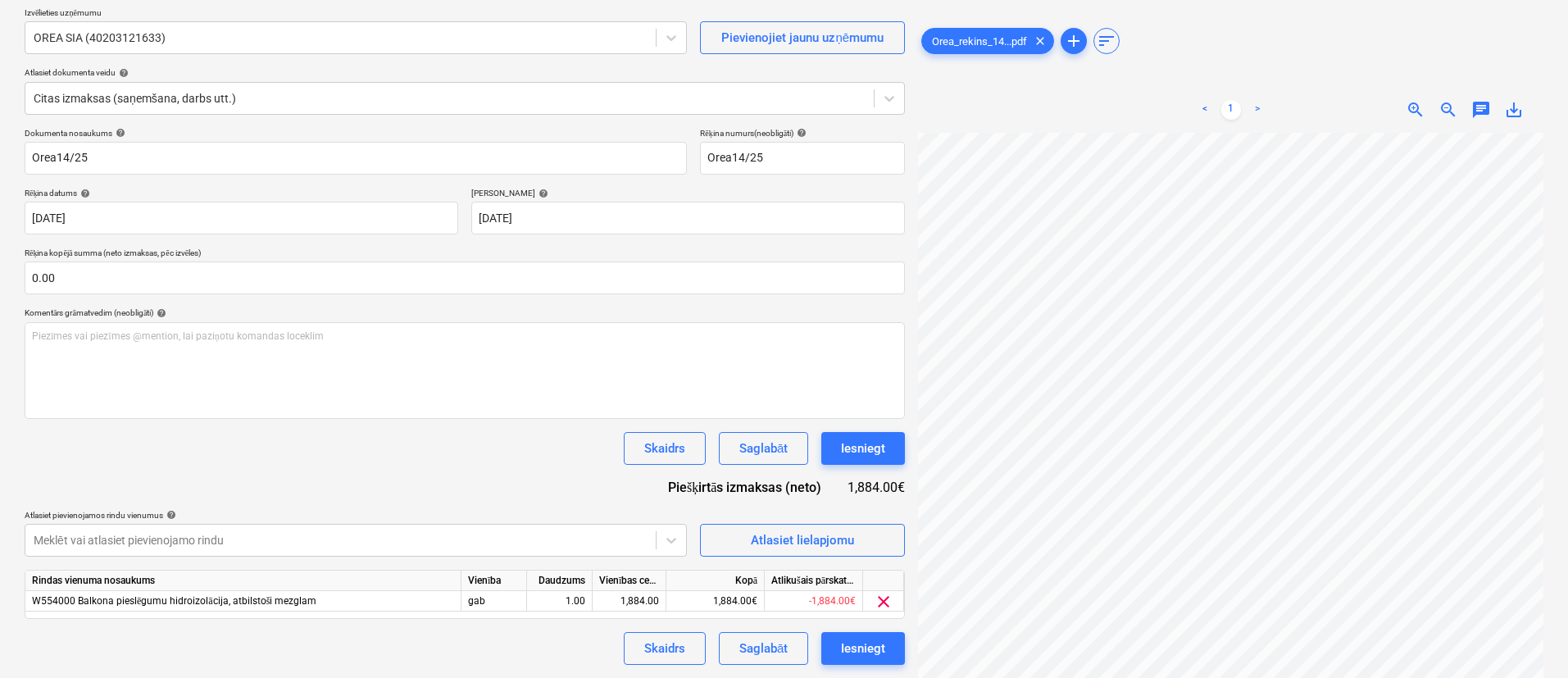 click on "Izveidot jaunu dokumentu Izvēlieties uzņēmumu OREA SIA (40203121633)  Pievienojiet jaunu uzņēmumu Atlasiet dokumenta veidu help Citas izmaksas (saņemšana, darbs utt.) Dokumenta nosaukums help Orea14/25 Rēķina numurs  (neobligāti) help Orea14/25 Rēķina datums help 26 Jun 2025 26.06.2025 Press the down arrow key to interact with the calendar and
select a date. Press the question mark key to get the keyboard shortcuts for changing dates. Termiņš help 10 Jul 2025 10.07.2025 Press the down arrow key to interact with the calendar and
select a date. Press the question mark key to get the keyboard shortcuts for changing dates. Rēķina kopējā summa (neto izmaksas, pēc izvēles) 0.00 Komentārs grāmatvedim (neobligāti) help Piezīmes vai piezīmes @mention, lai paziņotu komandas loceklim ﻿ Skaidrs Saglabāt Iesniegt Piešķirtās izmaksas (neto) 1,884.00€ Atlasiet pievienojamos rindu vienumus help Meklēt vai atlasiet pievienojamo rindu Atlasiet lielapjomu Rindas vienuma nosaukums Vienība" at bounding box center (784, 313) 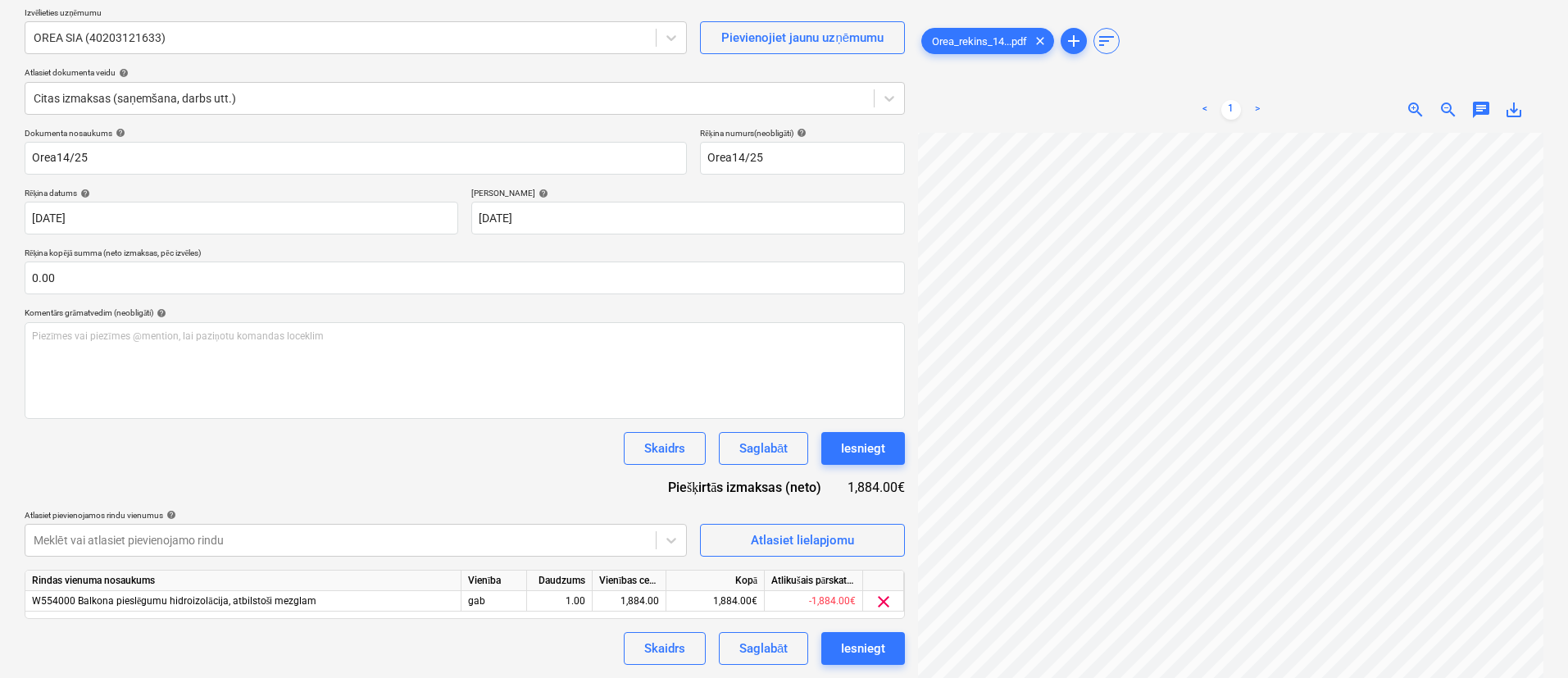 click on "Izveidot jaunu dokumentu Izvēlieties uzņēmumu OREA SIA (40203121633)  Pievienojiet jaunu uzņēmumu Atlasiet dokumenta veidu help Citas izmaksas (saņemšana, darbs utt.) Dokumenta nosaukums help Orea14/25 Rēķina numurs  (neobligāti) help Orea14/25 Rēķina datums help 26 Jun 2025 26.06.2025 Press the down arrow key to interact with the calendar and
select a date. Press the question mark key to get the keyboard shortcuts for changing dates. Termiņš help 10 Jul 2025 10.07.2025 Press the down arrow key to interact with the calendar and
select a date. Press the question mark key to get the keyboard shortcuts for changing dates. Rēķina kopējā summa (neto izmaksas, pēc izvēles) 0.00 Komentārs grāmatvedim (neobligāti) help Piezīmes vai piezīmes @mention, lai paziņotu komandas loceklim ﻿ Skaidrs Saglabāt Iesniegt Piešķirtās izmaksas (neto) 1,884.00€ Atlasiet pievienojamos rindu vienumus help Meklēt vai atlasiet pievienojamo rindu Atlasiet lielapjomu Rindas vienuma nosaukums Vienība" at bounding box center [784, 313] 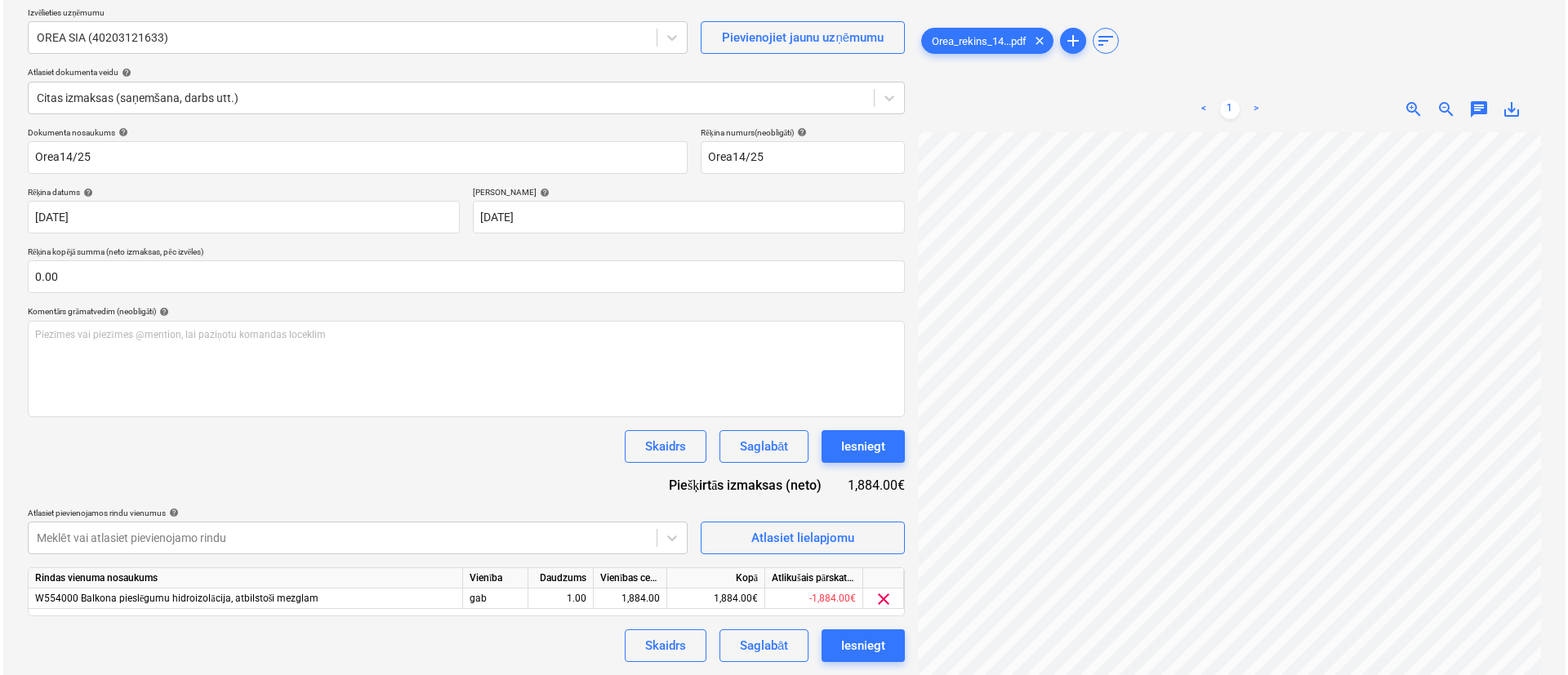 scroll, scrollTop: 774, scrollLeft: 601, axis: both 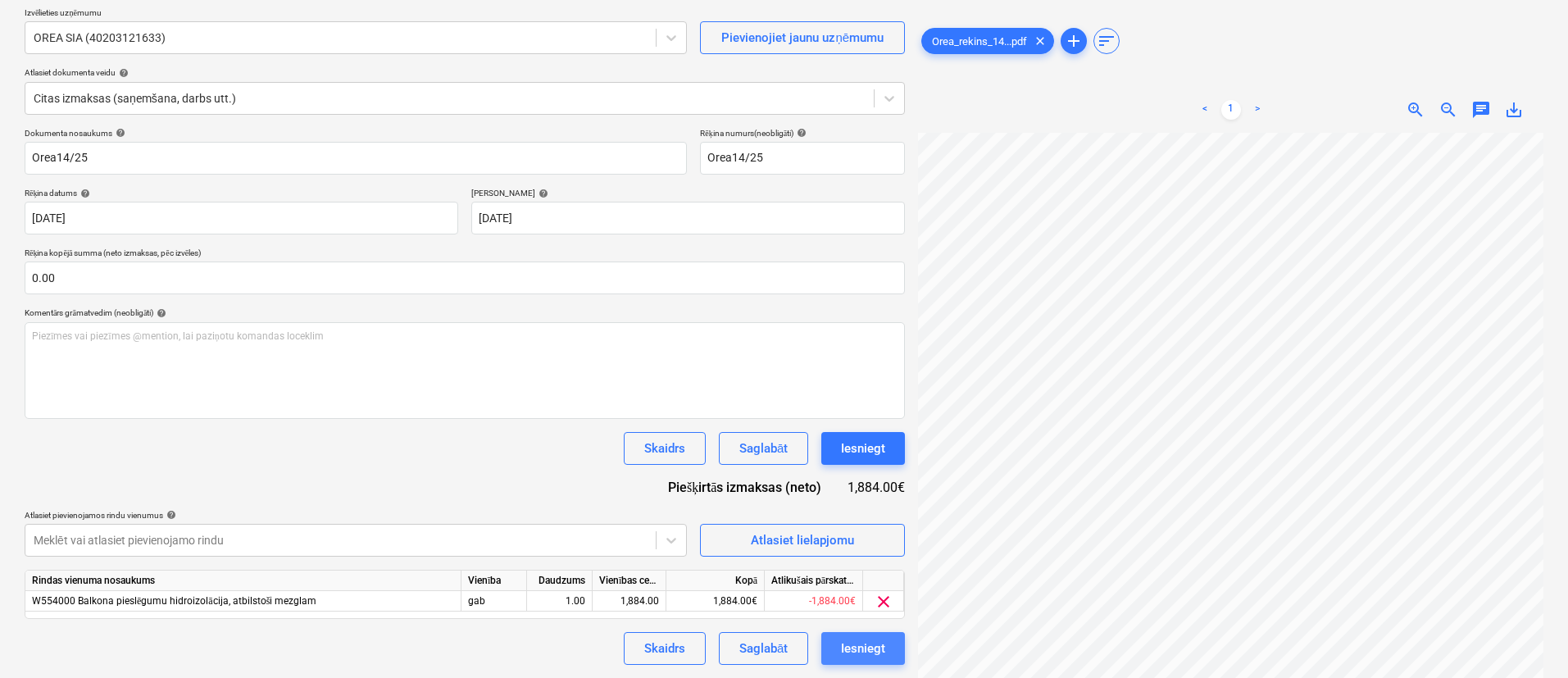 click on "Iesniegt" at bounding box center (863, 648) 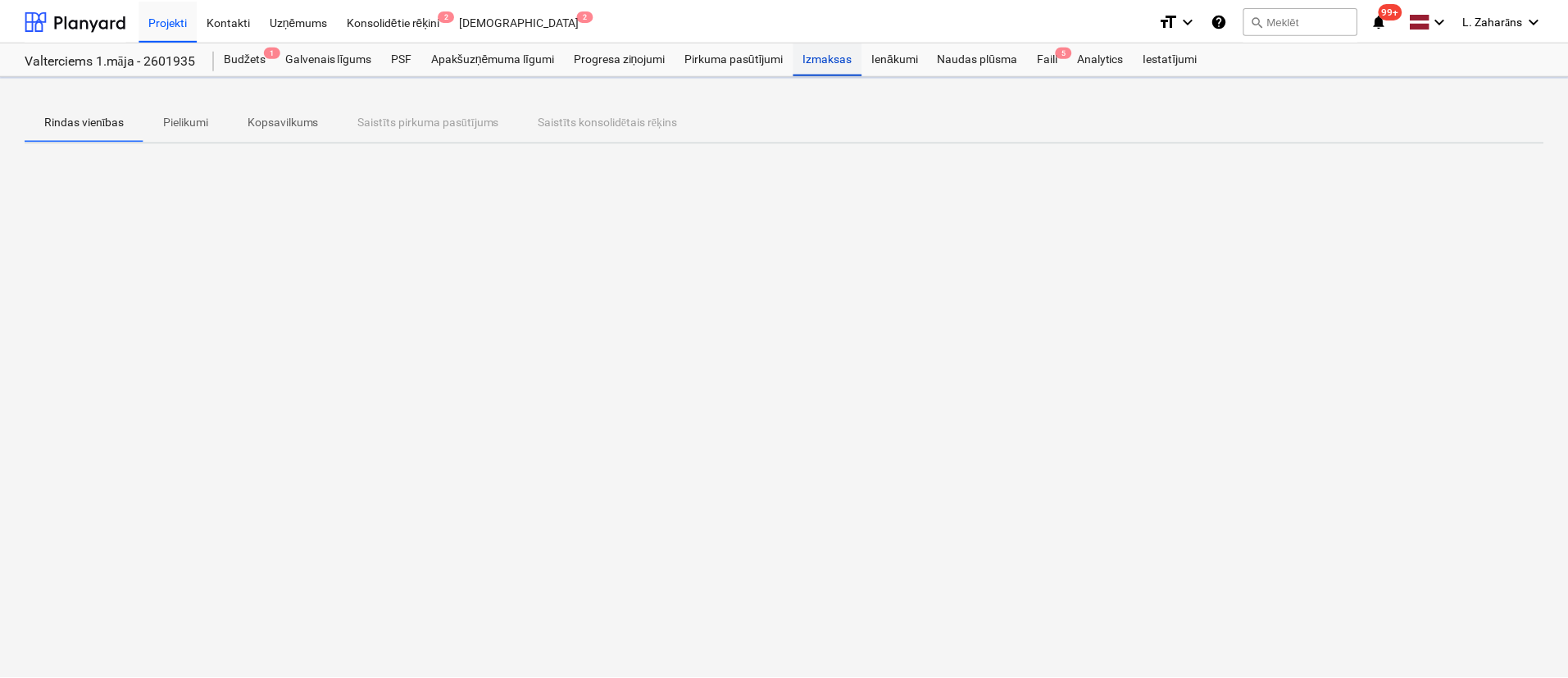 scroll, scrollTop: 0, scrollLeft: 0, axis: both 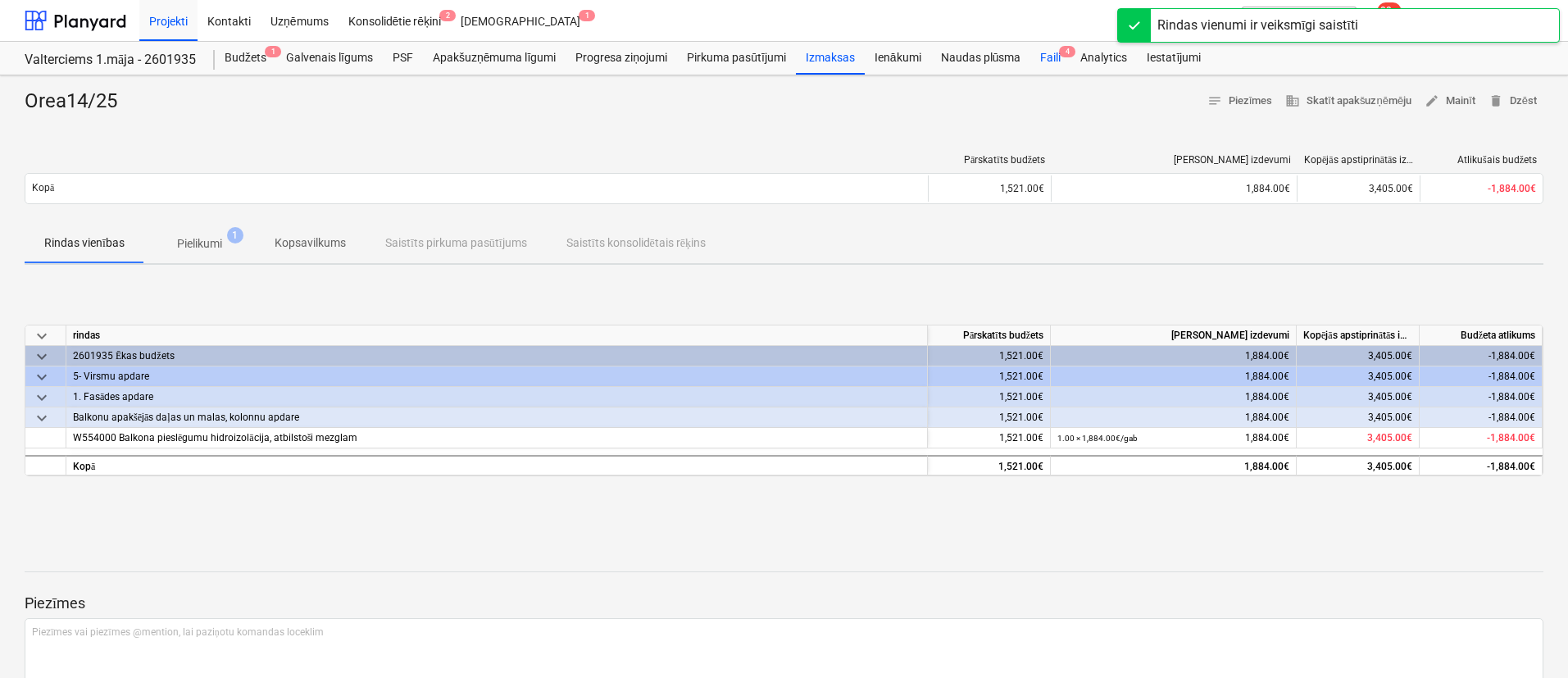 click on "Faili 4" at bounding box center [1050, 58] 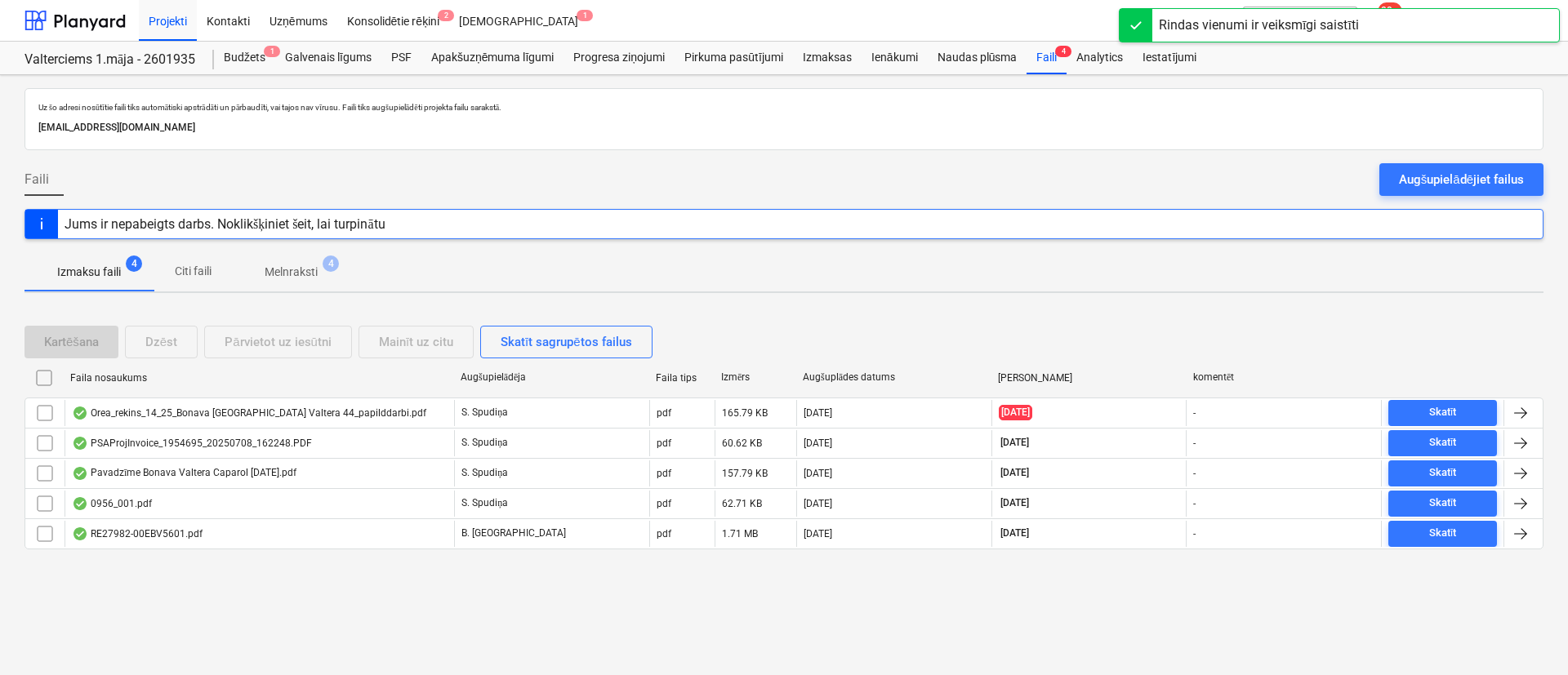 click on "Melnraksti" at bounding box center [291, 272] 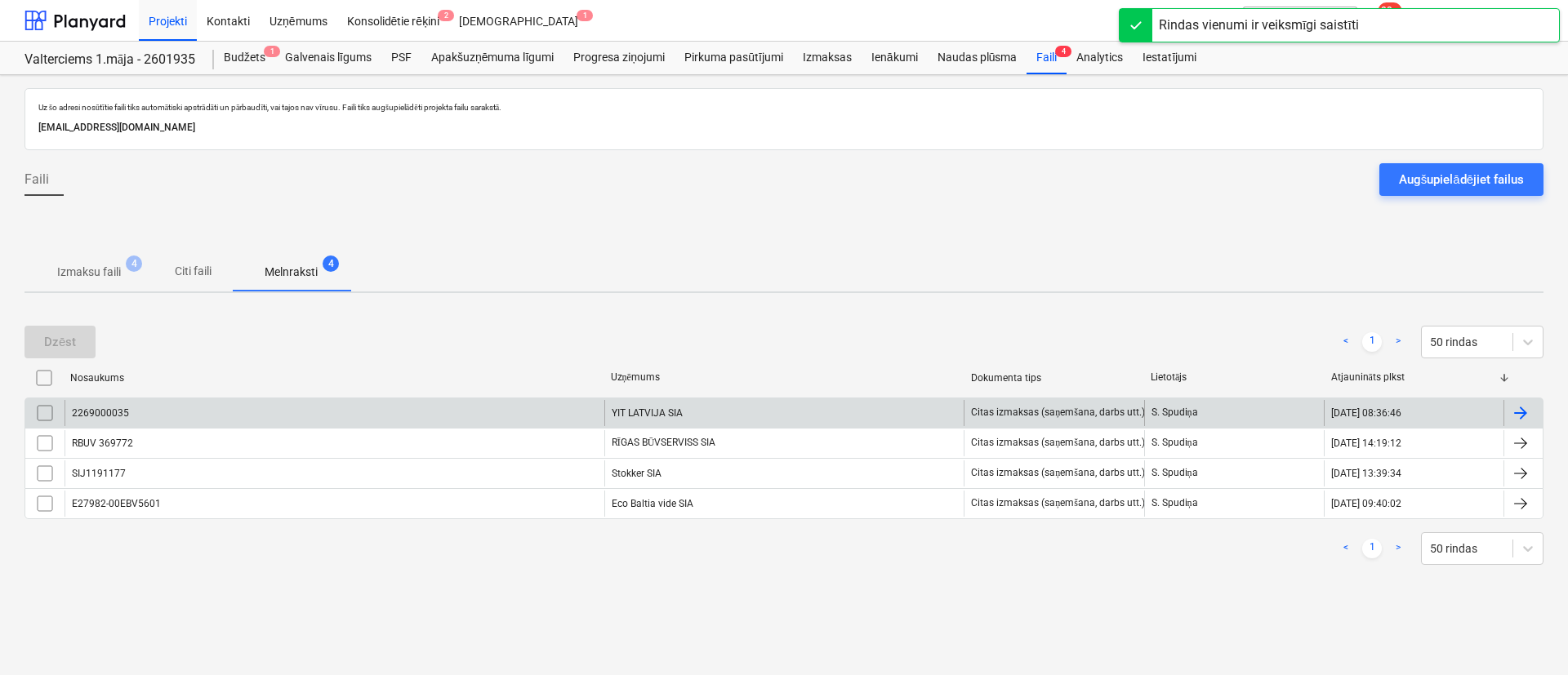 click on "2269000035" at bounding box center (334, 413) 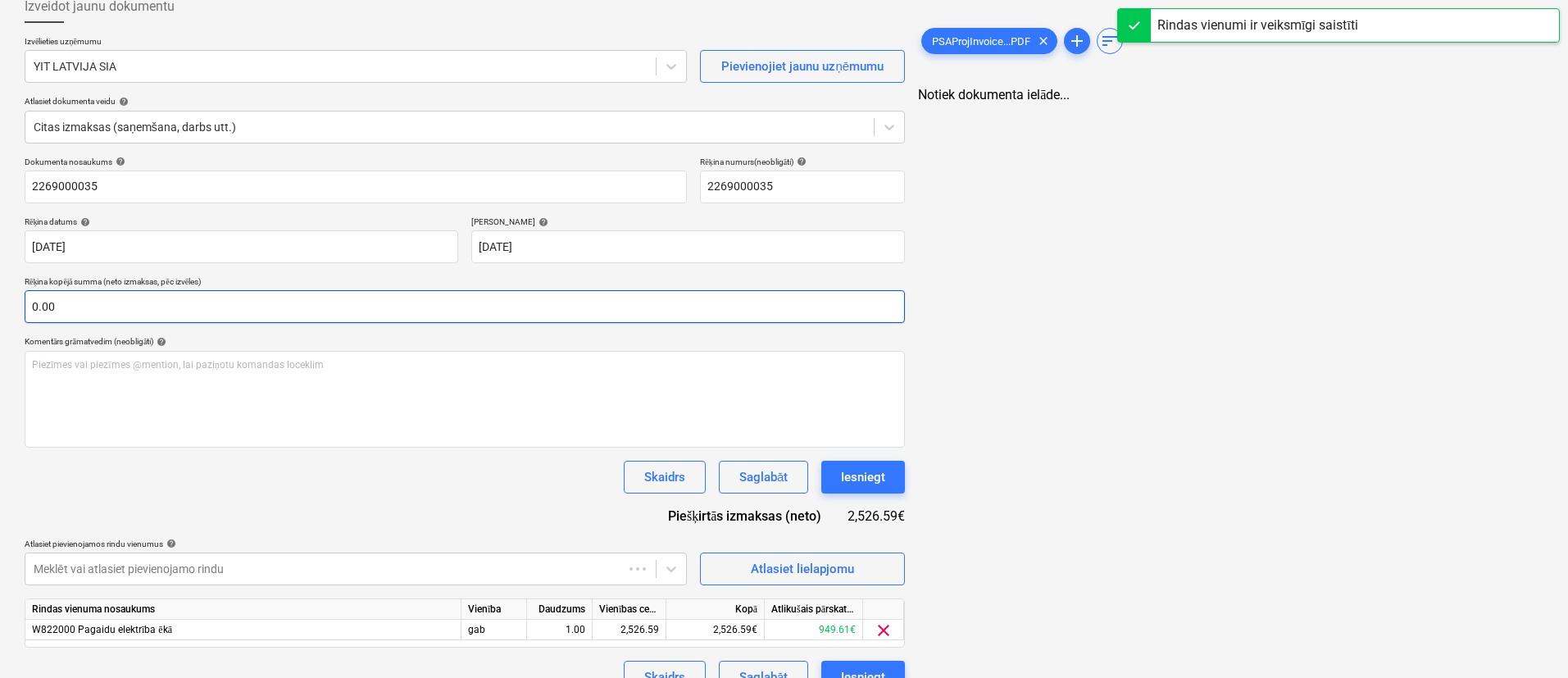 scroll, scrollTop: 127, scrollLeft: 0, axis: vertical 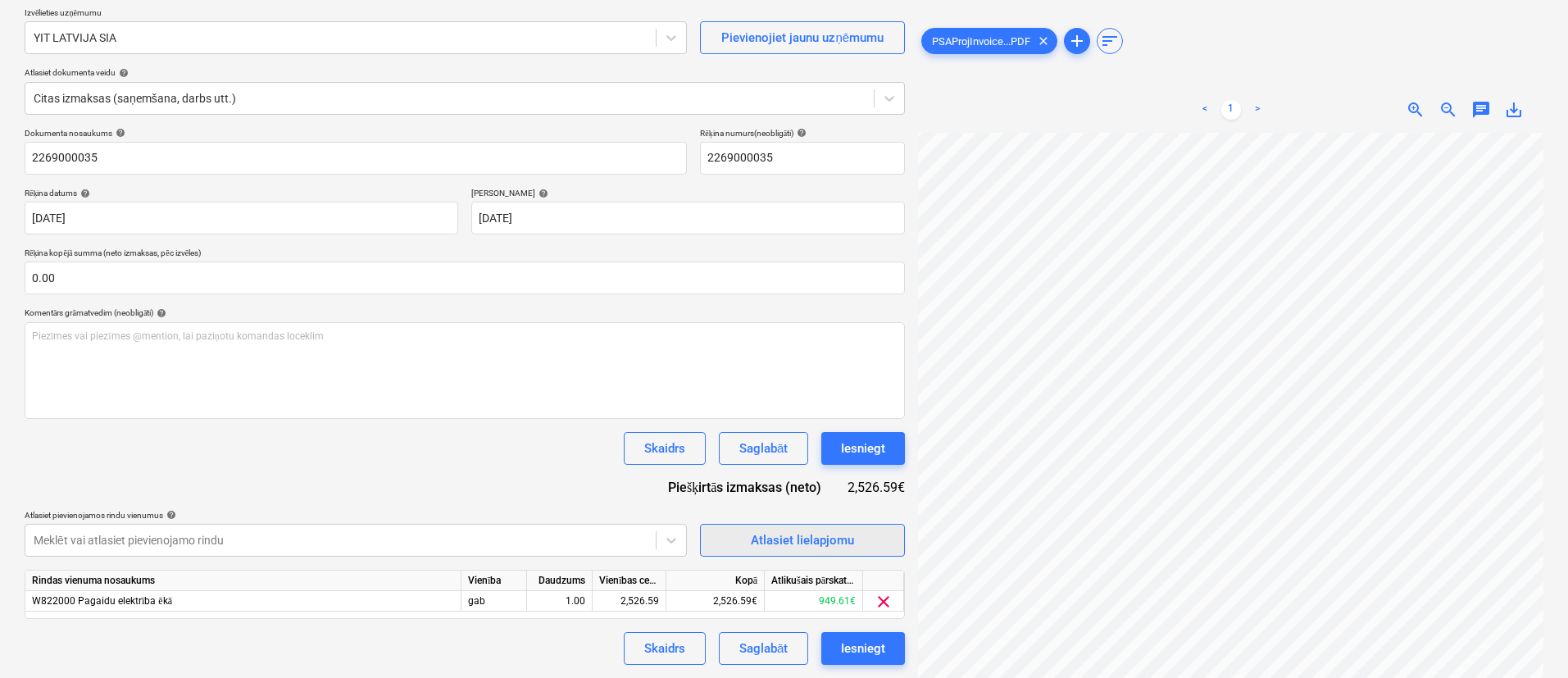 click on "Atlasiet lielapjomu" at bounding box center [802, 540] 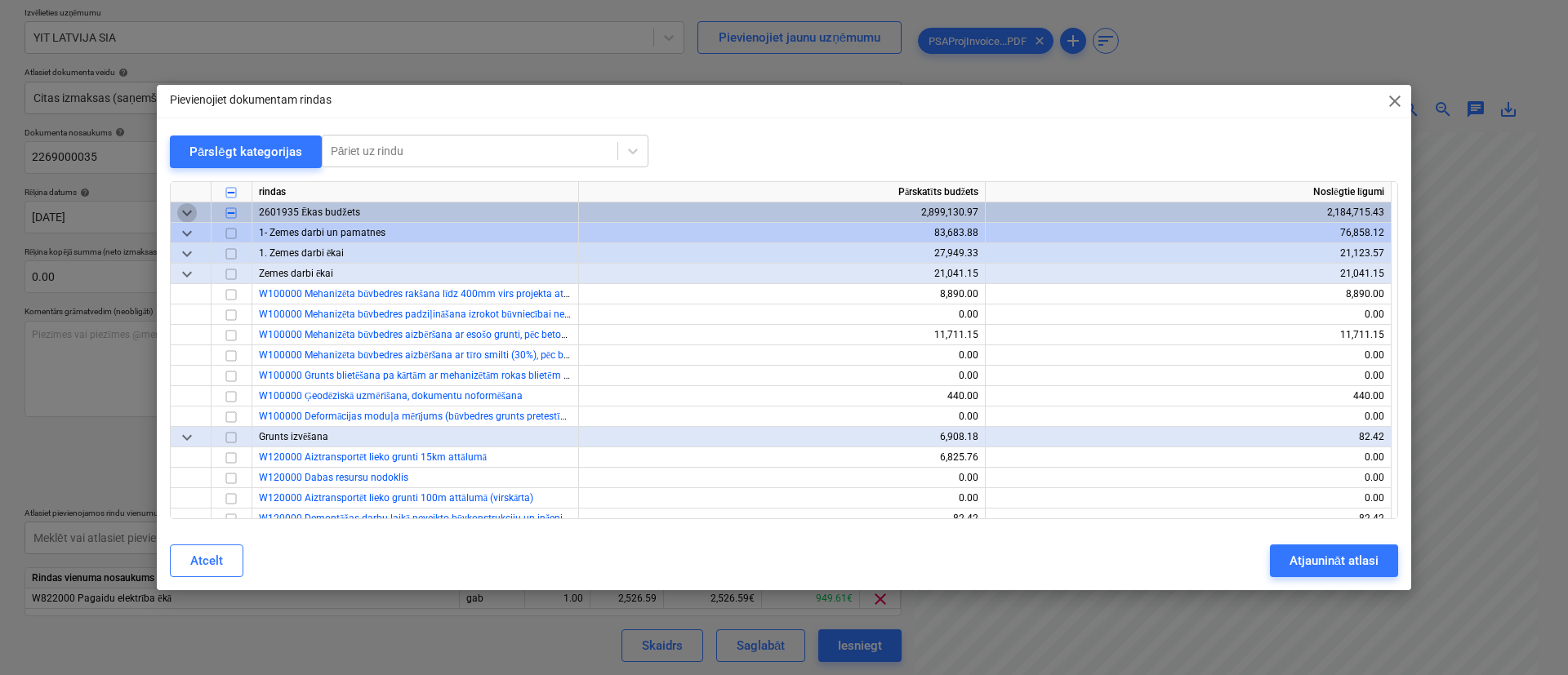 click on "keyboard_arrow_down" at bounding box center (187, 212) 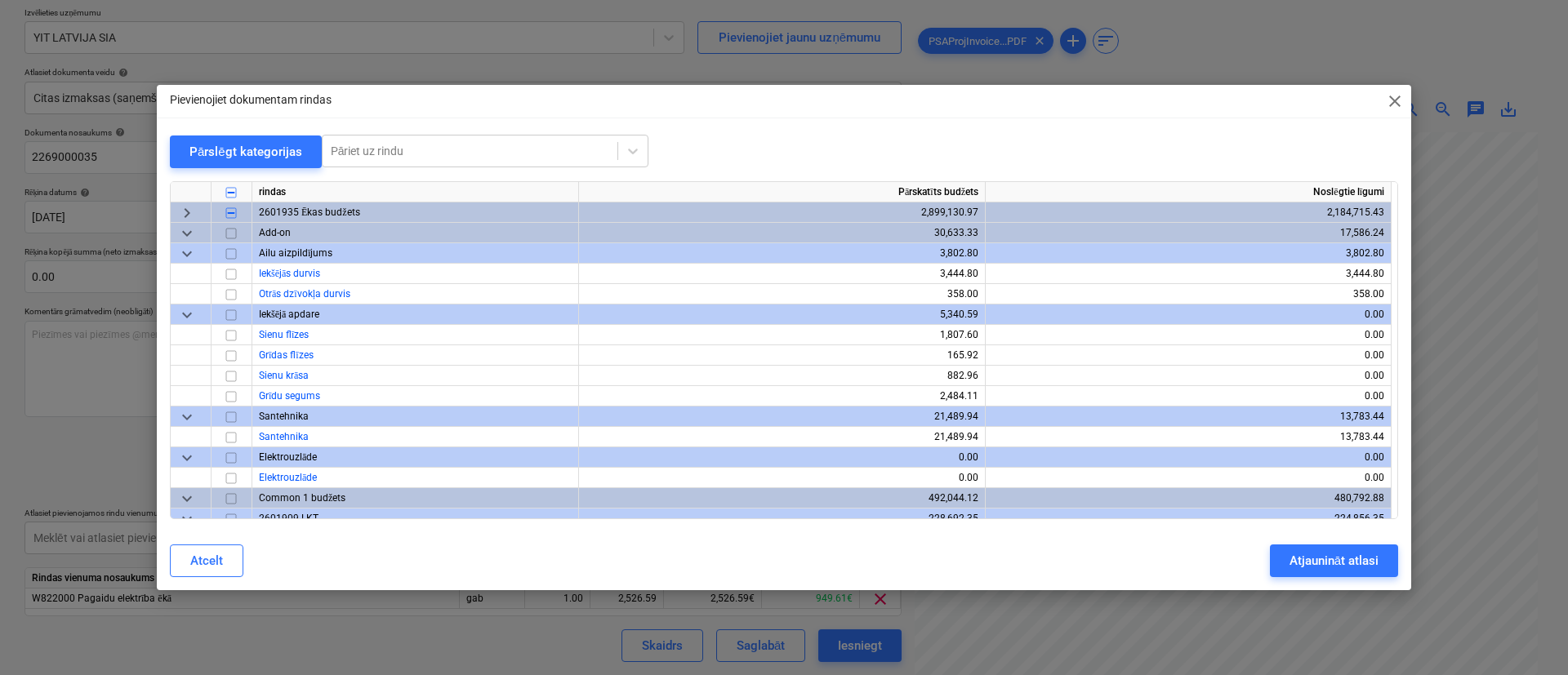 click on "keyboard_arrow_right" at bounding box center (187, 212) 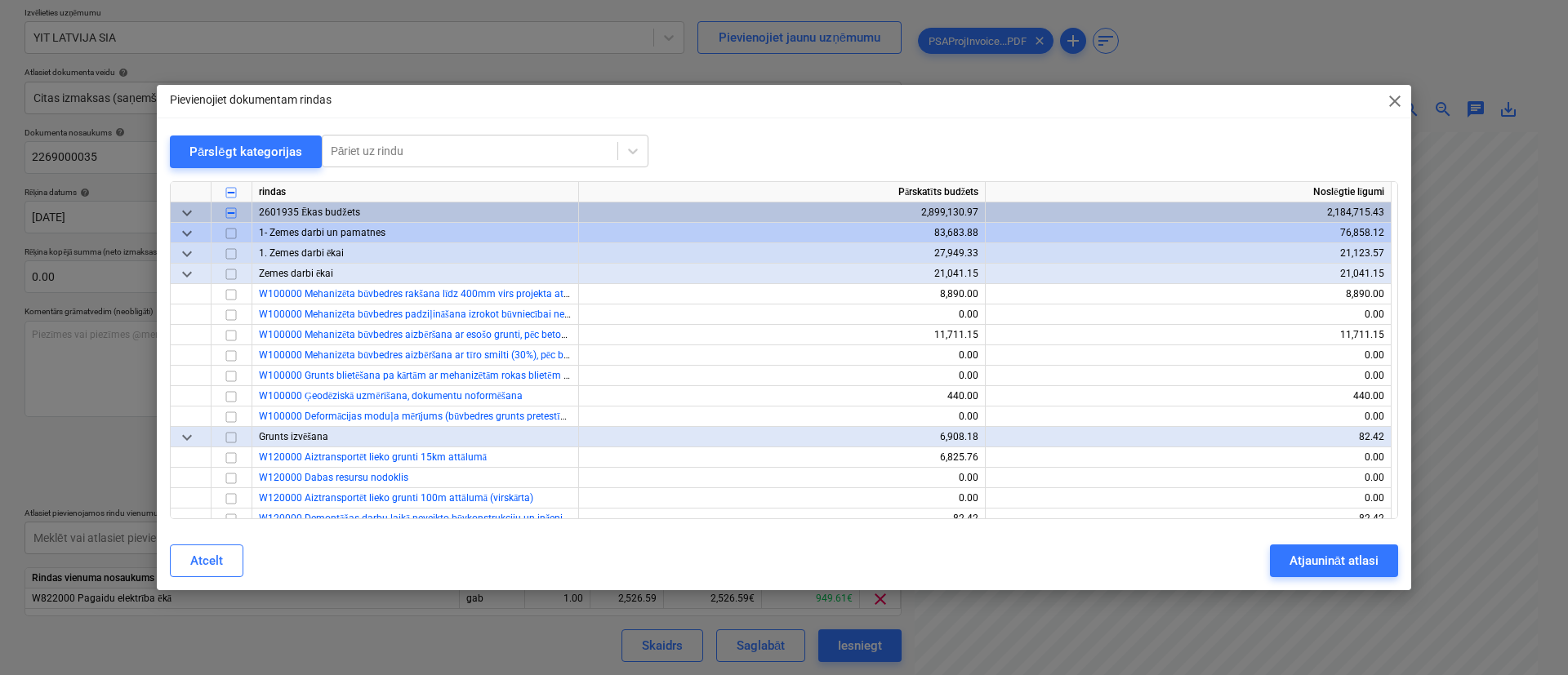 click on "keyboard_arrow_down" at bounding box center [187, 233] 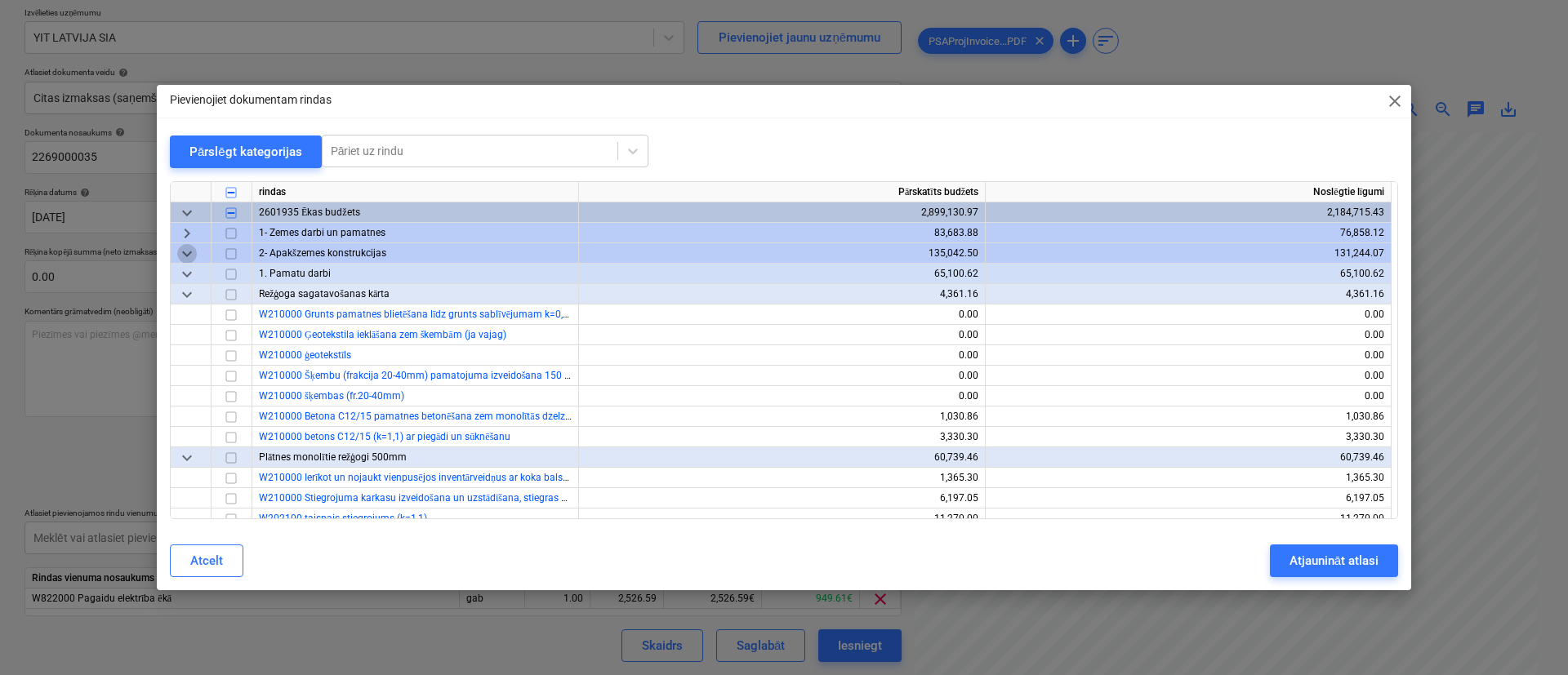 click on "keyboard_arrow_down" at bounding box center [187, 253] 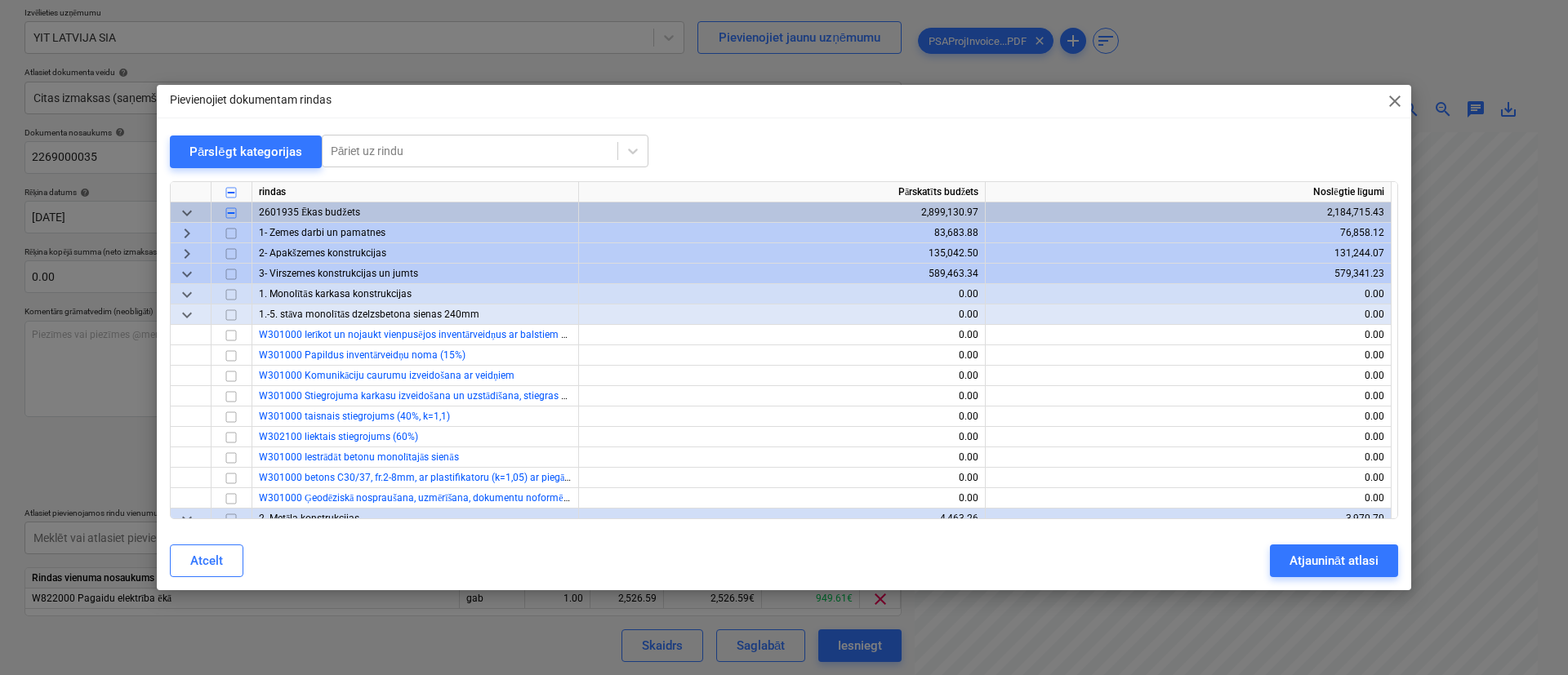 click on "keyboard_arrow_down" at bounding box center [187, 273] 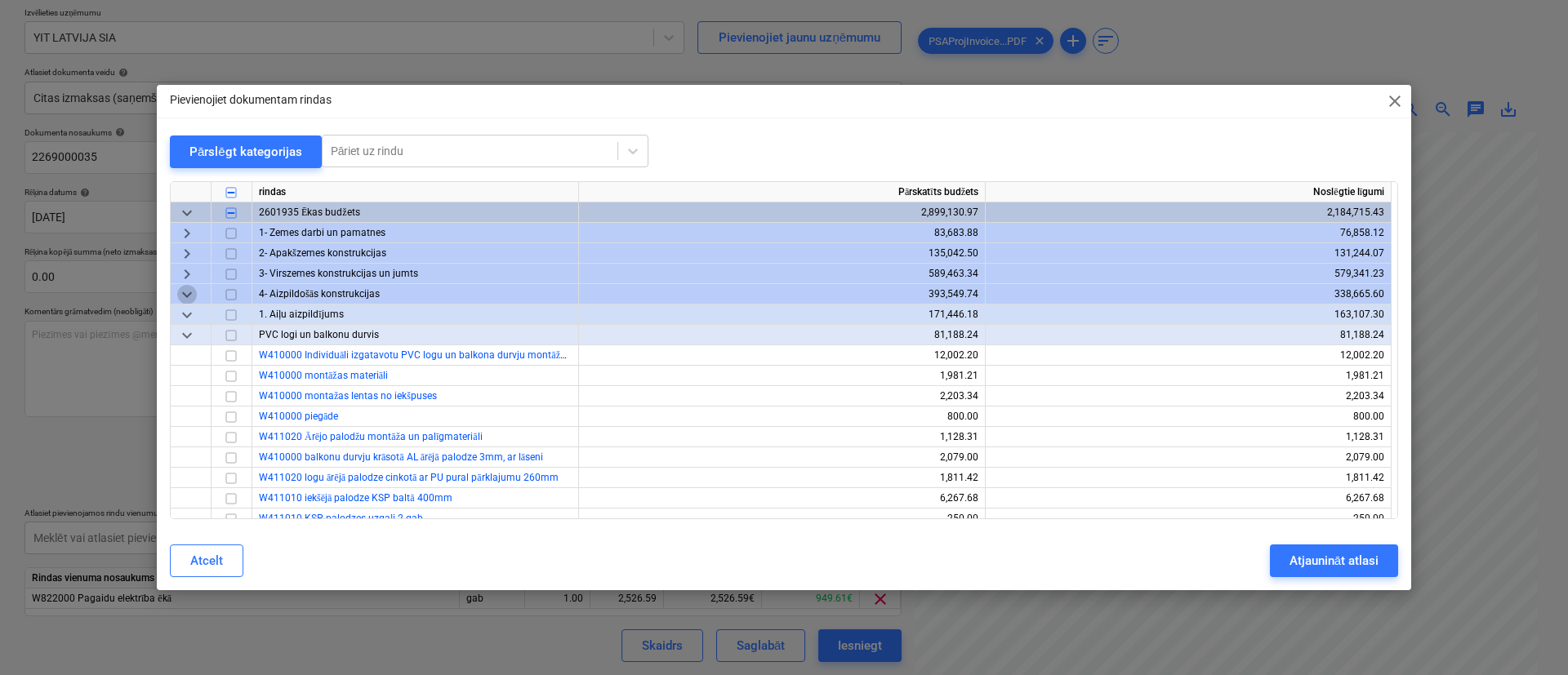 drag, startPoint x: 186, startPoint y: 282, endPoint x: 187, endPoint y: 291, distance: 9.055385 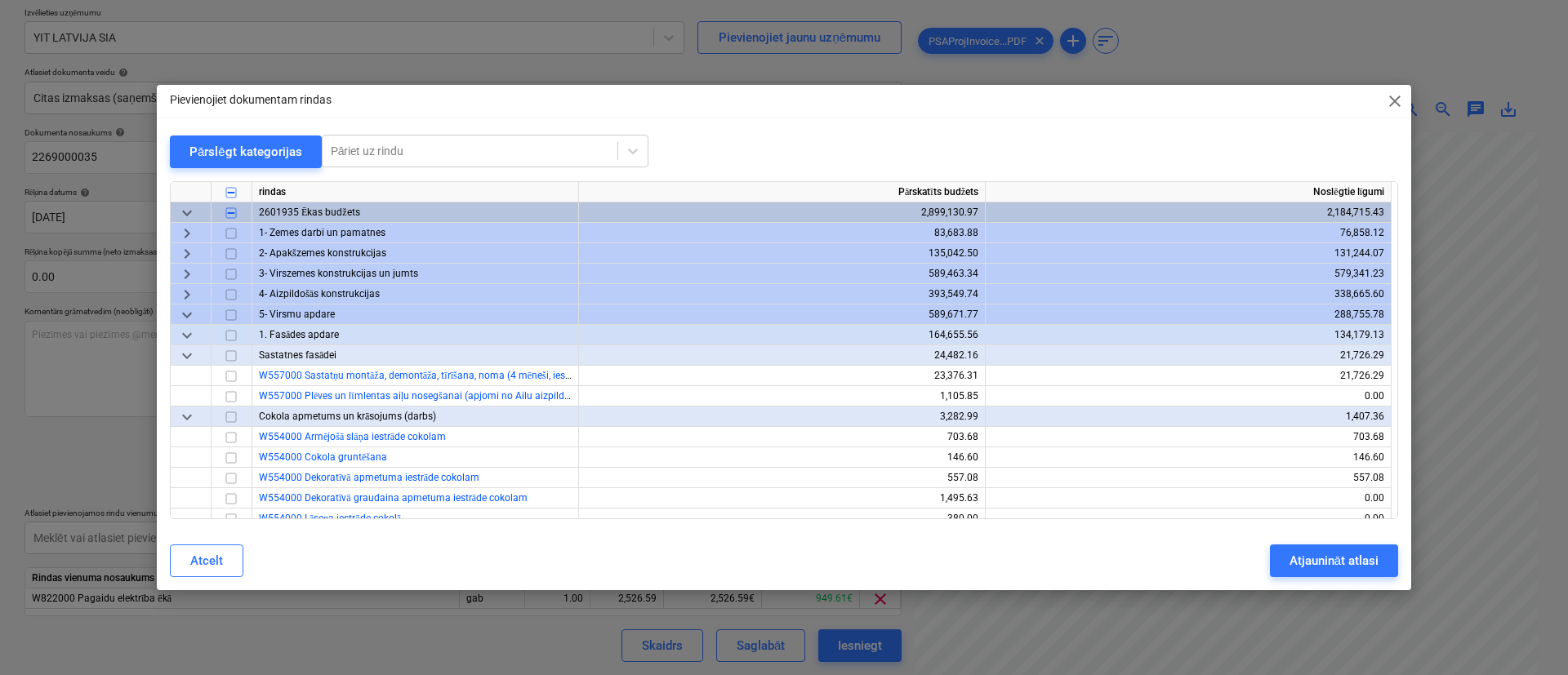 click on "keyboard_arrow_down" at bounding box center (187, 314) 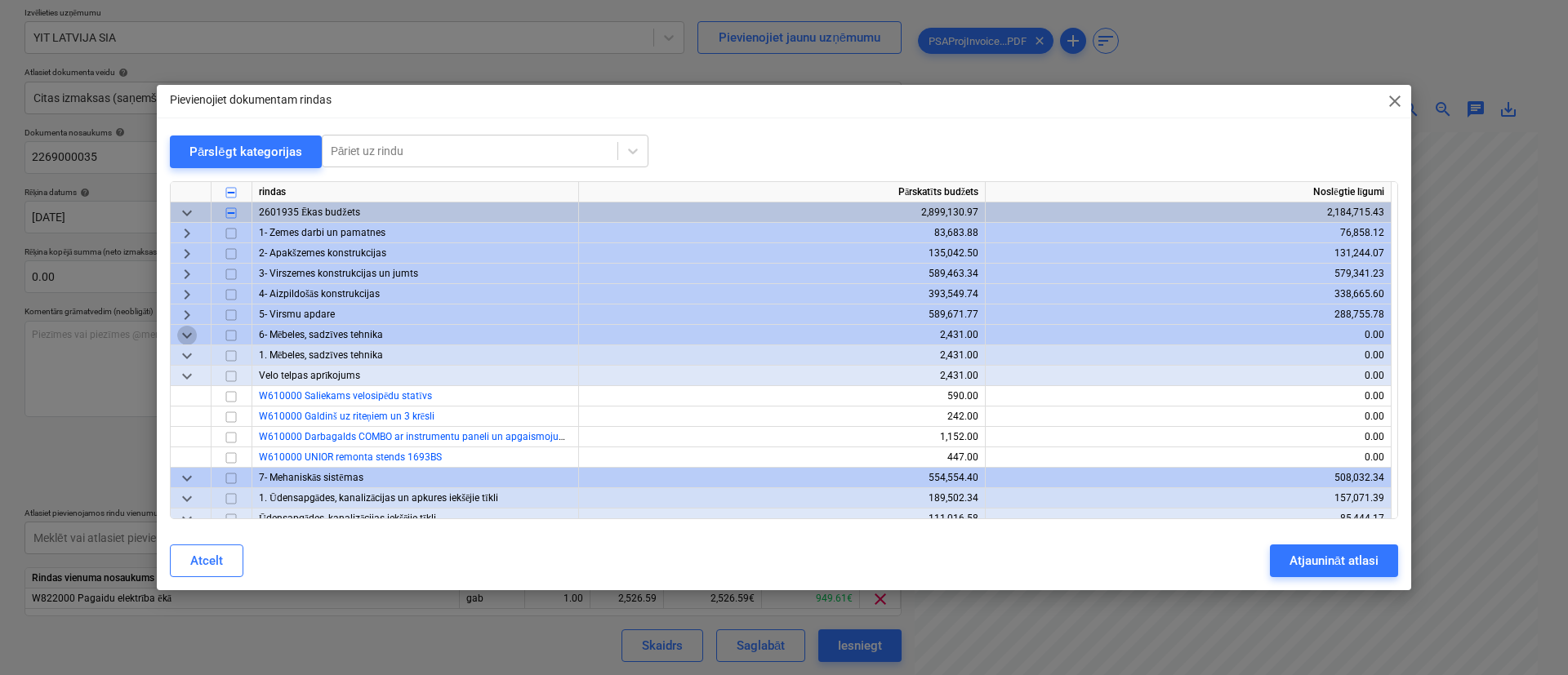 drag, startPoint x: 191, startPoint y: 335, endPoint x: 192, endPoint y: 344, distance: 9.055385 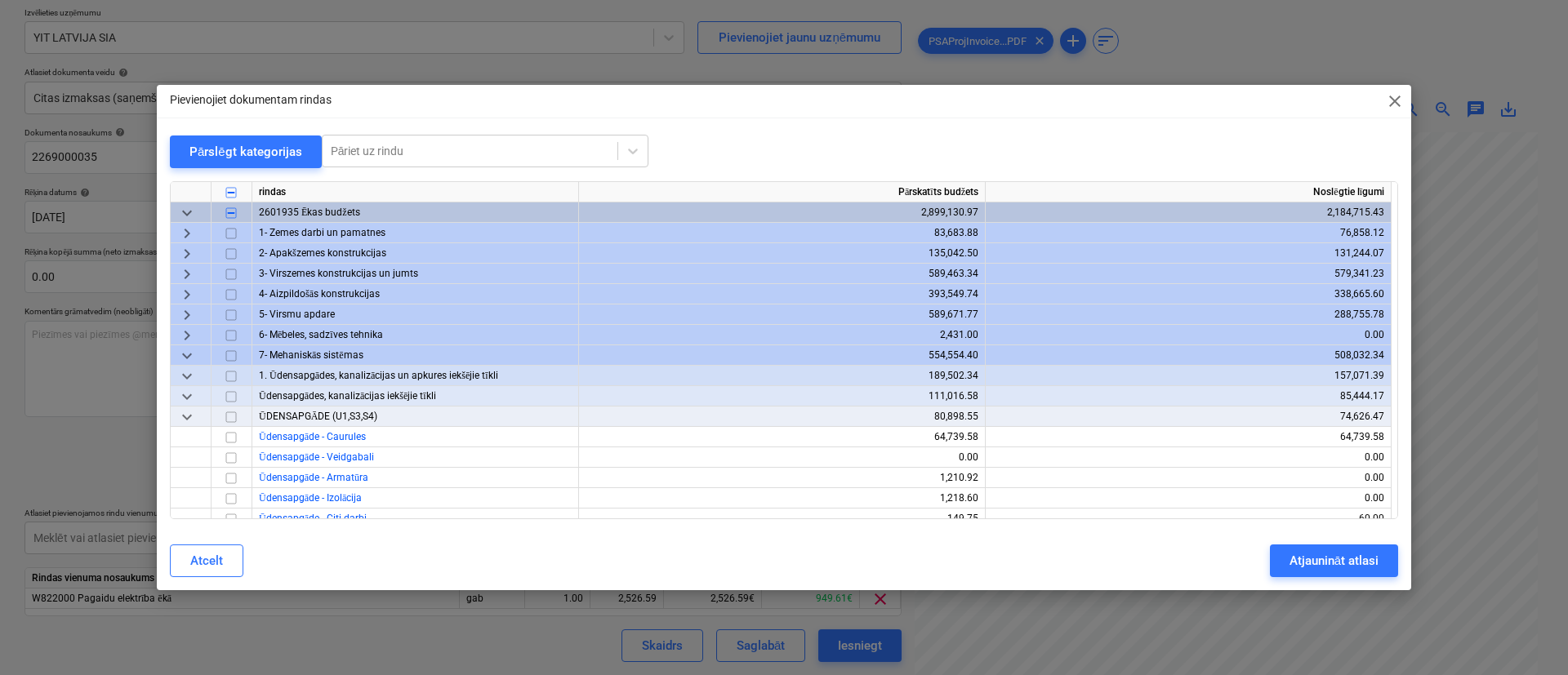 click on "keyboard_arrow_down" at bounding box center (187, 355) 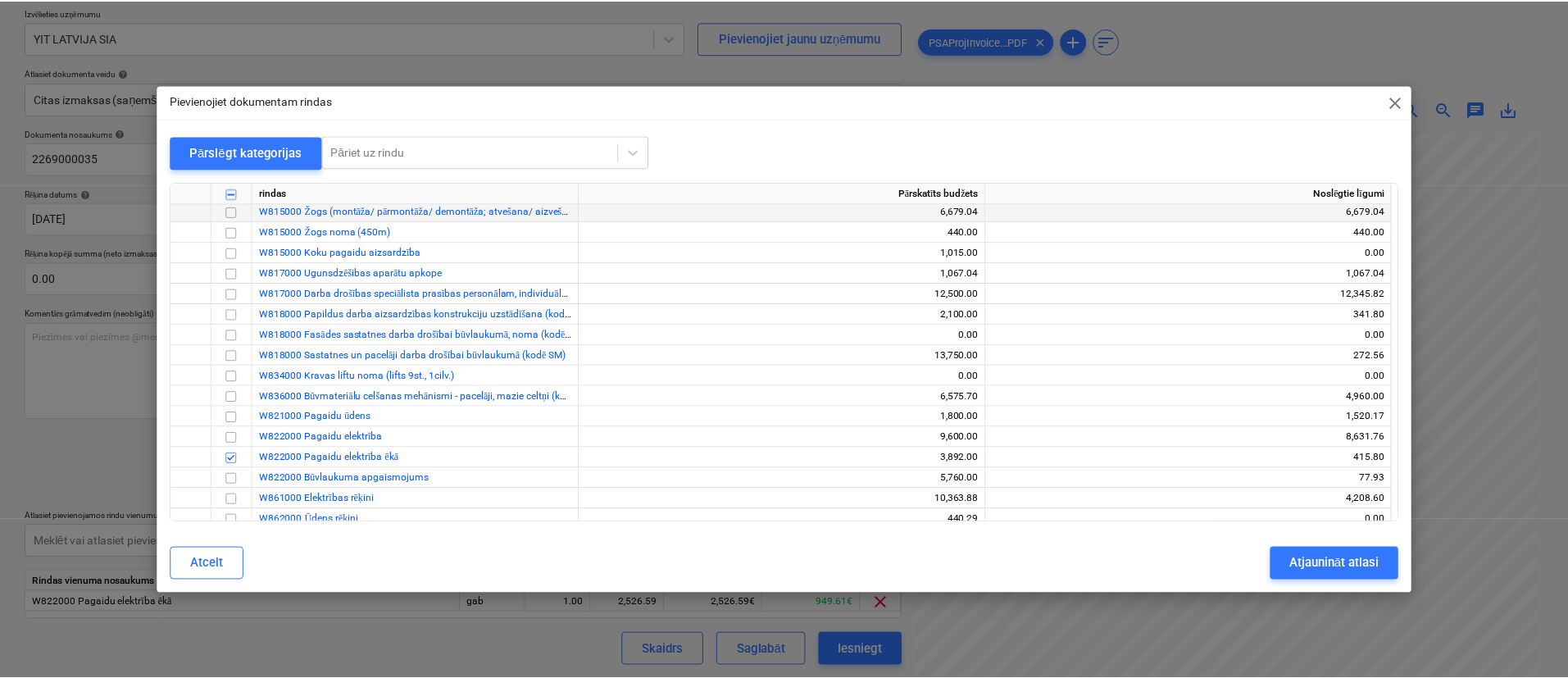 scroll, scrollTop: 369, scrollLeft: 0, axis: vertical 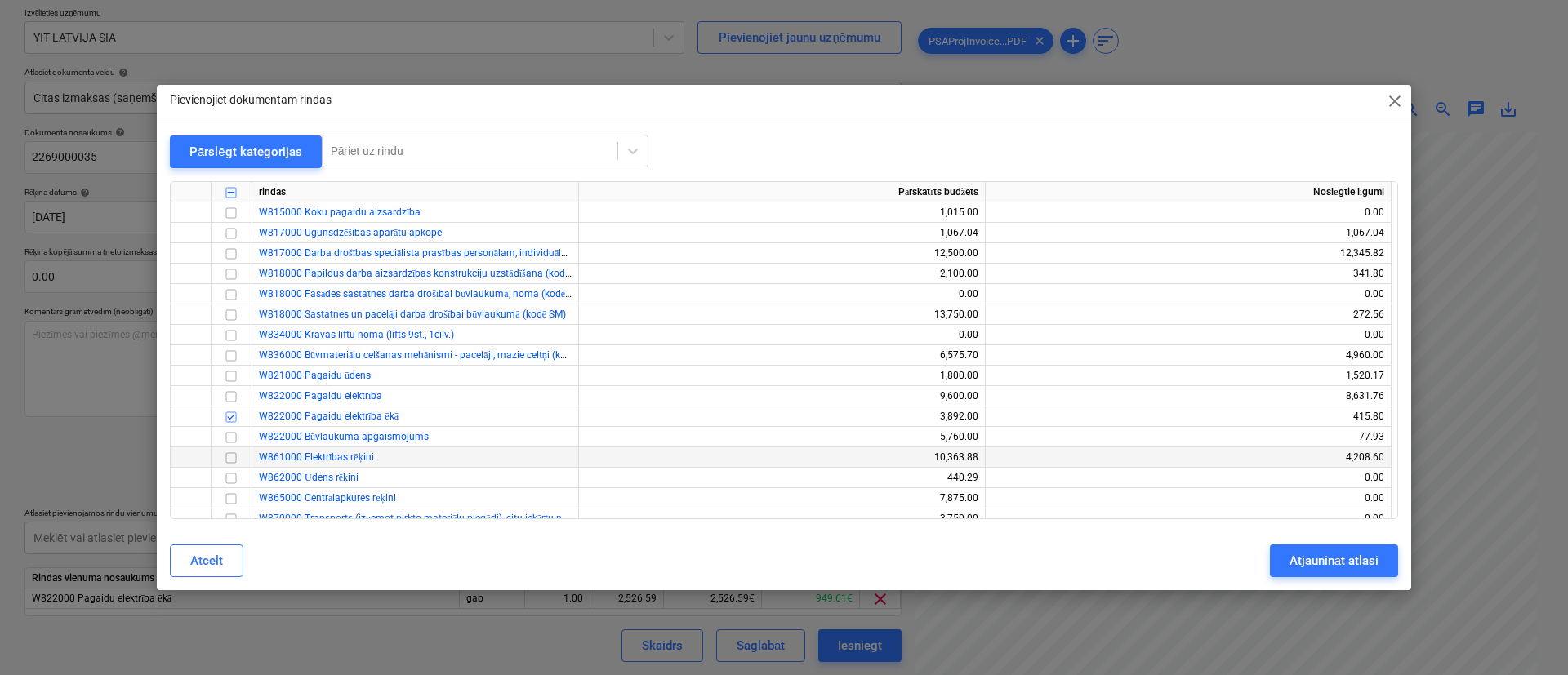 click at bounding box center [231, 457] 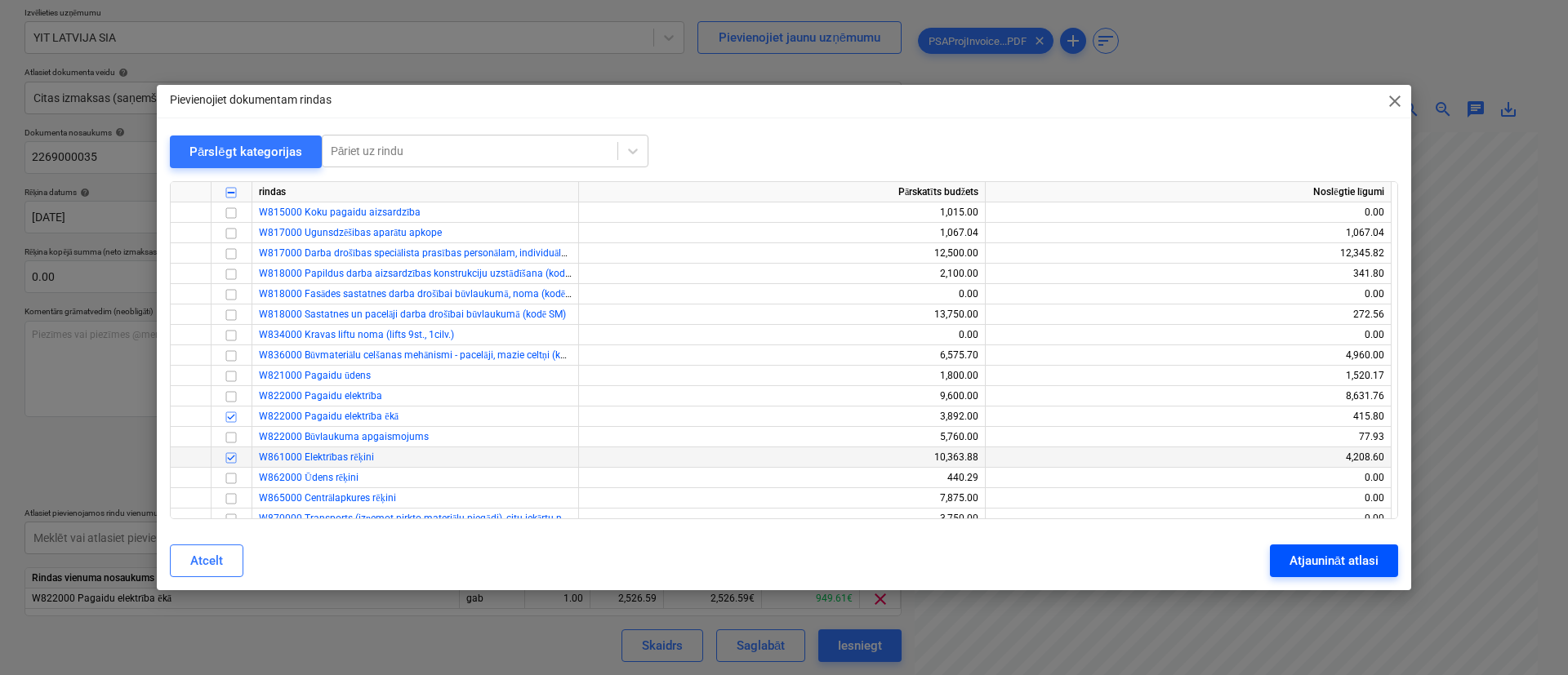 click on "Atjaunināt atlasi" at bounding box center [1334, 561] 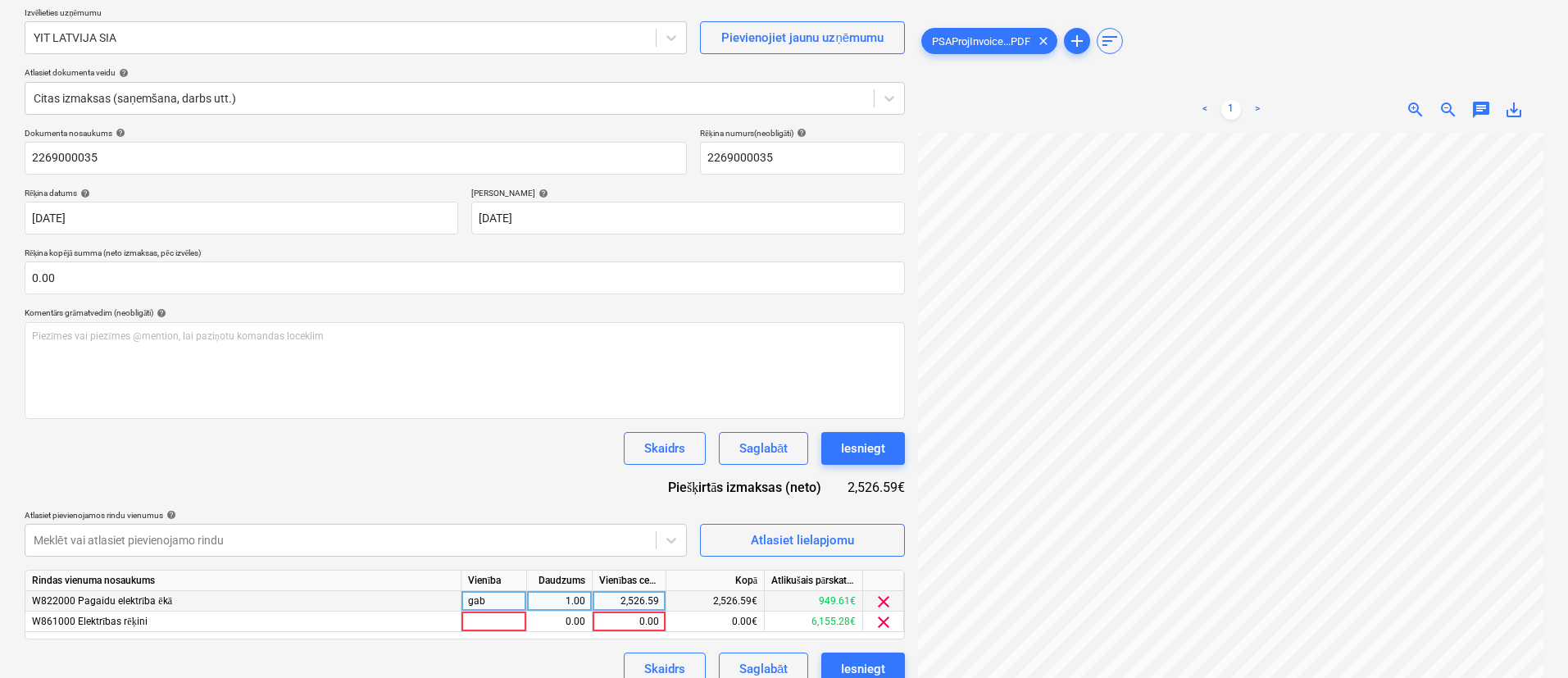 click on "2,526.59" at bounding box center (629, 601) 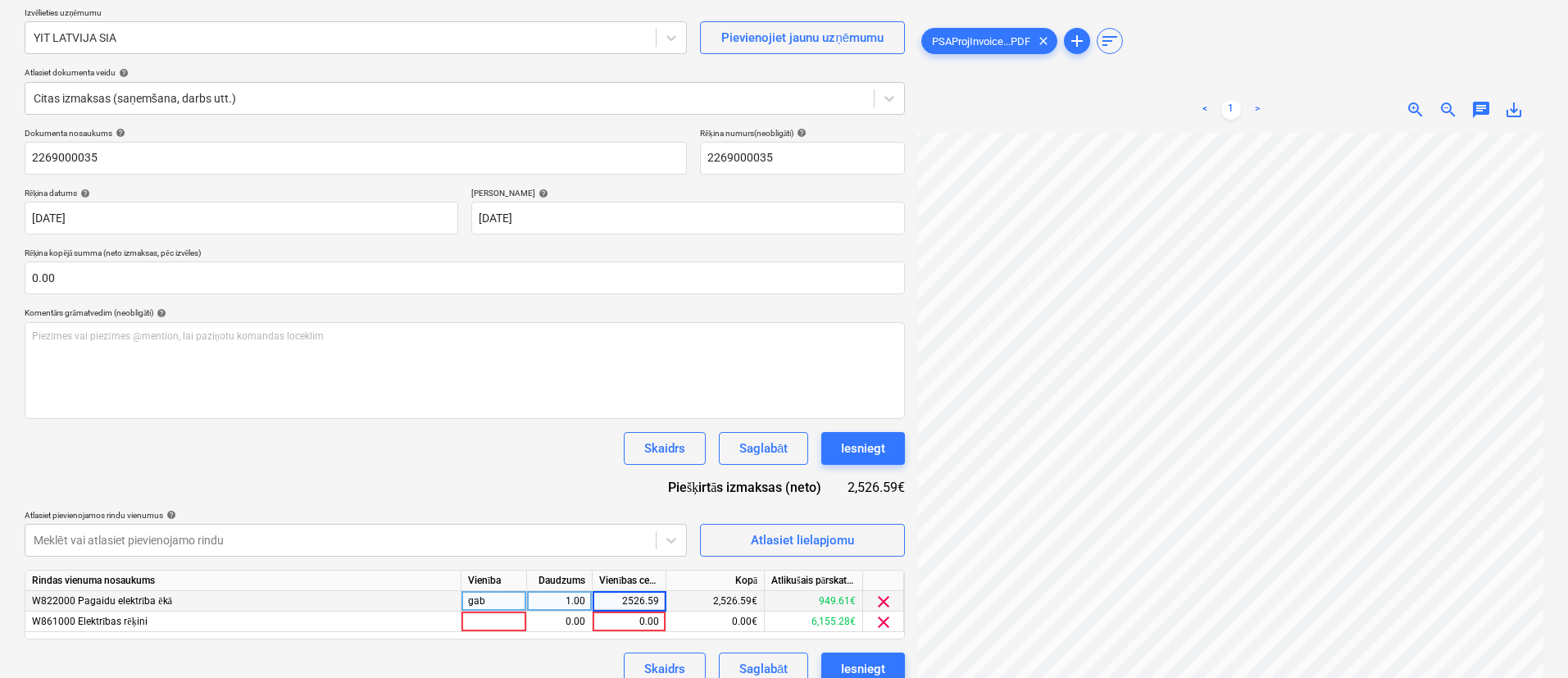 click on "2526.59" at bounding box center [629, 601] 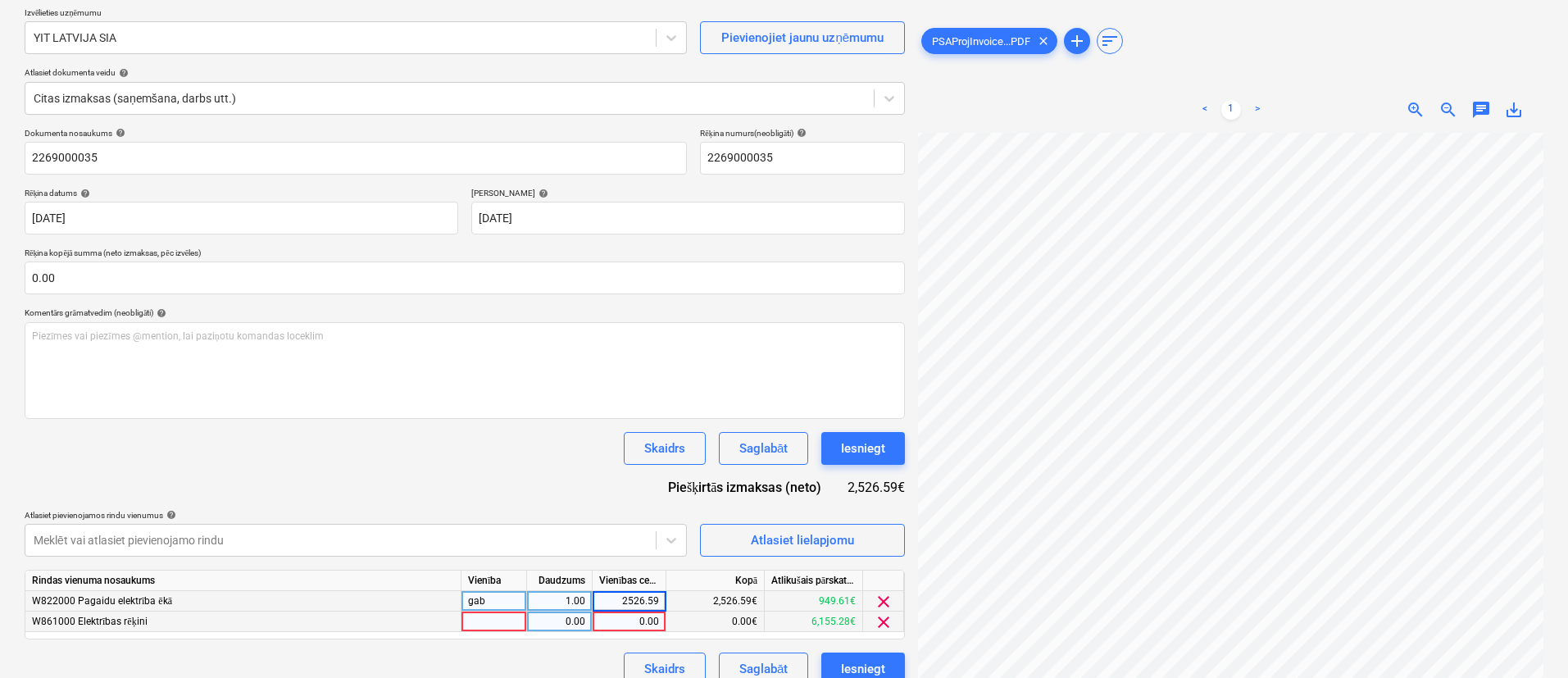 click on "0.00" at bounding box center [629, 621] 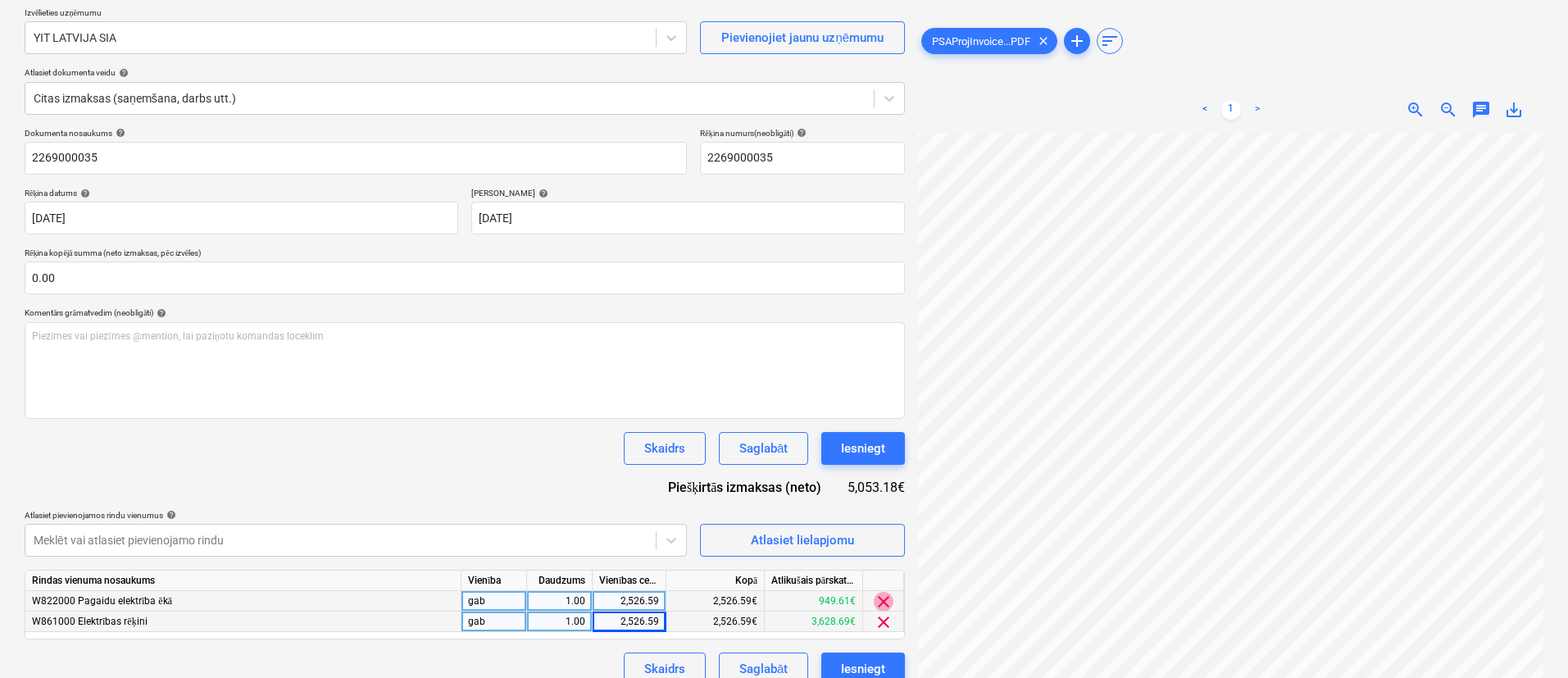 click on "clear" at bounding box center [884, 602] 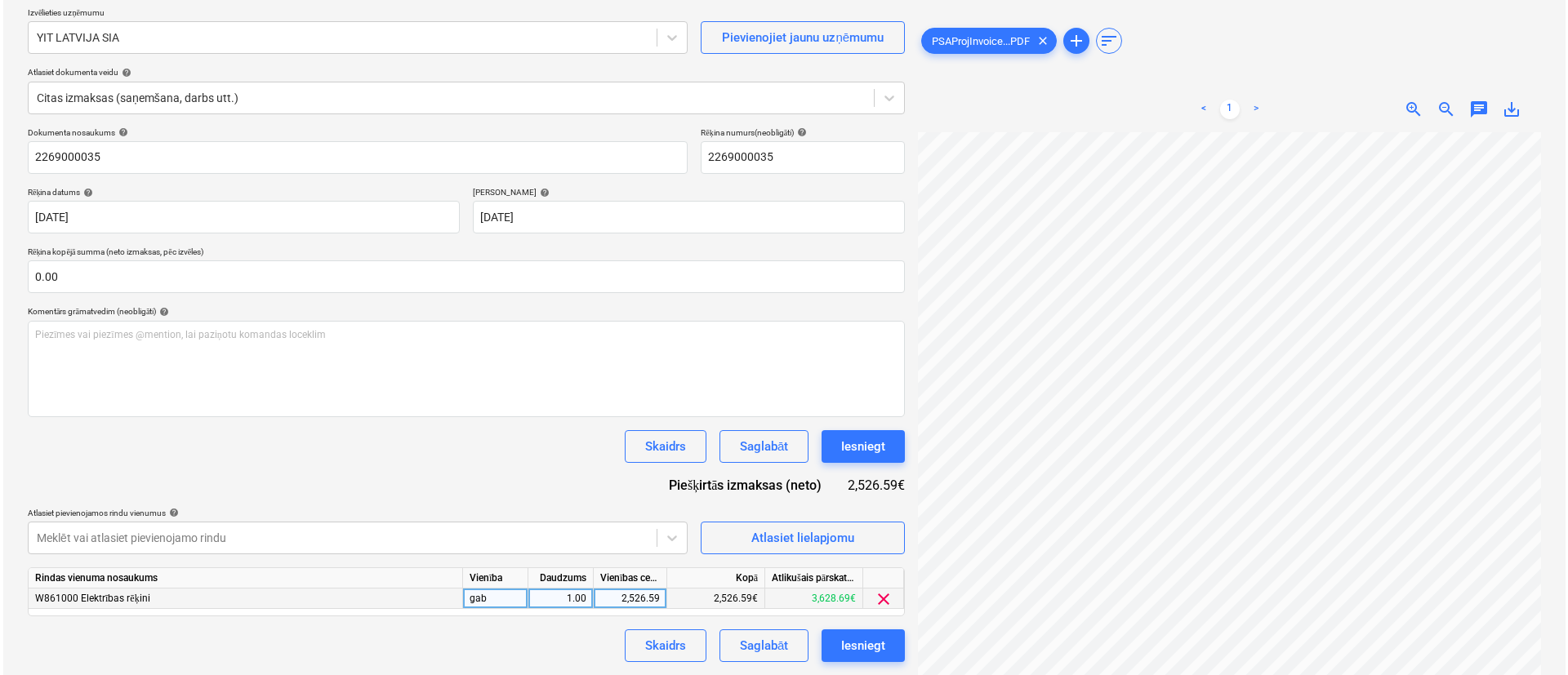 scroll, scrollTop: 587, scrollLeft: 601, axis: both 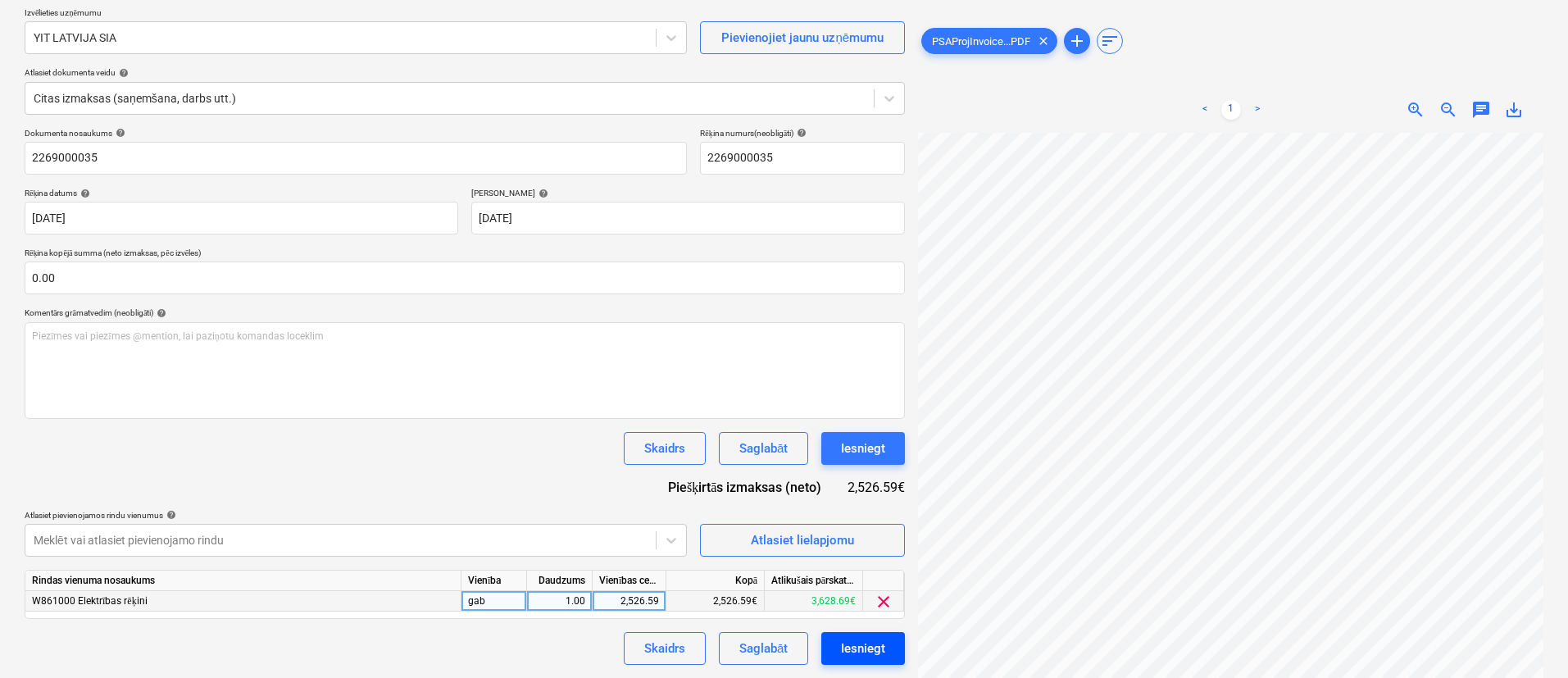 click on "Iesniegt" at bounding box center (863, 648) 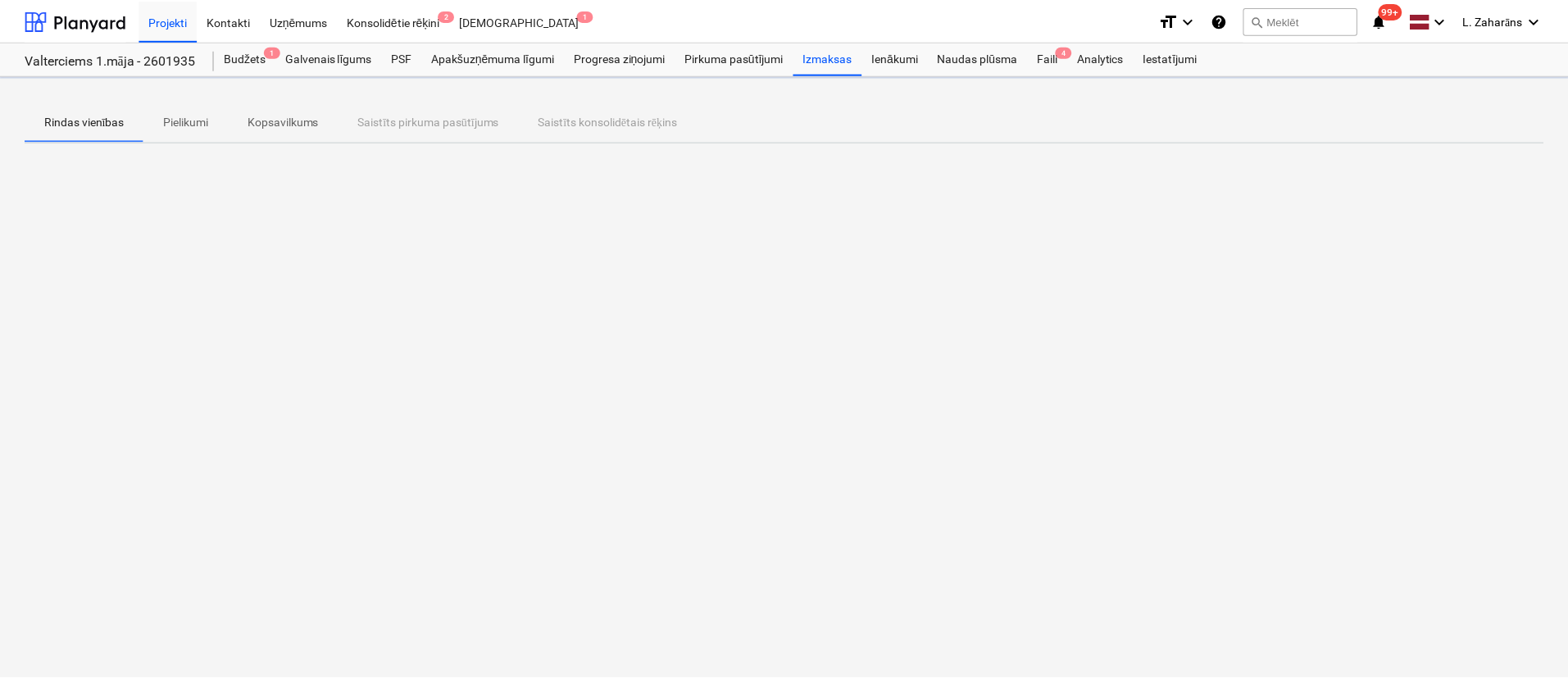 scroll, scrollTop: 0, scrollLeft: 0, axis: both 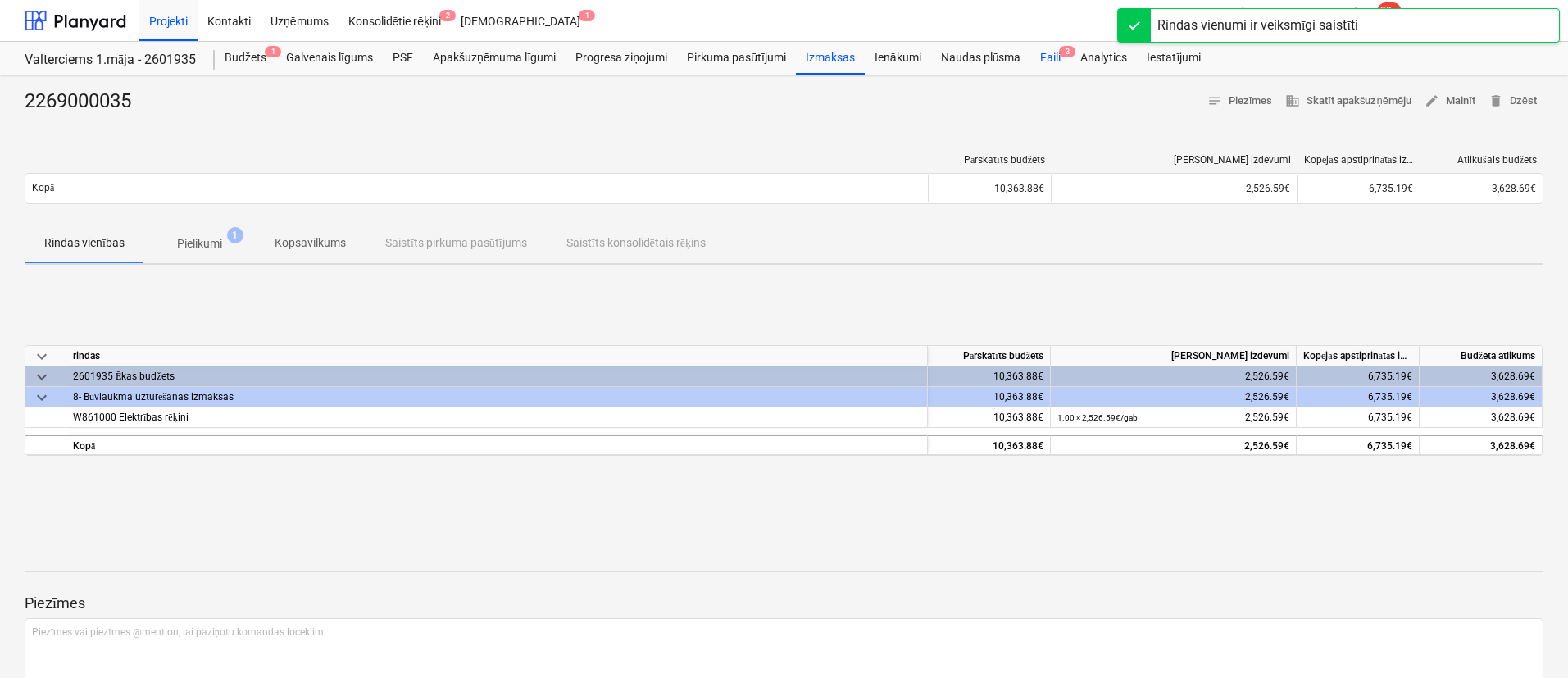 click on "Faili 3" at bounding box center [1050, 58] 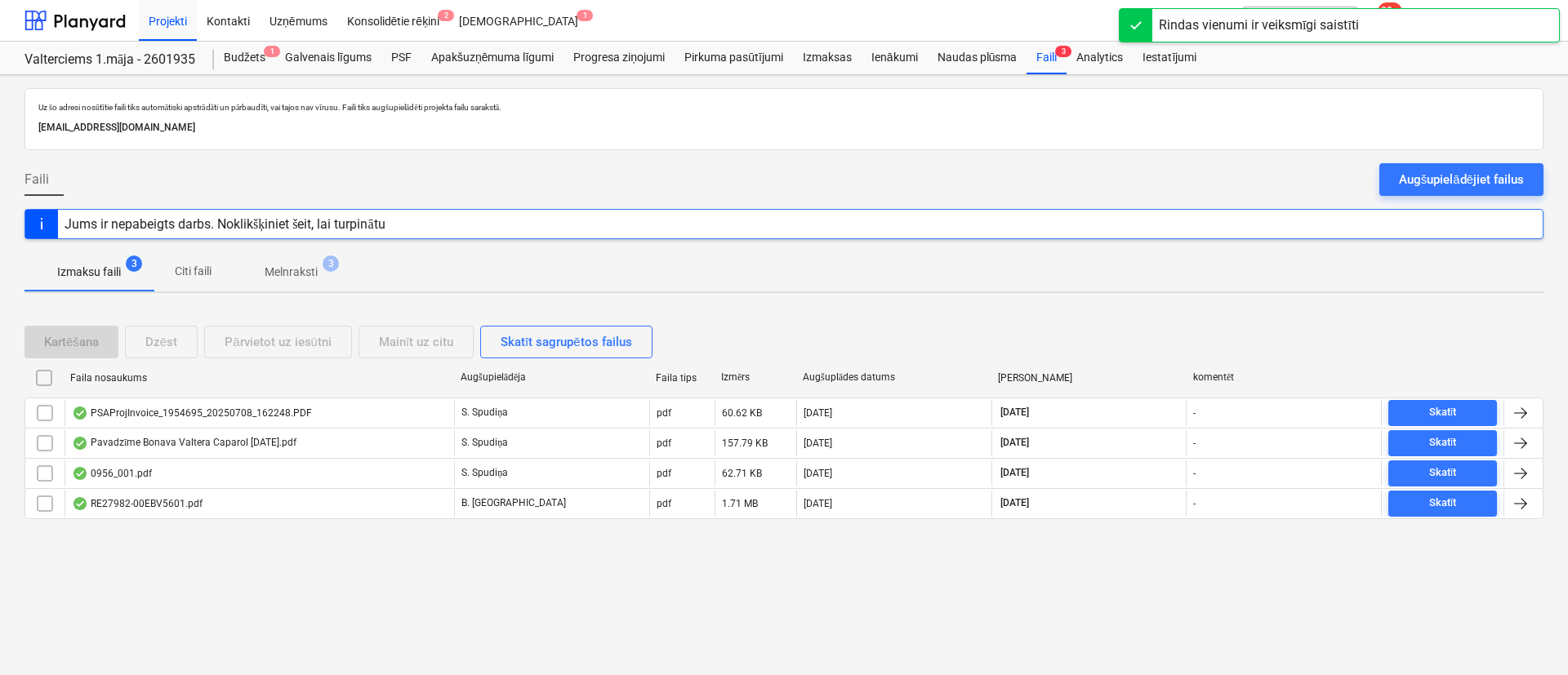 click on "Melnraksti" at bounding box center [291, 272] 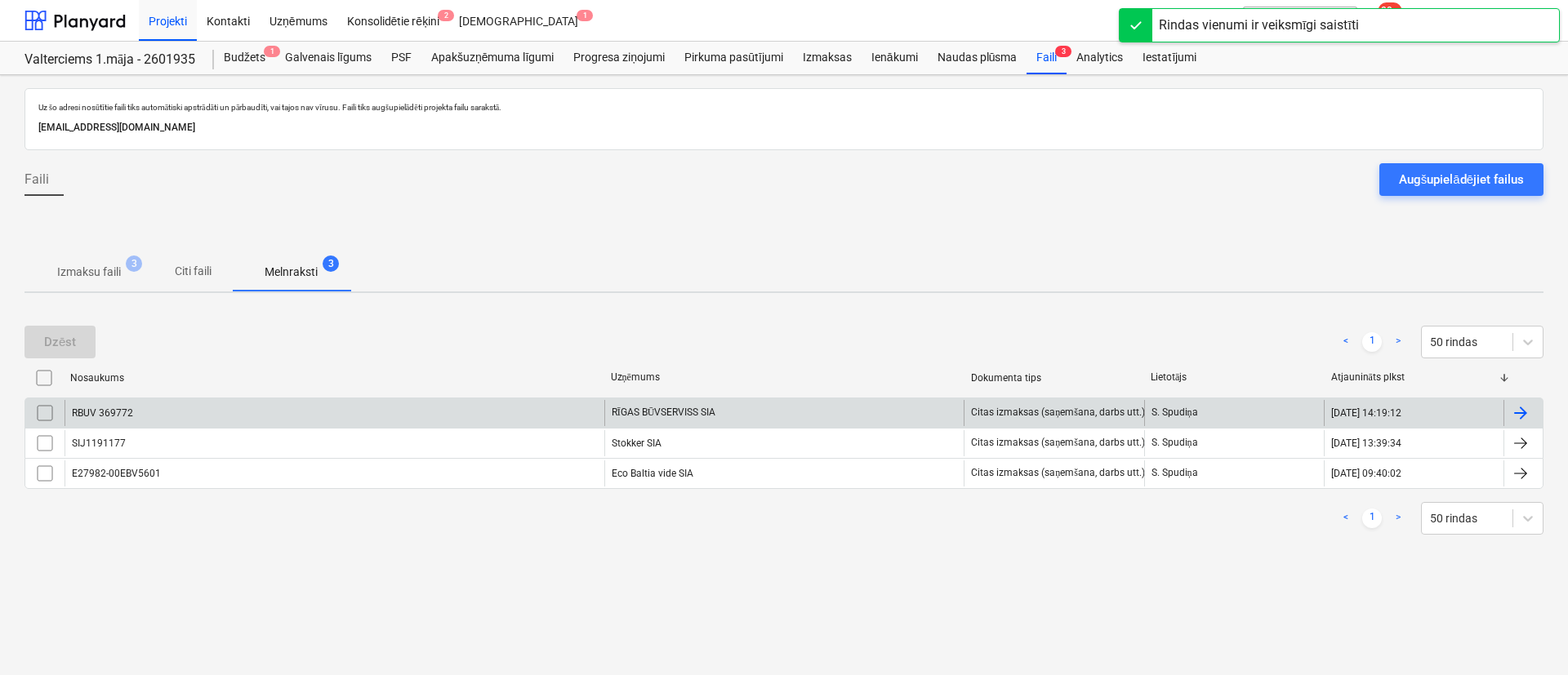 click on "RBUV 369772" at bounding box center [334, 413] 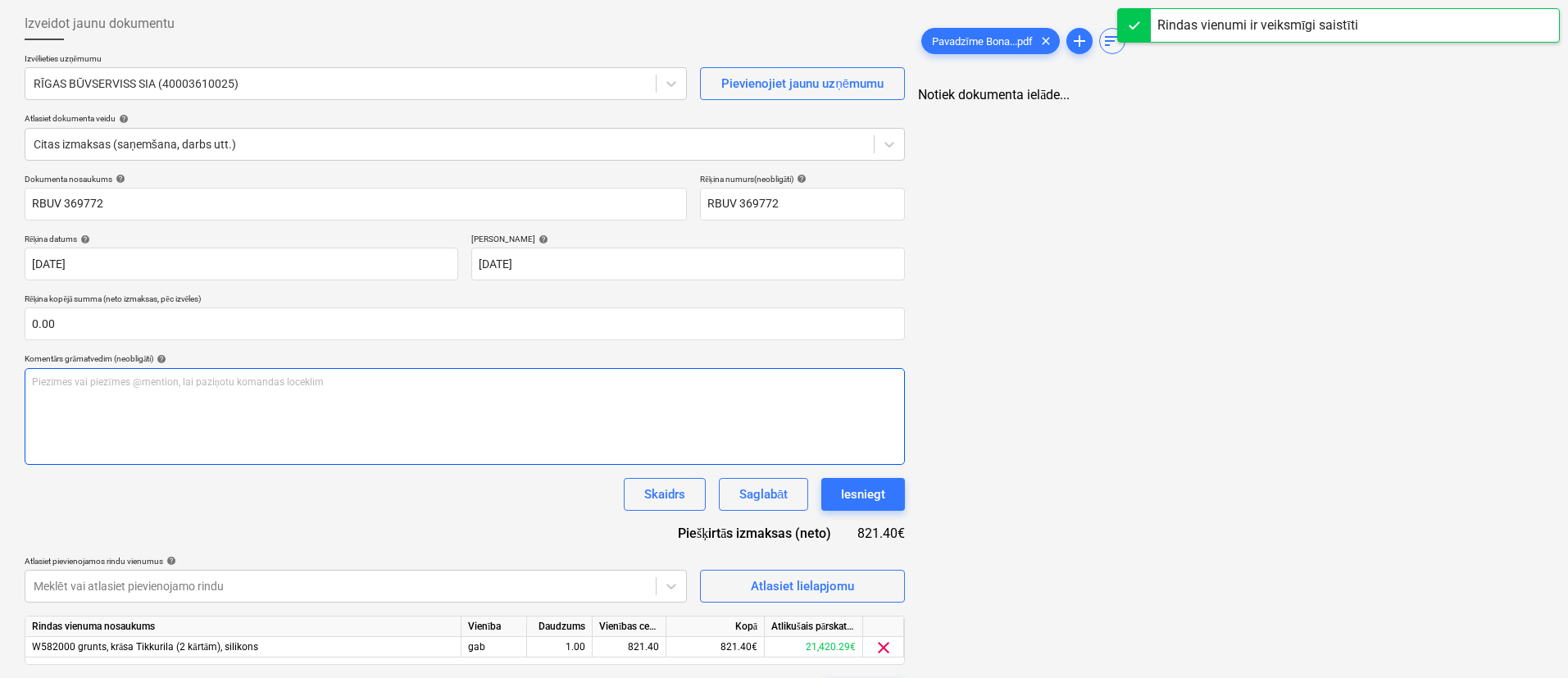 scroll, scrollTop: 127, scrollLeft: 0, axis: vertical 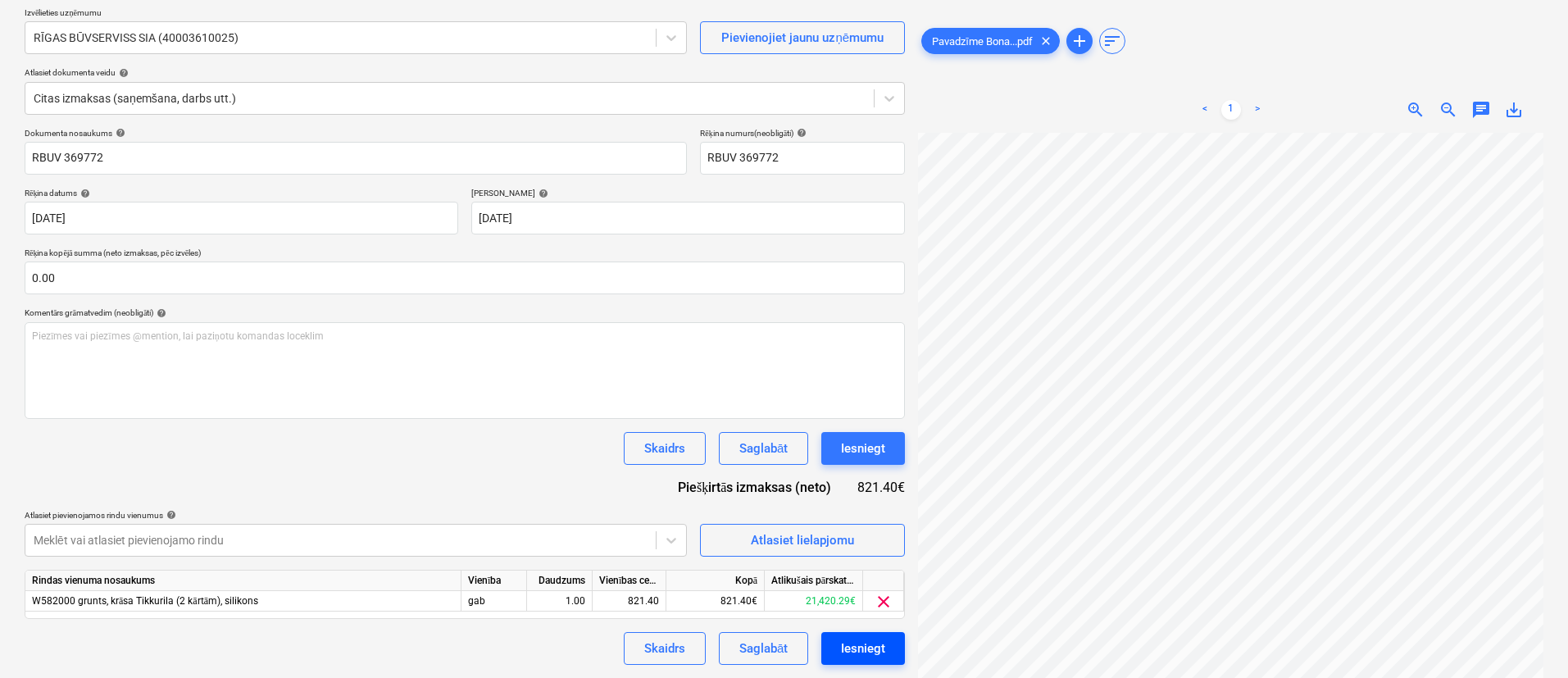 click on "Iesniegt" at bounding box center [863, 648] 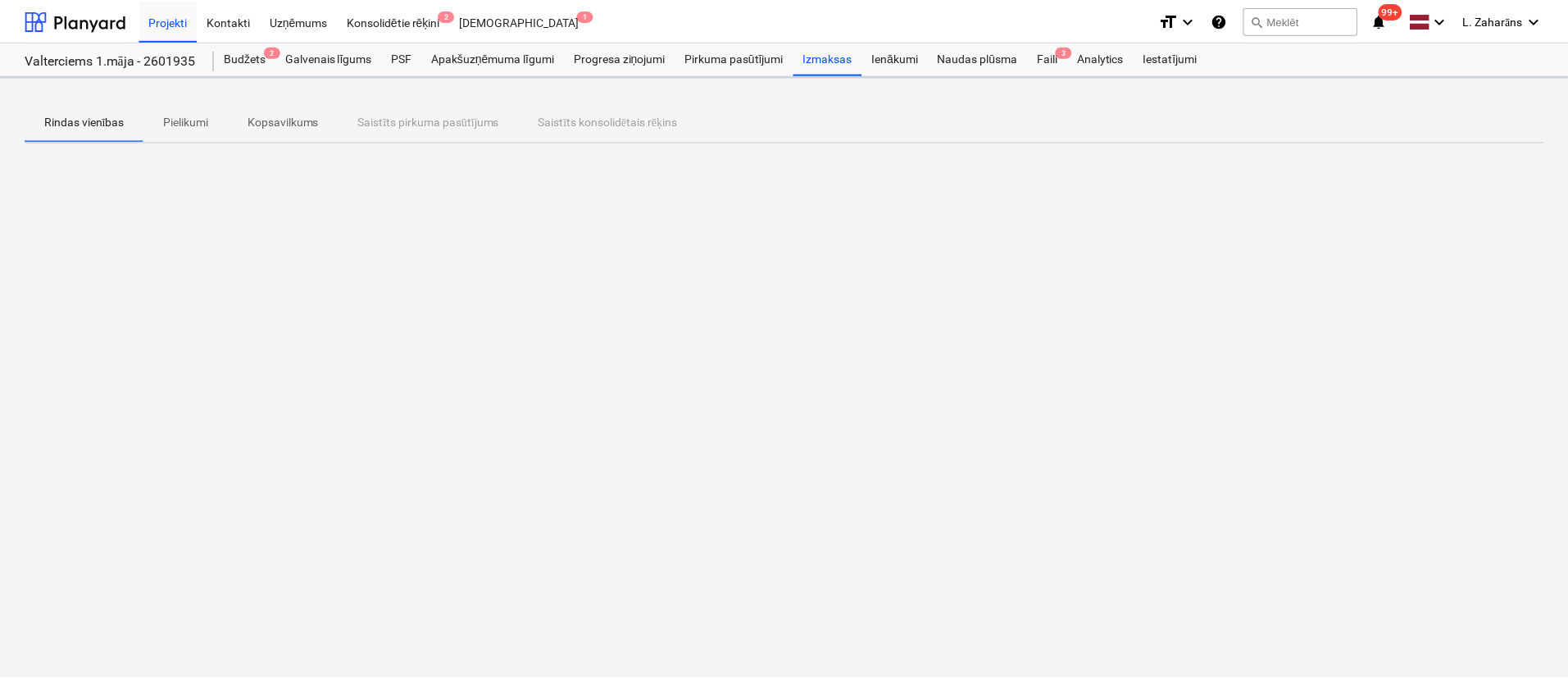 scroll, scrollTop: 0, scrollLeft: 0, axis: both 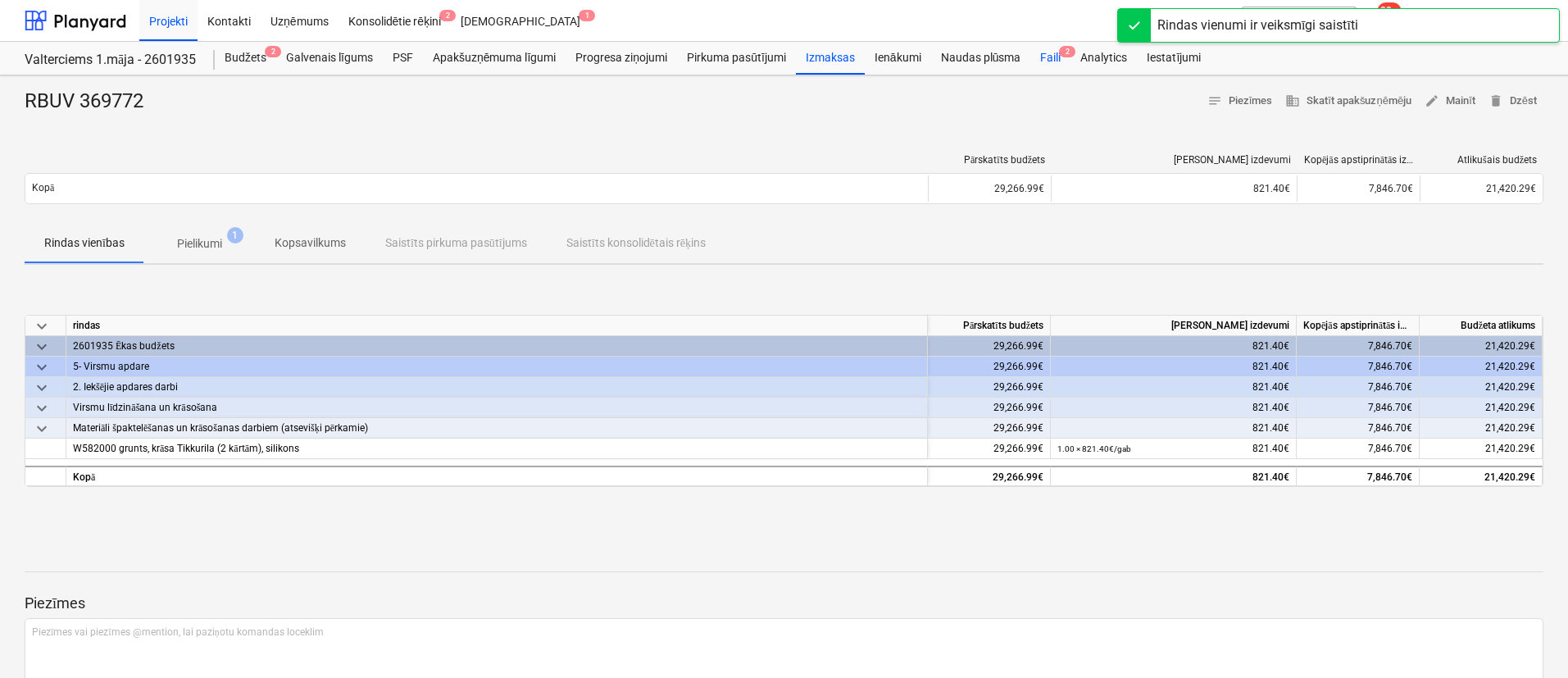 click on "Faili 2" at bounding box center (1050, 58) 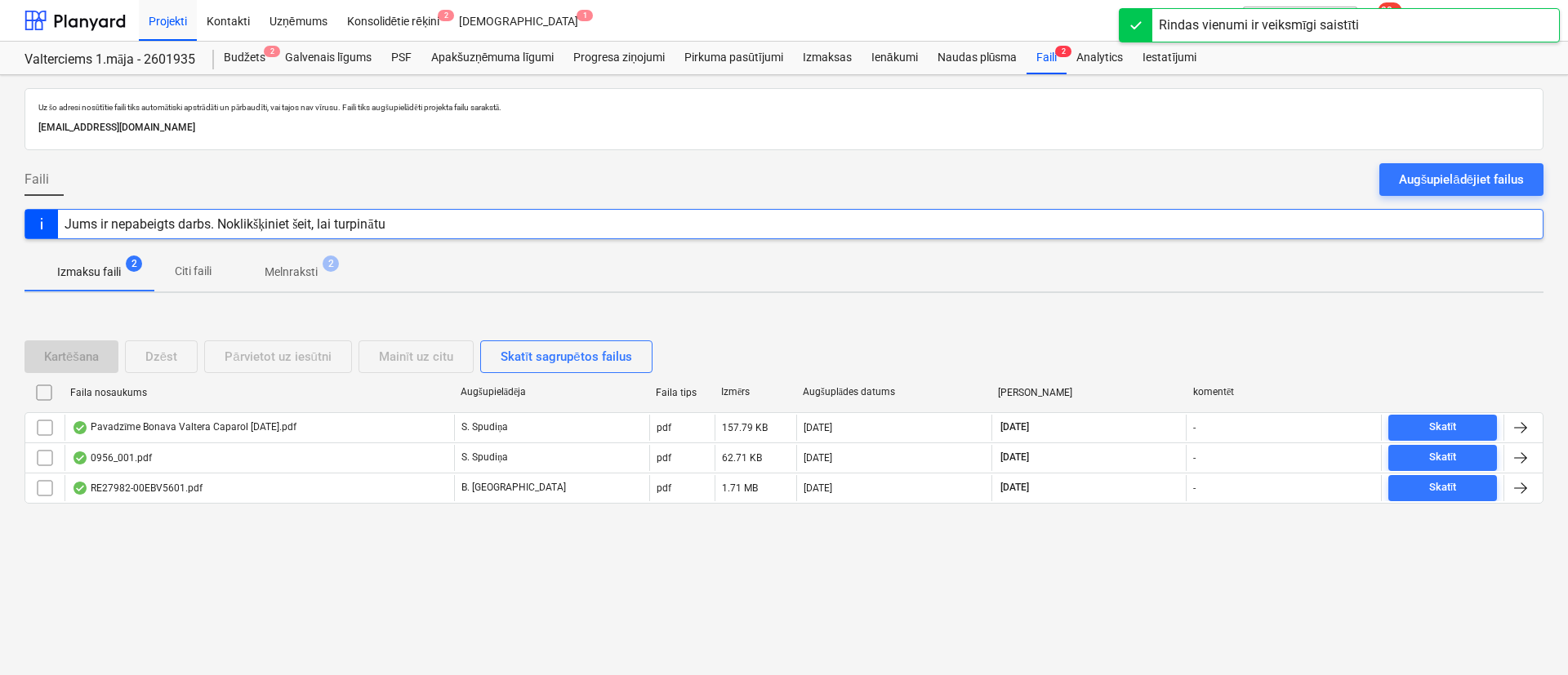 click on "Melnraksti" at bounding box center [291, 272] 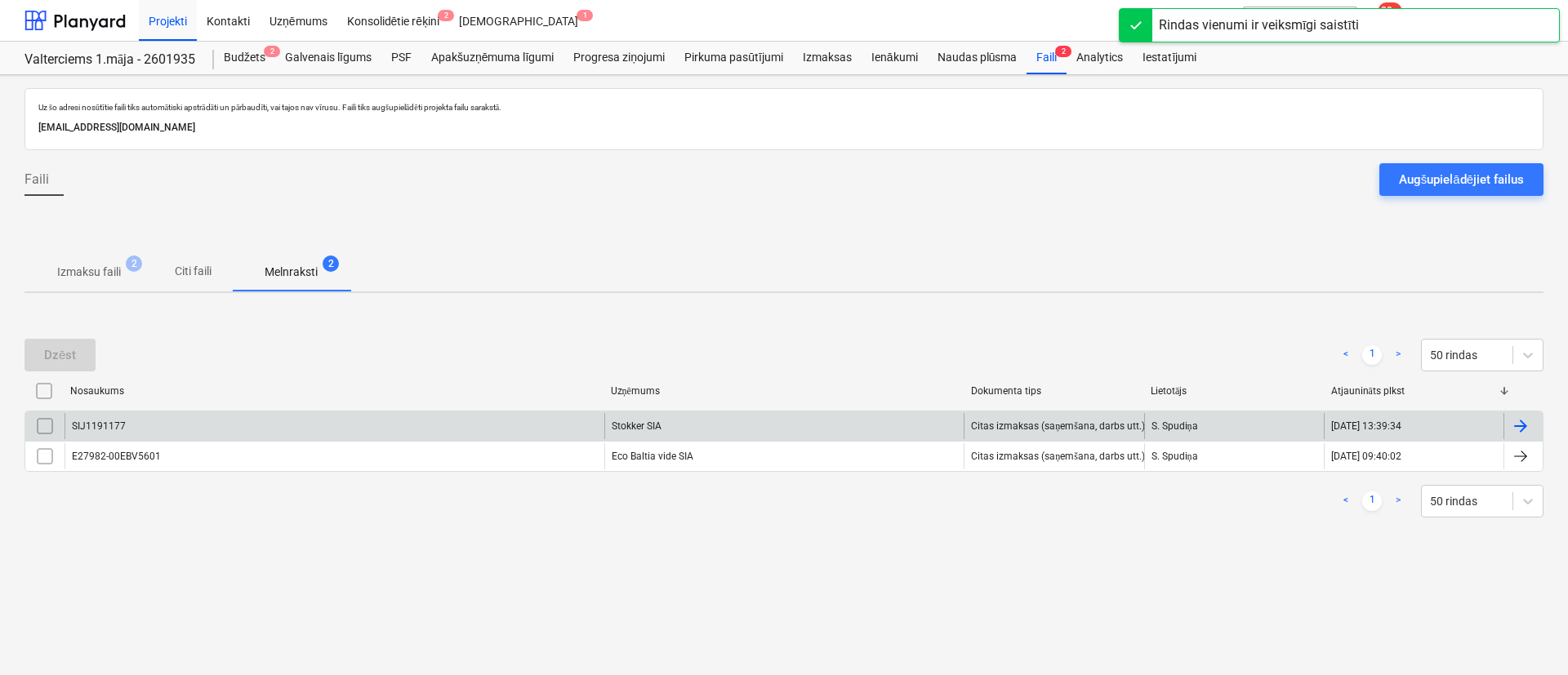 click on "SIJ1191177" at bounding box center (334, 426) 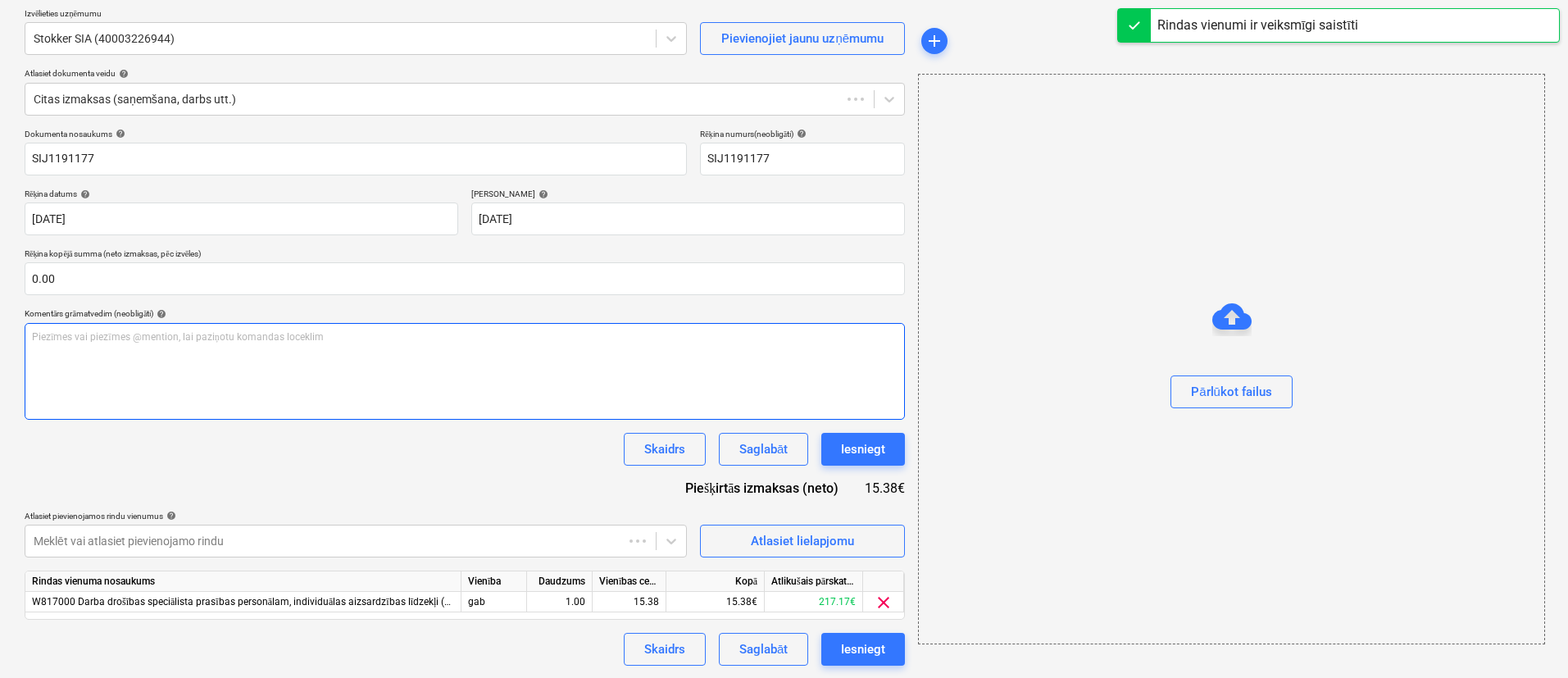 scroll, scrollTop: 127, scrollLeft: 0, axis: vertical 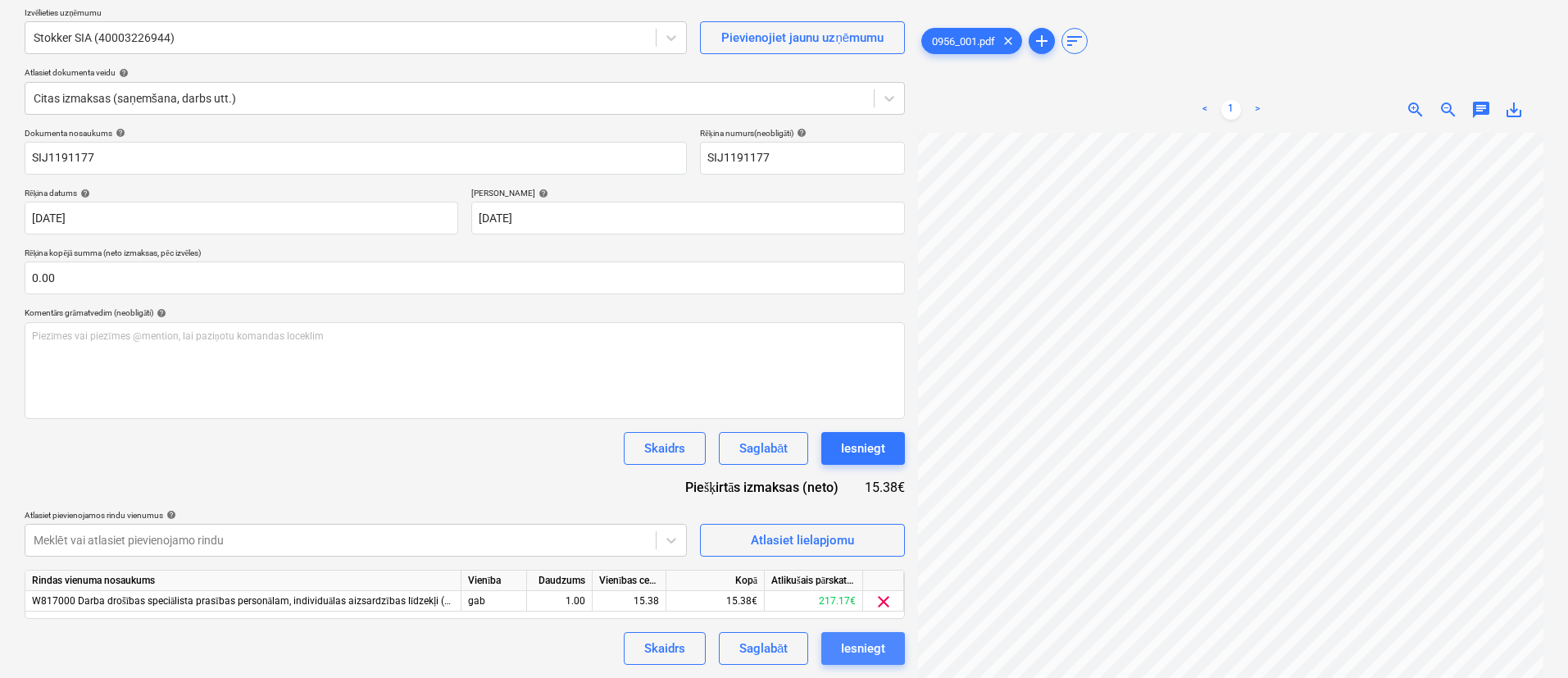 click on "Iesniegt" at bounding box center (863, 648) 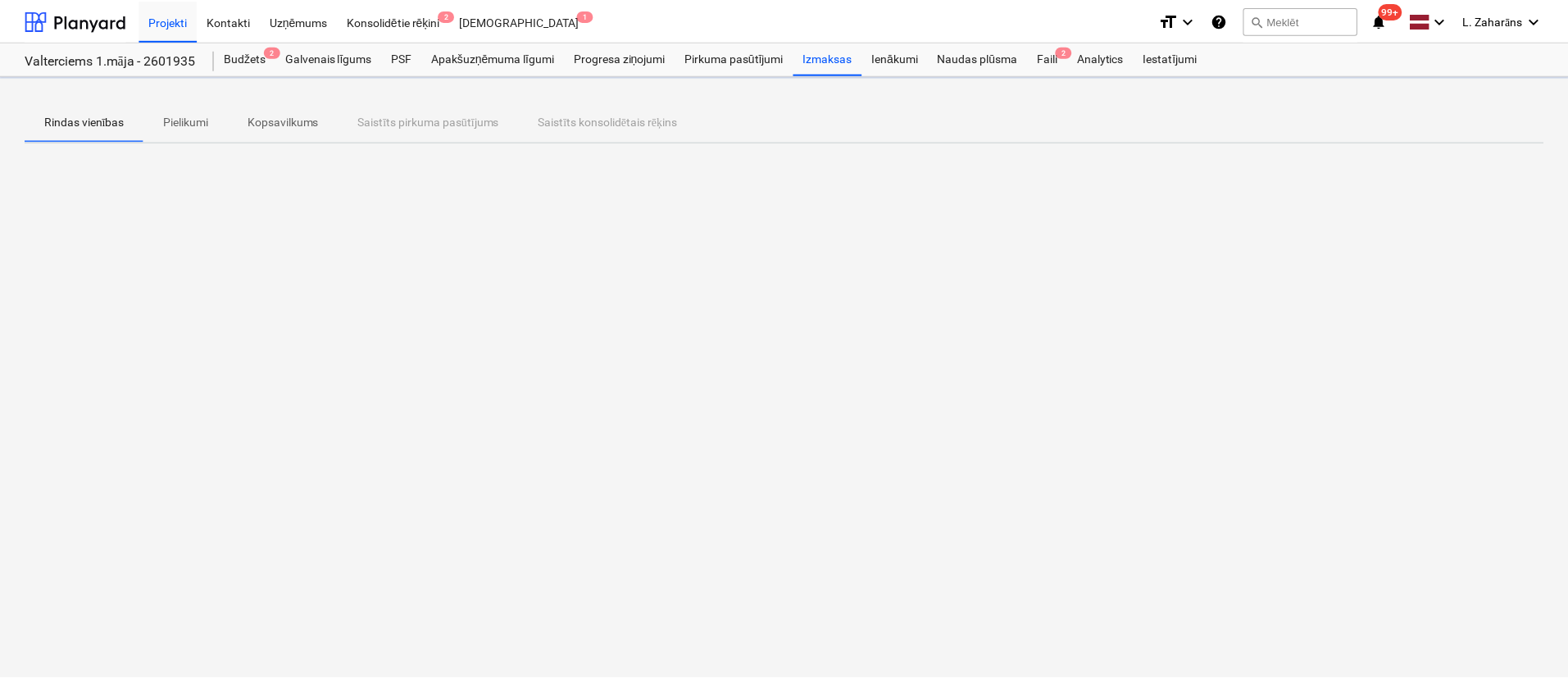 scroll, scrollTop: 0, scrollLeft: 0, axis: both 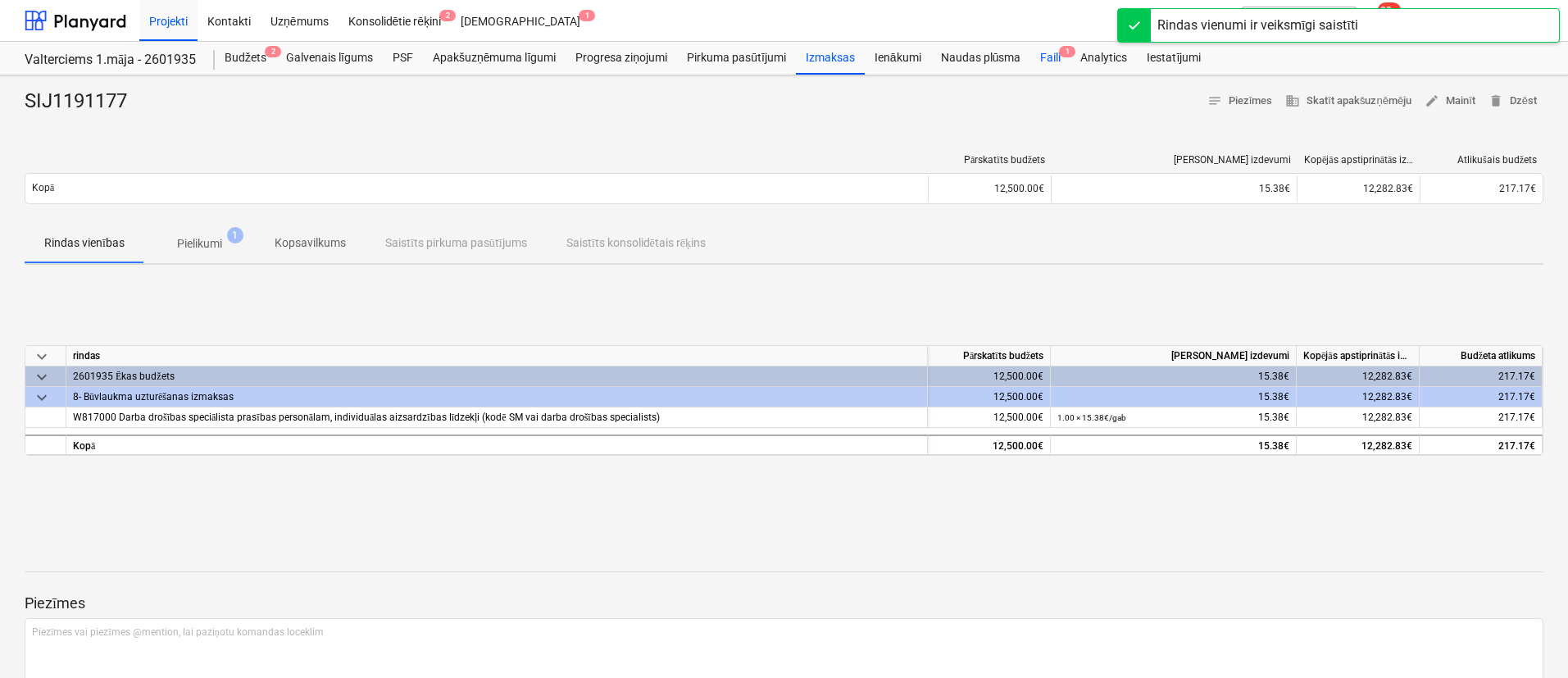click on "Faili 1" at bounding box center [1050, 58] 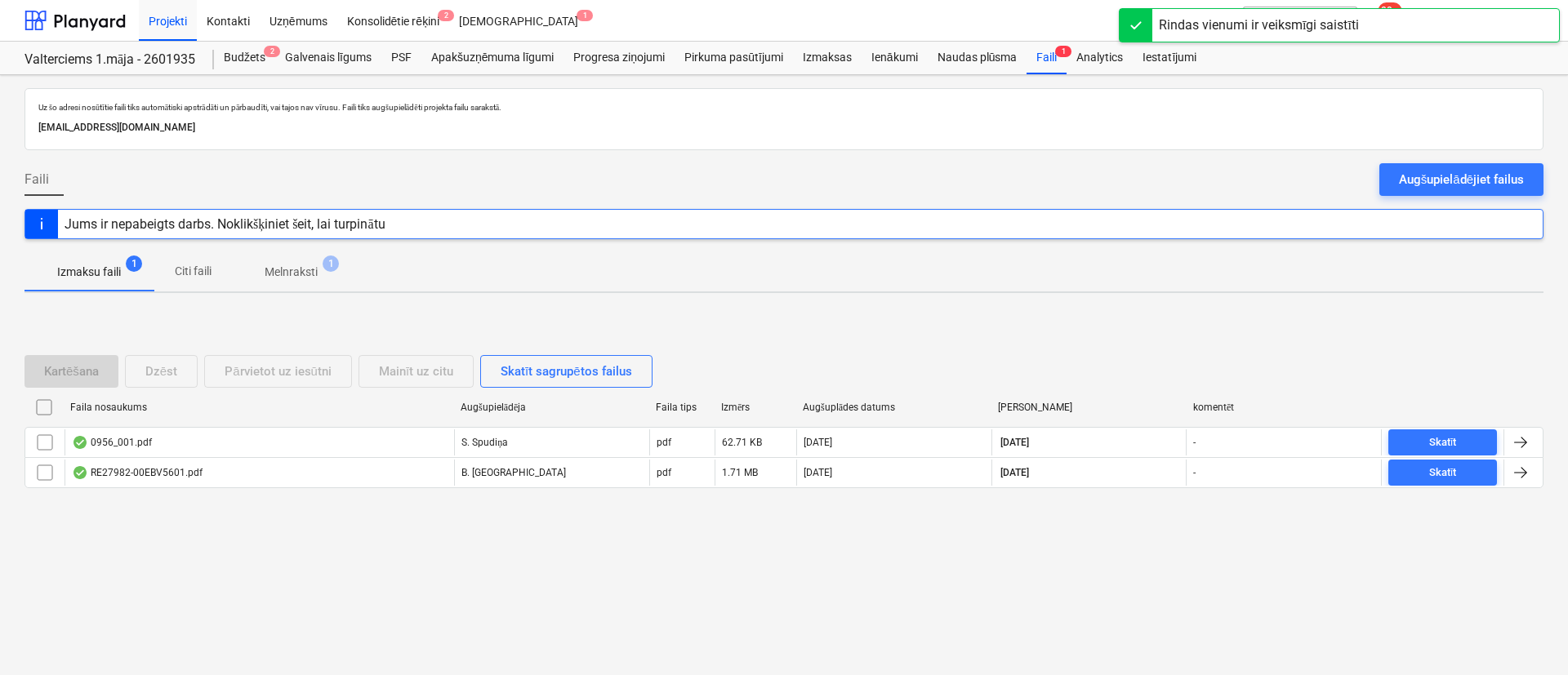 click on "Melnraksti" at bounding box center [291, 272] 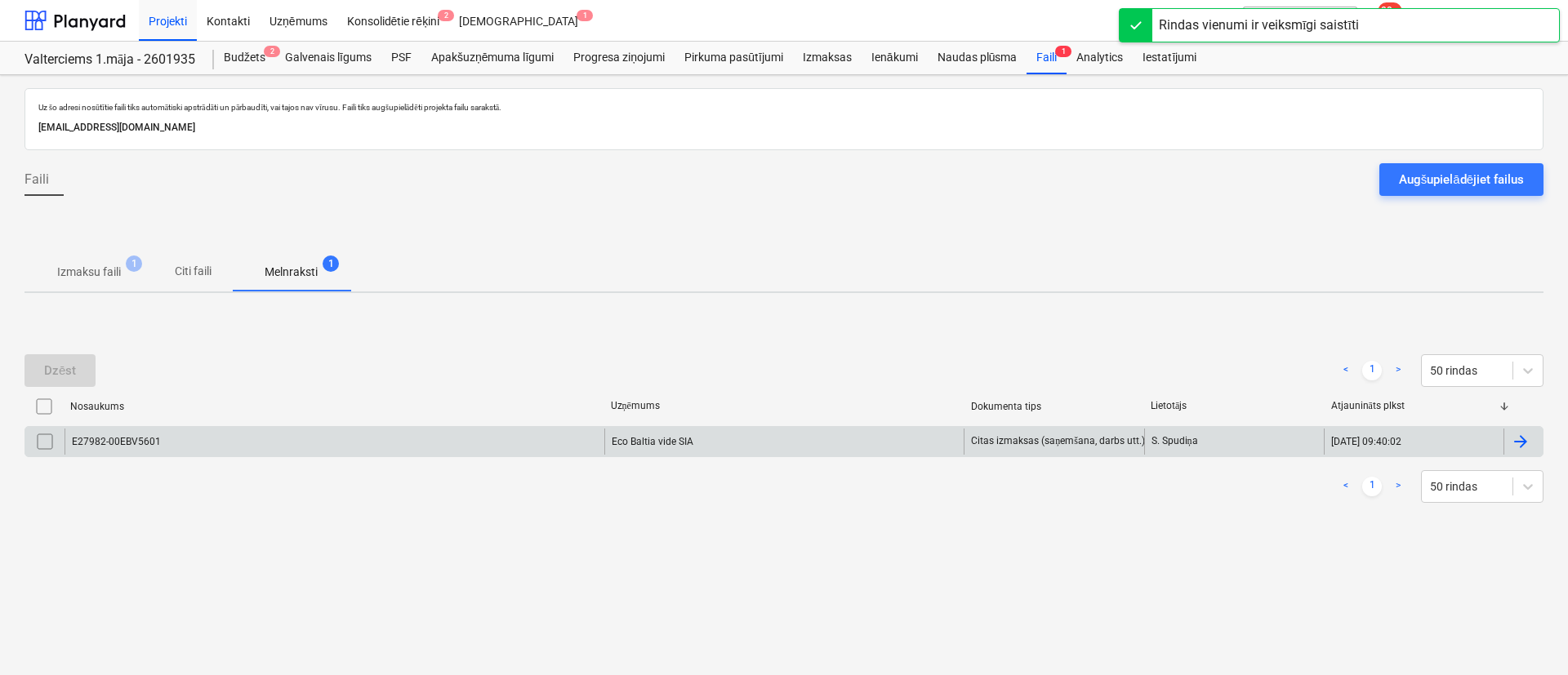 click on "E27982-00EBV5601" at bounding box center (334, 442) 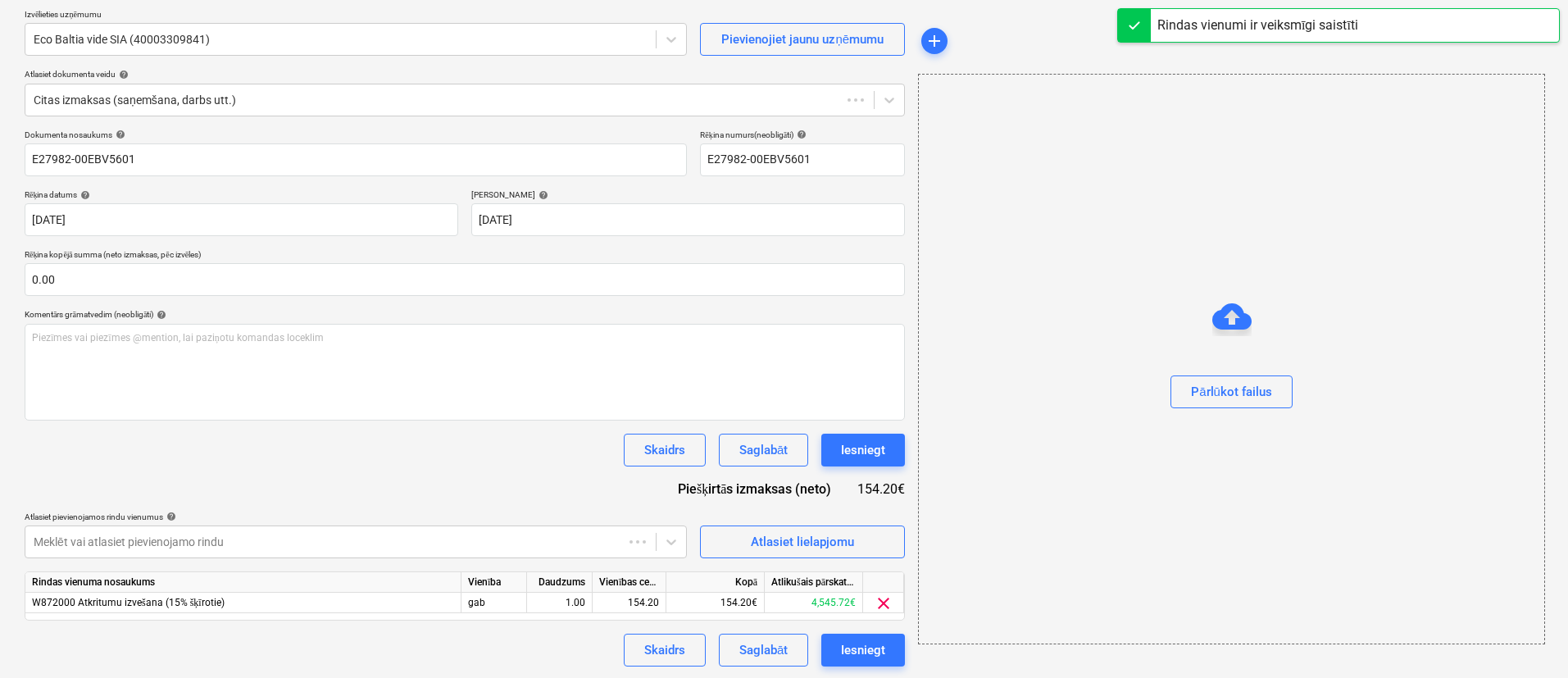 scroll, scrollTop: 127, scrollLeft: 0, axis: vertical 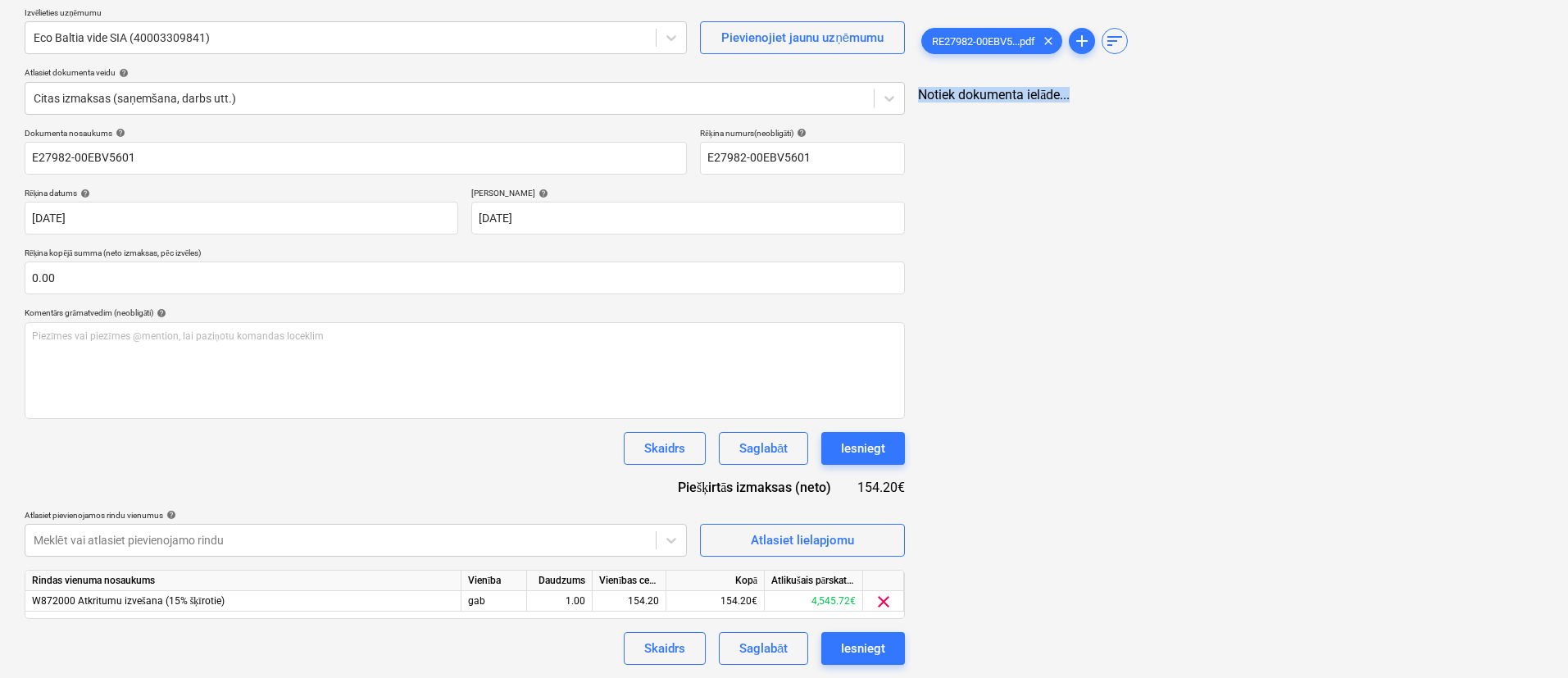 click on "RE27982-00EBV5...pdf clear add sort Notiek dokumenta ielāde..." at bounding box center [1230, 313] 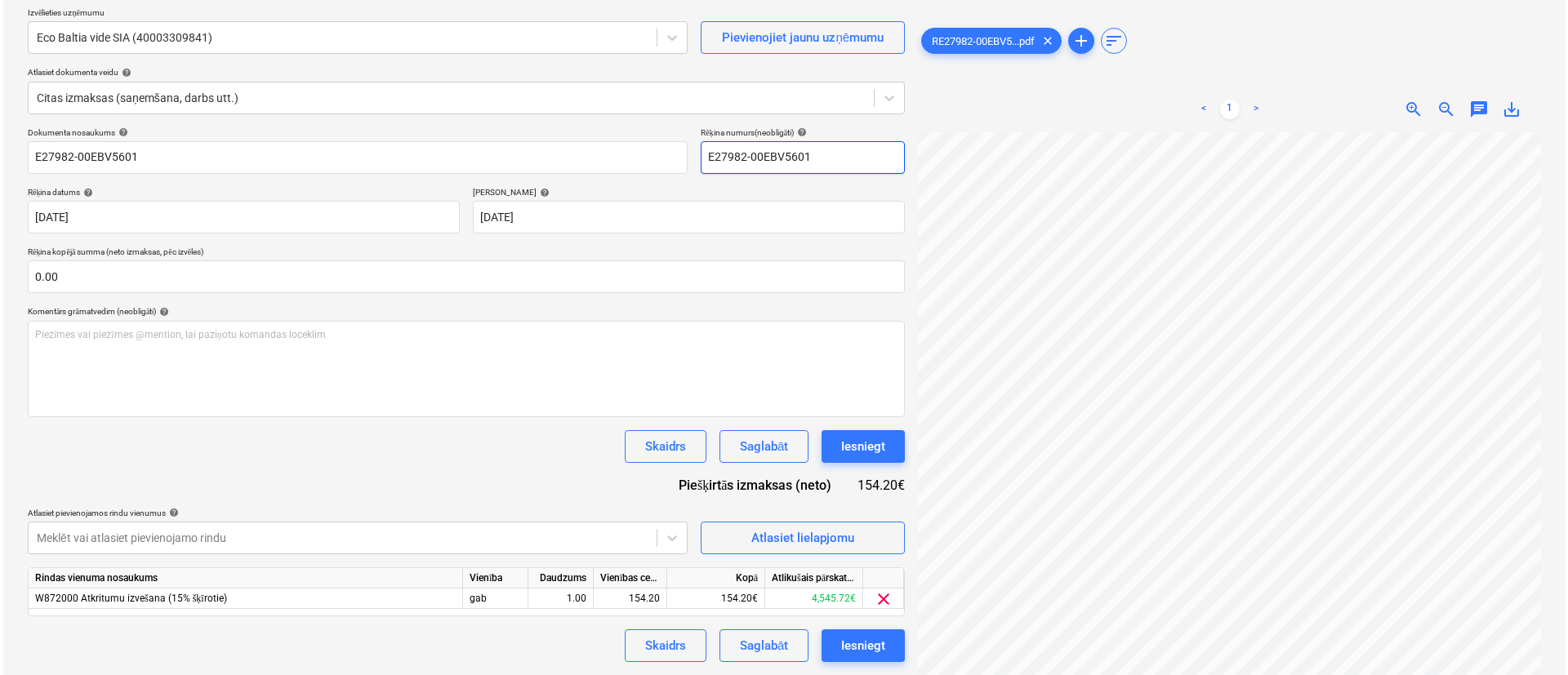 scroll, scrollTop: 561, scrollLeft: 533, axis: both 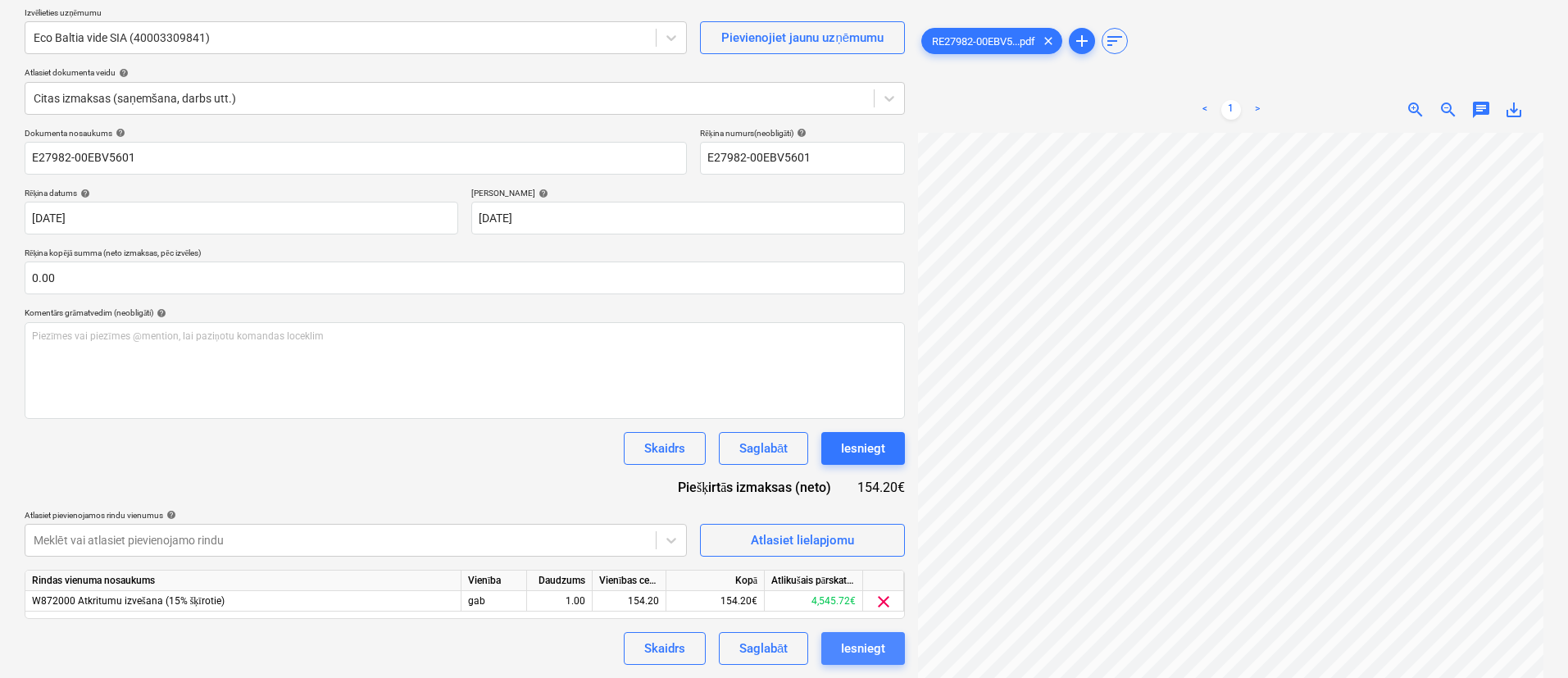 click on "Iesniegt" at bounding box center (863, 648) 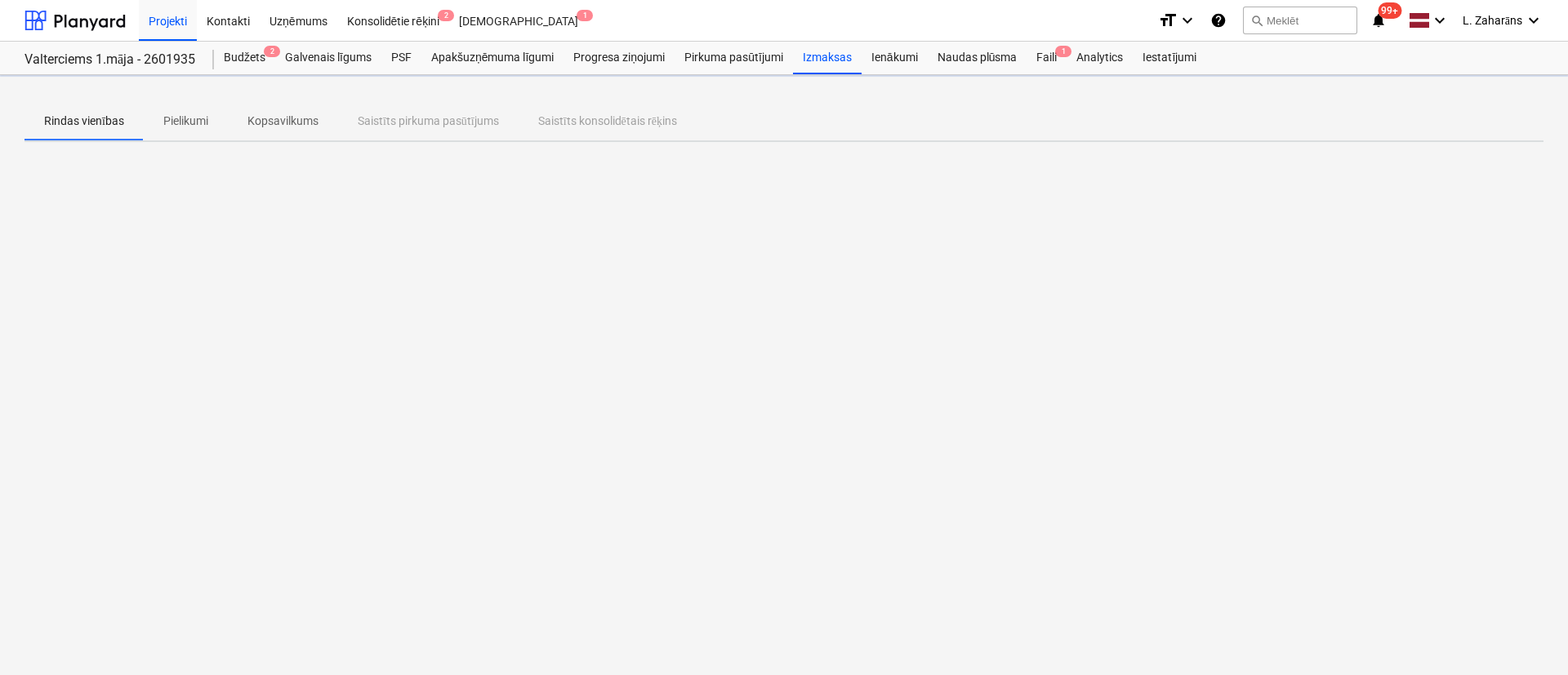 scroll, scrollTop: 0, scrollLeft: 0, axis: both 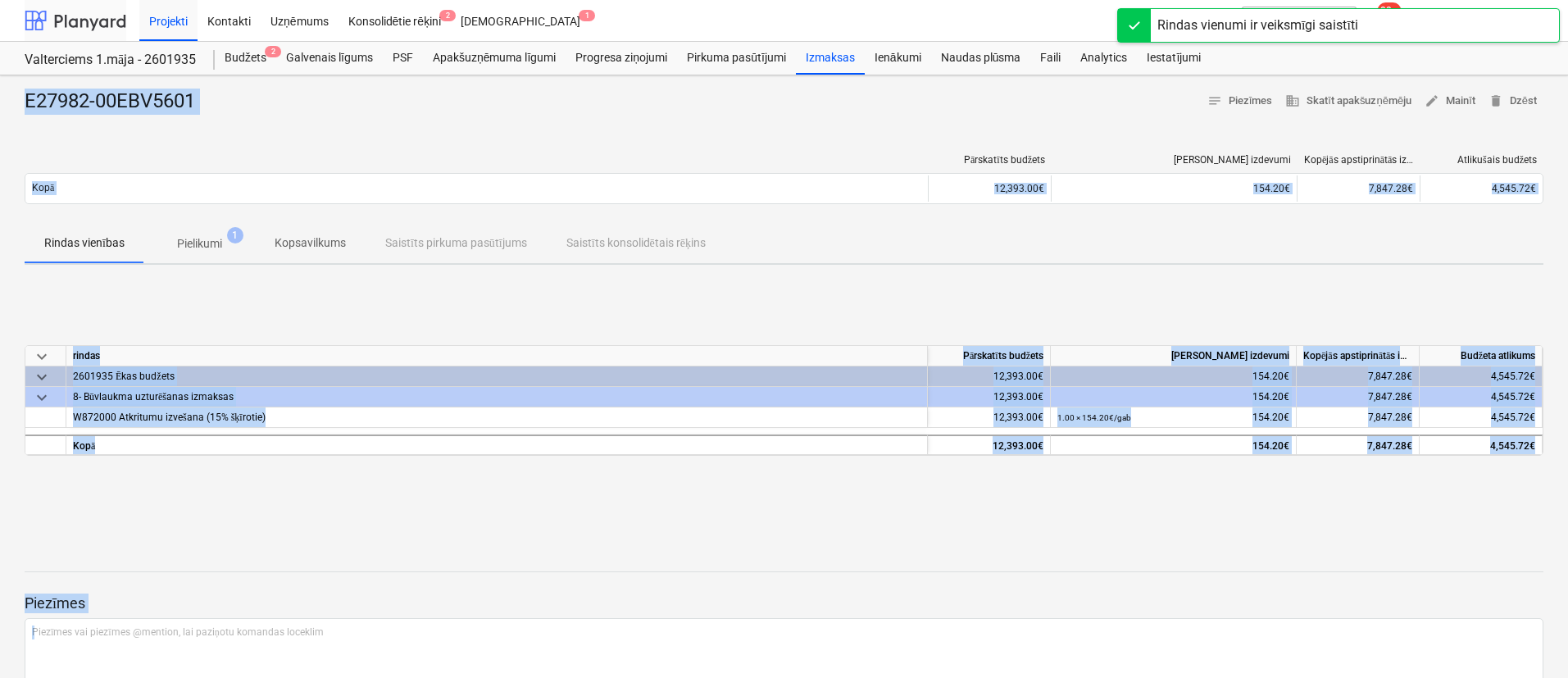 click at bounding box center (75, 20) 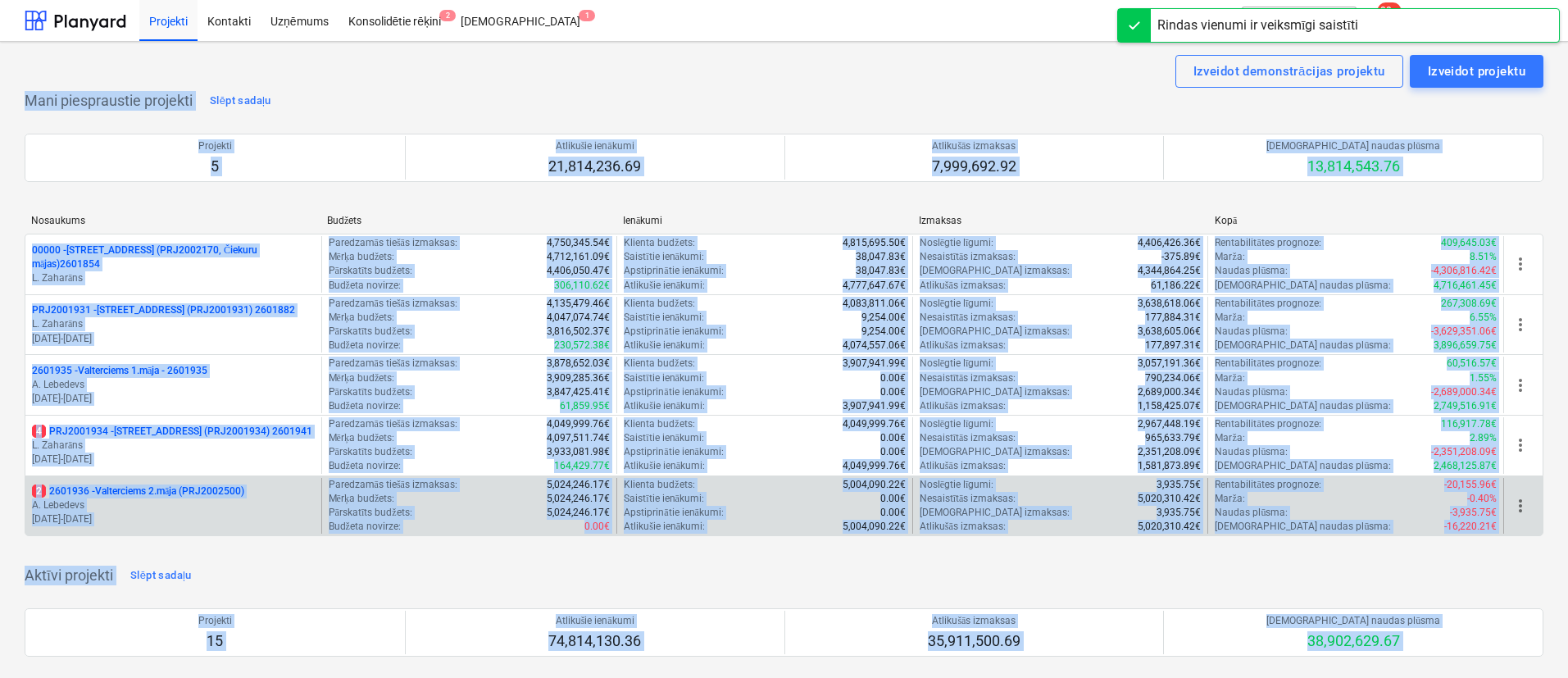 click on "2  2601936 -  Valterciems 2.māja (PRJ2002500)" at bounding box center (138, 491) 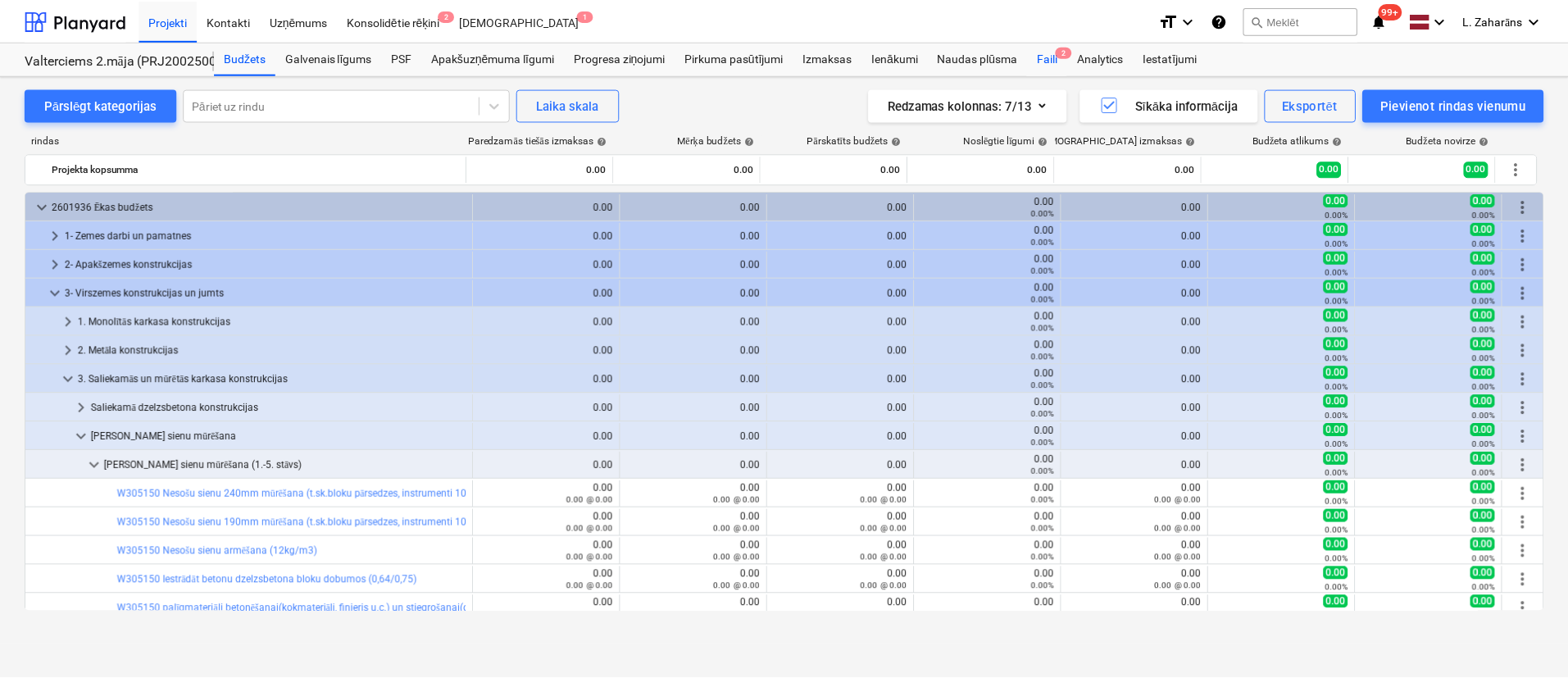 scroll, scrollTop: 246, scrollLeft: 0, axis: vertical 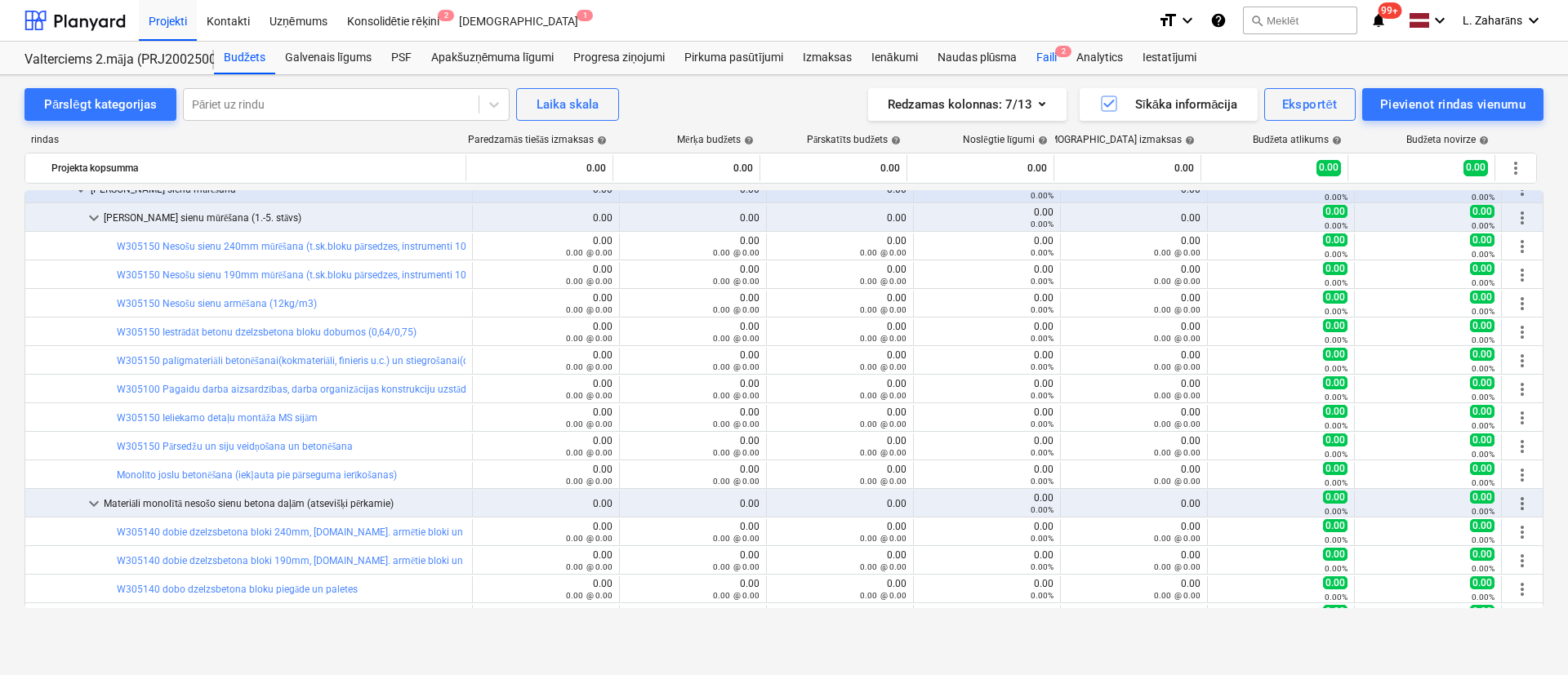 click on "Faili 2" at bounding box center [1046, 58] 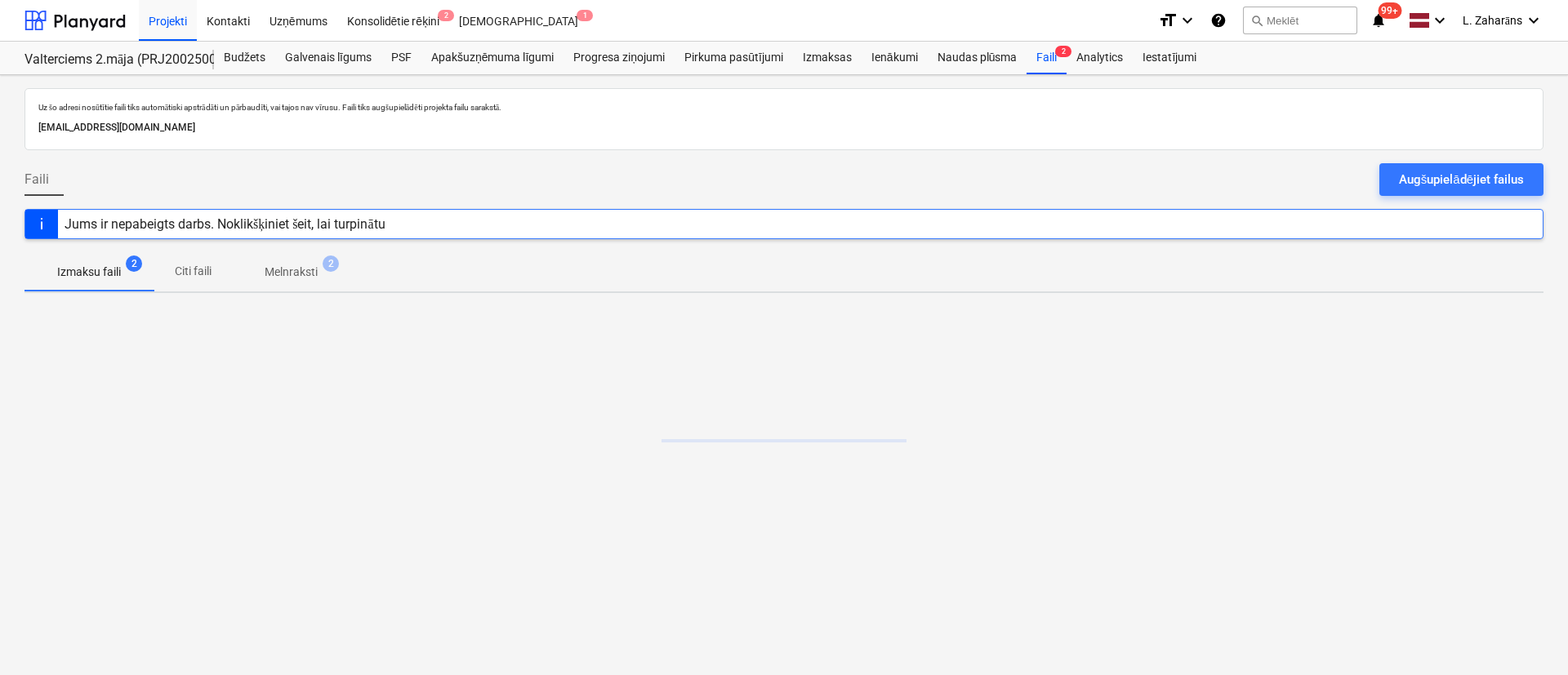 click on "Melnraksti" at bounding box center (291, 272) 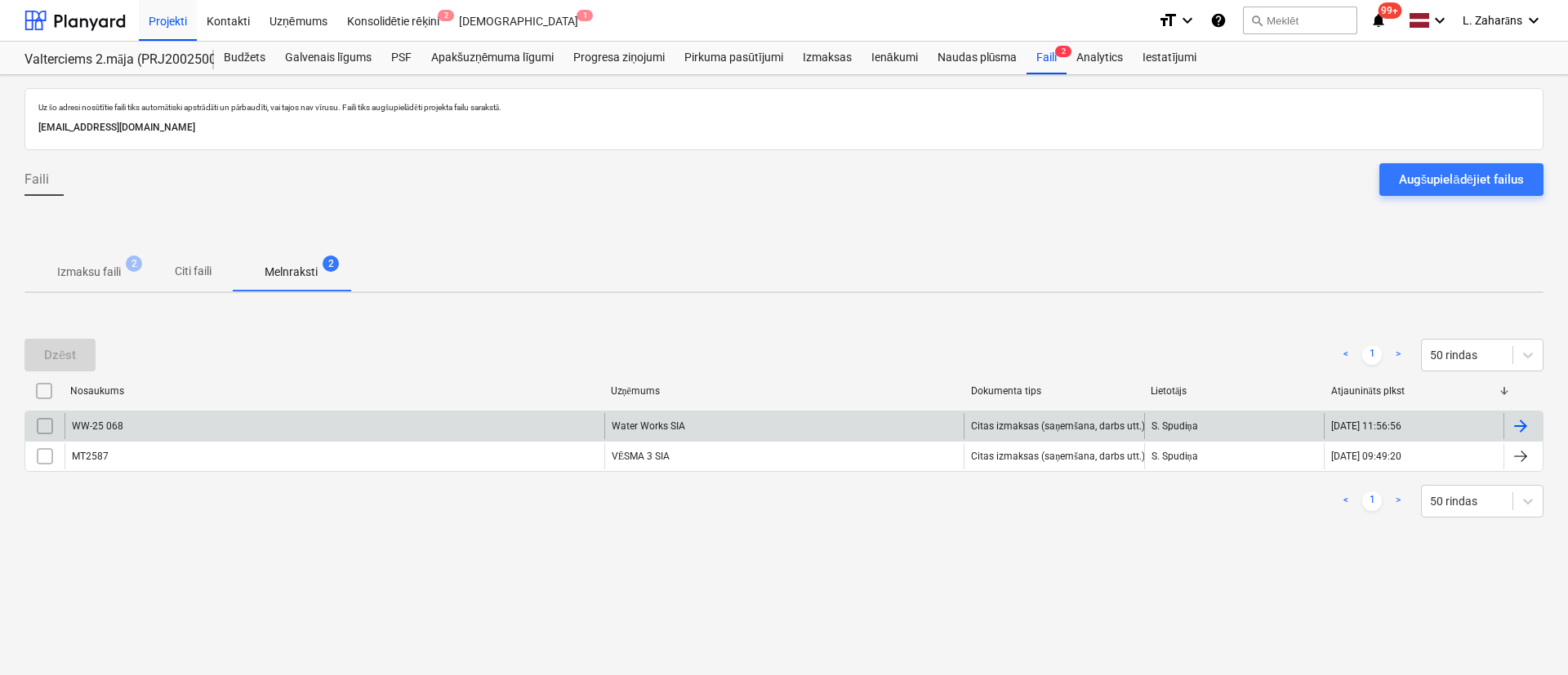 click on "WW-25 068" at bounding box center (334, 426) 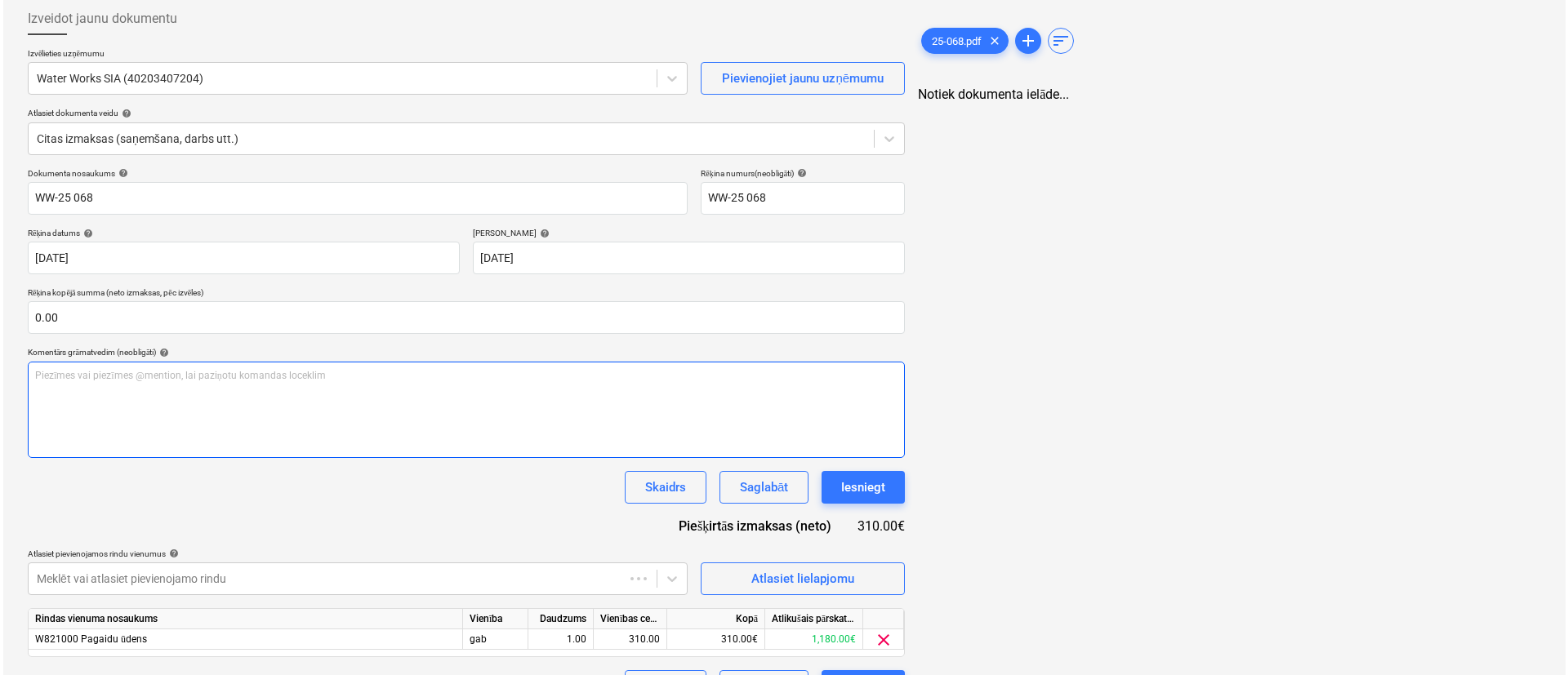 scroll, scrollTop: 127, scrollLeft: 0, axis: vertical 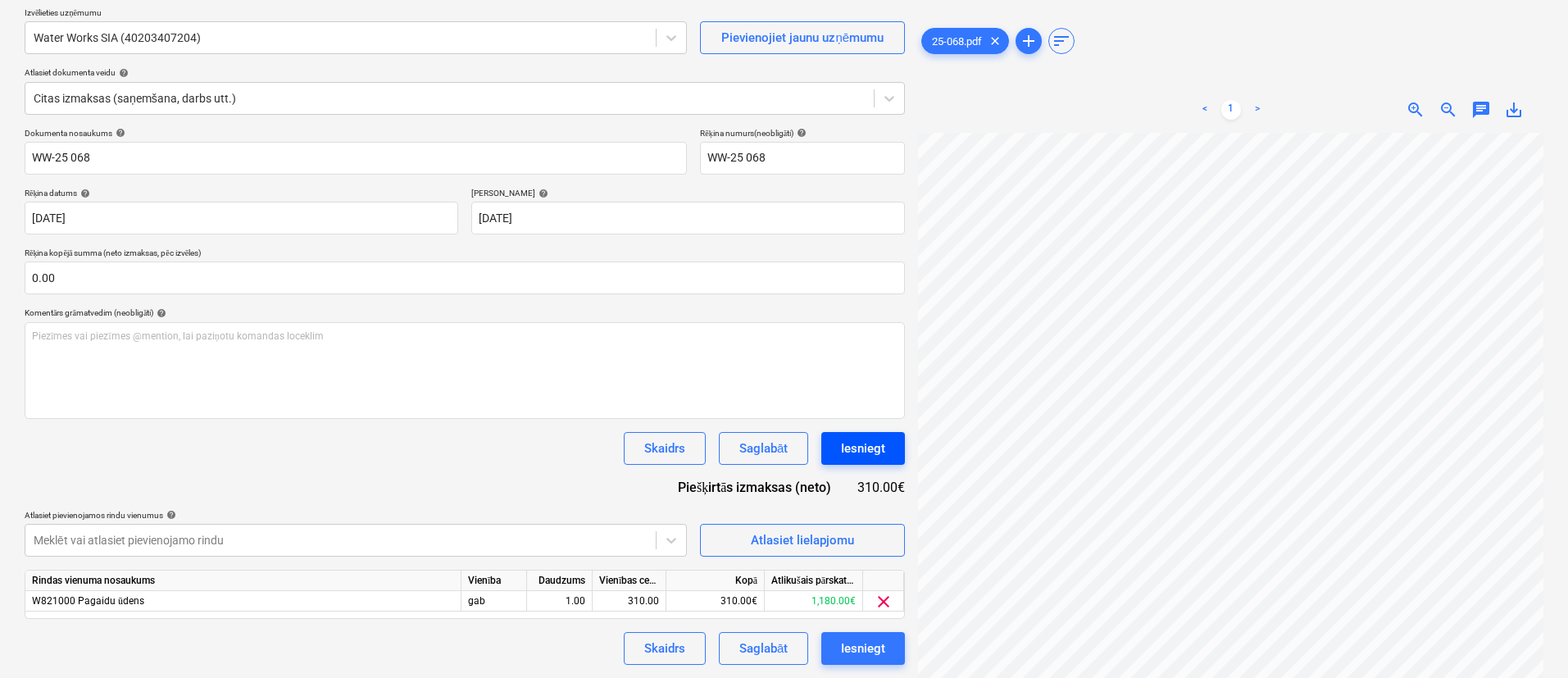 click on "Iesniegt" at bounding box center [863, 448] 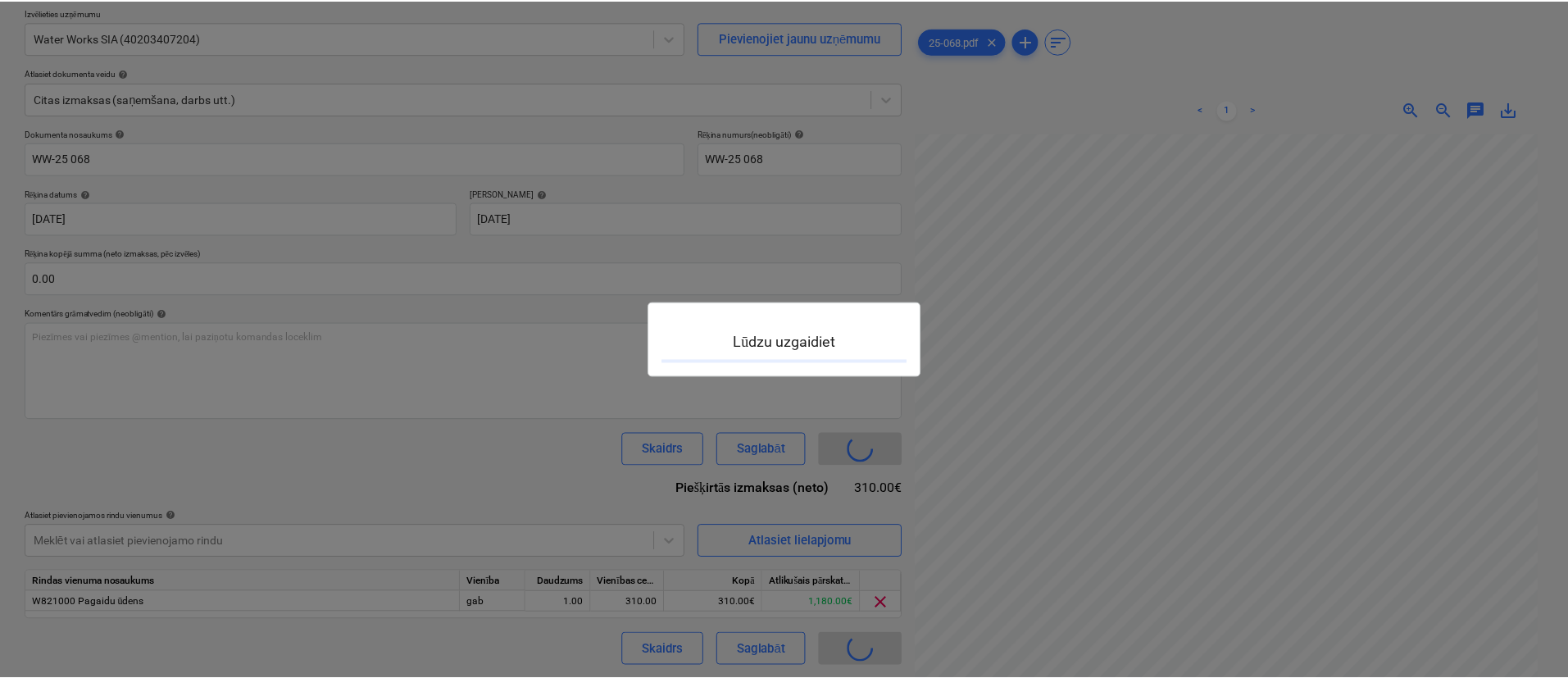scroll, scrollTop: 0, scrollLeft: 0, axis: both 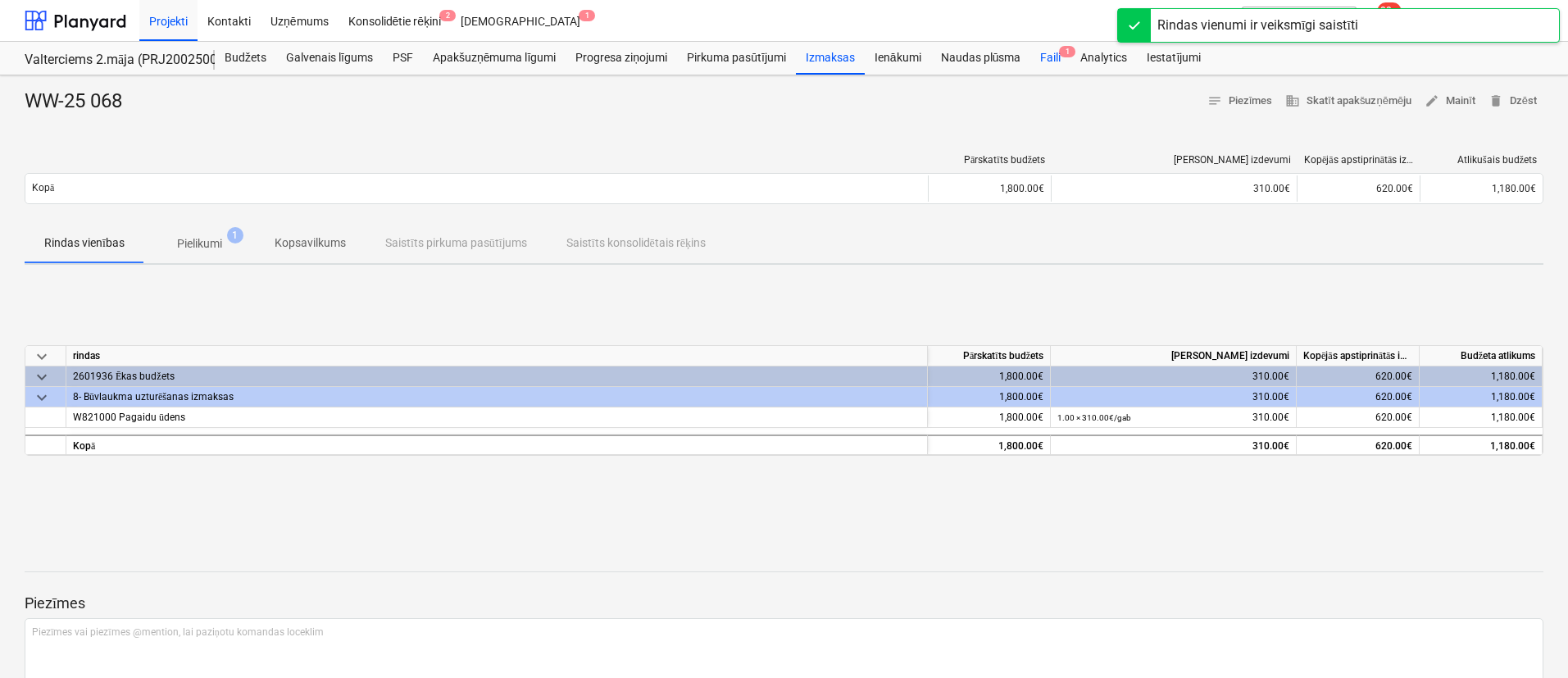 click on "Faili 1" at bounding box center (1050, 58) 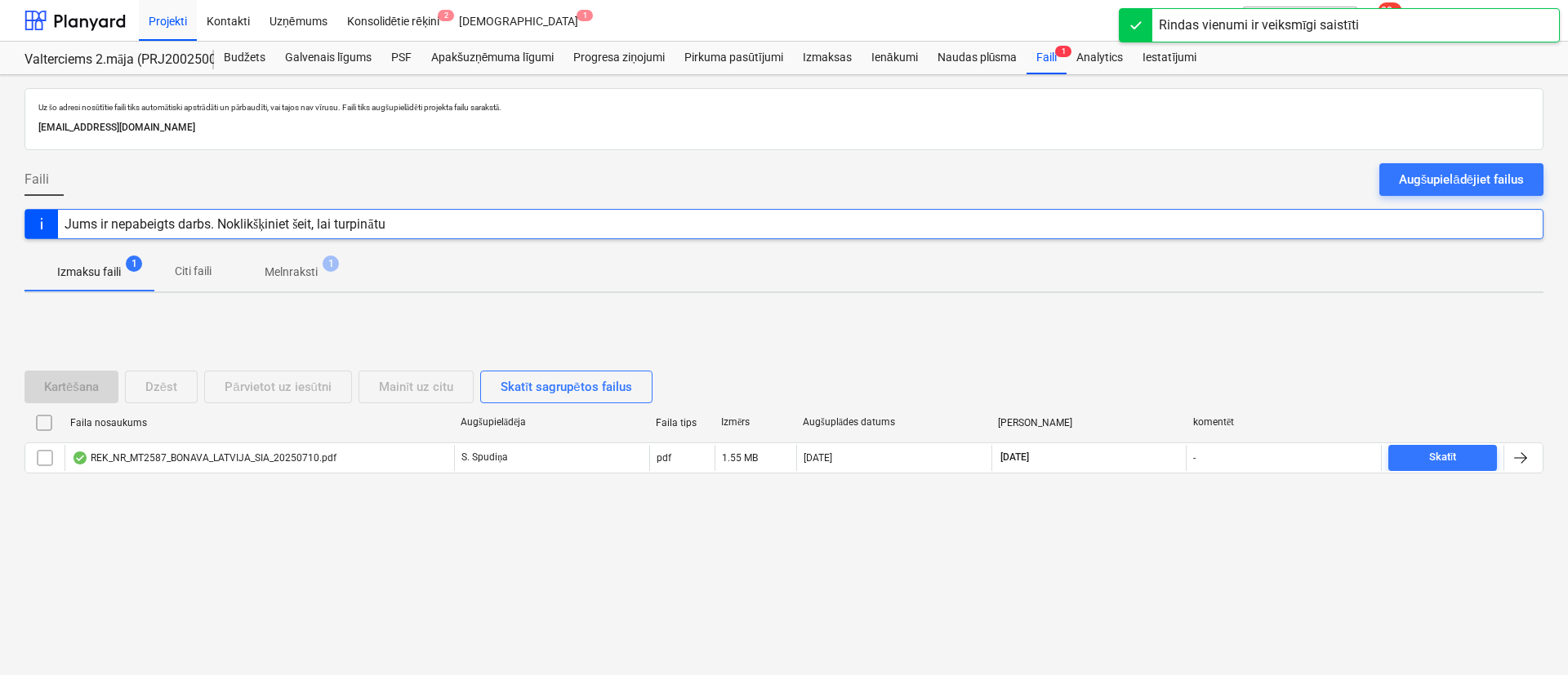click on "Melnraksti" at bounding box center (291, 272) 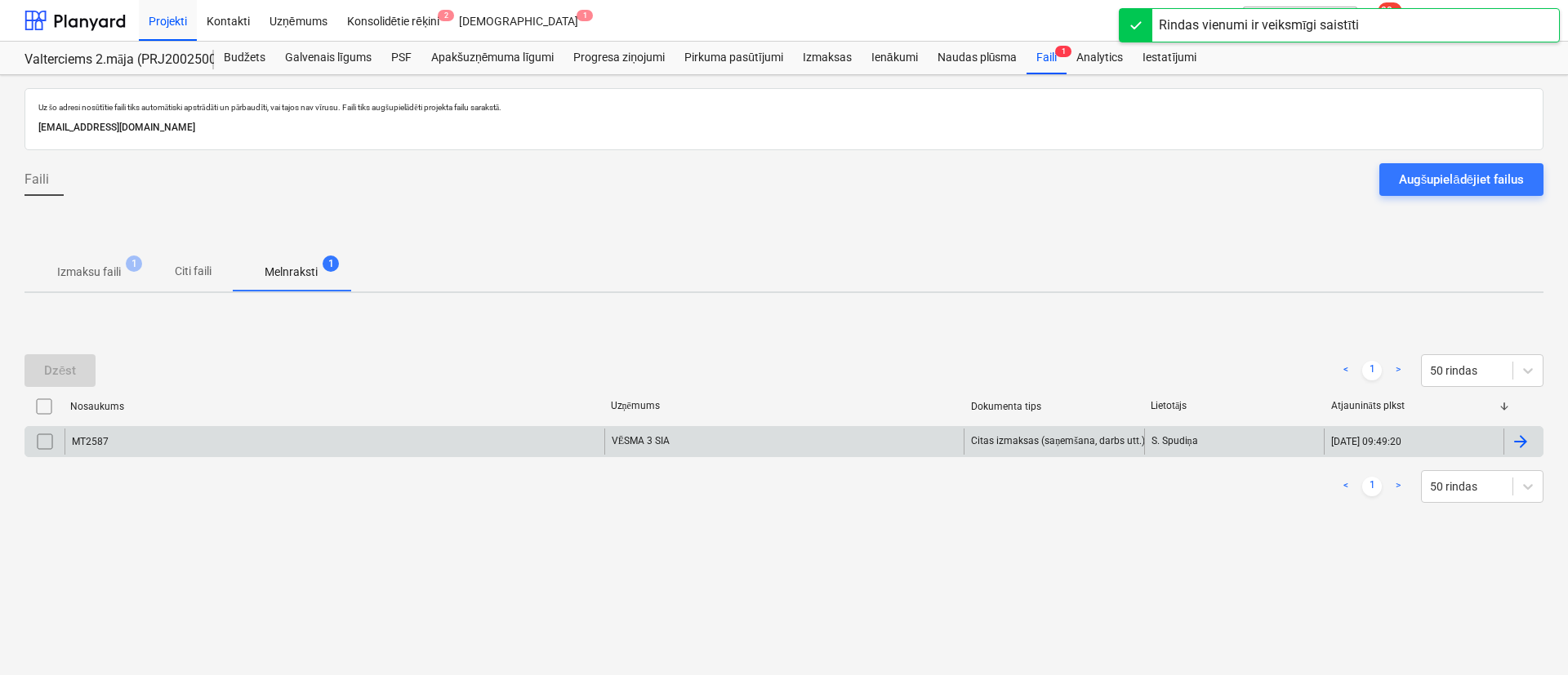 click on "MT2587" at bounding box center [334, 442] 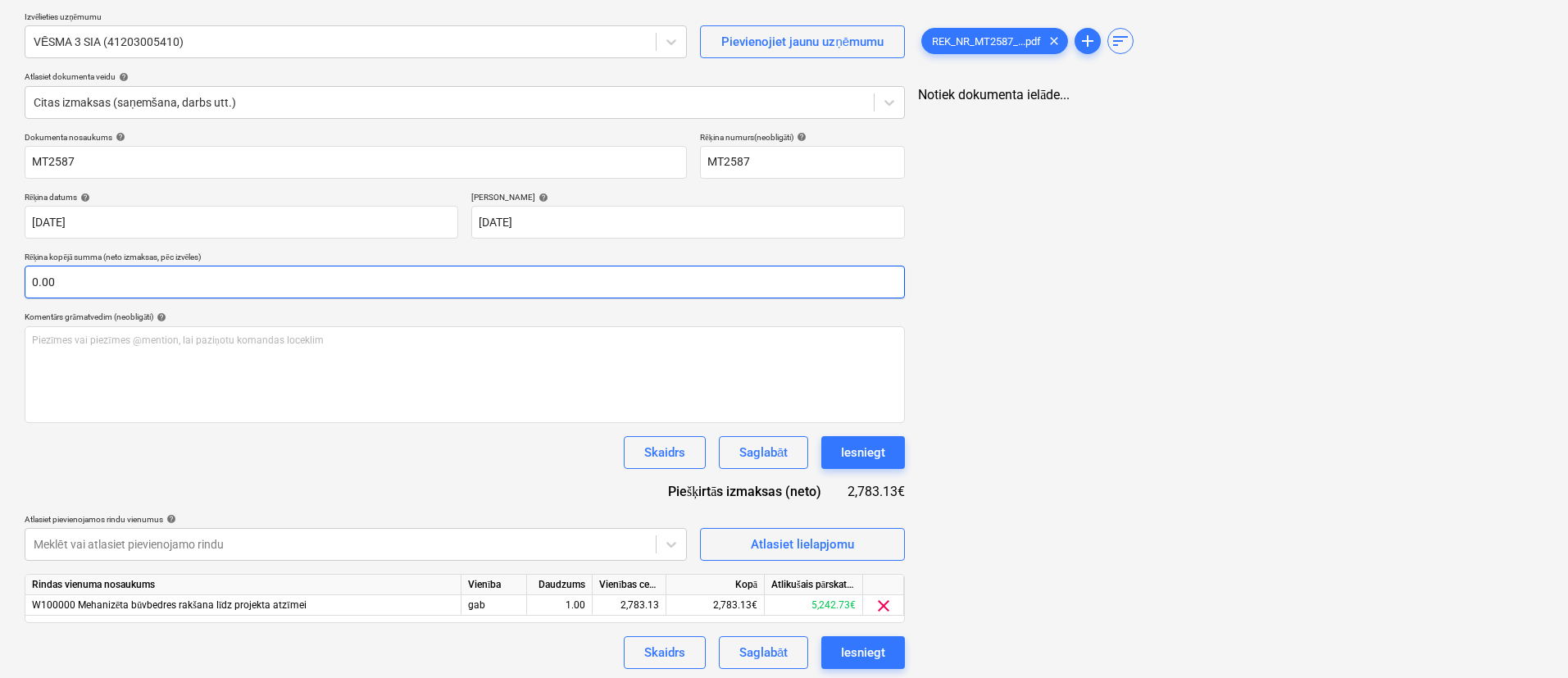 scroll, scrollTop: 127, scrollLeft: 0, axis: vertical 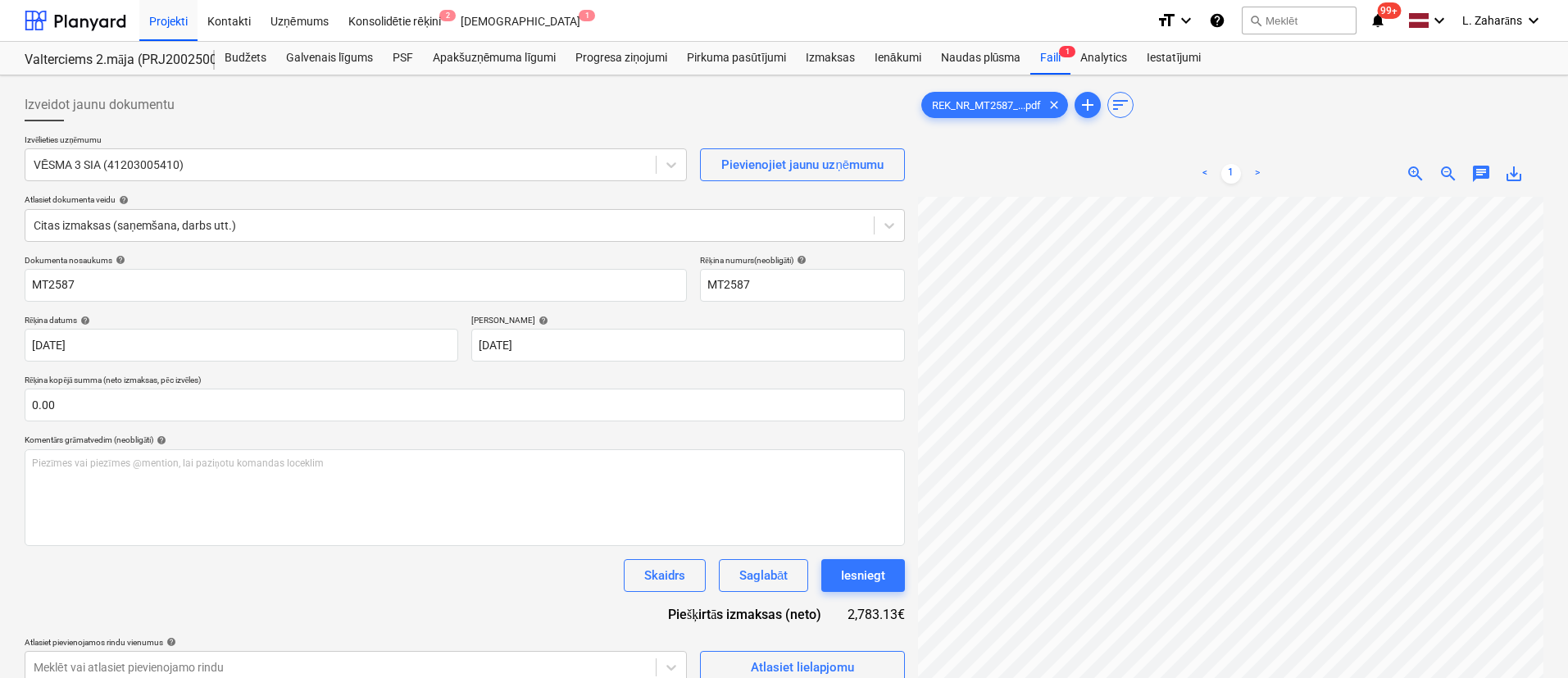 click on "zoom_out" at bounding box center (1448, 174) 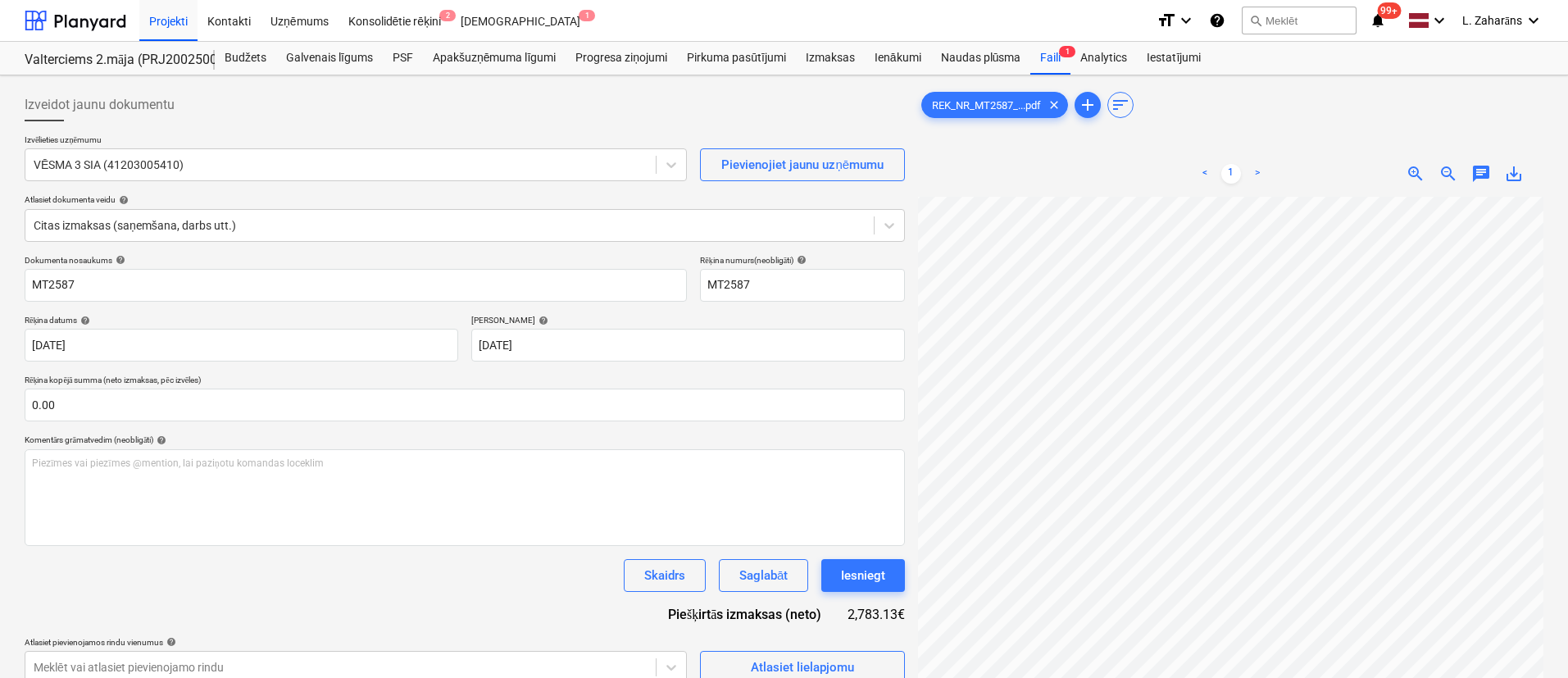 scroll, scrollTop: 0, scrollLeft: 370, axis: horizontal 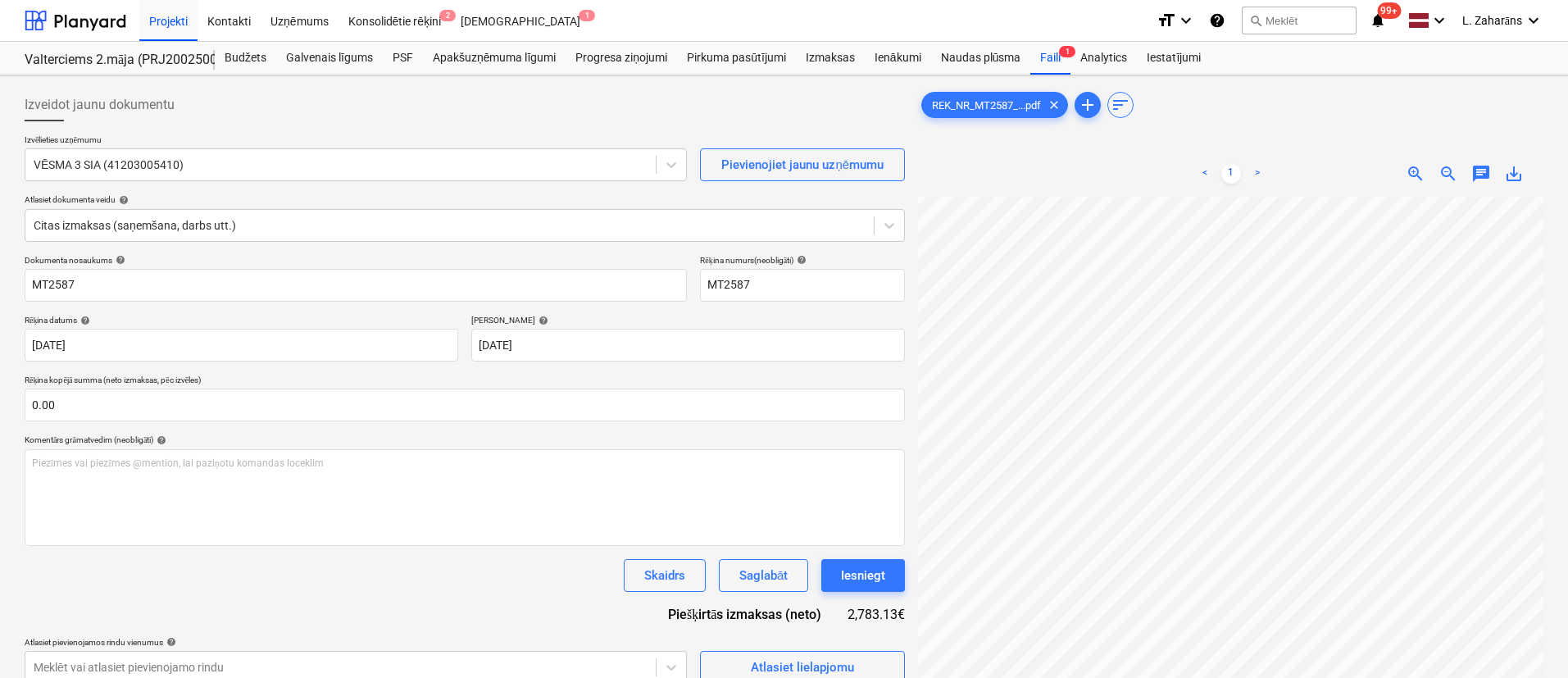 click on "zoom_out" at bounding box center (1448, 174) 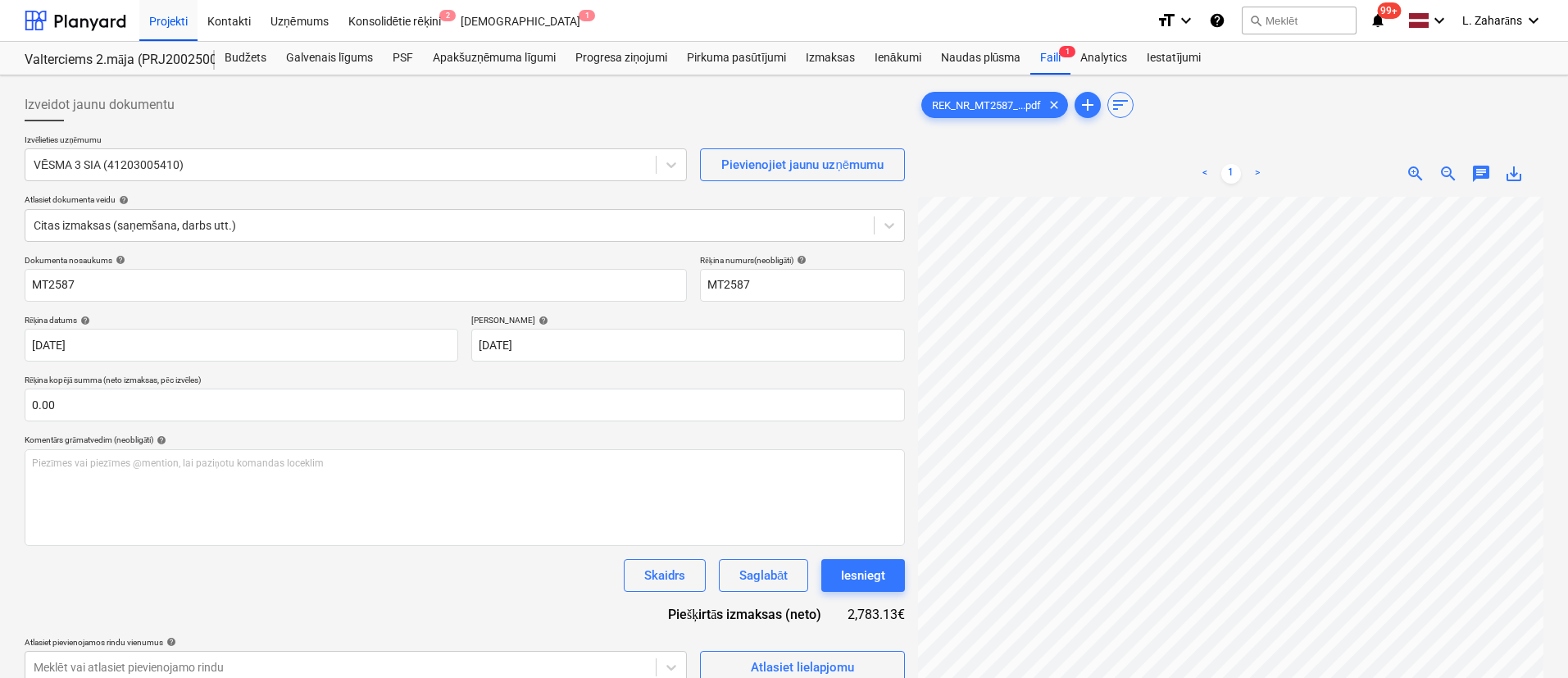 scroll, scrollTop: 12, scrollLeft: 298, axis: both 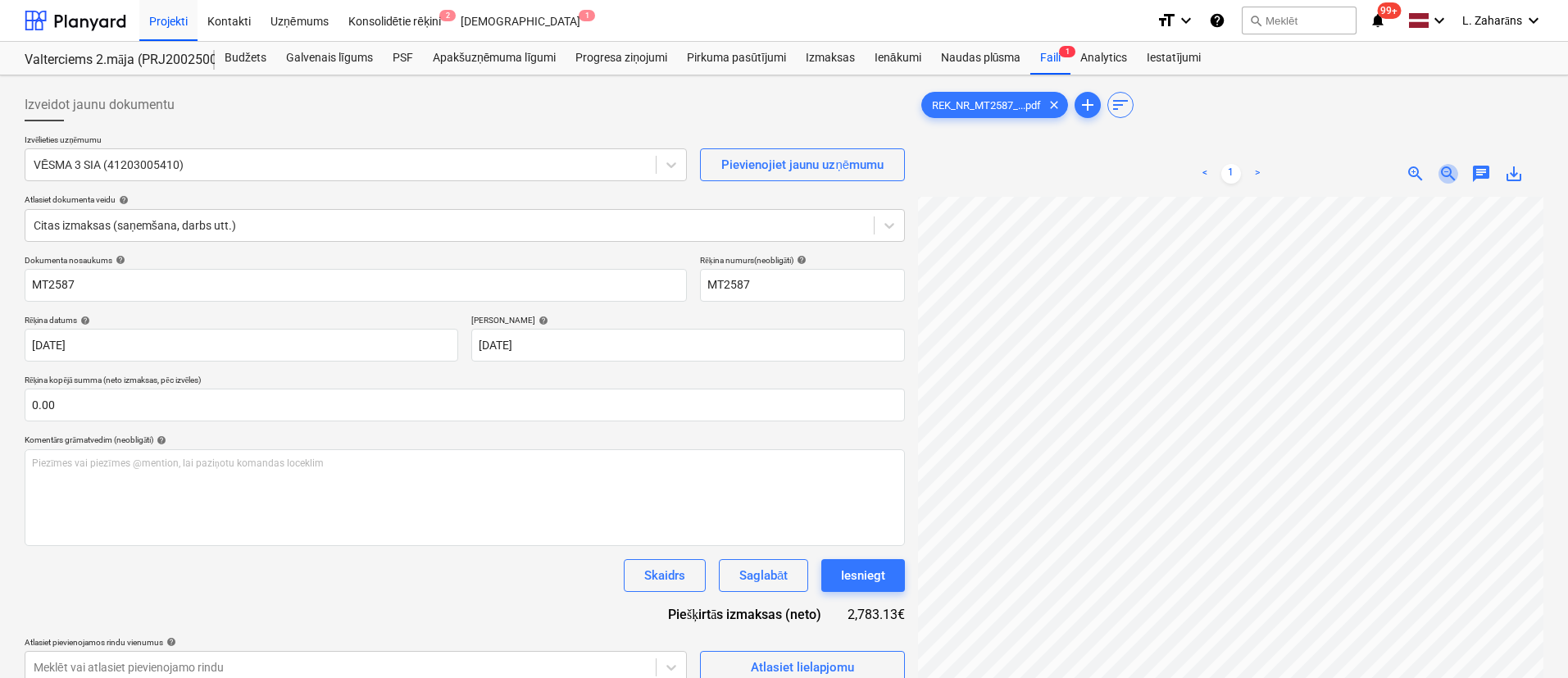 click on "zoom_out" at bounding box center [1448, 174] 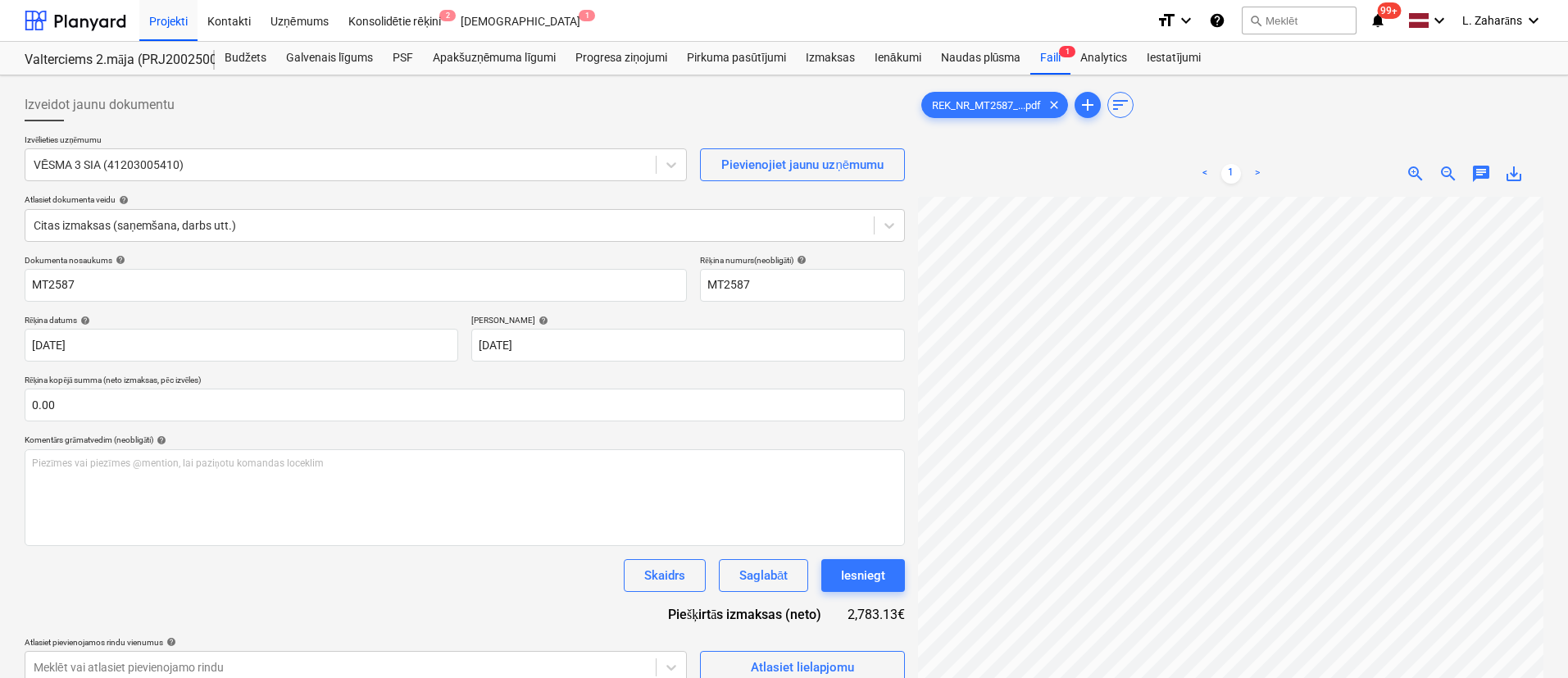 scroll, scrollTop: 15, scrollLeft: 183, axis: both 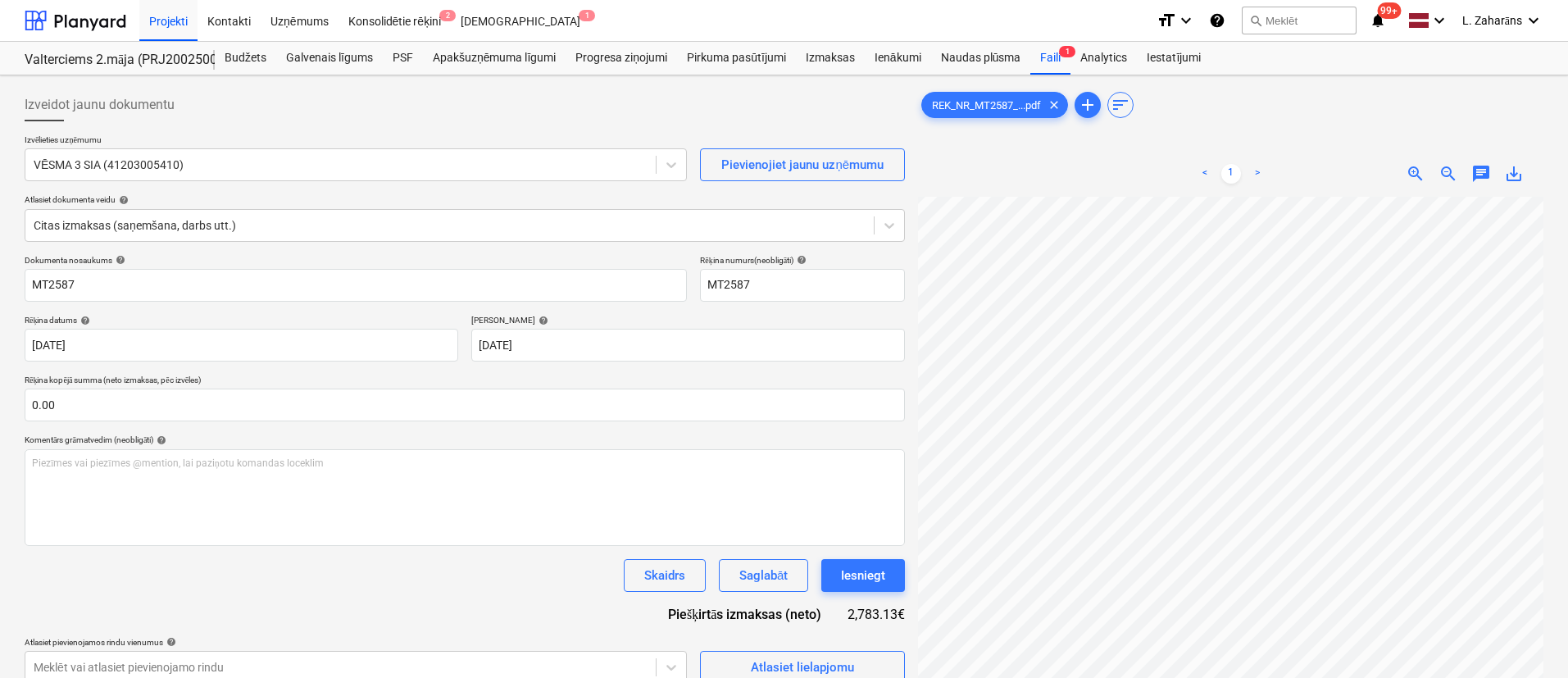 click on "zoom_out" at bounding box center [1448, 174] 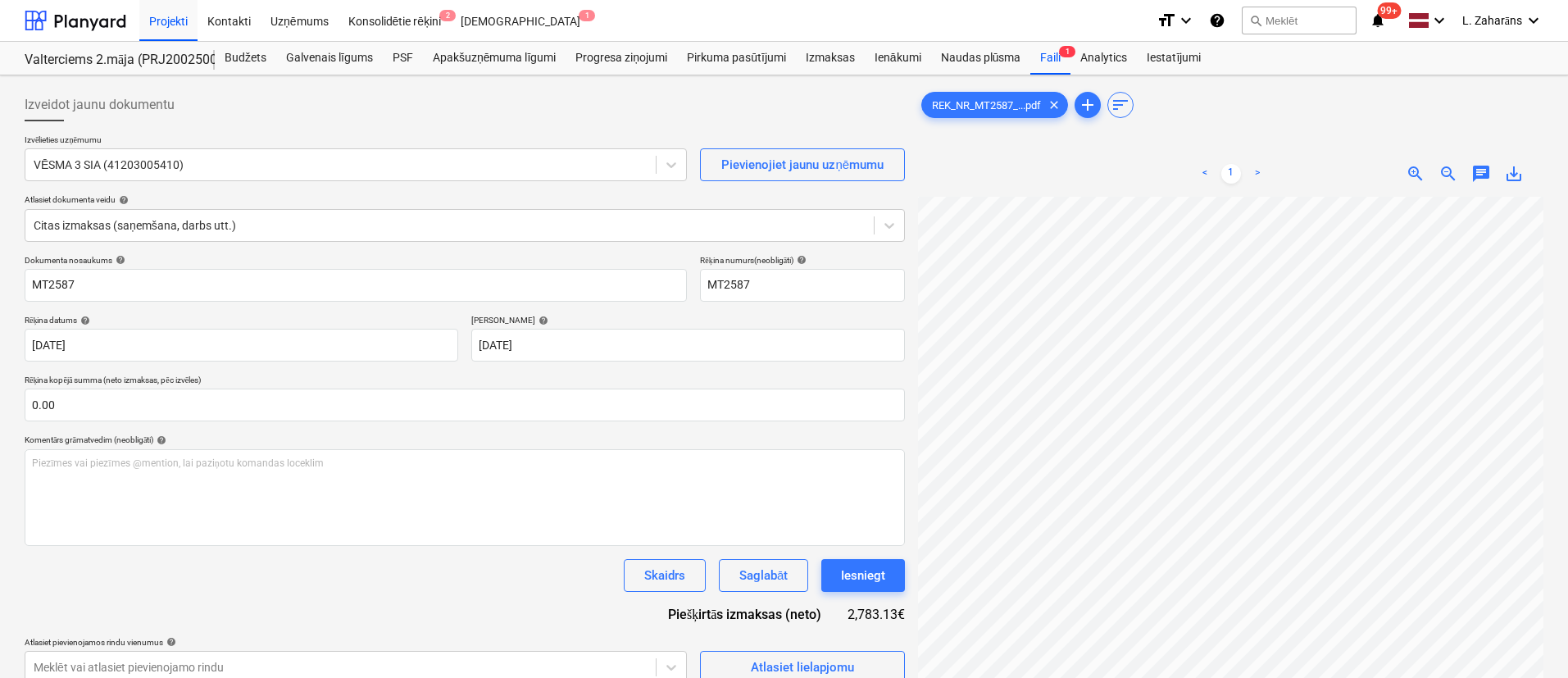 scroll, scrollTop: 54, scrollLeft: 116, axis: both 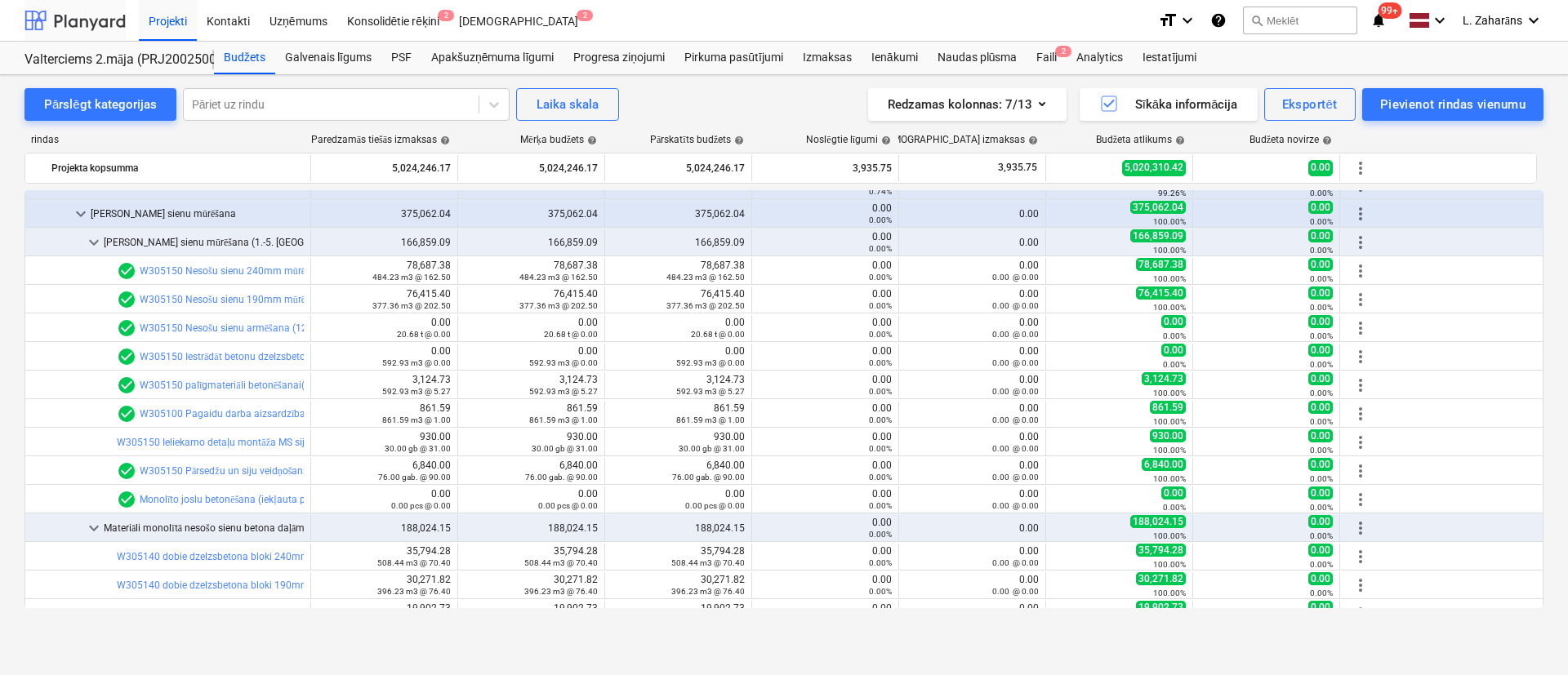 click at bounding box center (75, 20) 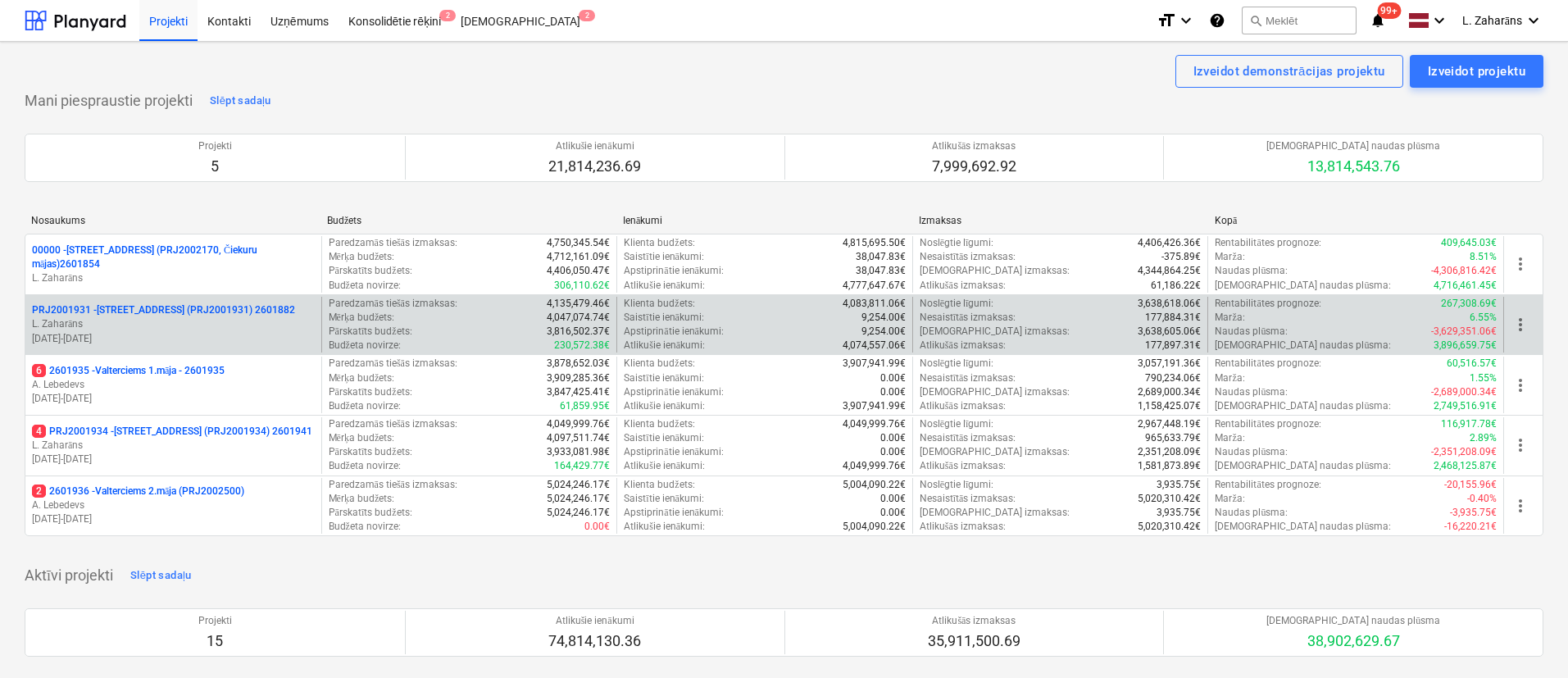 click on "PRJ2001931 -  Mazā Robežu iela 2 (PRJ2001931) 2601882" at bounding box center (163, 310) 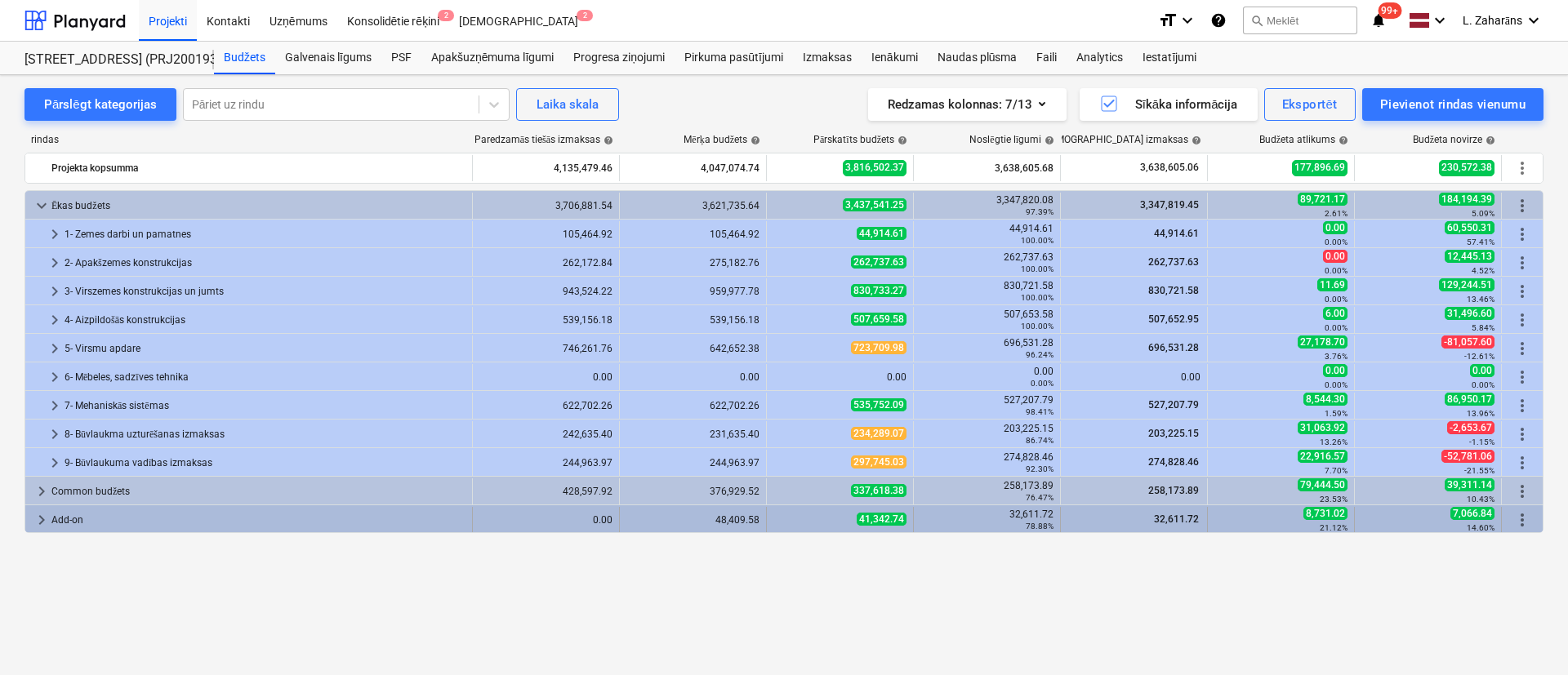 click on "keyboard_arrow_right" at bounding box center [42, 520] 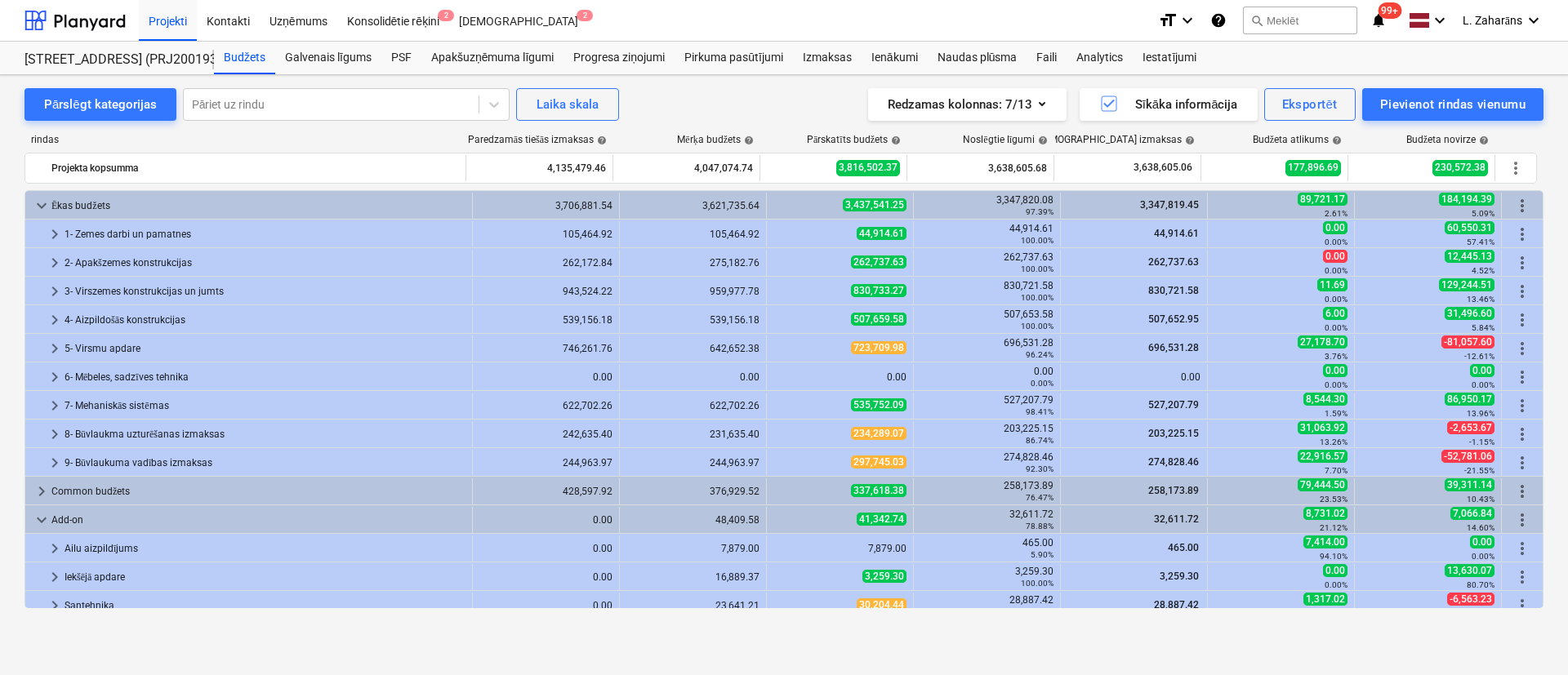 scroll, scrollTop: 39, scrollLeft: 0, axis: vertical 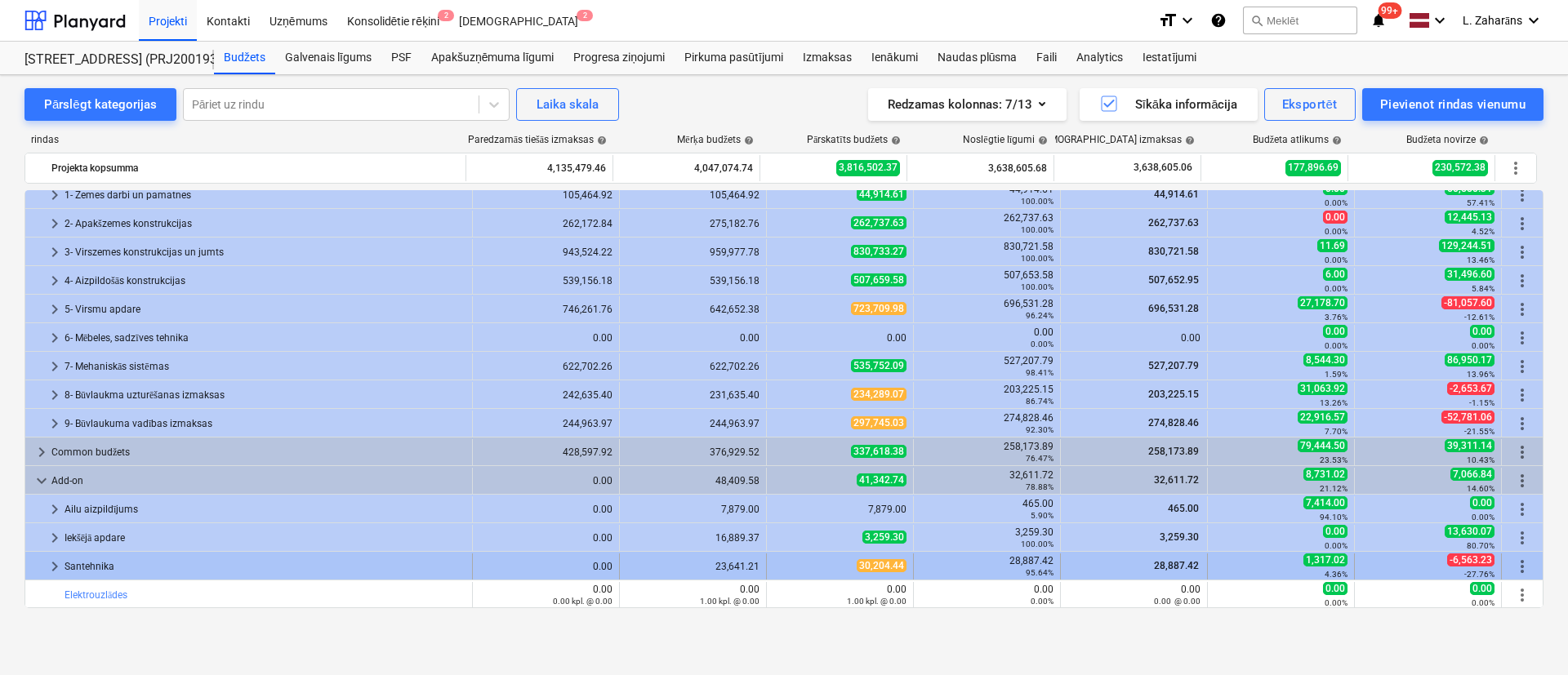 click on "keyboard_arrow_right" at bounding box center (55, 566) 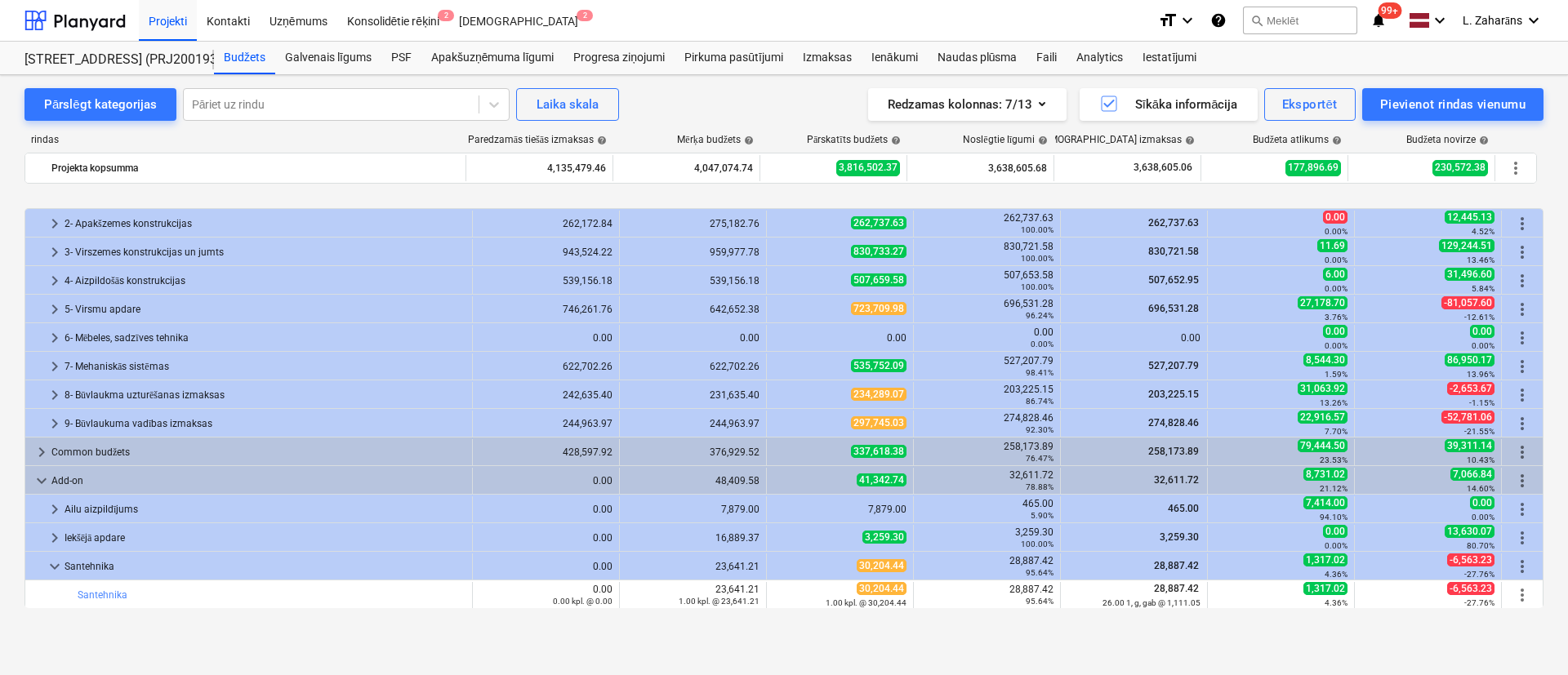 scroll, scrollTop: 96, scrollLeft: 0, axis: vertical 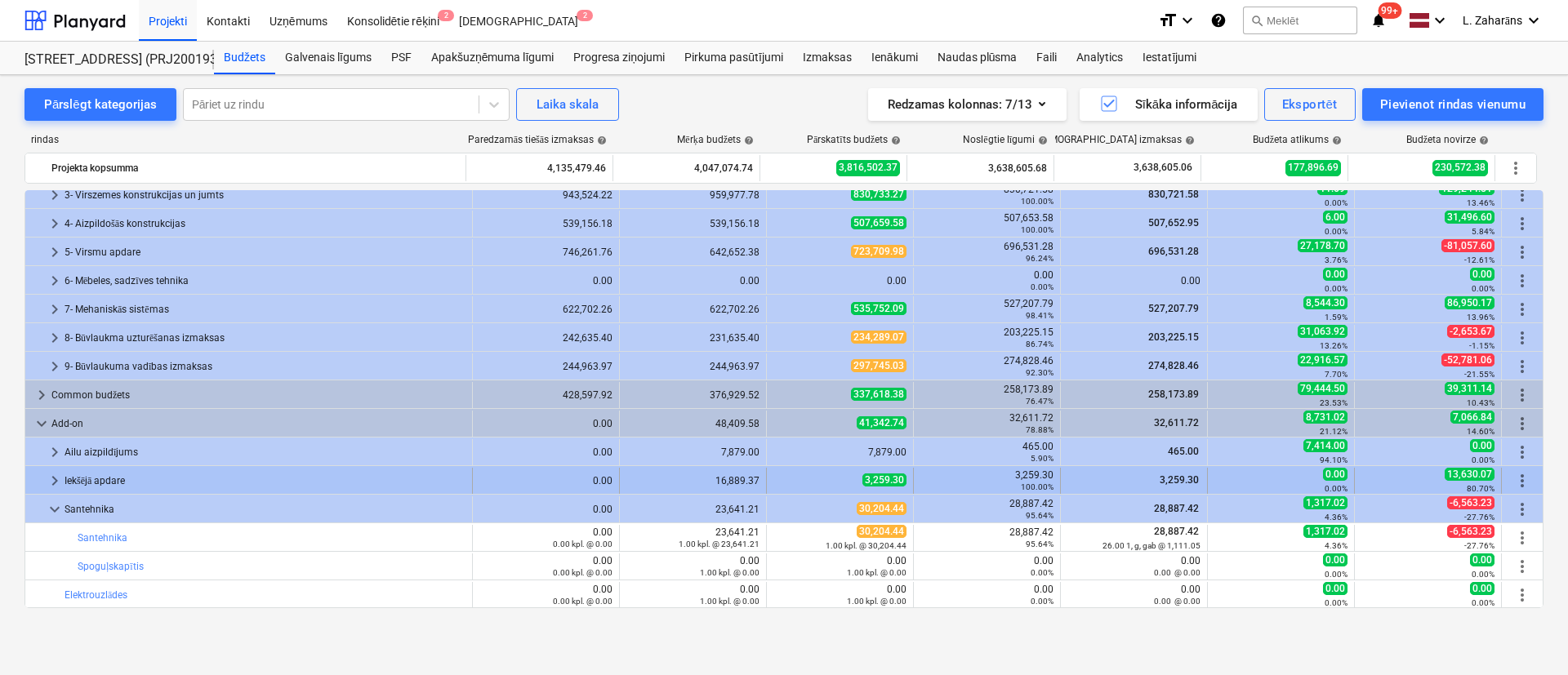 click on "keyboard_arrow_right" at bounding box center (55, 481) 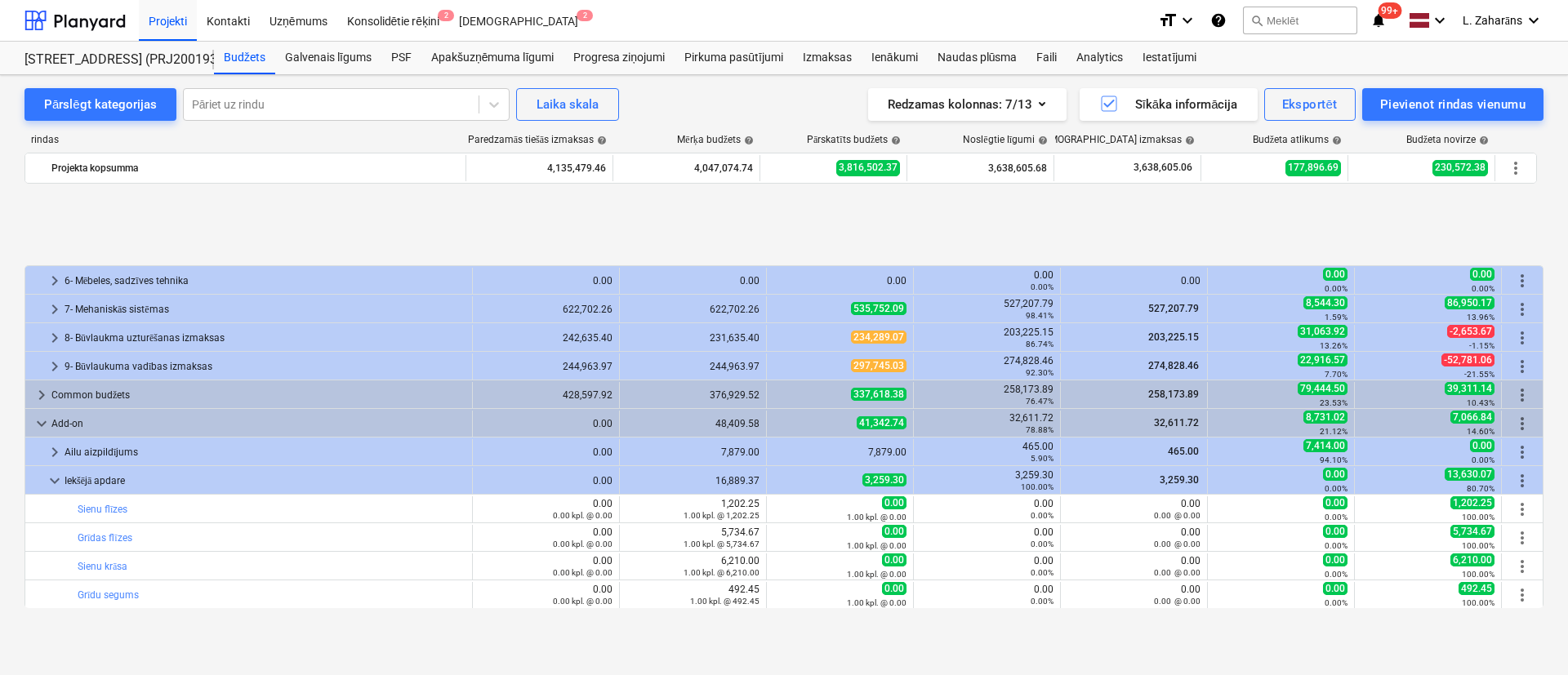 scroll, scrollTop: 219, scrollLeft: 0, axis: vertical 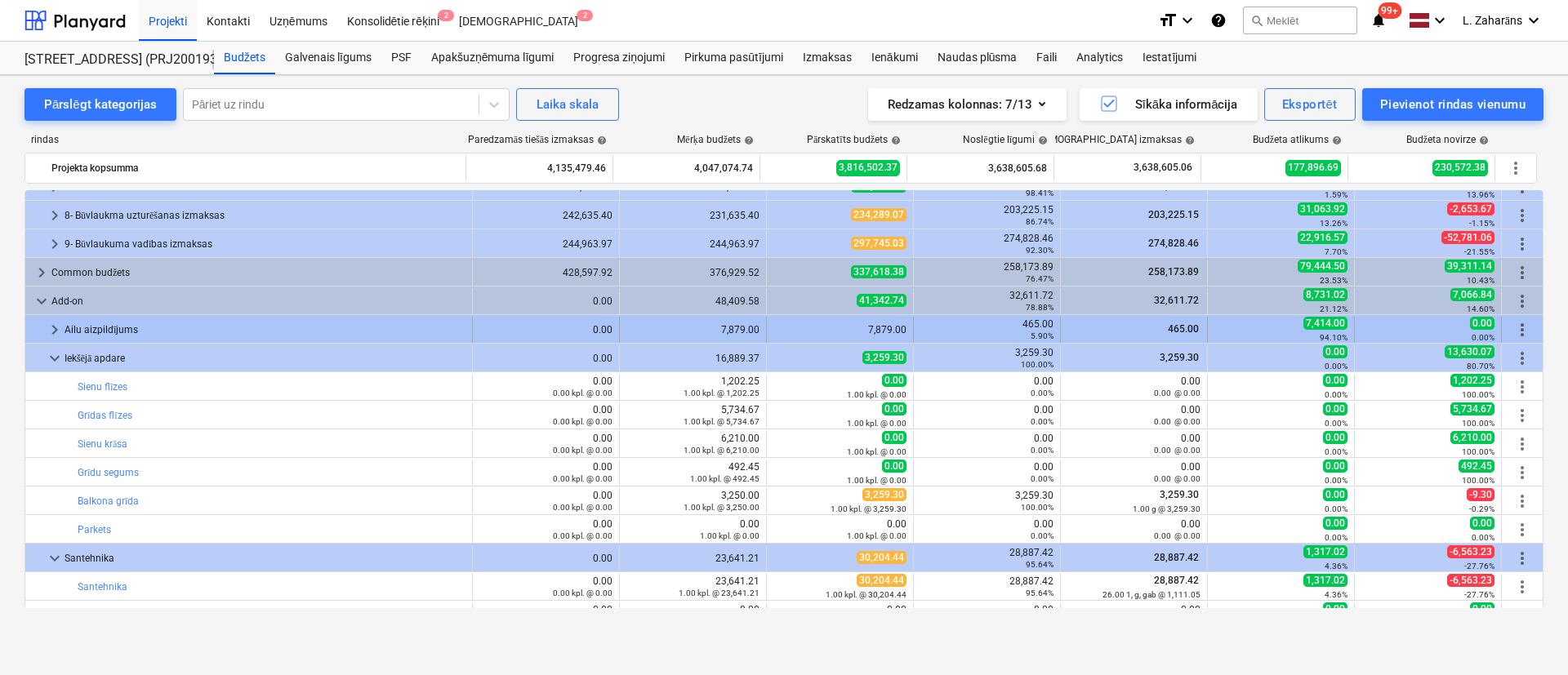 click on "keyboard_arrow_right" at bounding box center (55, 330) 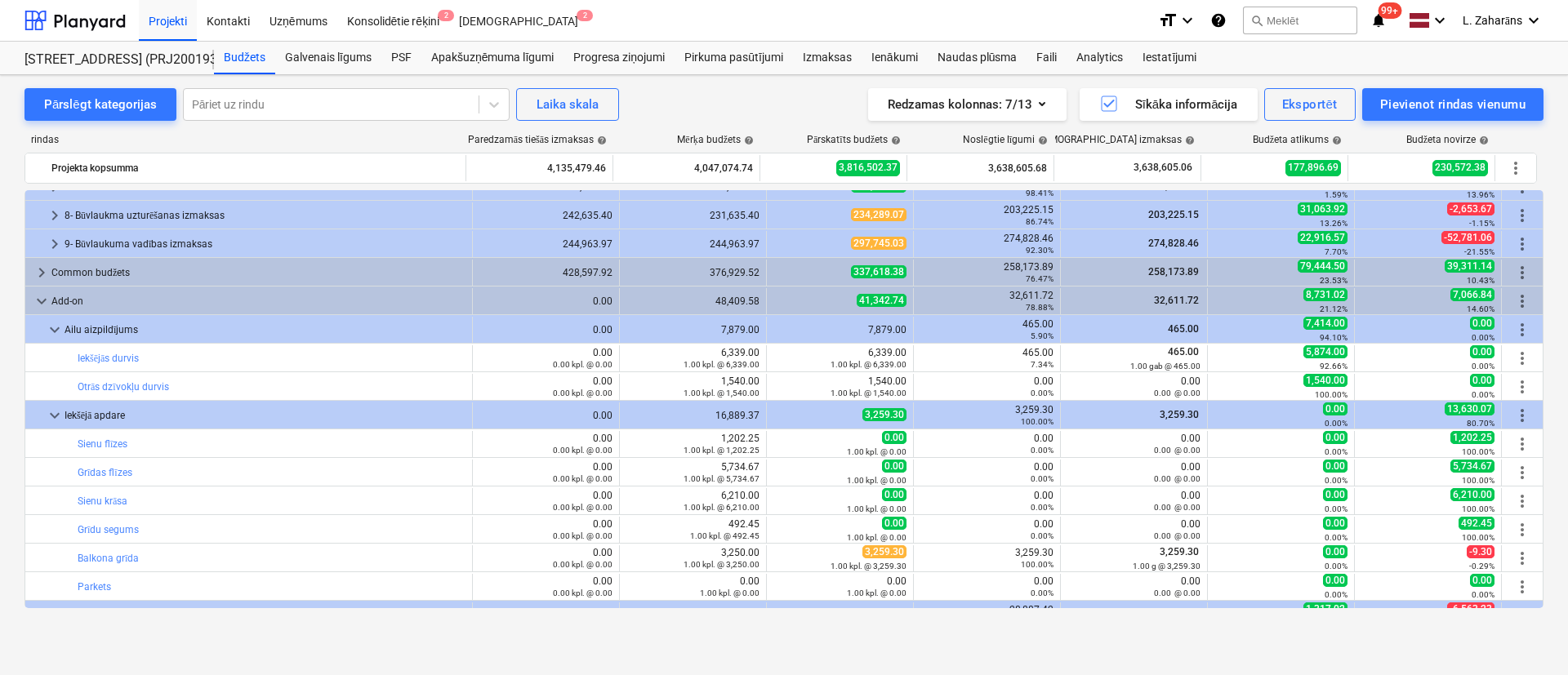 scroll, scrollTop: 96, scrollLeft: 0, axis: vertical 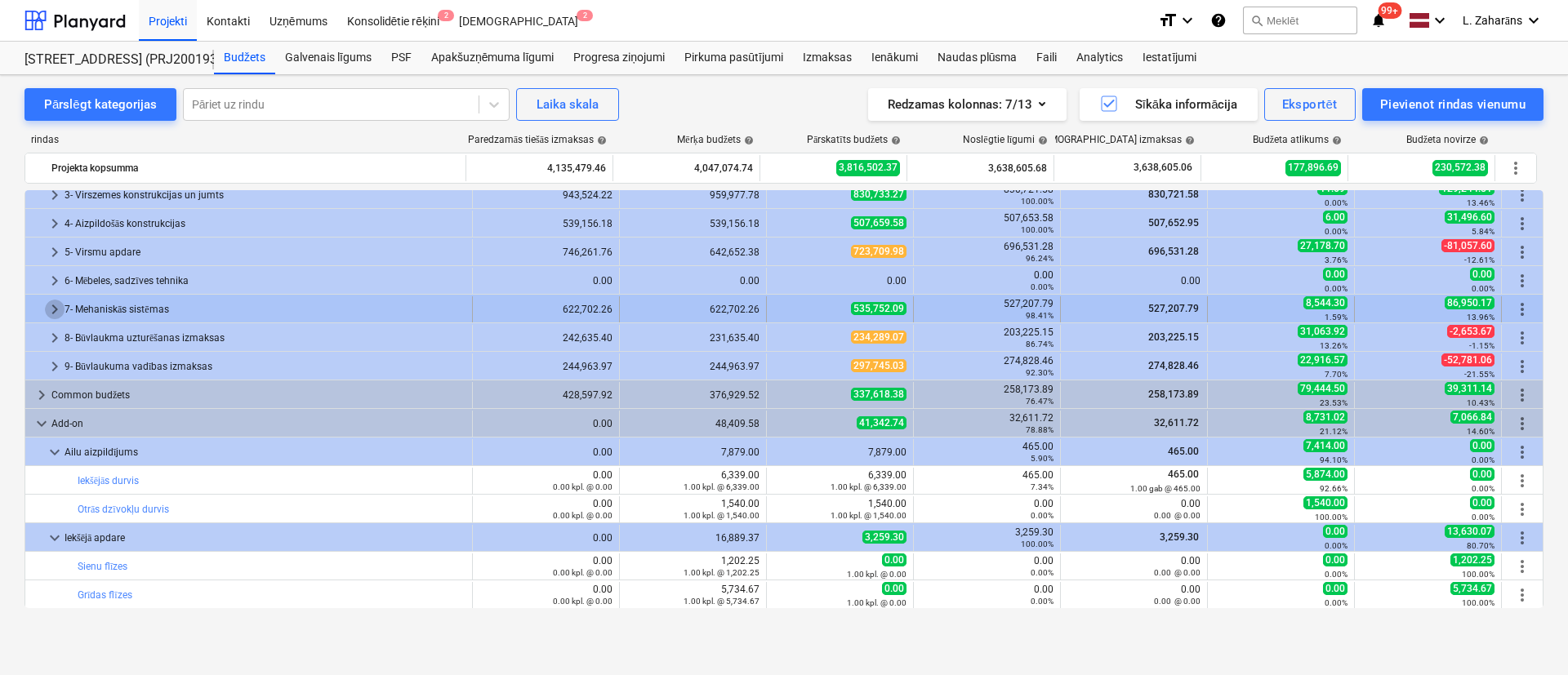 click on "keyboard_arrow_right" at bounding box center (55, 309) 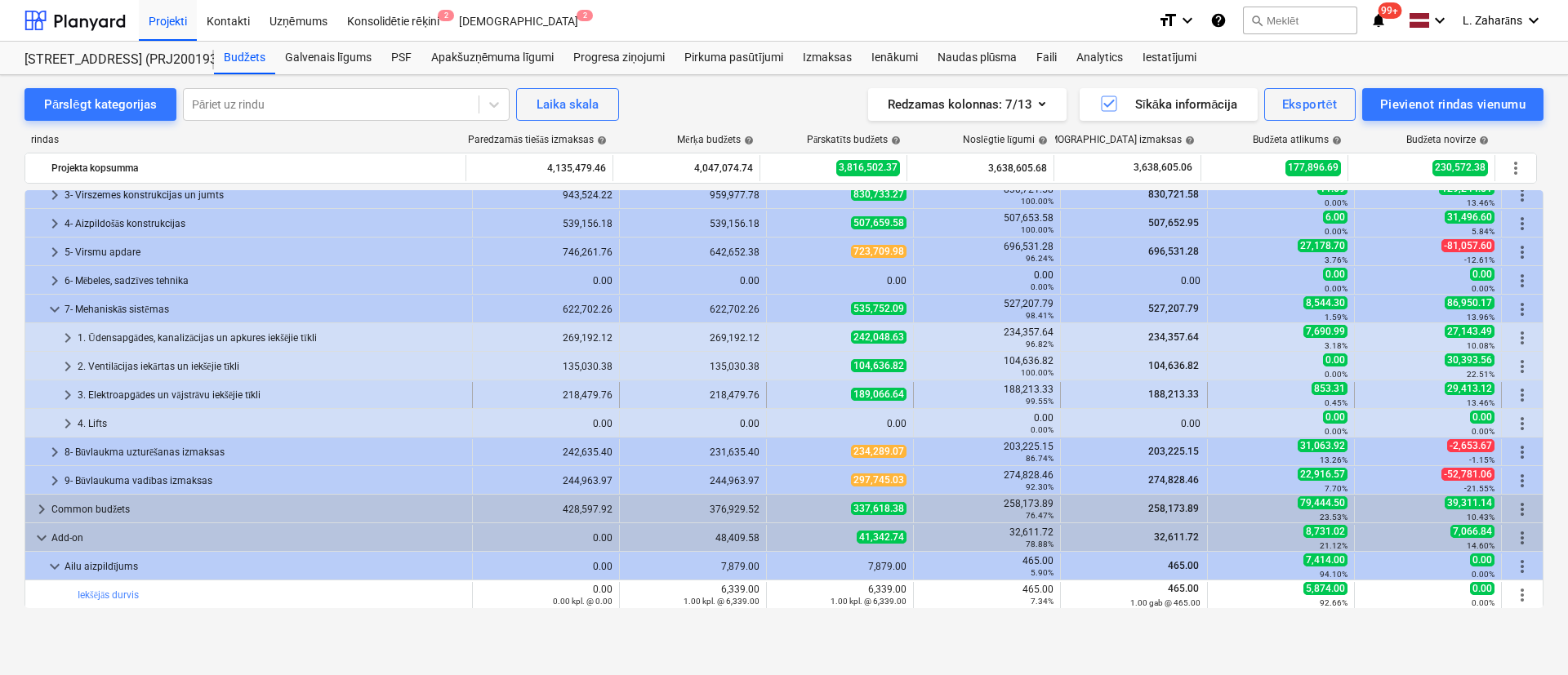 click on "keyboard_arrow_right" at bounding box center (68, 395) 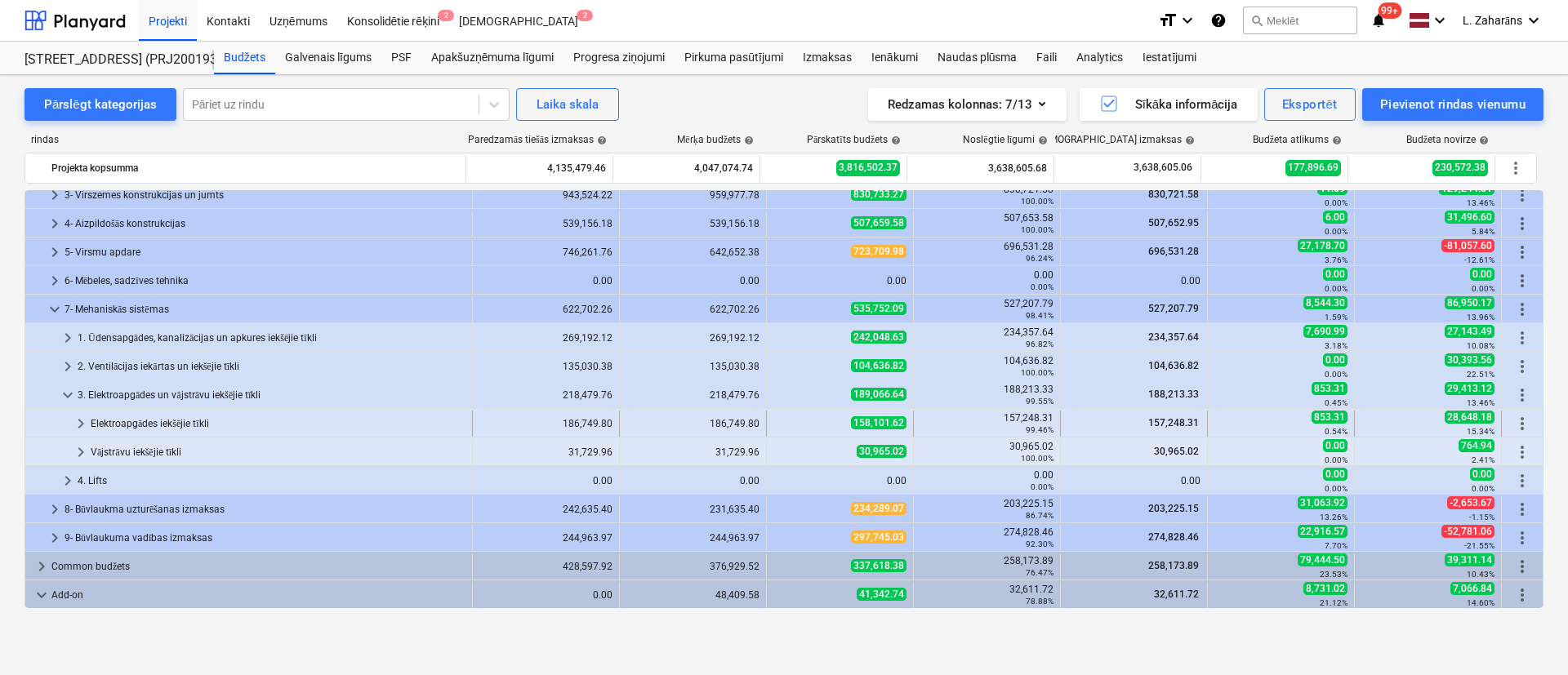 click on "keyboard_arrow_right" at bounding box center (81, 424) 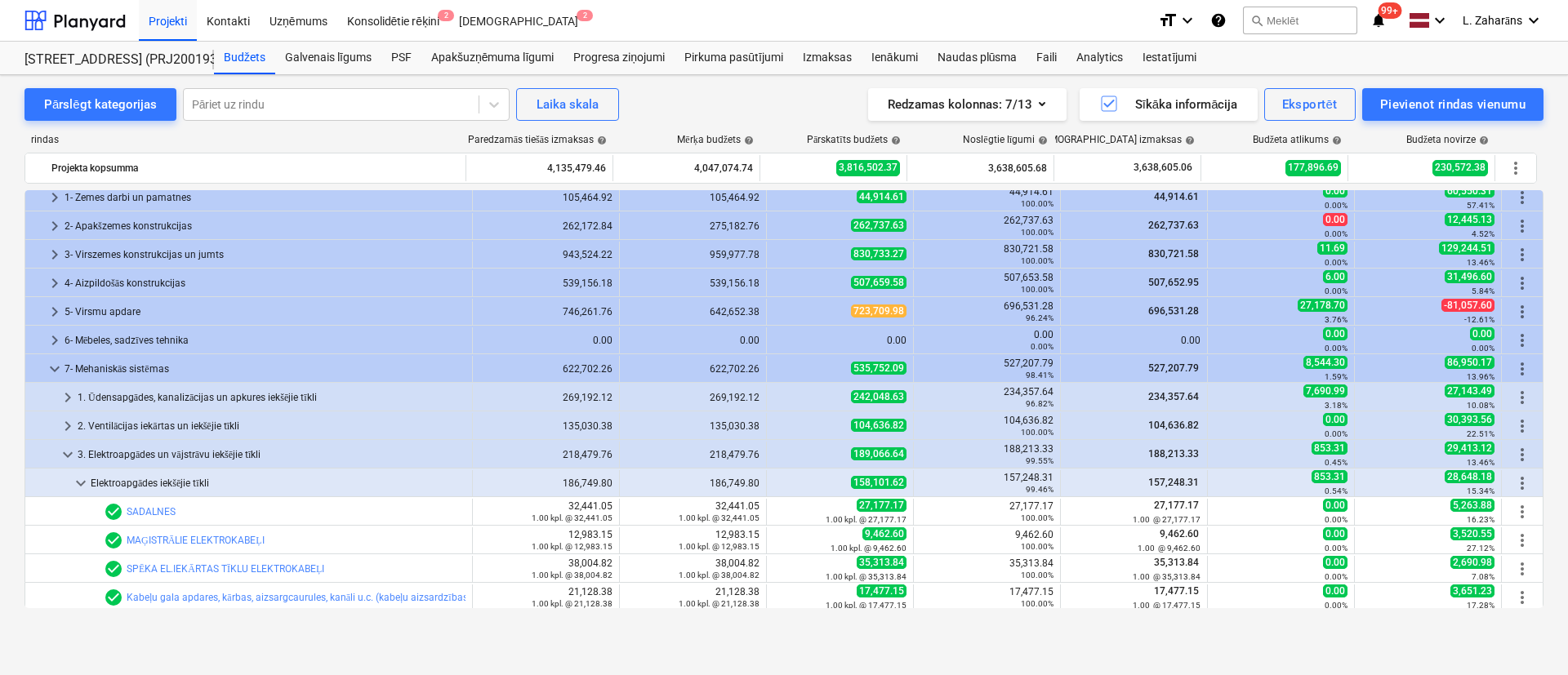 scroll, scrollTop: 0, scrollLeft: 0, axis: both 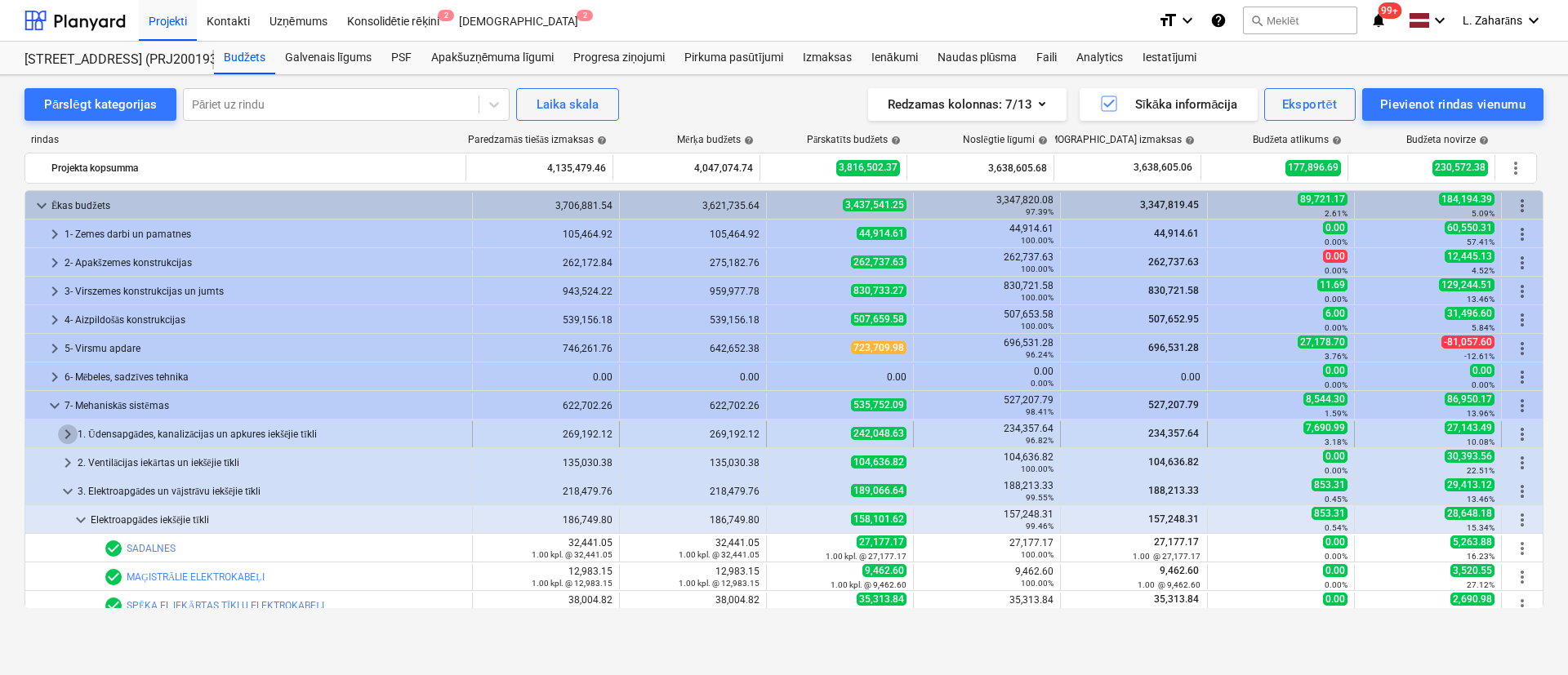 click on "keyboard_arrow_right" at bounding box center [68, 434] 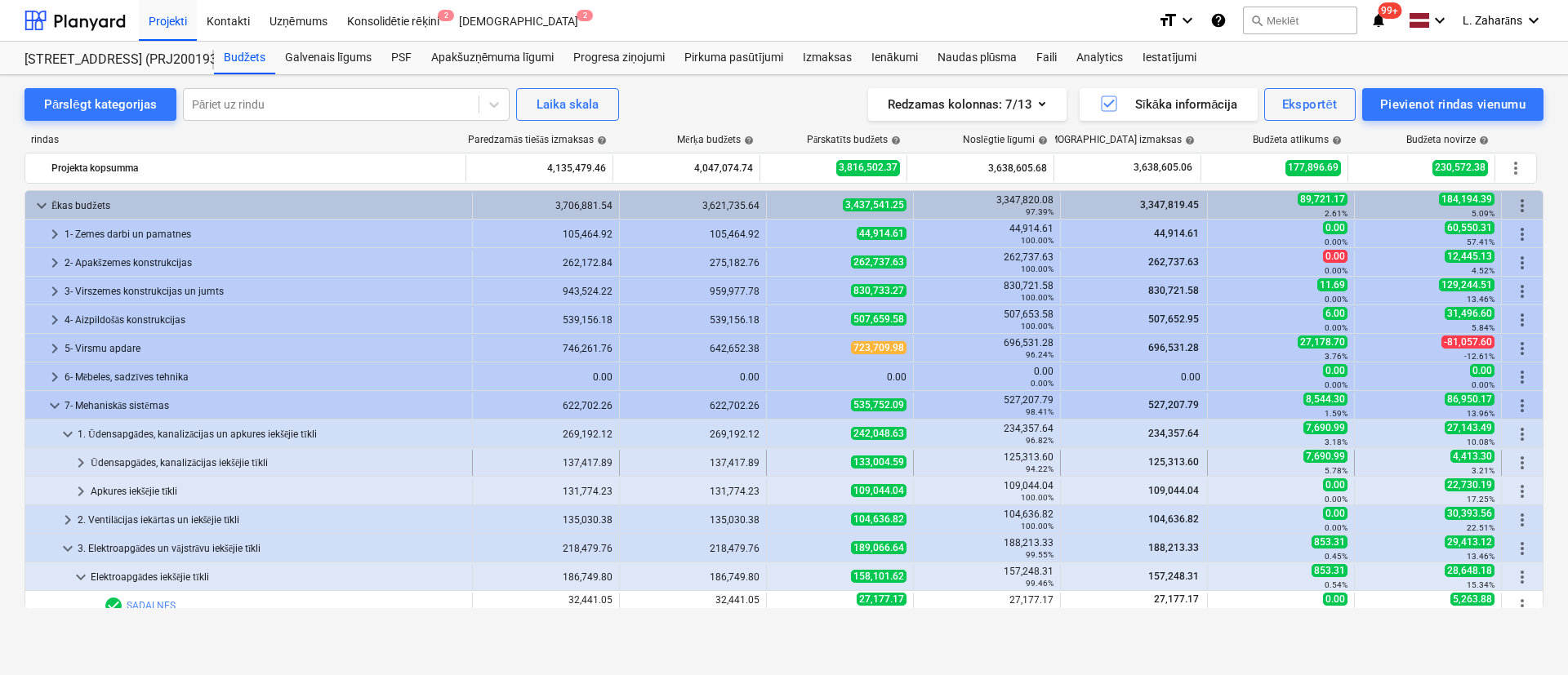 click on "keyboard_arrow_right" at bounding box center (81, 463) 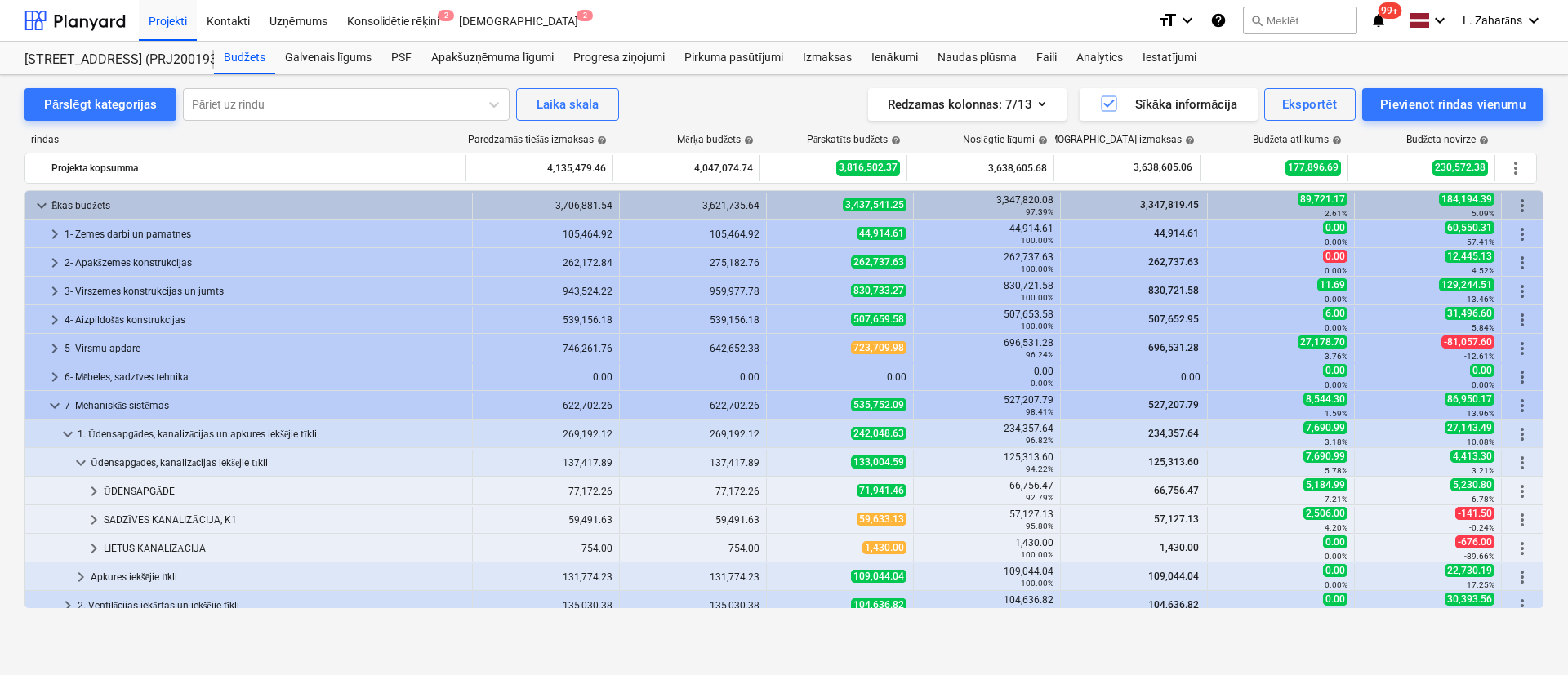 scroll, scrollTop: 122, scrollLeft: 0, axis: vertical 